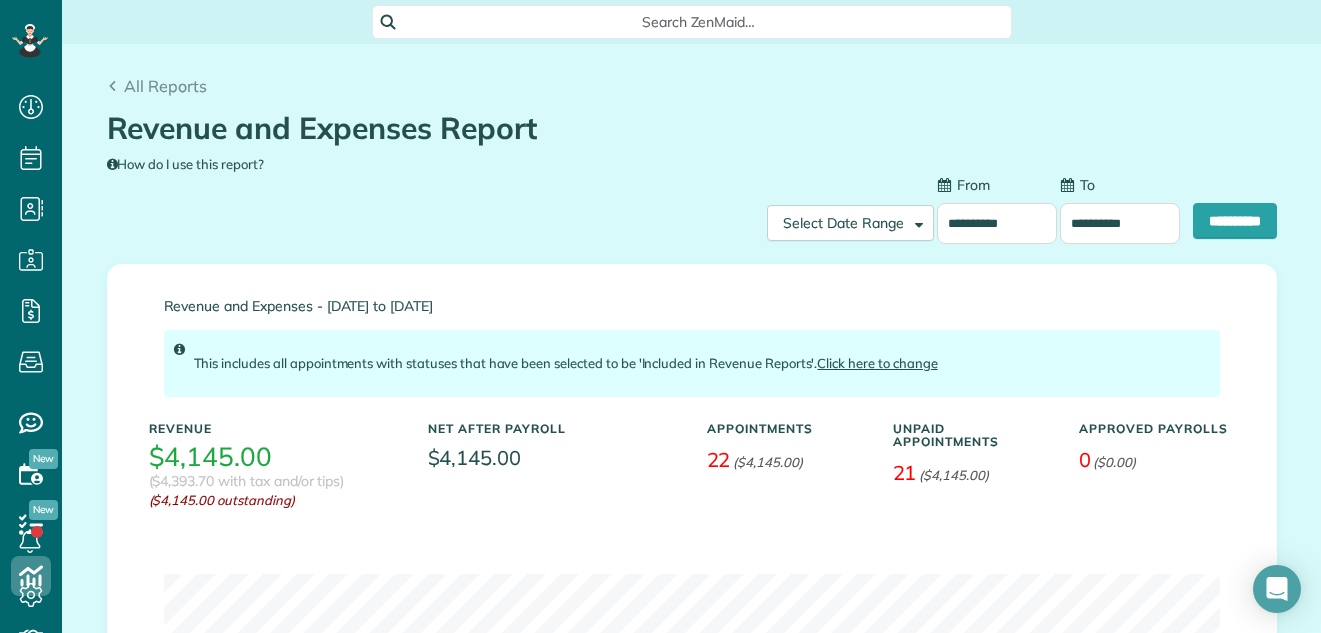 scroll, scrollTop: 0, scrollLeft: 0, axis: both 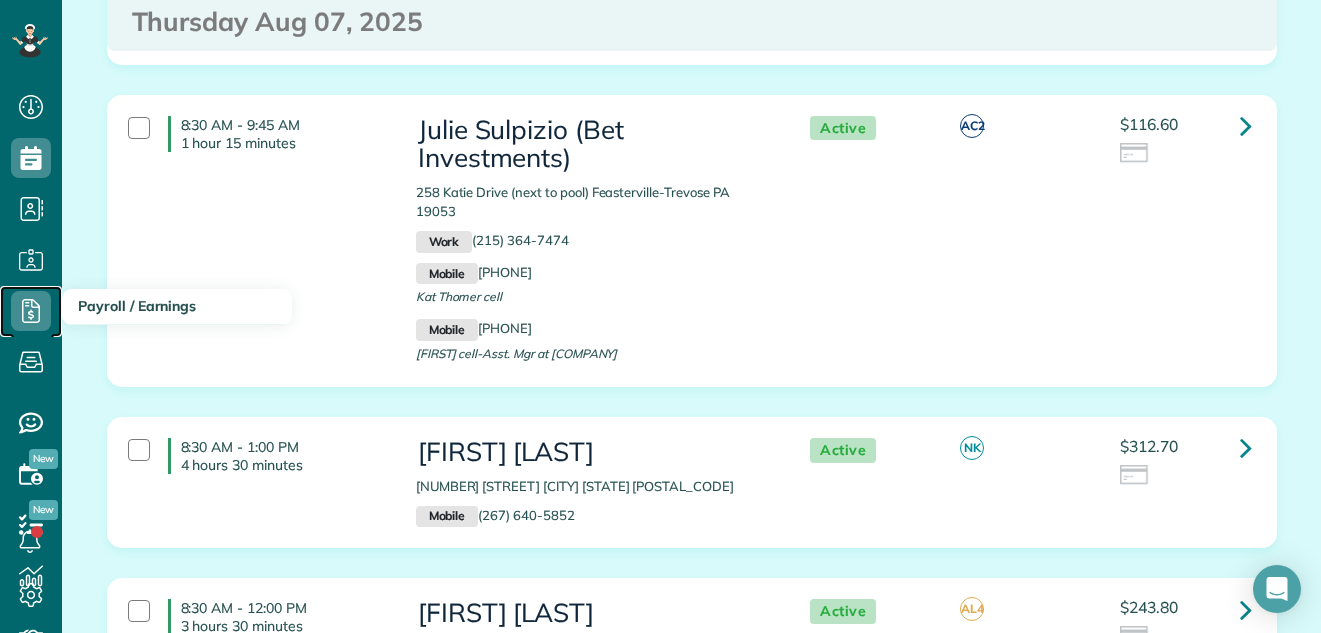 click 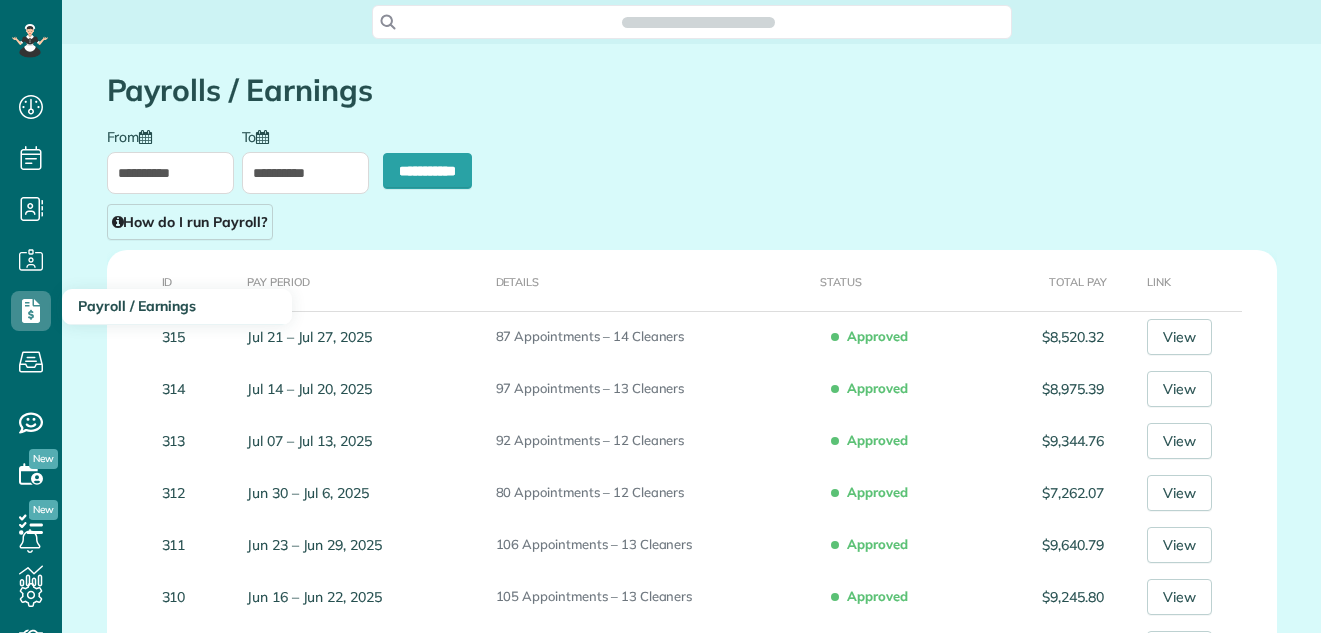 scroll, scrollTop: 0, scrollLeft: 0, axis: both 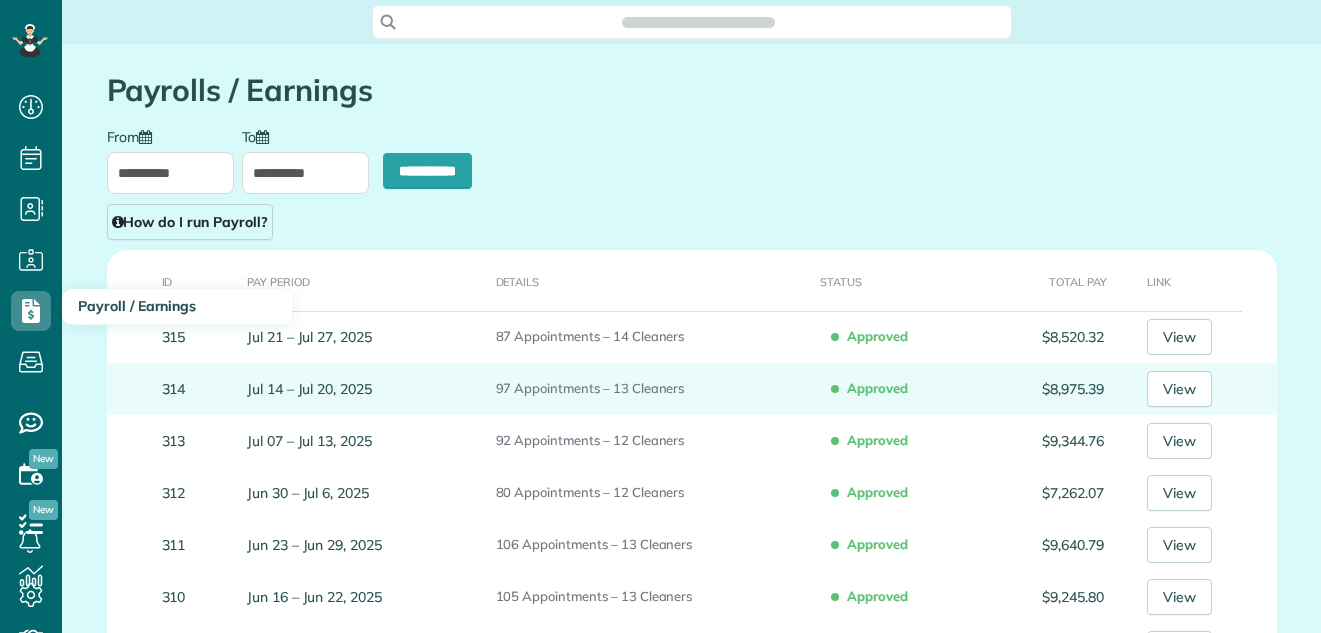 type on "**********" 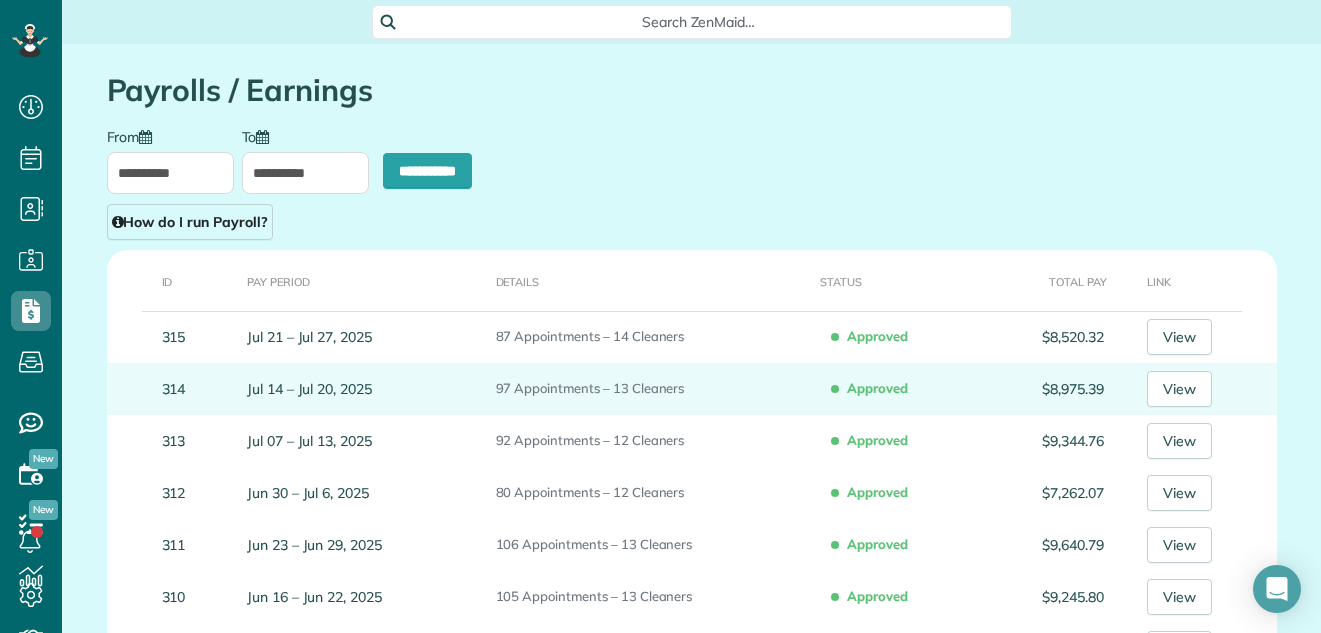 scroll, scrollTop: 633, scrollLeft: 62, axis: both 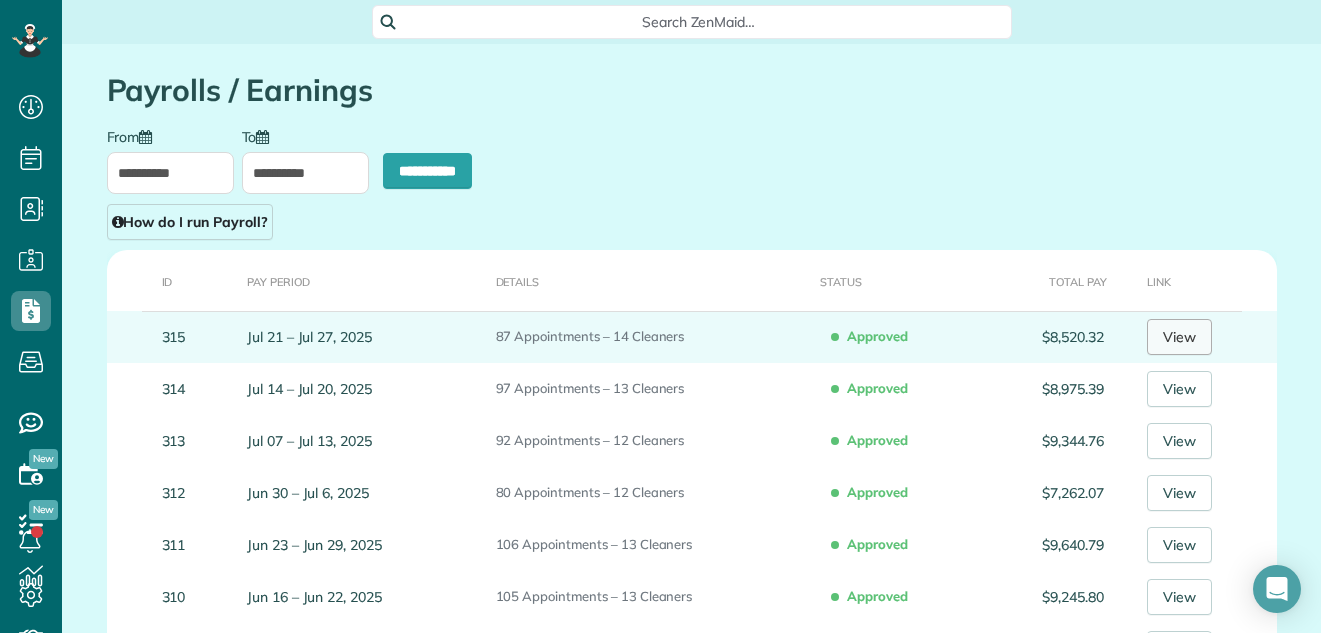 click on "View" at bounding box center [1179, 337] 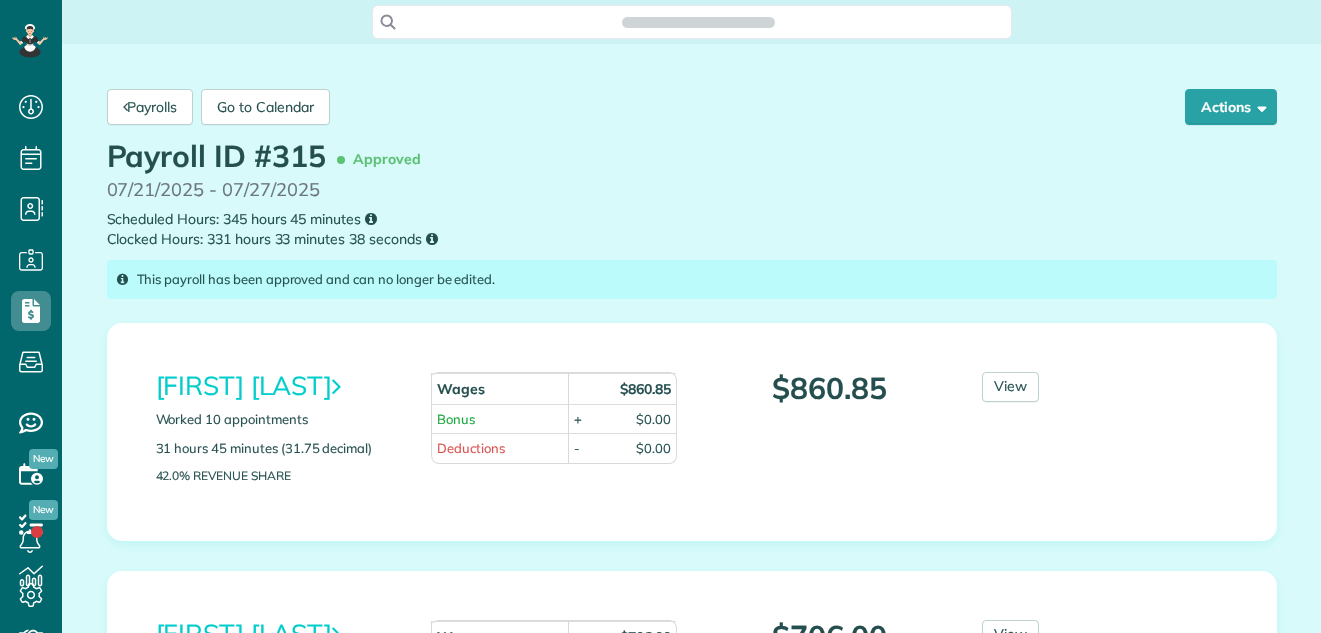 scroll, scrollTop: 0, scrollLeft: 0, axis: both 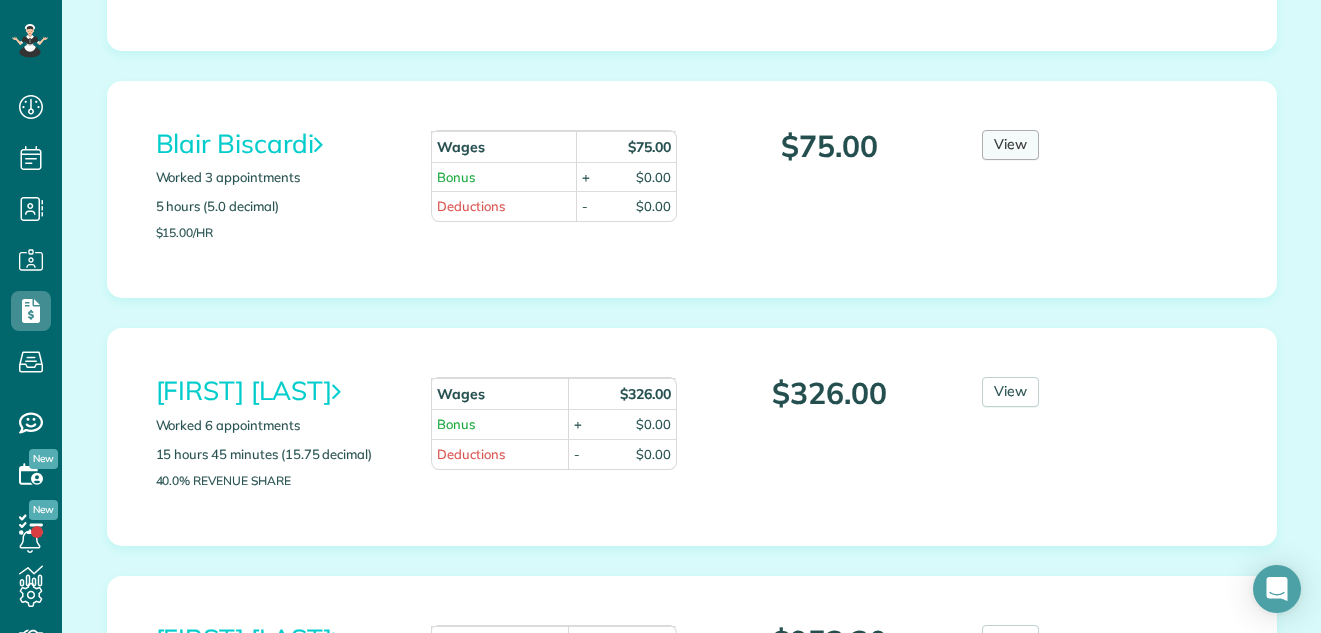 click on "View" at bounding box center (1010, 145) 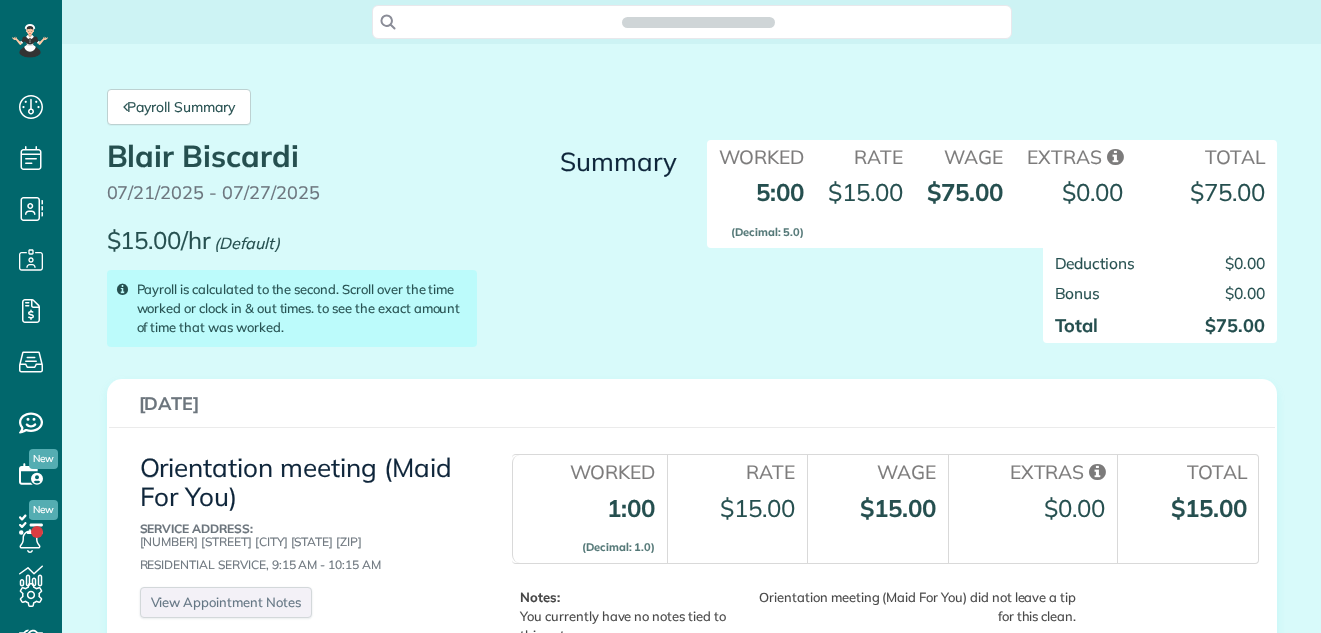scroll, scrollTop: 0, scrollLeft: 0, axis: both 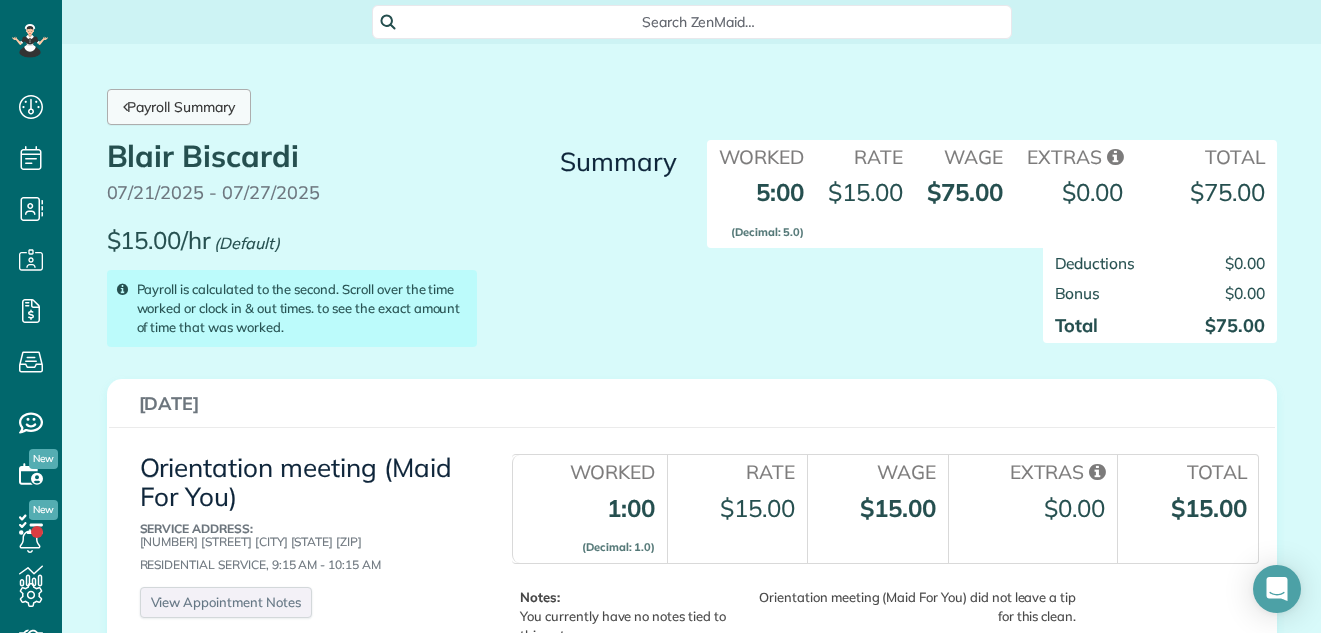 click on "Payroll Summary" at bounding box center (179, 107) 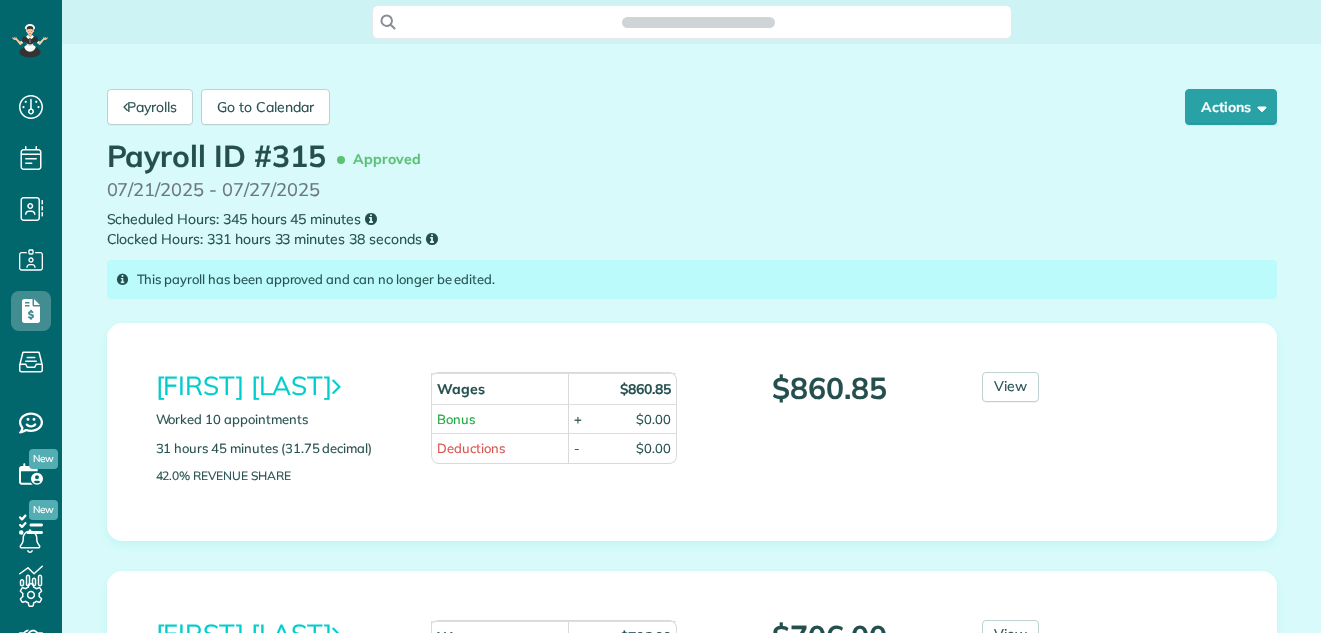 scroll, scrollTop: 0, scrollLeft: 0, axis: both 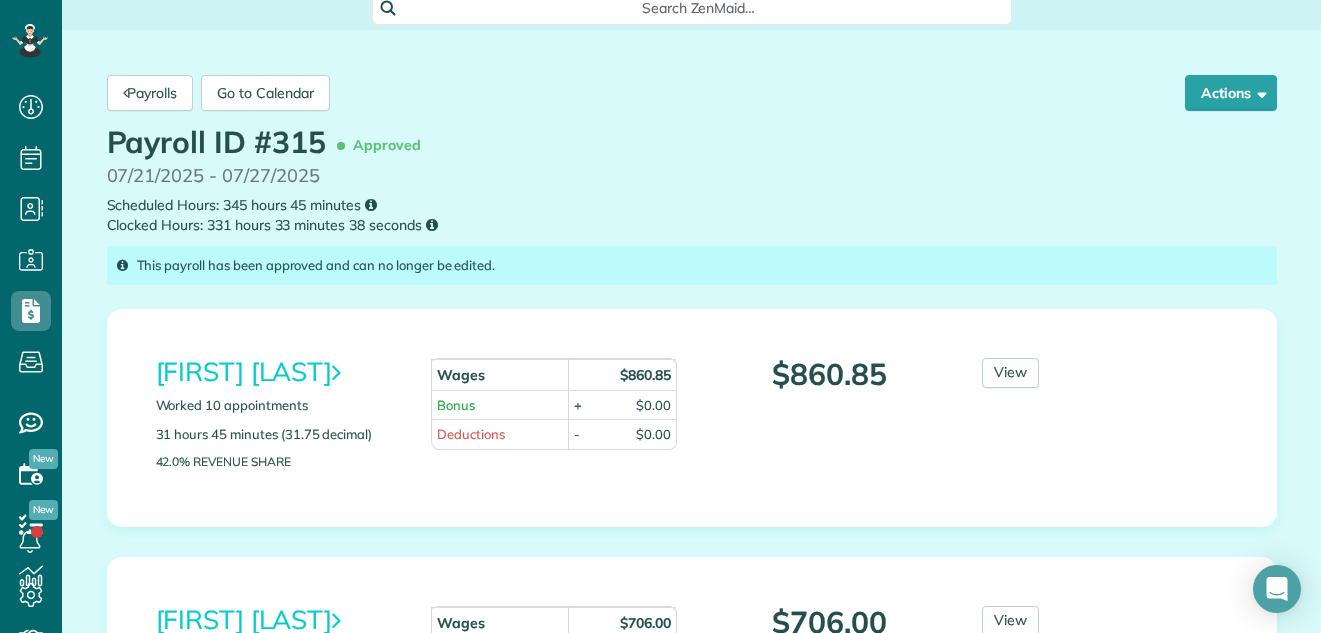click on "Payrolls
Go to Calendar
Actions
Print
Export Payroll as .csv
Send to cleaners...
Delete Payroll
Payroll ID #315
Approved
07/21/2025 - 07/27/2025
Scheduled Hours: 345 hours 45 minutes" at bounding box center (691, 2024) 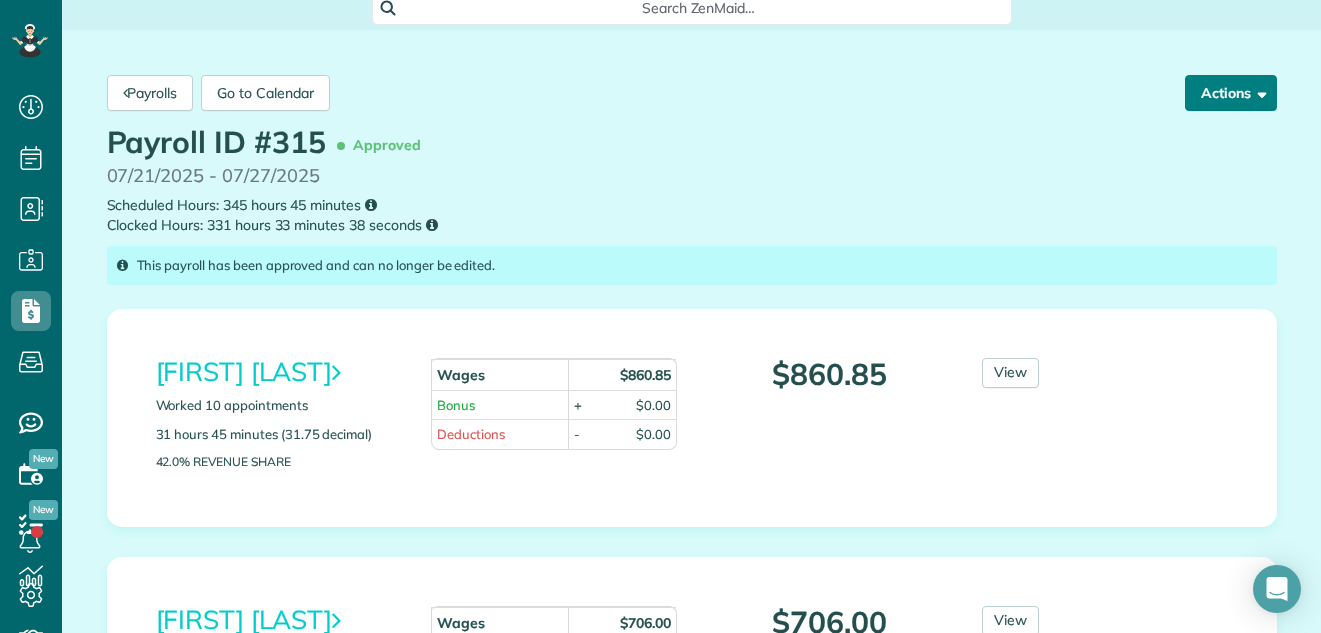 click on "Actions" at bounding box center [1231, 93] 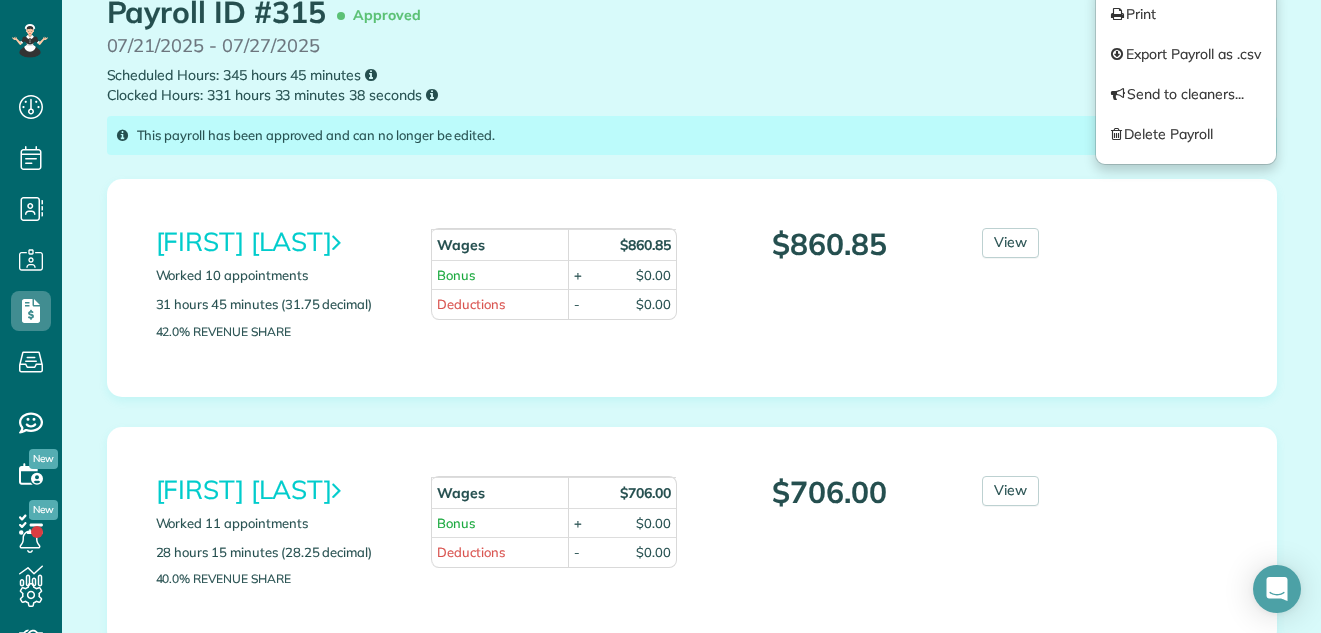 scroll, scrollTop: 62, scrollLeft: 0, axis: vertical 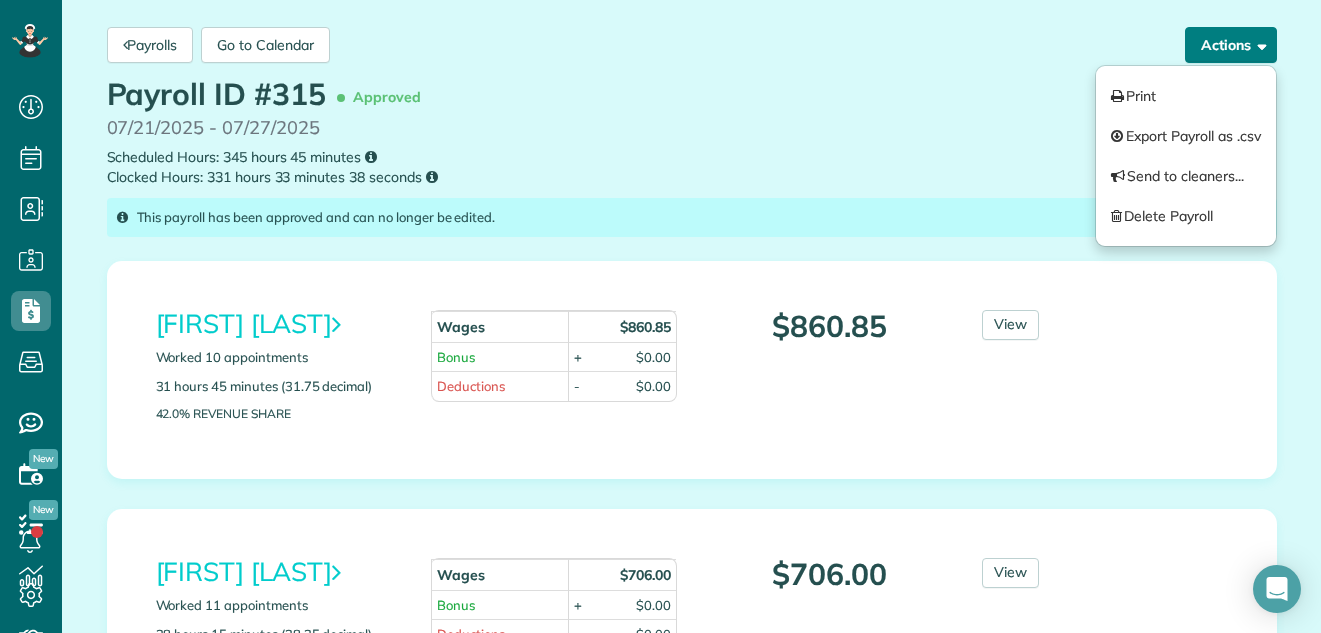 drag, startPoint x: 1296, startPoint y: 44, endPoint x: 1211, endPoint y: 48, distance: 85.09406 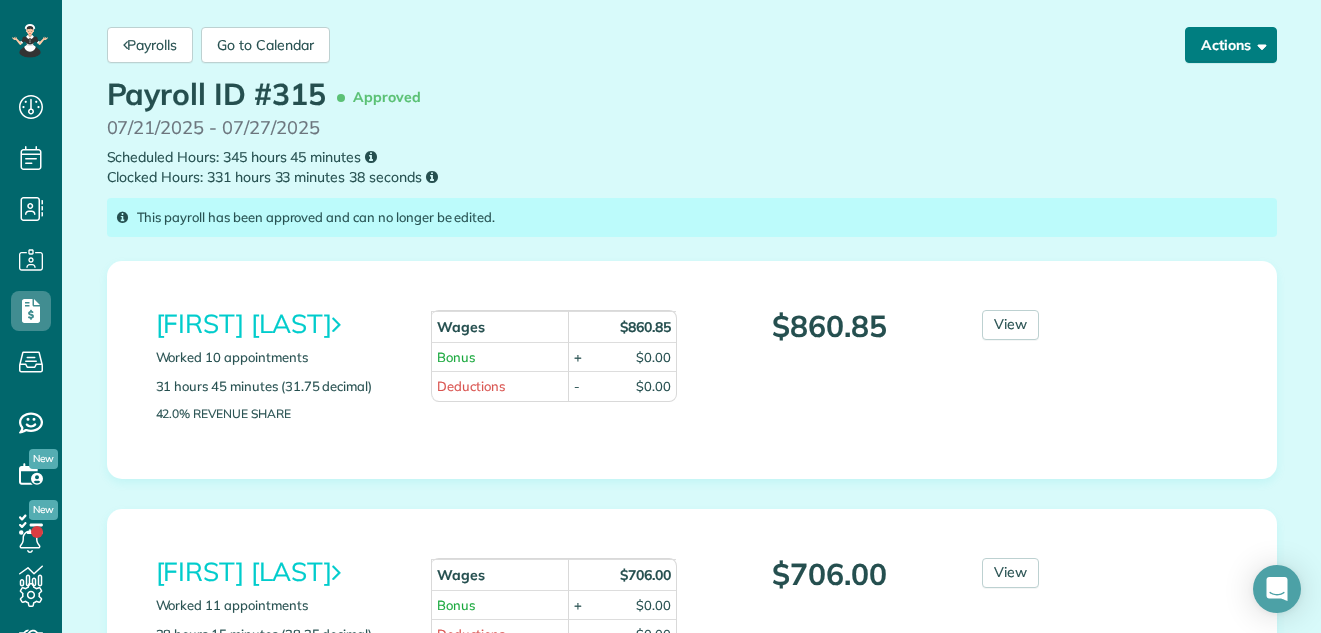 click on "Actions" at bounding box center [1231, 45] 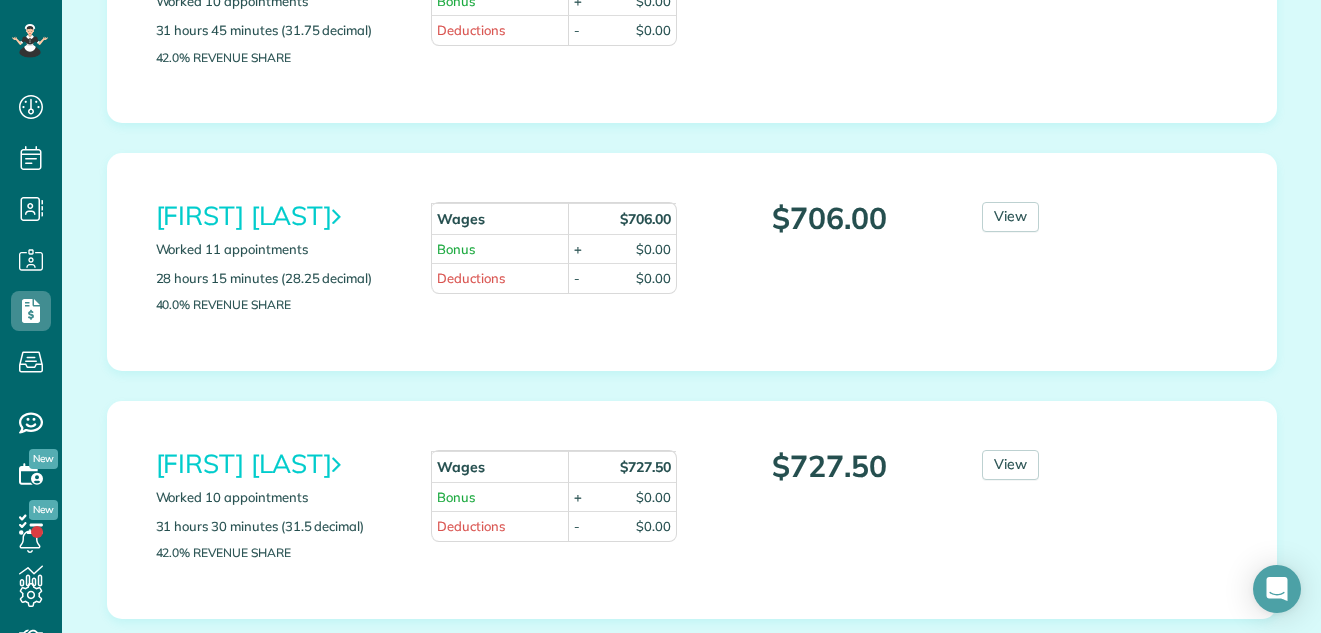 click on "Allison McNamara
Worked 10 appointments
31 hours 45 minutes (31.75 decimal)
42.0% Revenue Share
Wages
$860.85
Bonus
+
$0.00
Deductions
-
$0.00
View" at bounding box center [692, 1688] 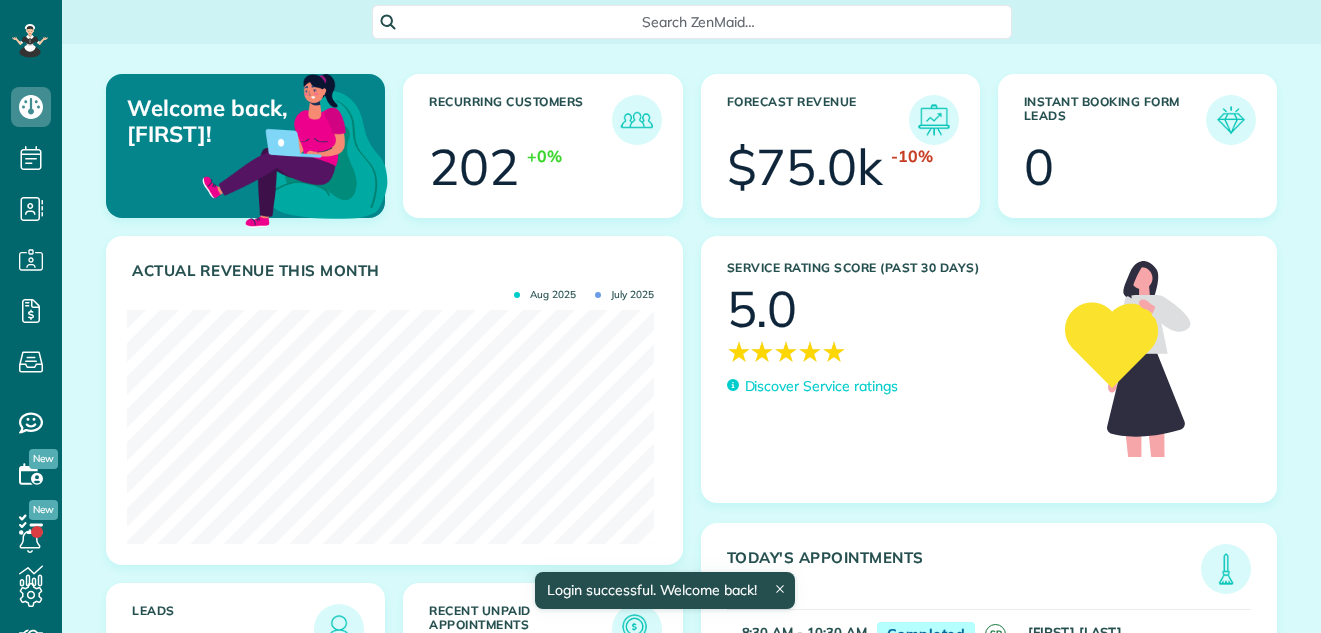 scroll, scrollTop: 0, scrollLeft: 0, axis: both 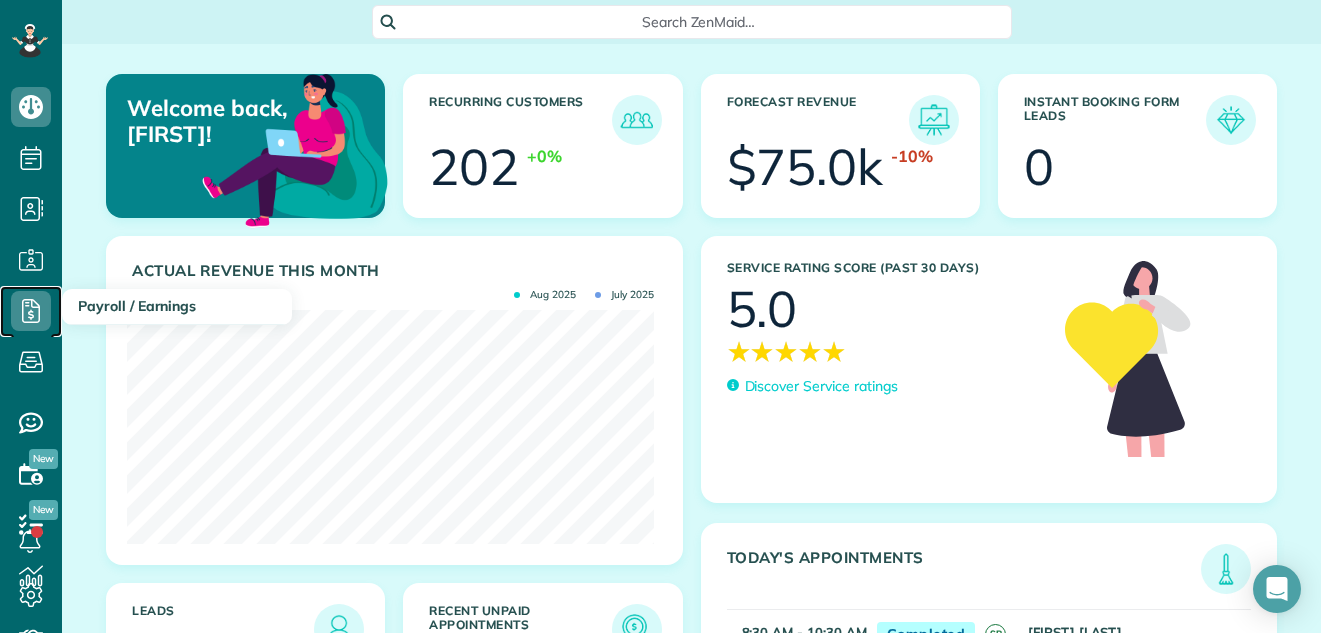 click 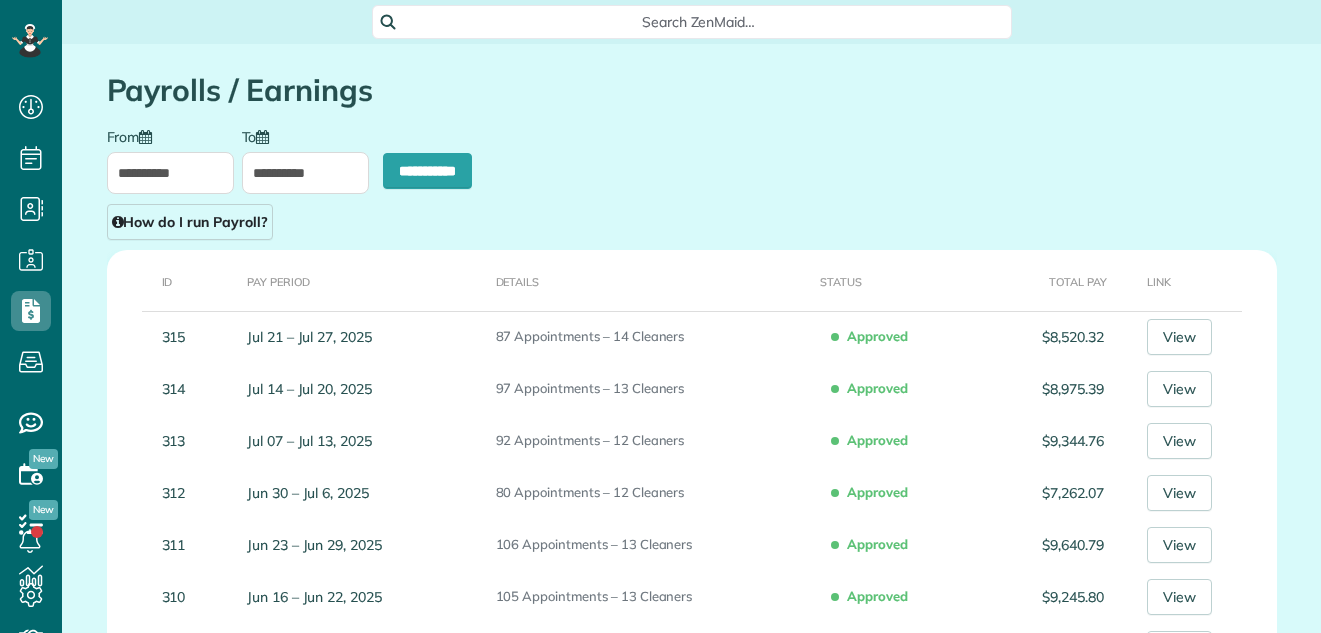 scroll, scrollTop: 0, scrollLeft: 0, axis: both 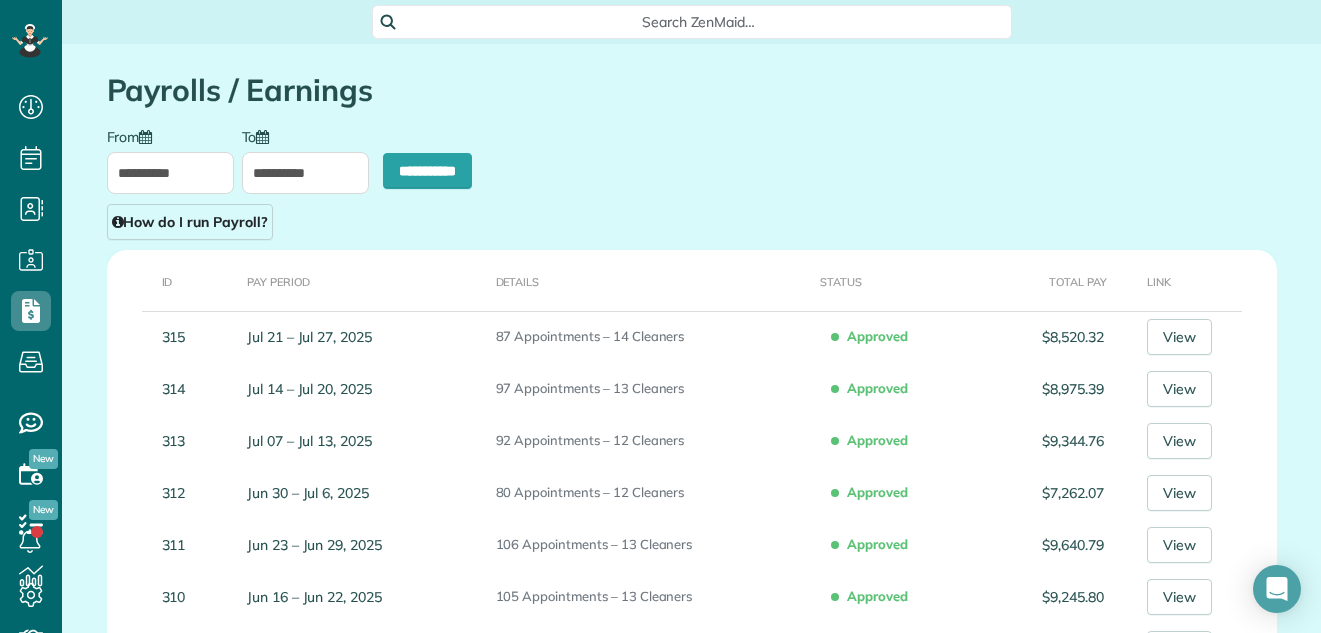 click on "**********" at bounding box center (170, 173) 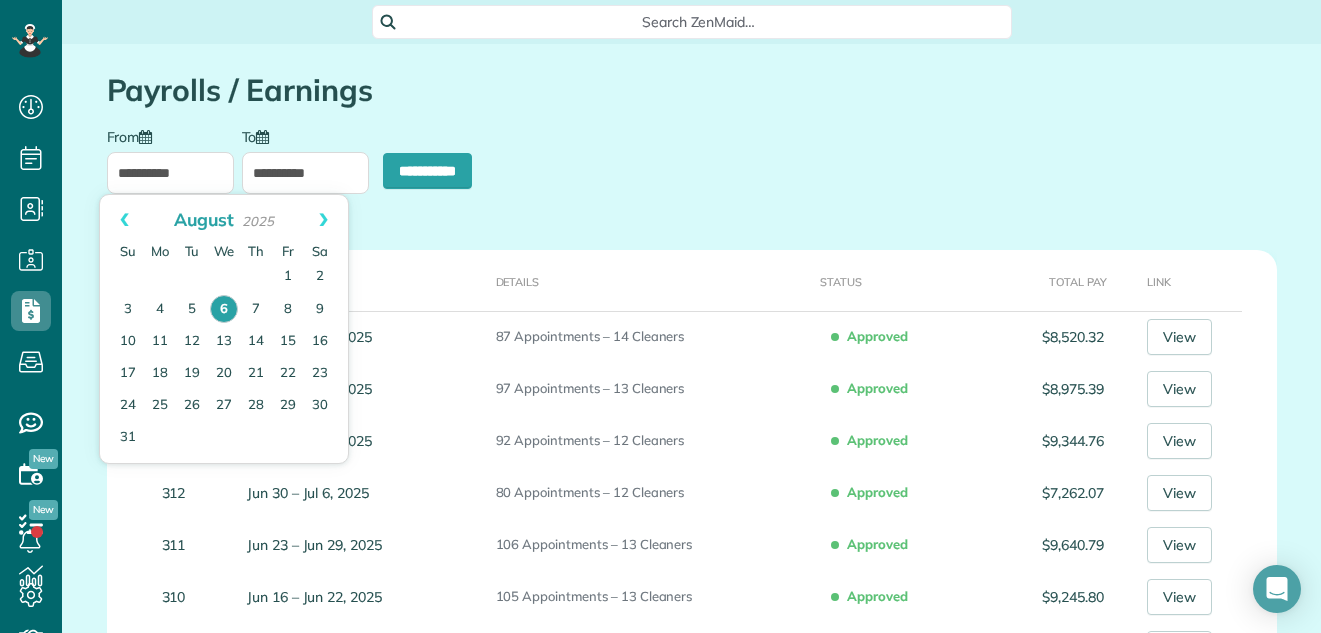 click on "**********" at bounding box center (170, 173) 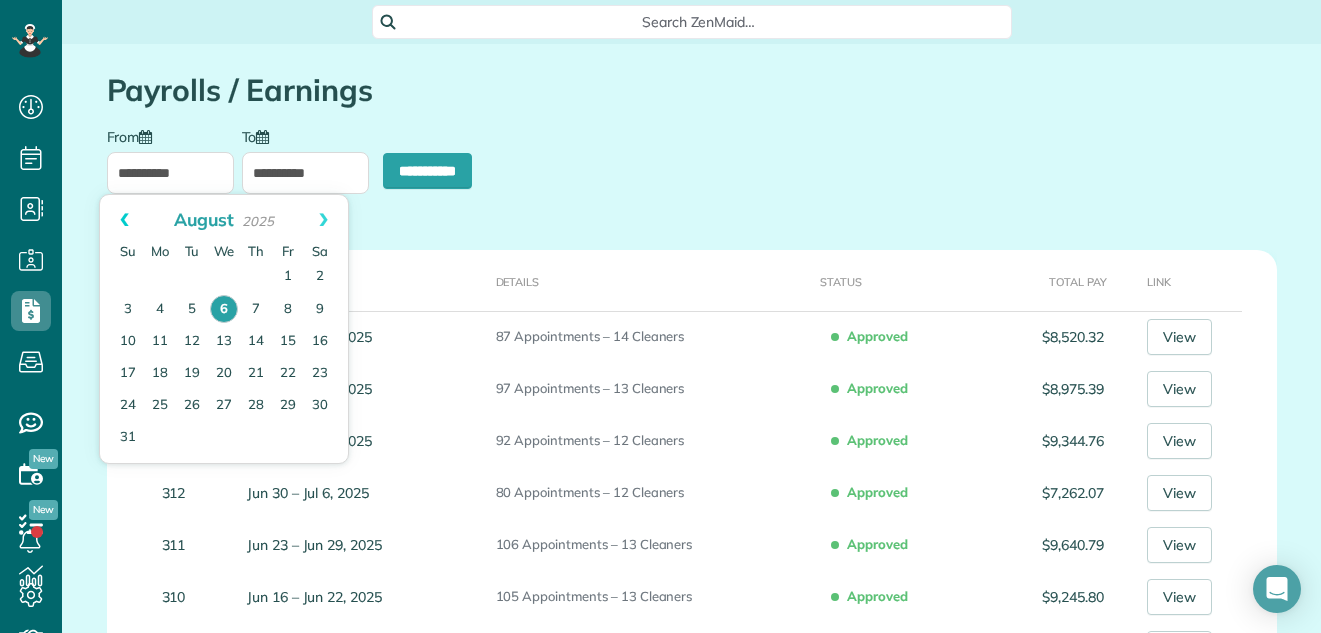 click on "Prev" at bounding box center (124, 220) 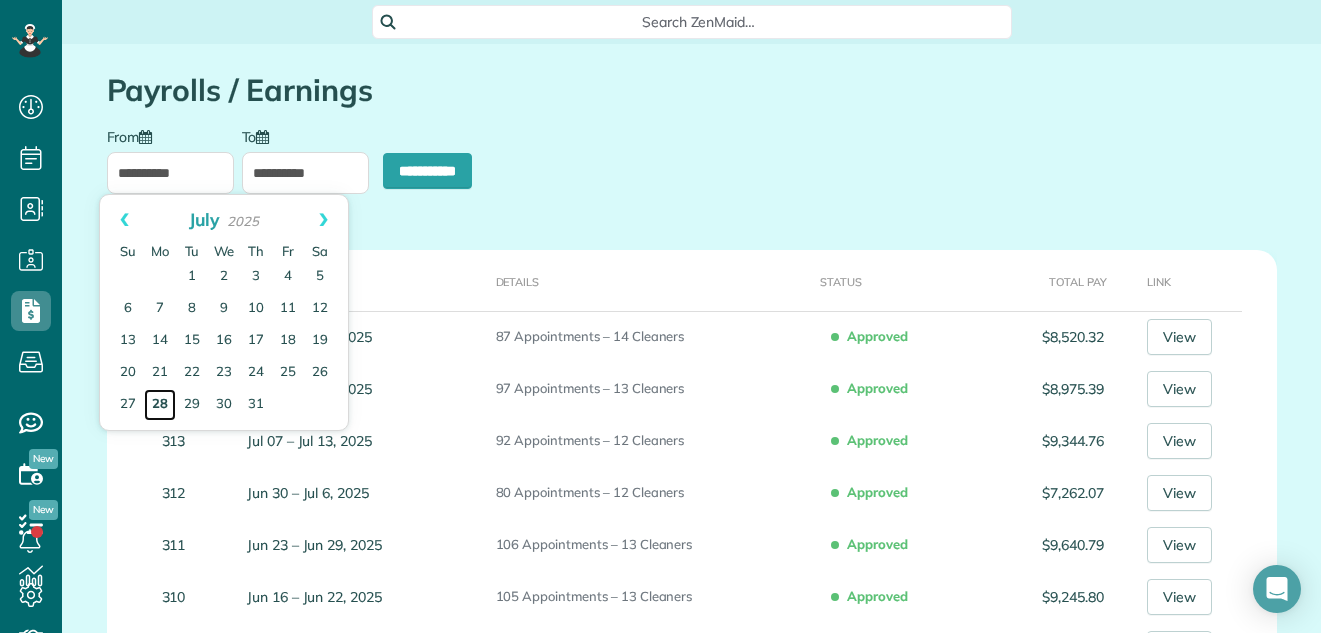click on "28" at bounding box center [160, 405] 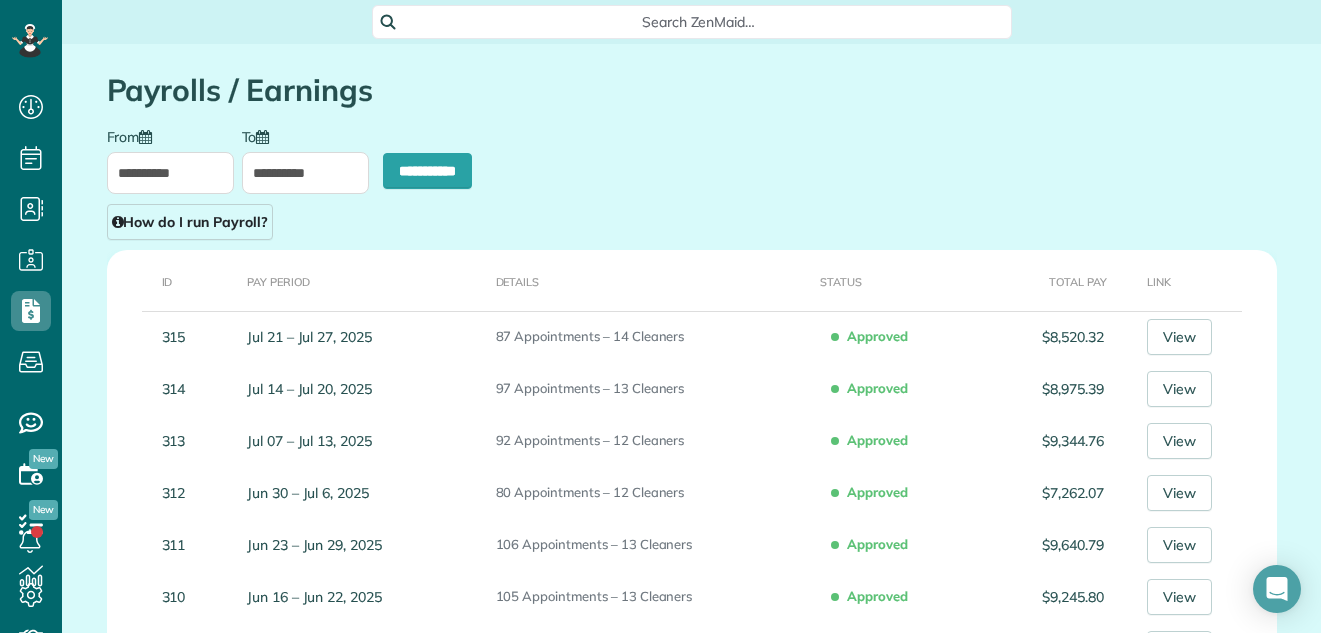 click on "**********" at bounding box center (305, 173) 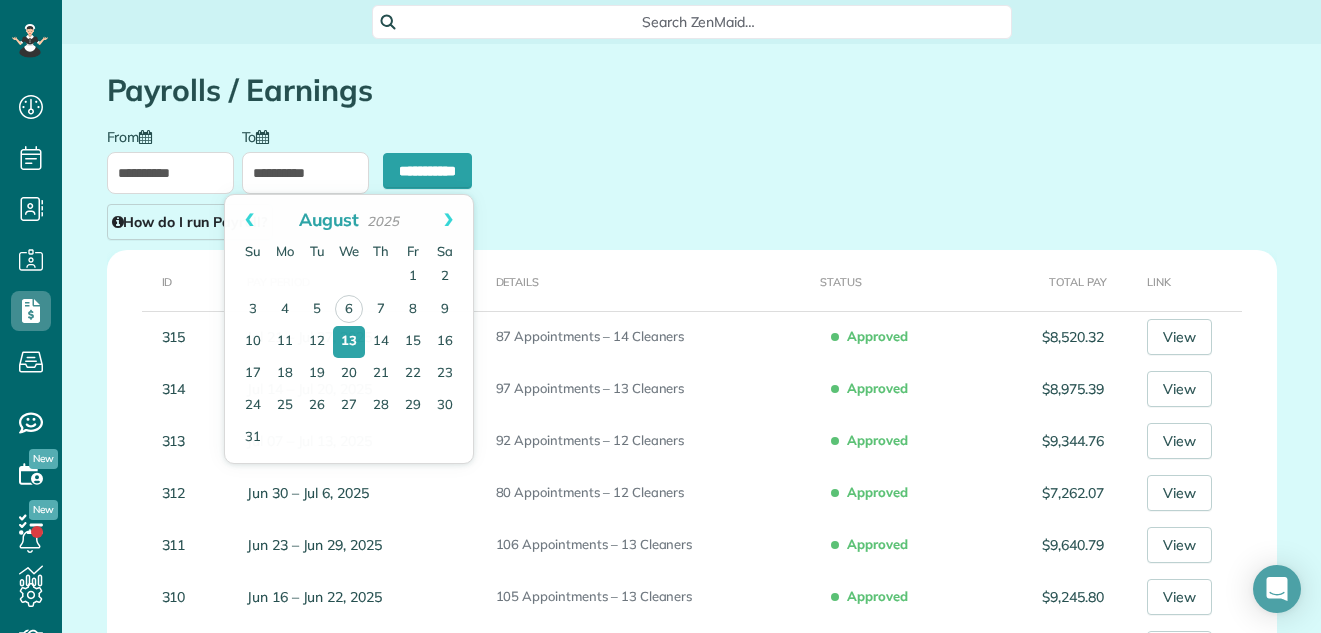 click on "**********" at bounding box center [305, 173] 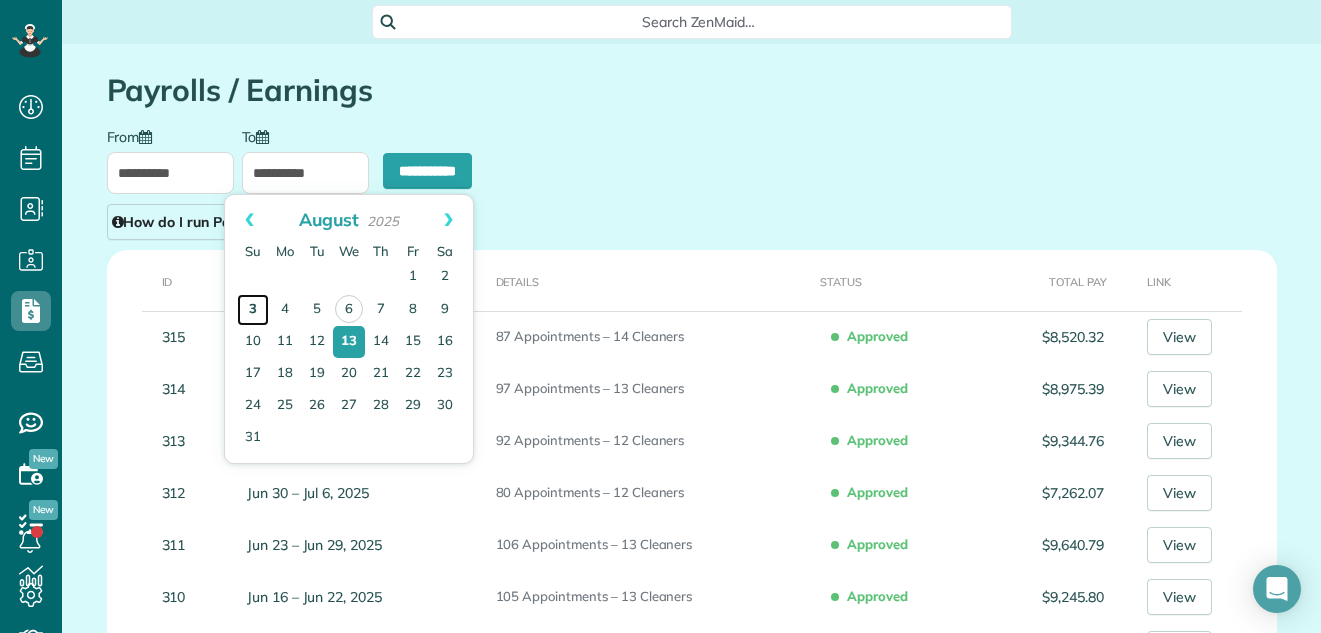 click on "3" at bounding box center (253, 310) 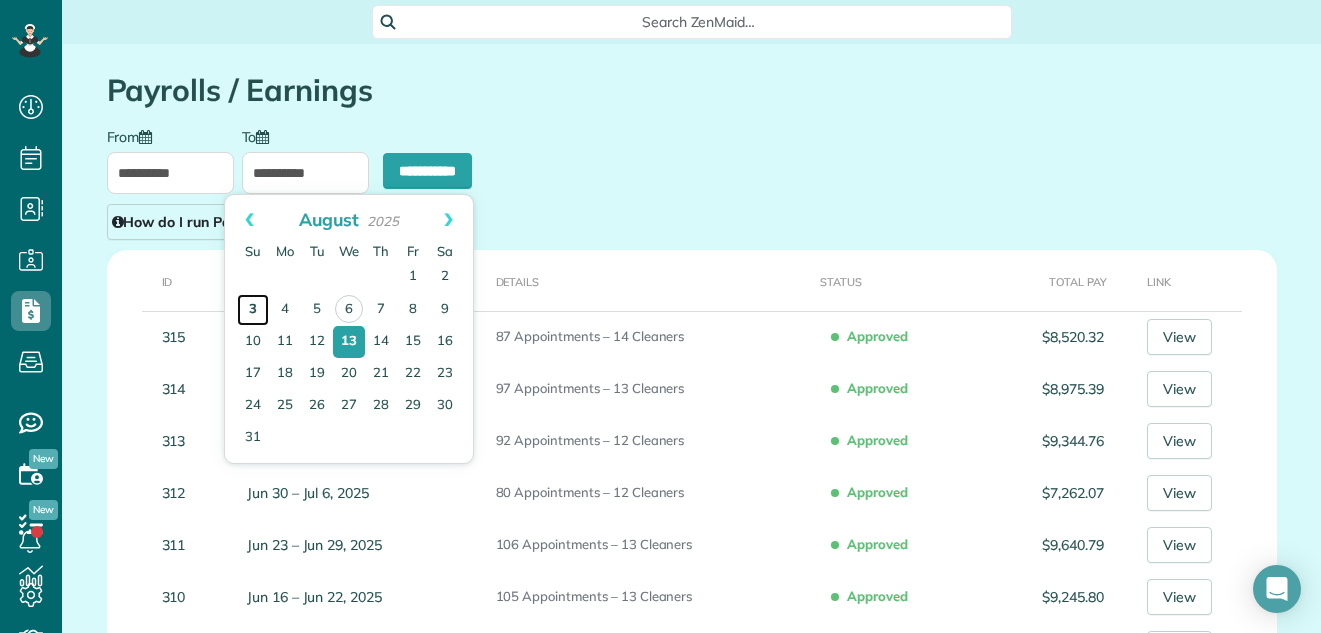 type on "**********" 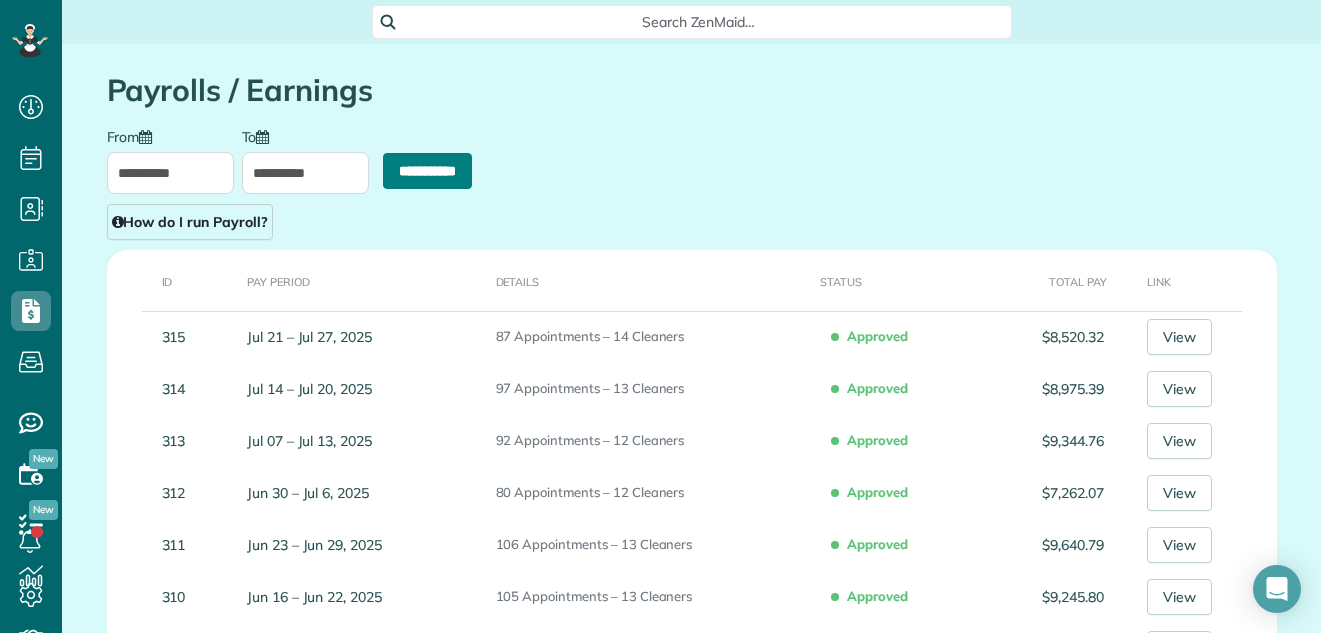 click on "**********" at bounding box center [427, 171] 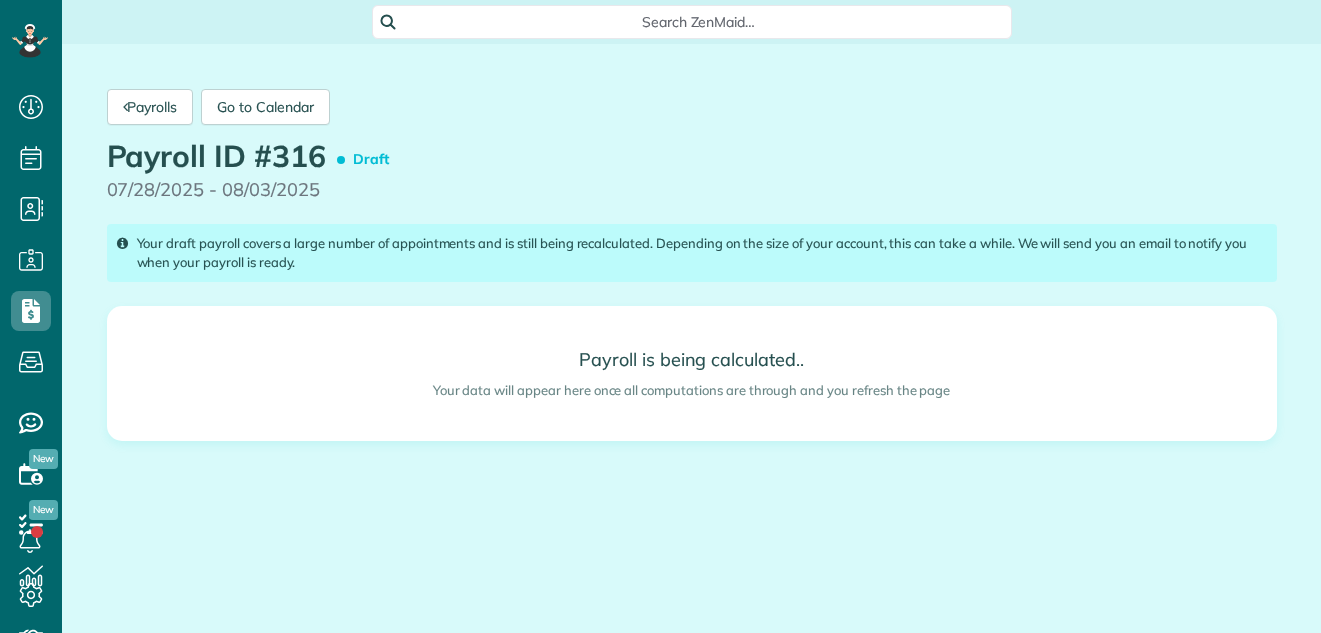 scroll, scrollTop: 0, scrollLeft: 0, axis: both 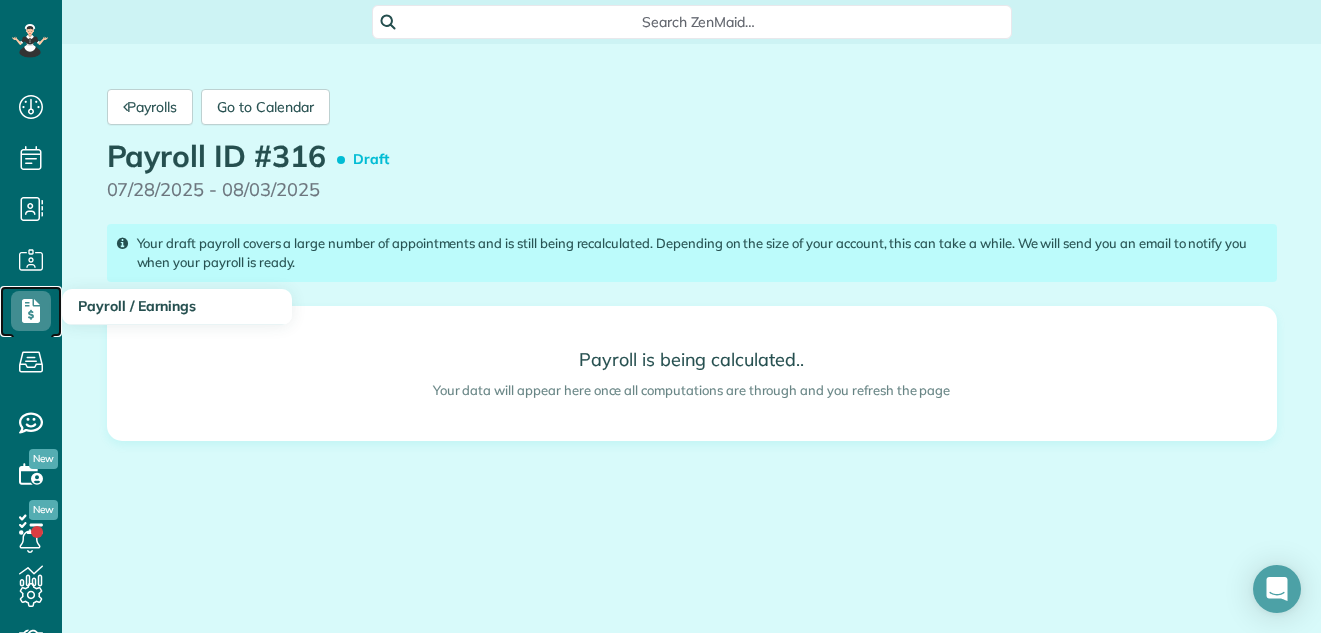 click 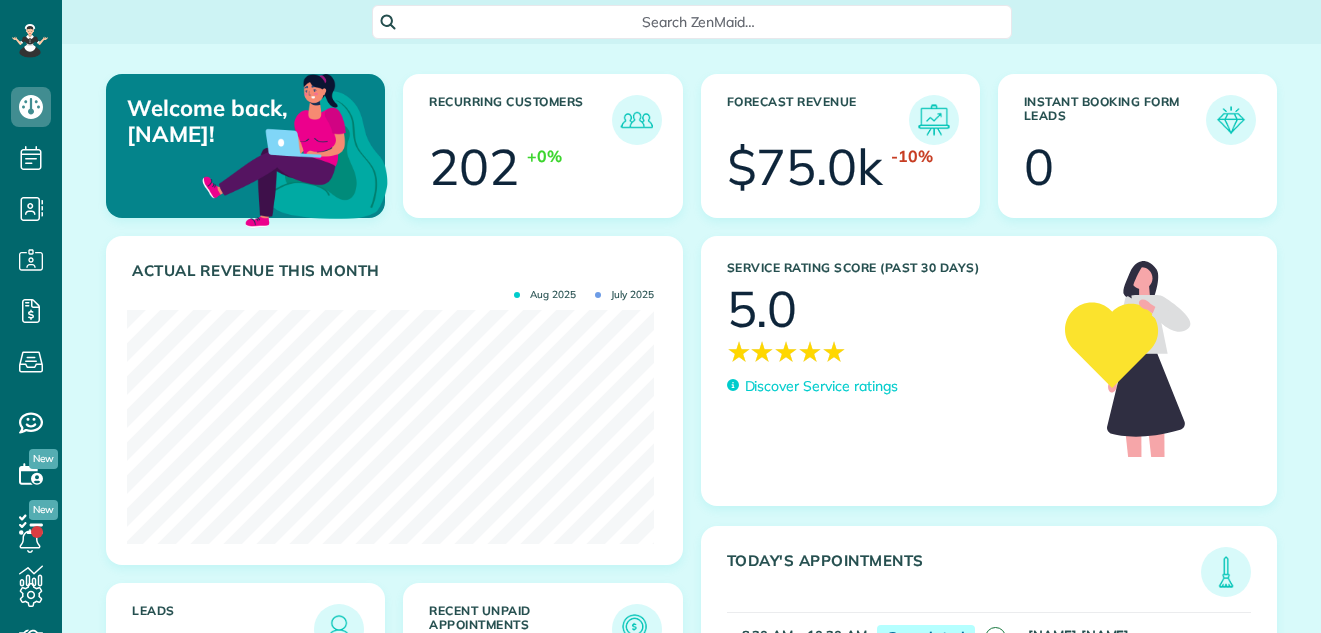 scroll, scrollTop: 0, scrollLeft: 0, axis: both 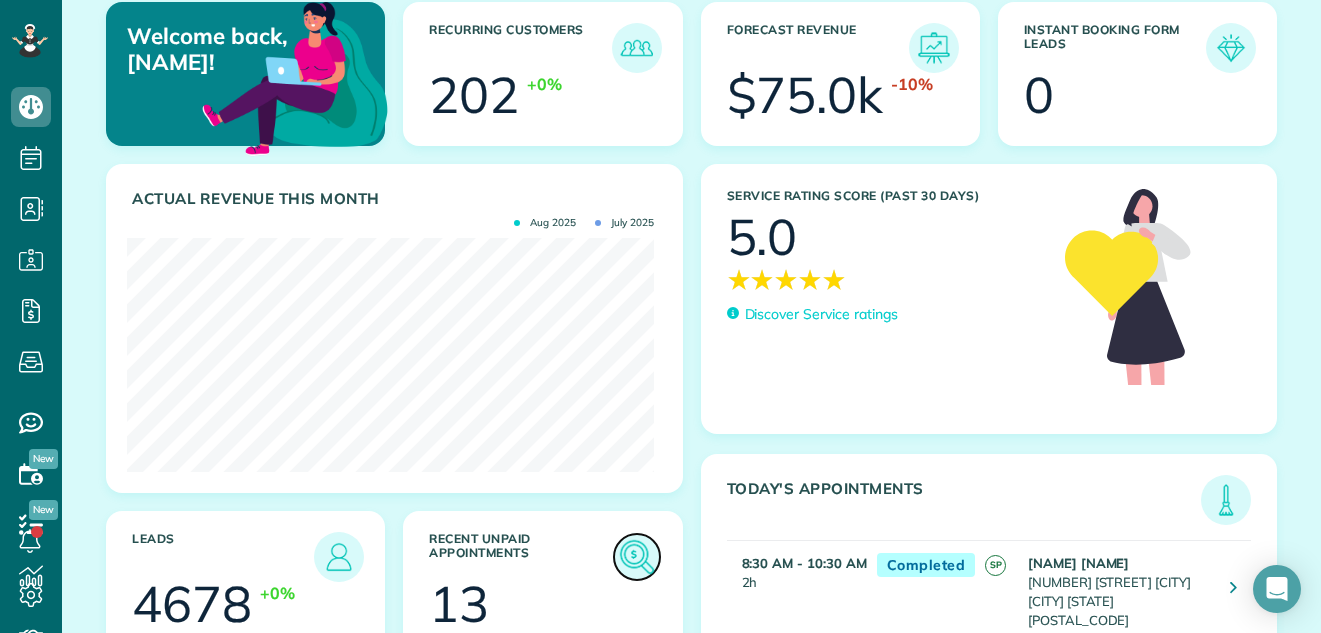 click at bounding box center [637, 557] 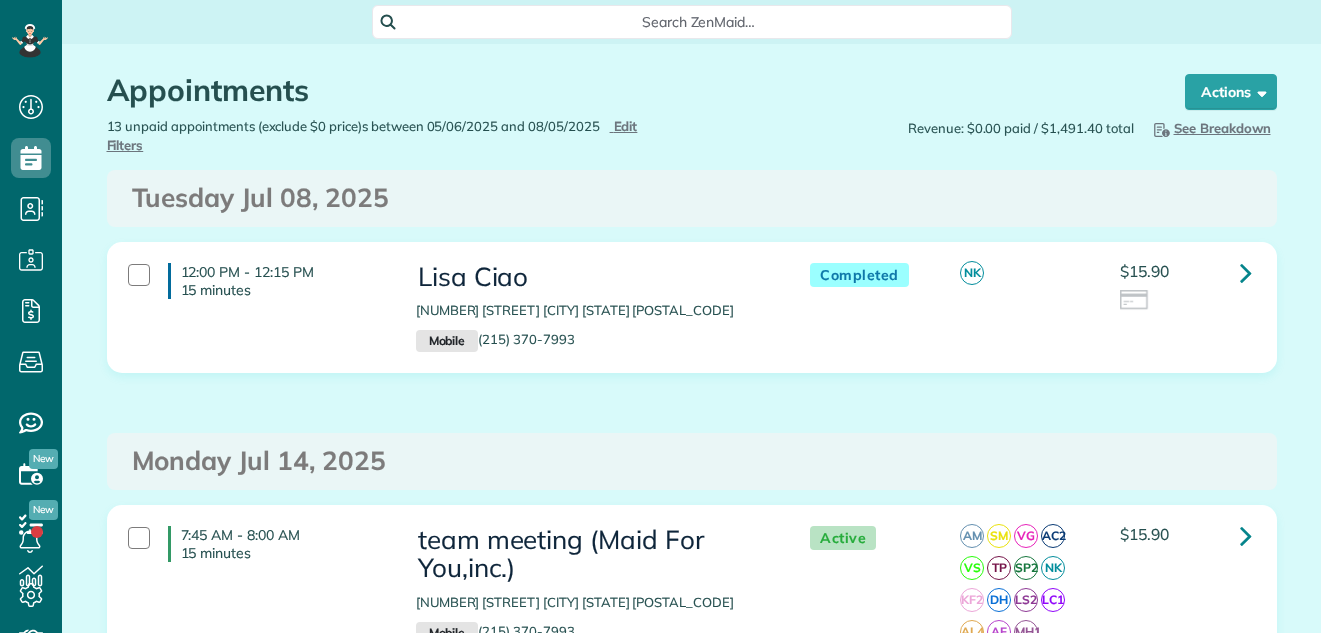 scroll, scrollTop: 0, scrollLeft: 0, axis: both 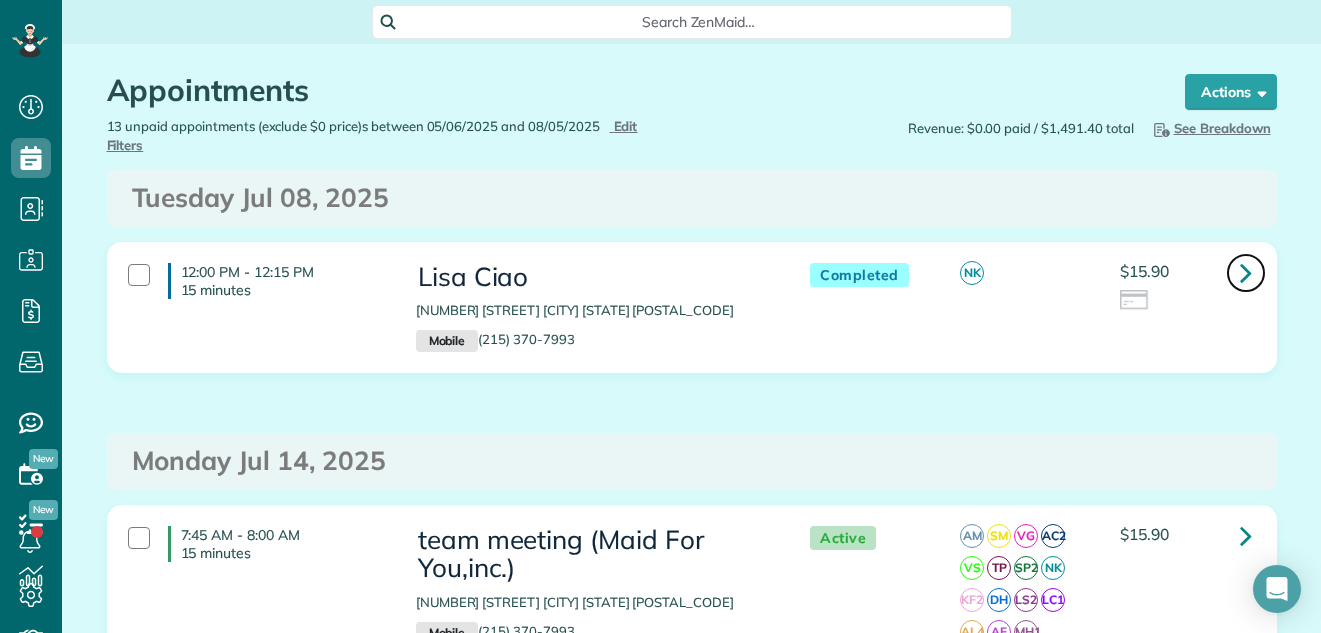 click at bounding box center [1246, 272] 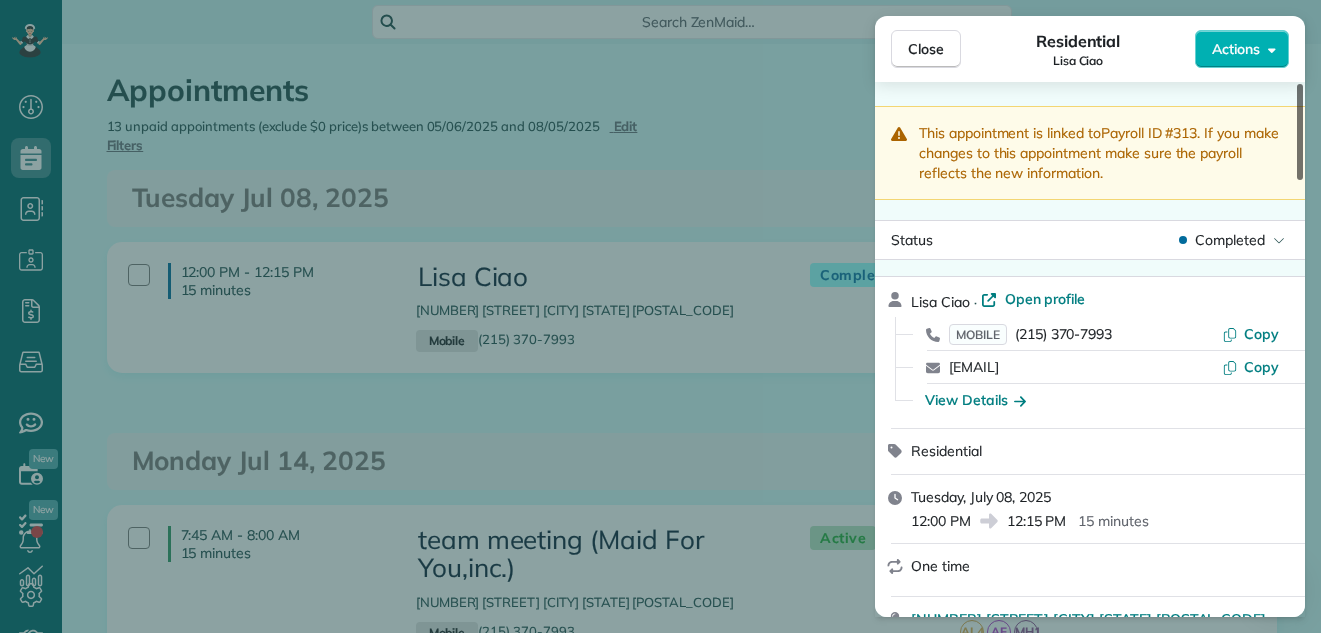 scroll, scrollTop: 409, scrollLeft: 0, axis: vertical 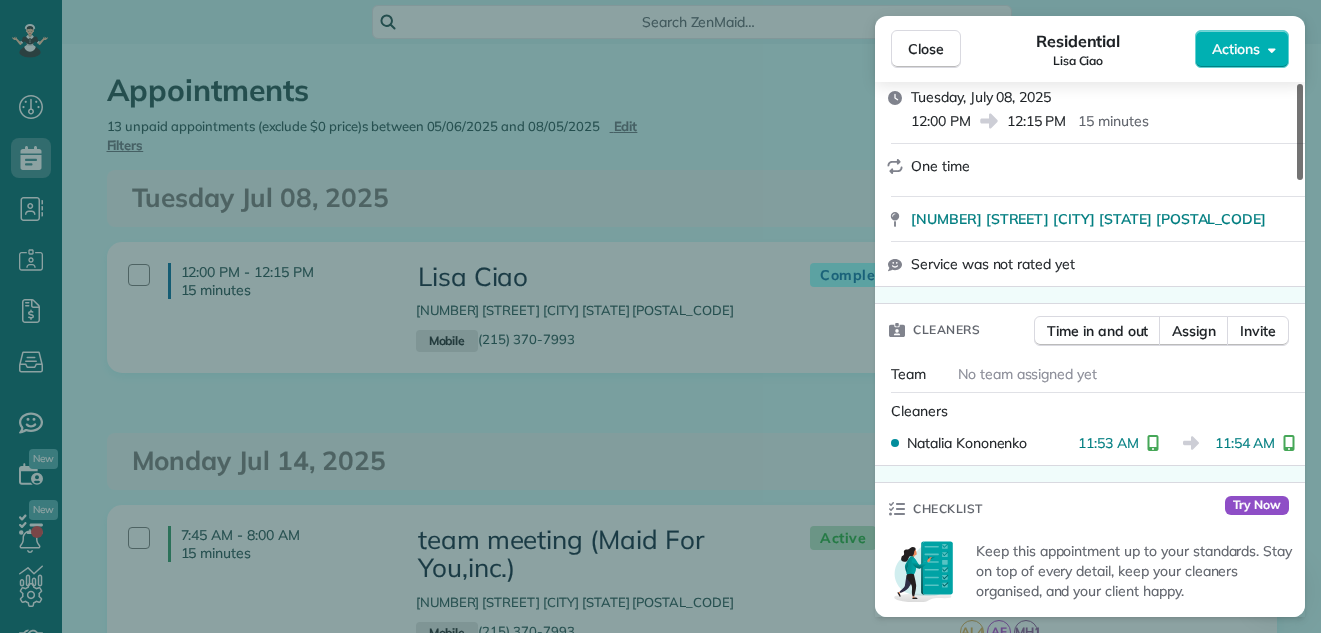 drag, startPoint x: 1301, startPoint y: 97, endPoint x: 1296, endPoint y: 170, distance: 73.171036 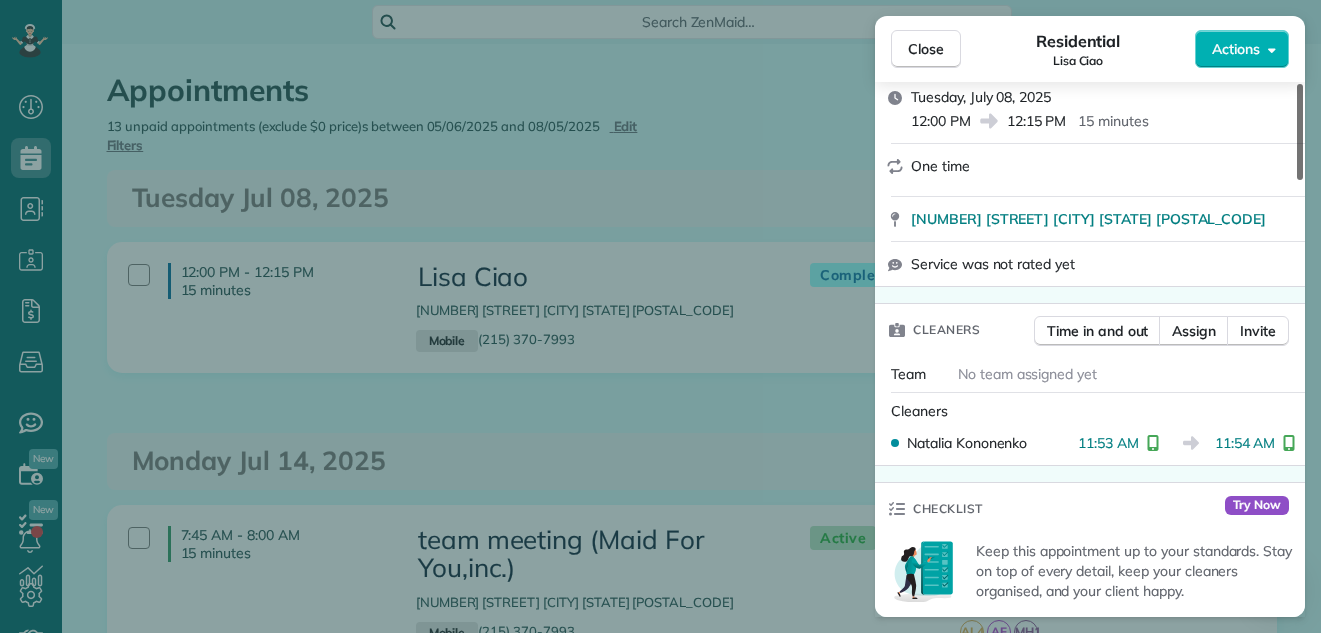 click at bounding box center (1300, 132) 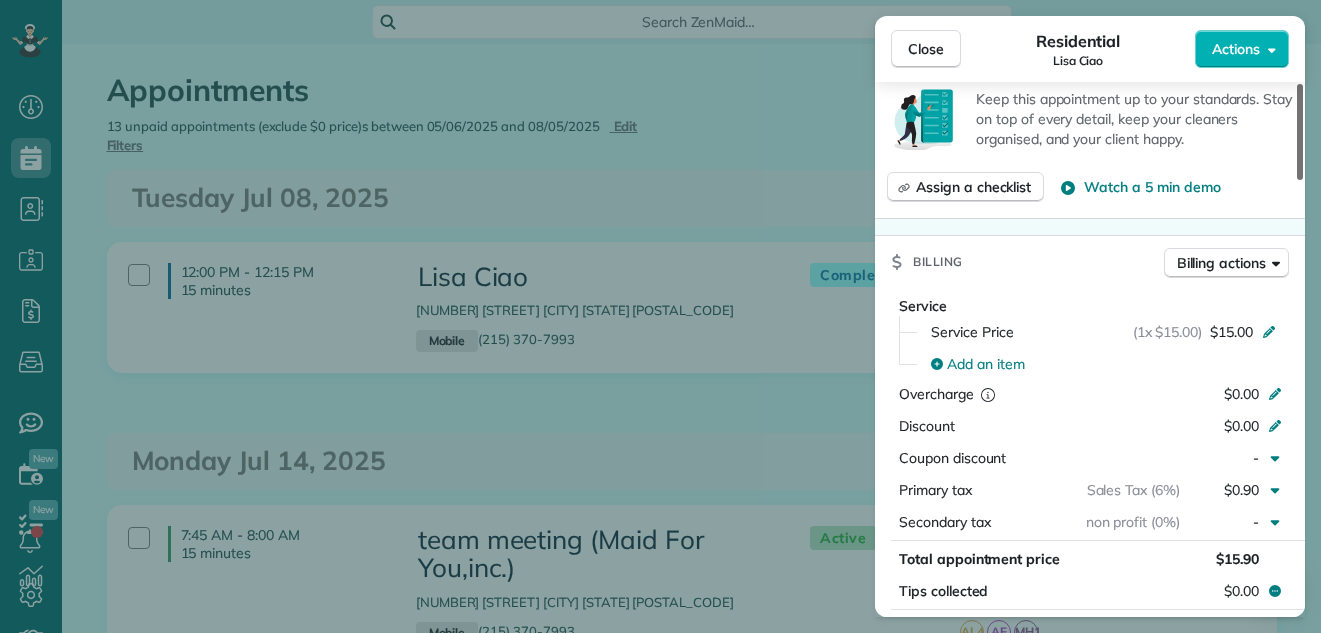 scroll, scrollTop: 969, scrollLeft: 0, axis: vertical 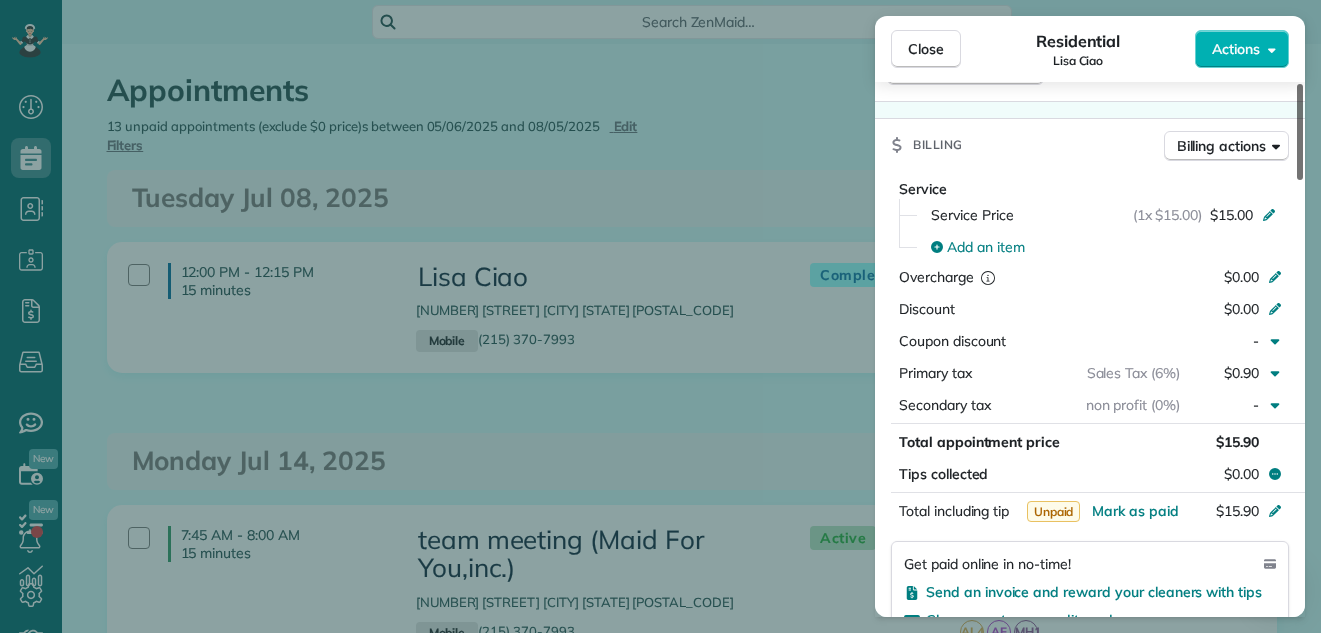 drag, startPoint x: 1301, startPoint y: 221, endPoint x: 1312, endPoint y: 321, distance: 100.60318 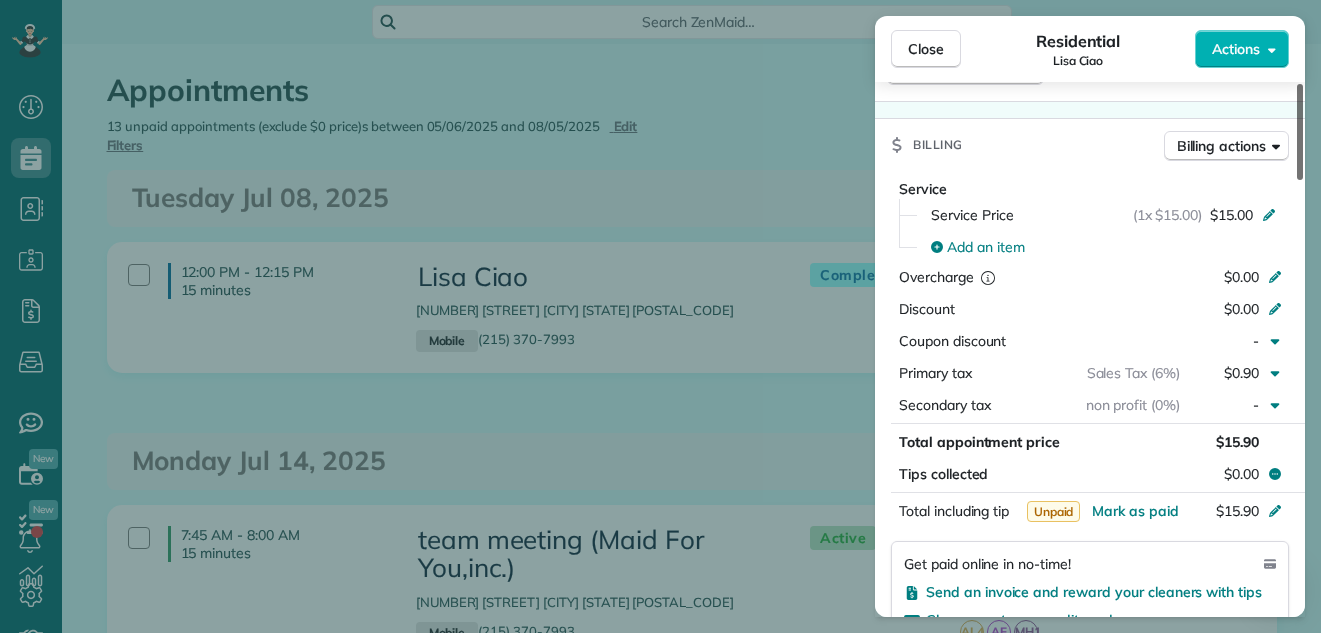 click at bounding box center (1300, 132) 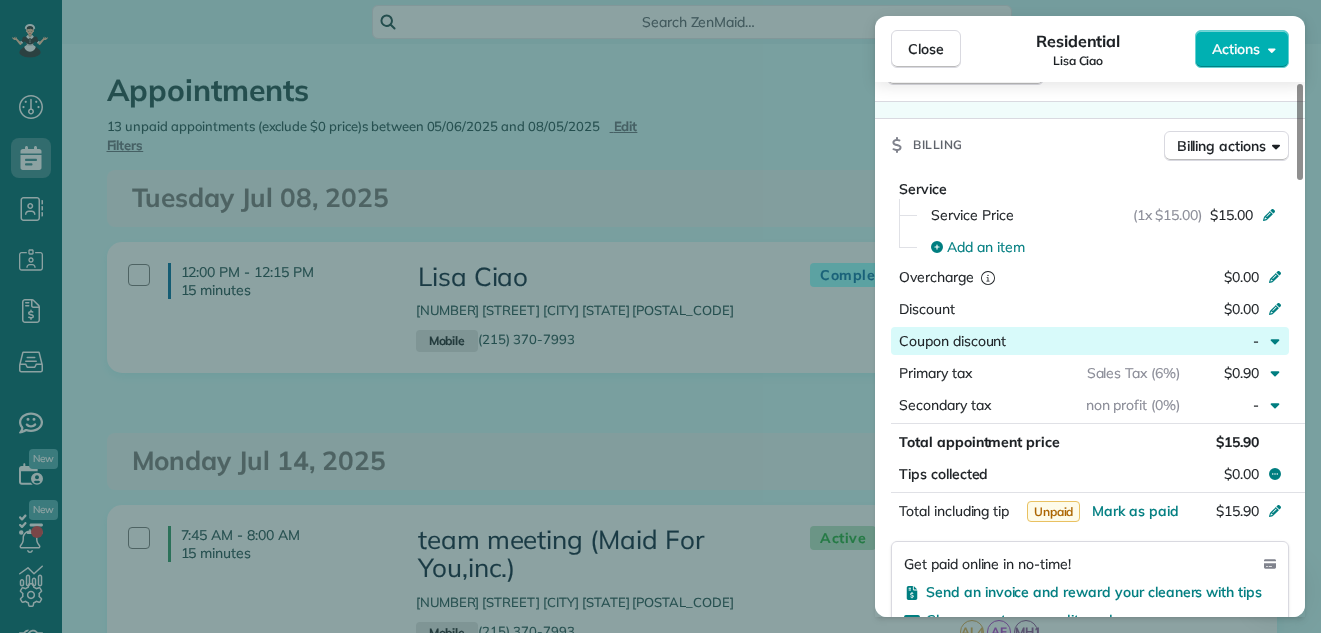 click at bounding box center (1093, 341) 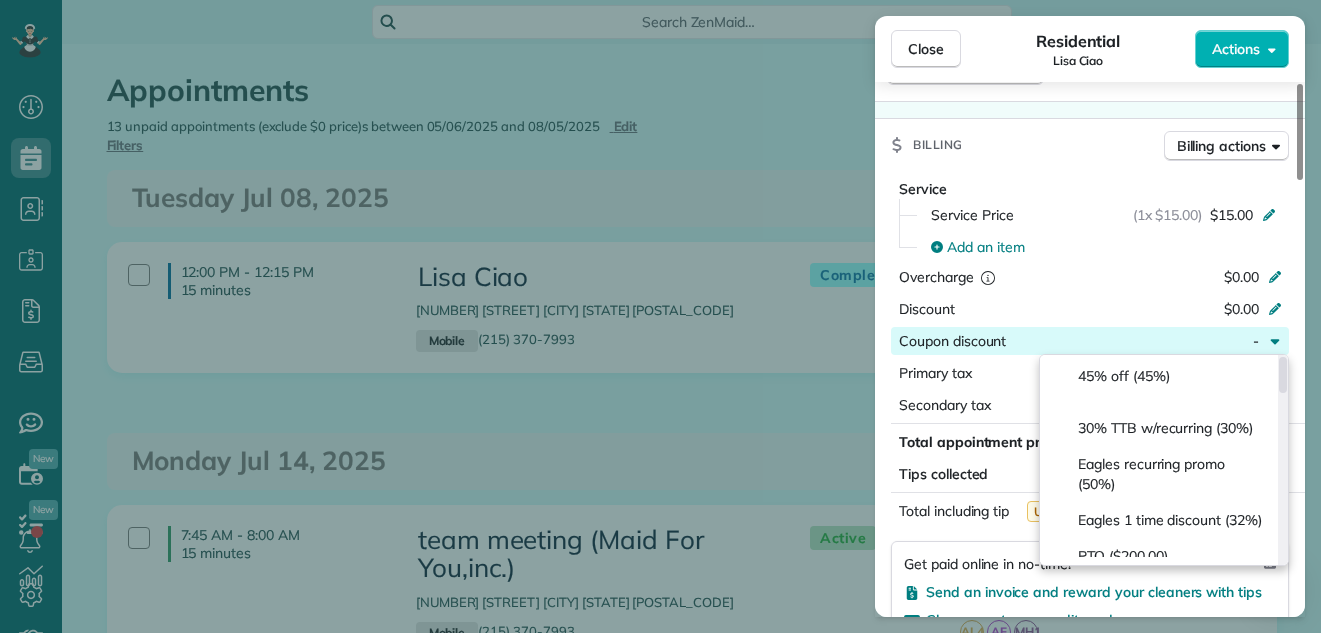 click at bounding box center (1283, 375) 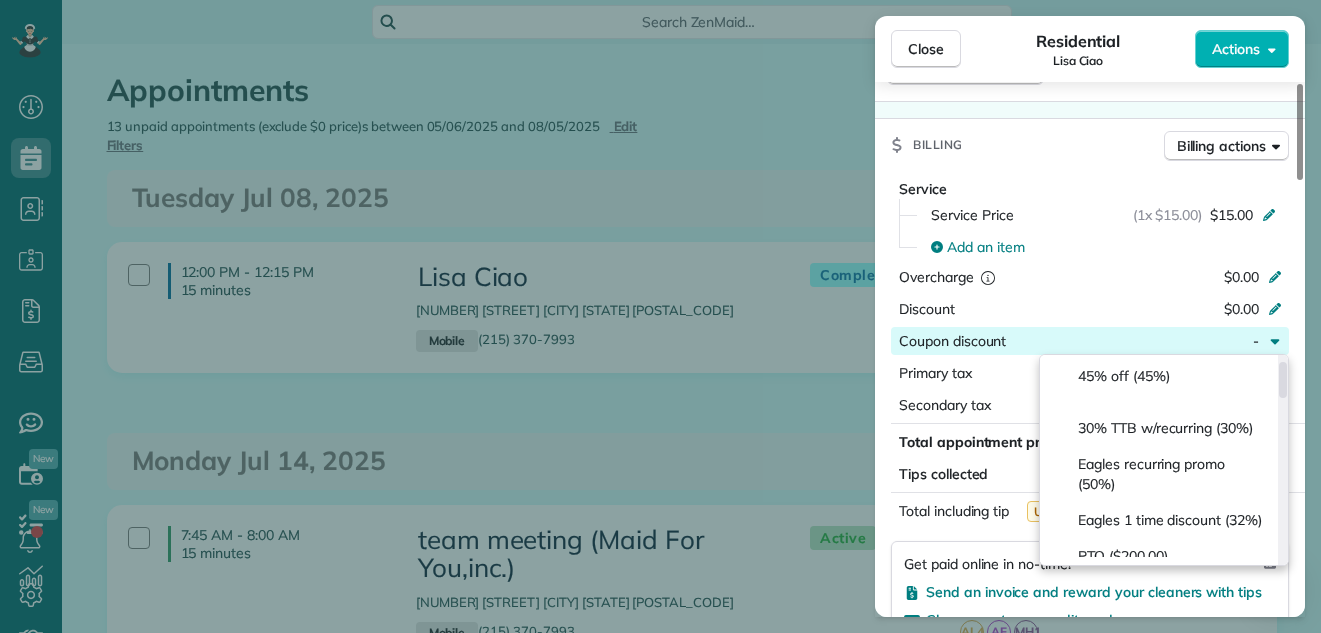 scroll, scrollTop: 33, scrollLeft: 0, axis: vertical 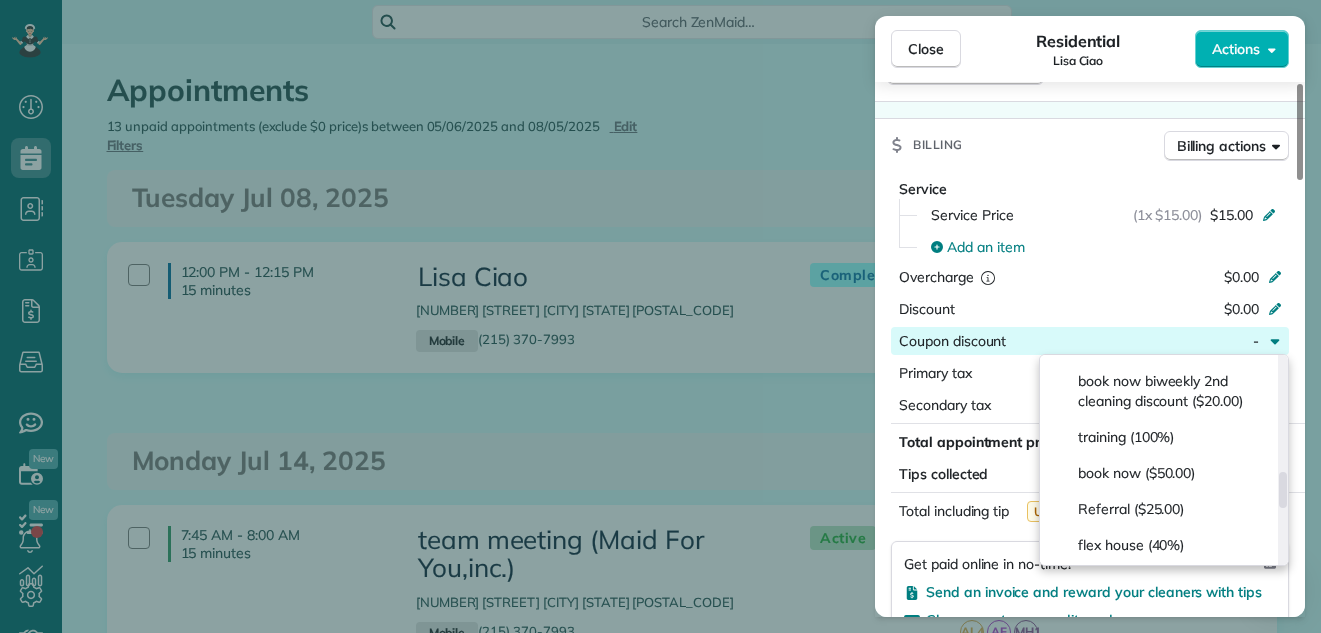 drag, startPoint x: 1283, startPoint y: 388, endPoint x: 1273, endPoint y: 497, distance: 109.457756 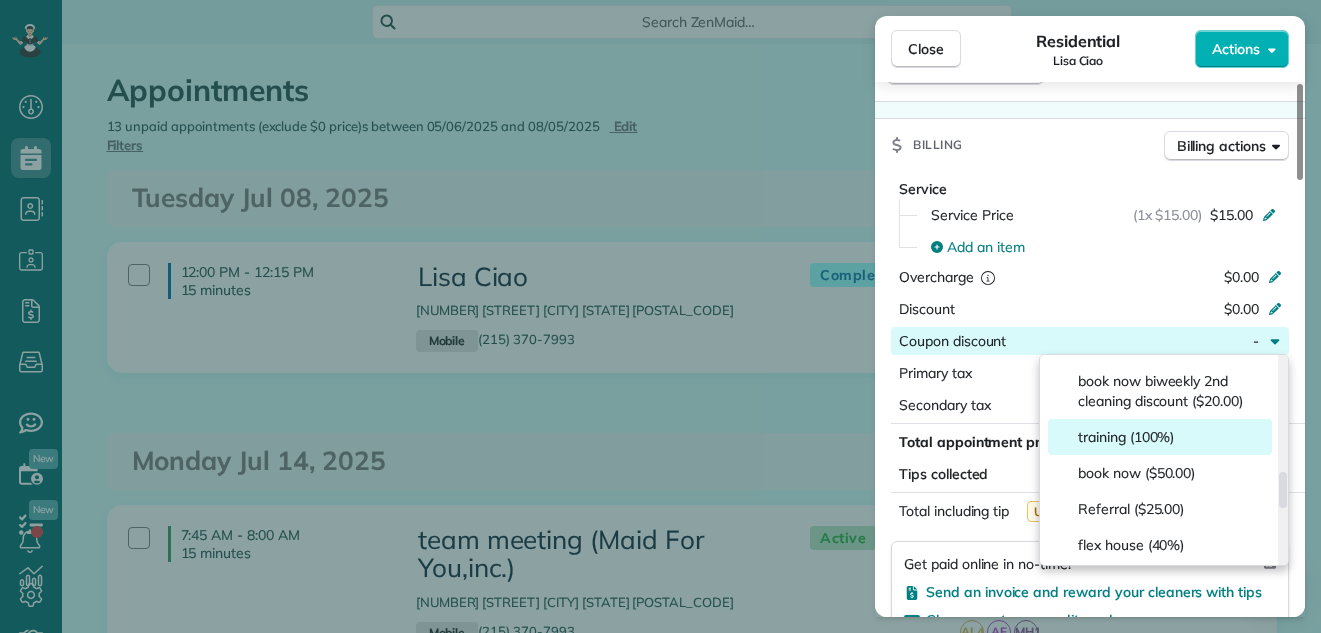 click on "training  (100%)" at bounding box center [1160, 437] 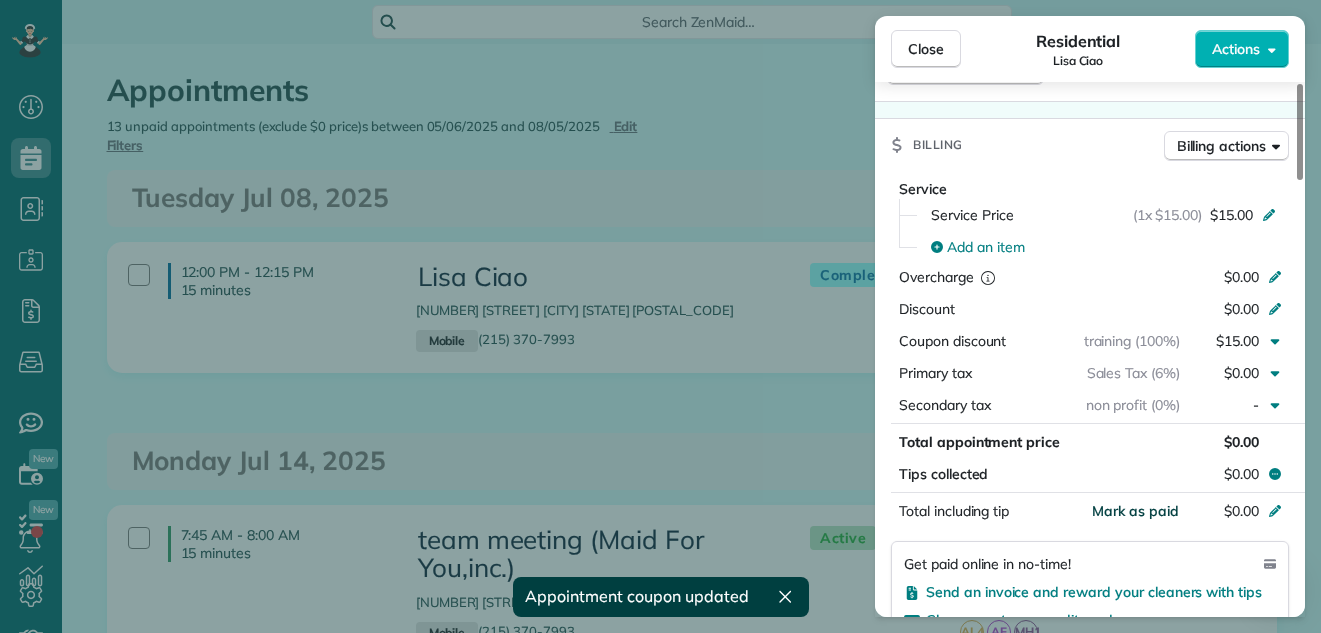 click on "Mark as paid" at bounding box center (1135, 511) 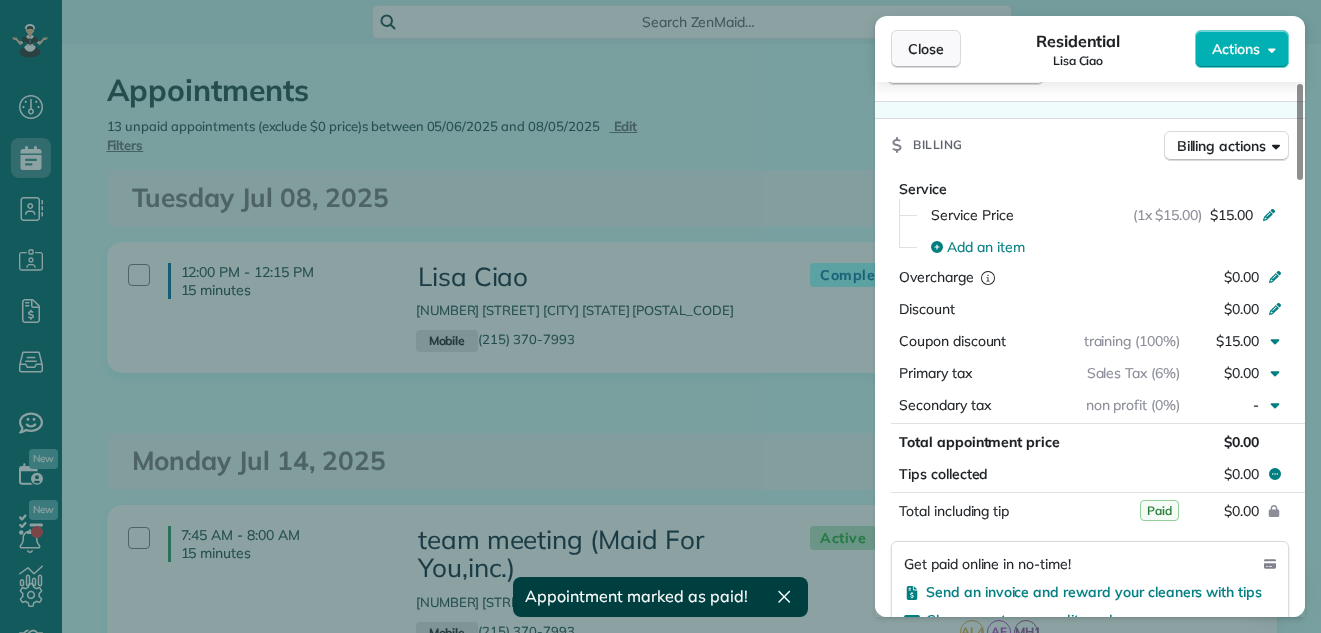click on "Close" at bounding box center [926, 49] 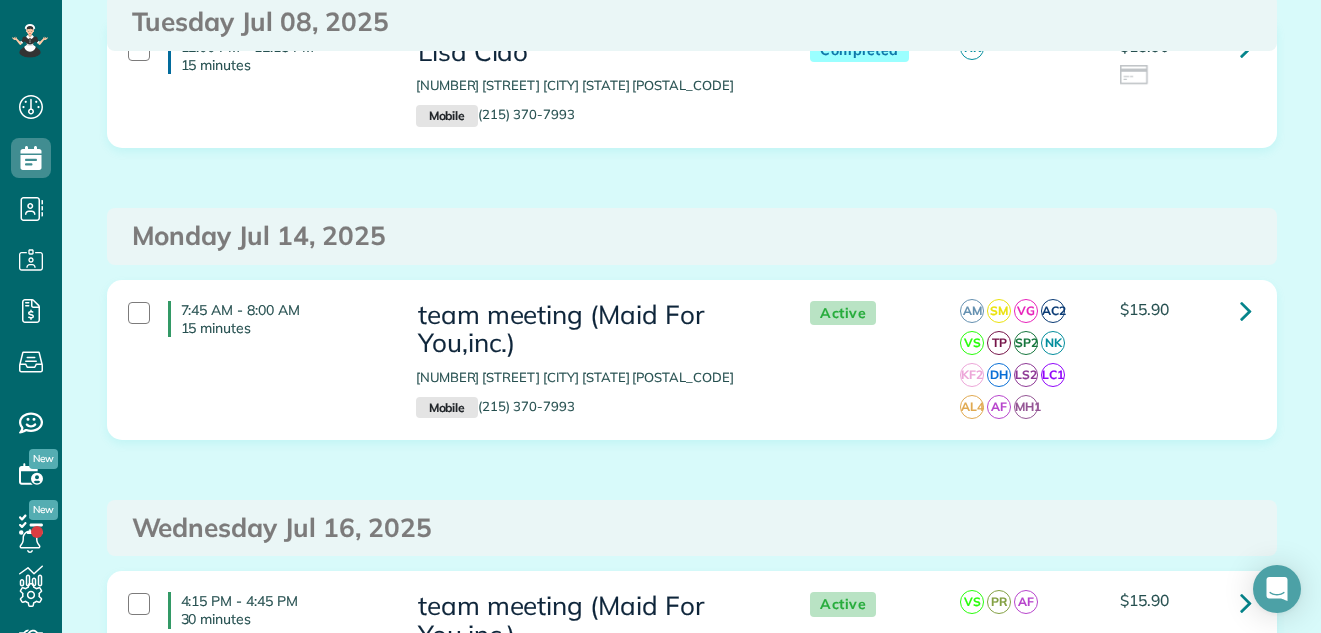 scroll, scrollTop: 423, scrollLeft: 0, axis: vertical 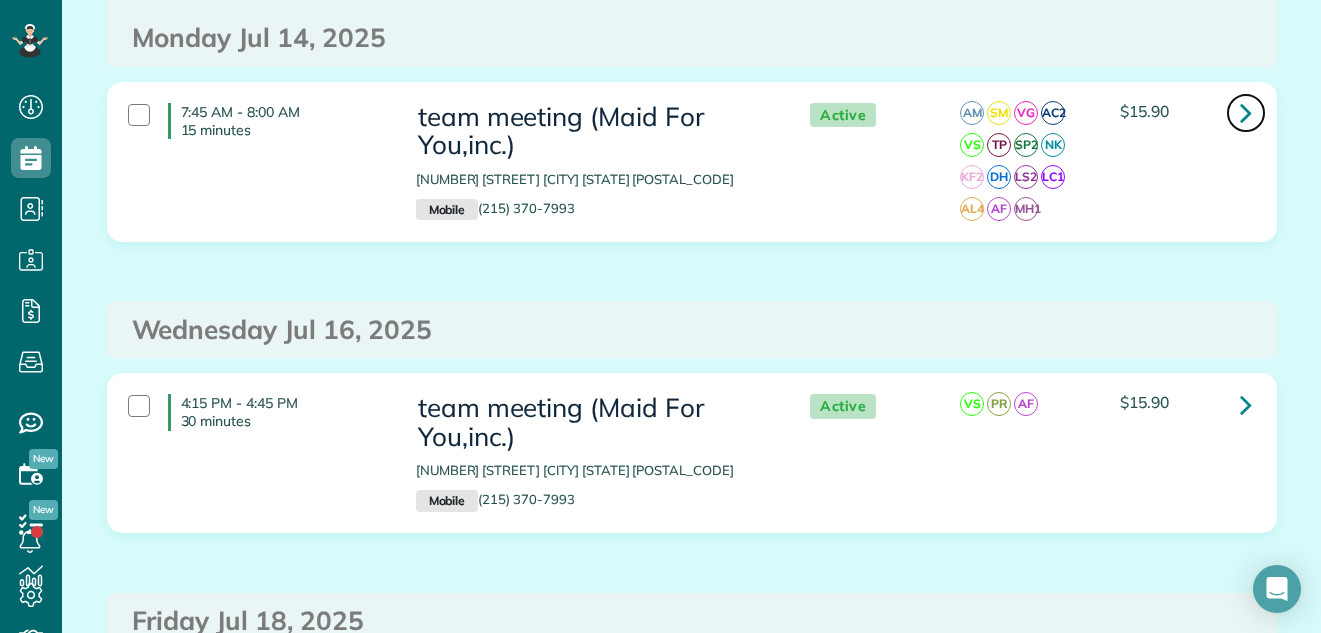 click at bounding box center [1246, 112] 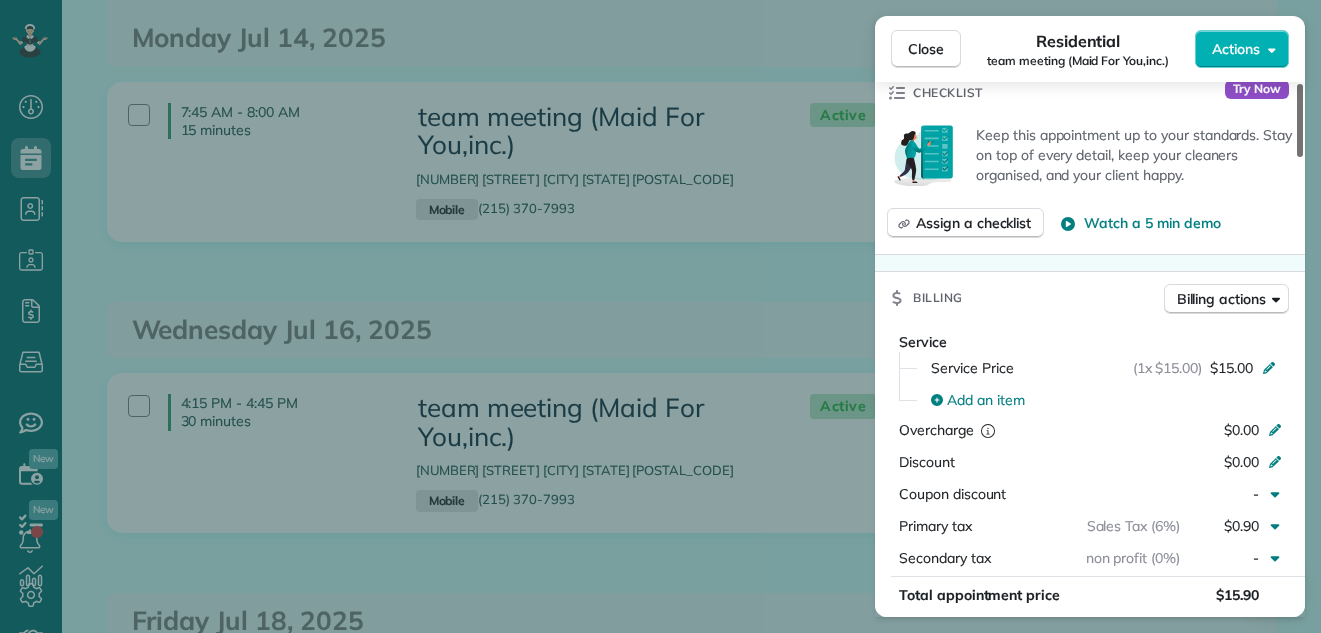 scroll, scrollTop: 1394, scrollLeft: 0, axis: vertical 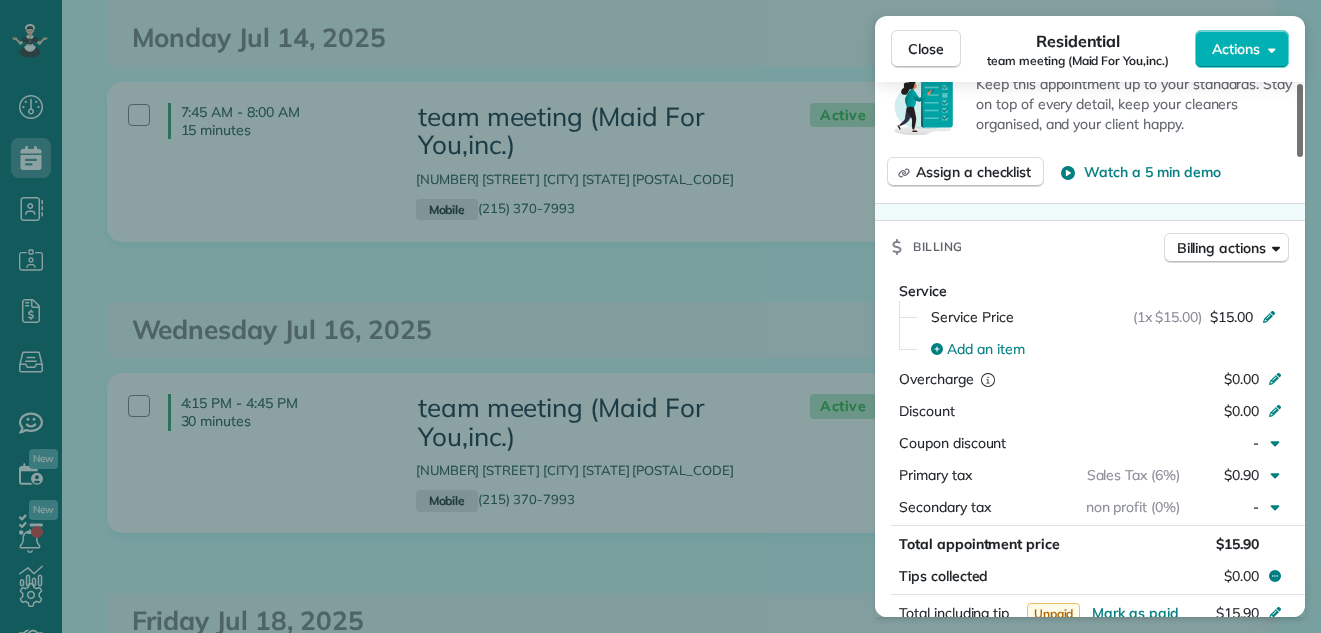 drag, startPoint x: 1302, startPoint y: 107, endPoint x: 1301, endPoint y: 298, distance: 191.00262 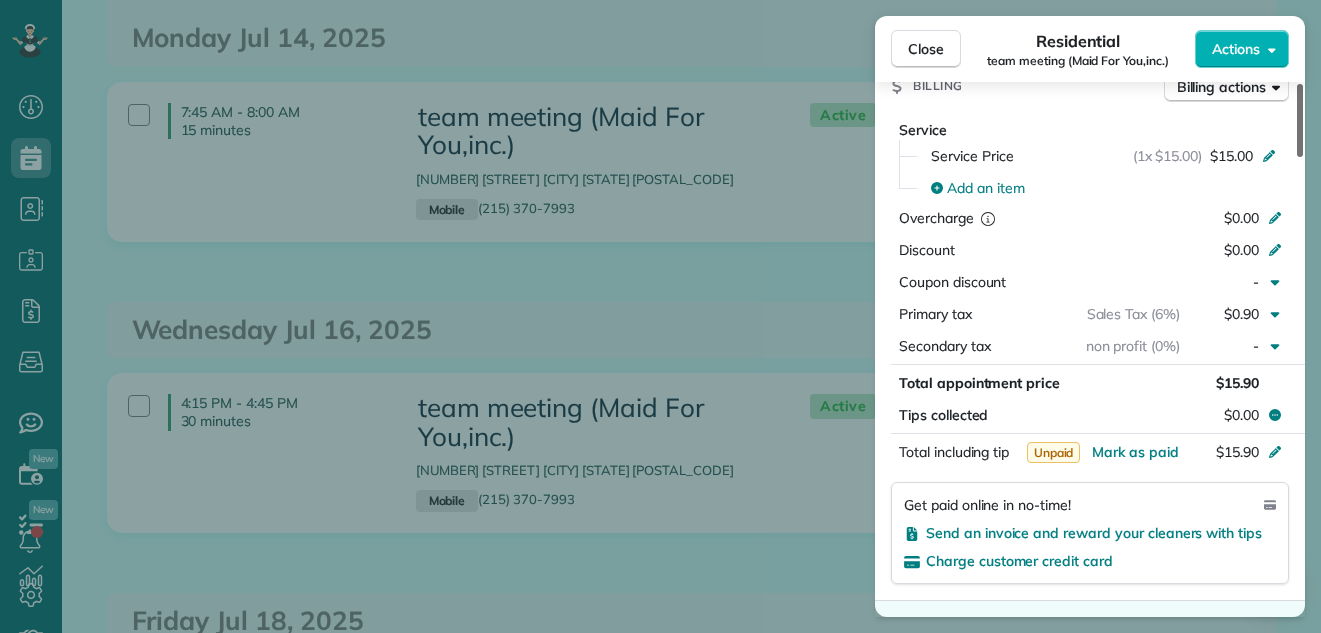 drag, startPoint x: 1299, startPoint y: 309, endPoint x: 1294, endPoint y: 332, distance: 23.537205 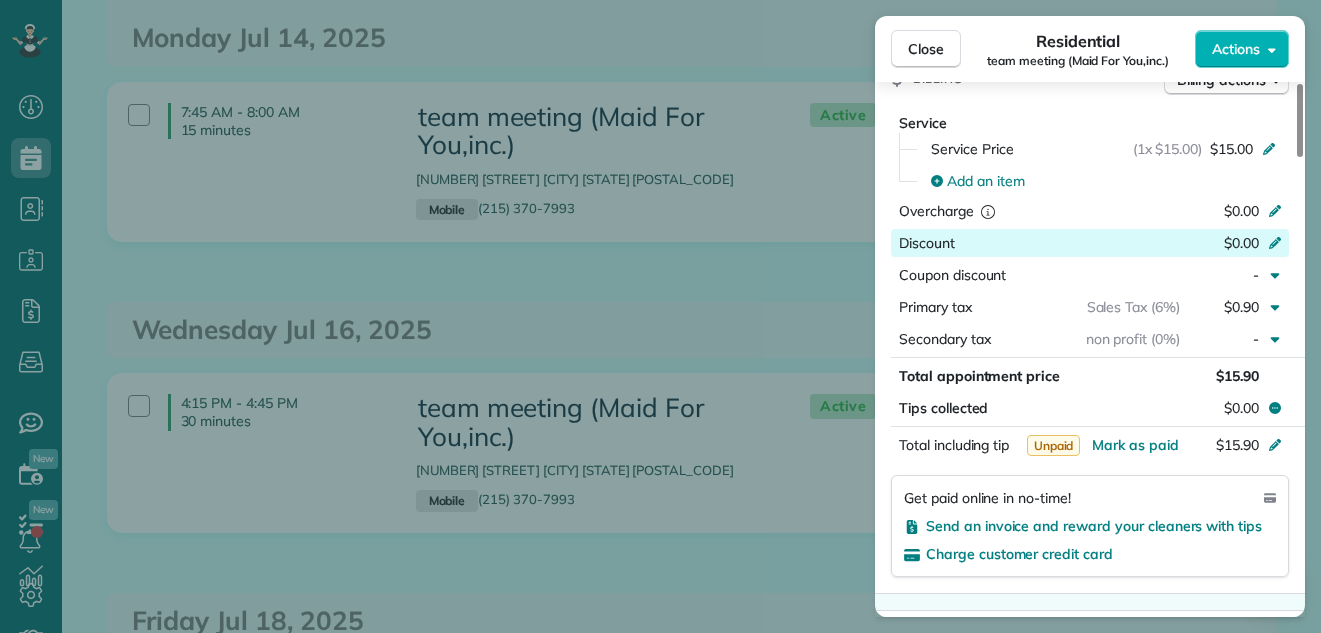 click on "$0.00" at bounding box center [1169, 245] 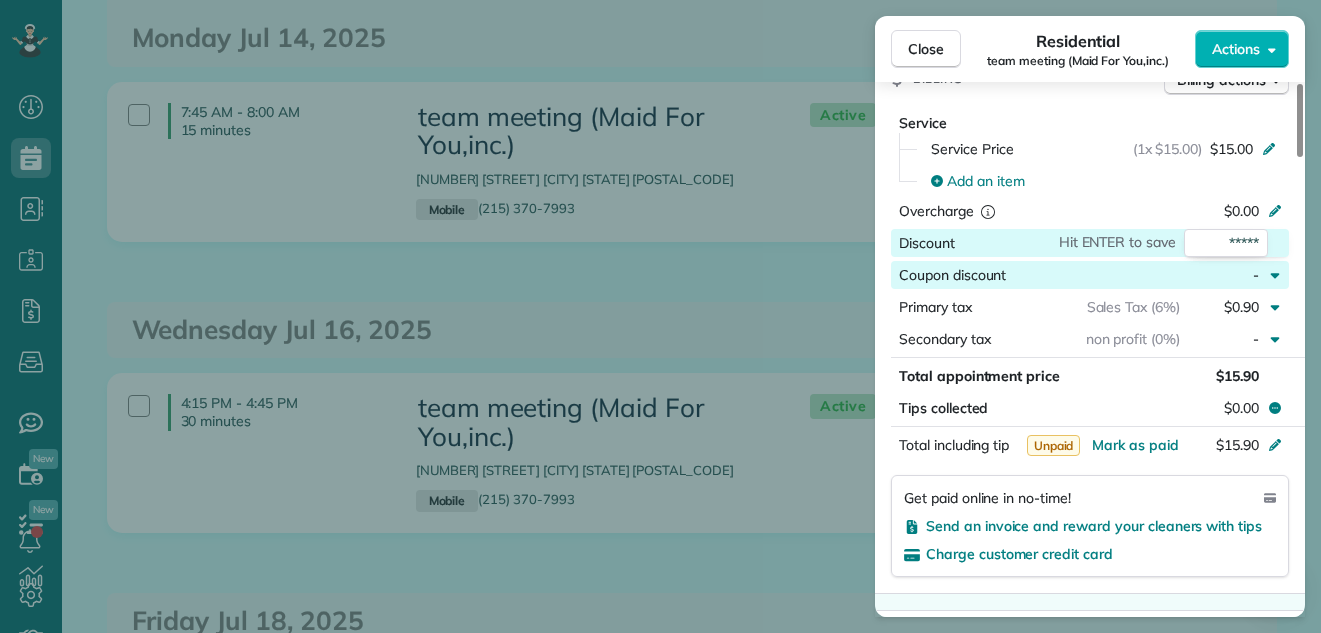 click at bounding box center (1093, 275) 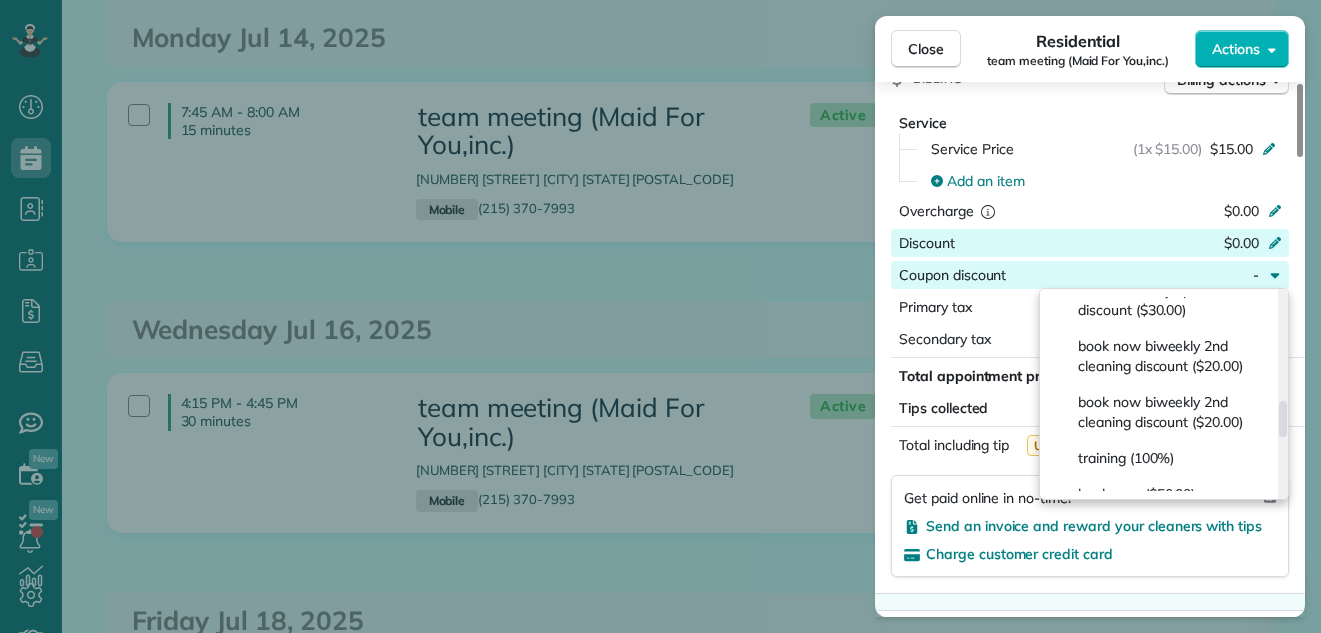 scroll, scrollTop: 616, scrollLeft: 0, axis: vertical 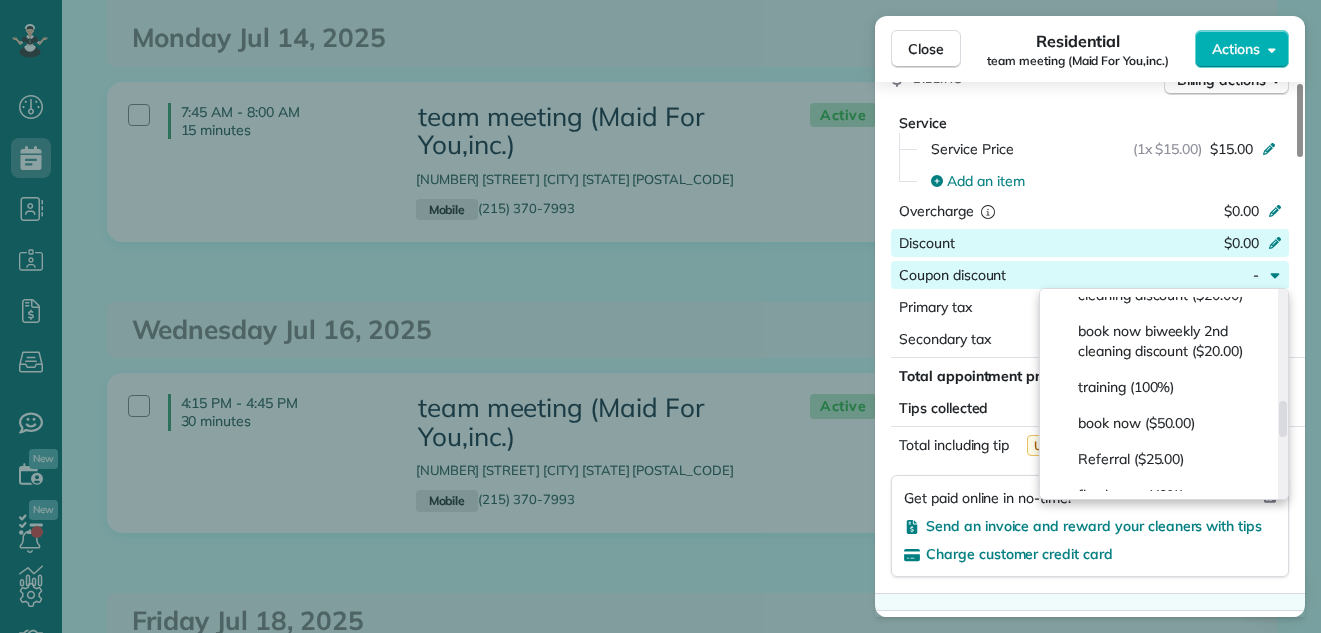 drag, startPoint x: 1281, startPoint y: 309, endPoint x: 1269, endPoint y: 421, distance: 112.64102 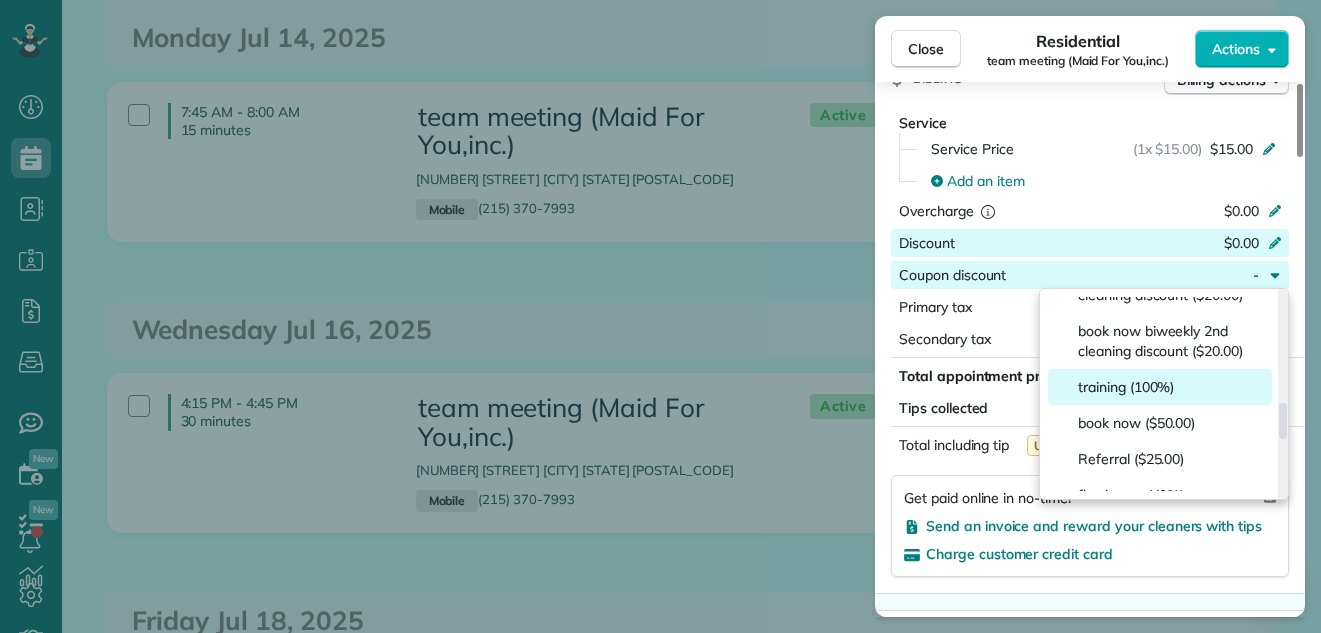click on "training  (100%)" at bounding box center (1160, 387) 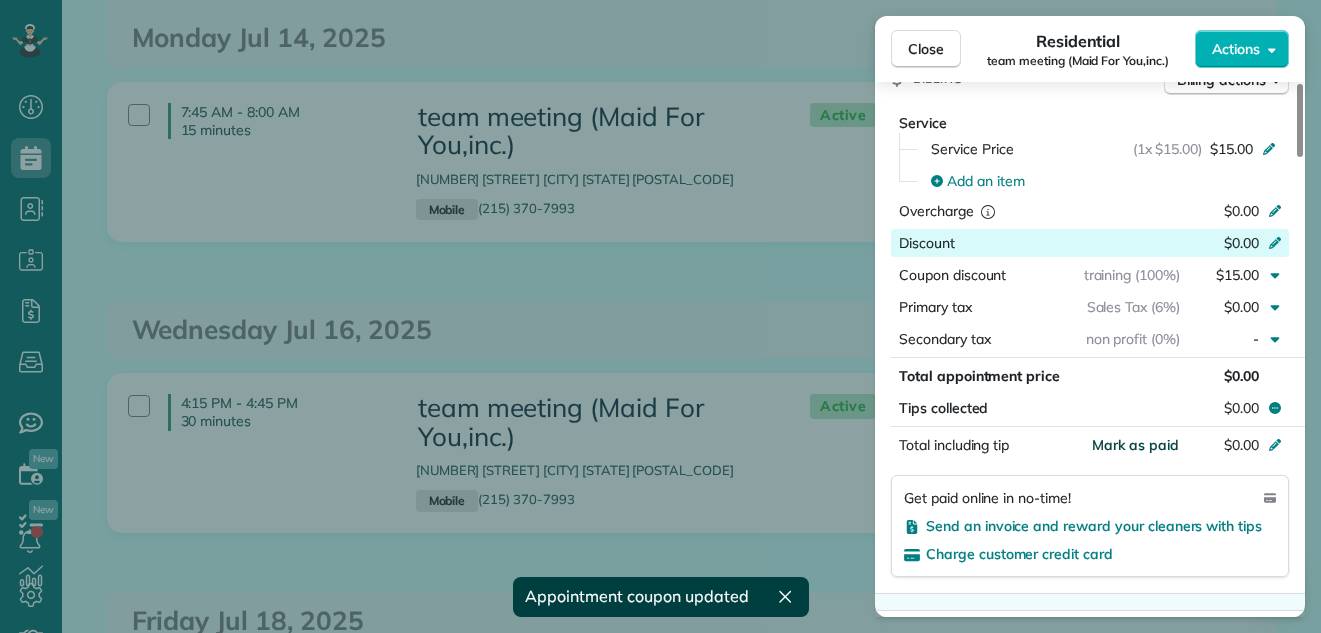 click on "Mark as paid" at bounding box center [1135, 445] 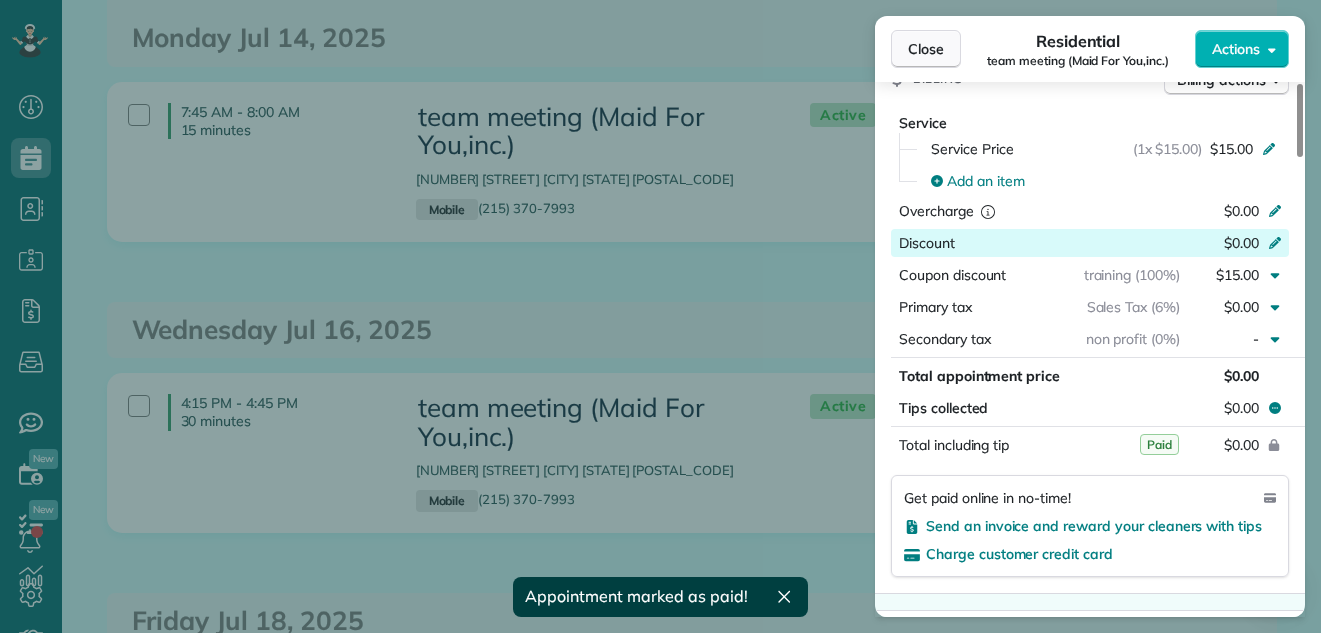 click on "Close" at bounding box center [926, 49] 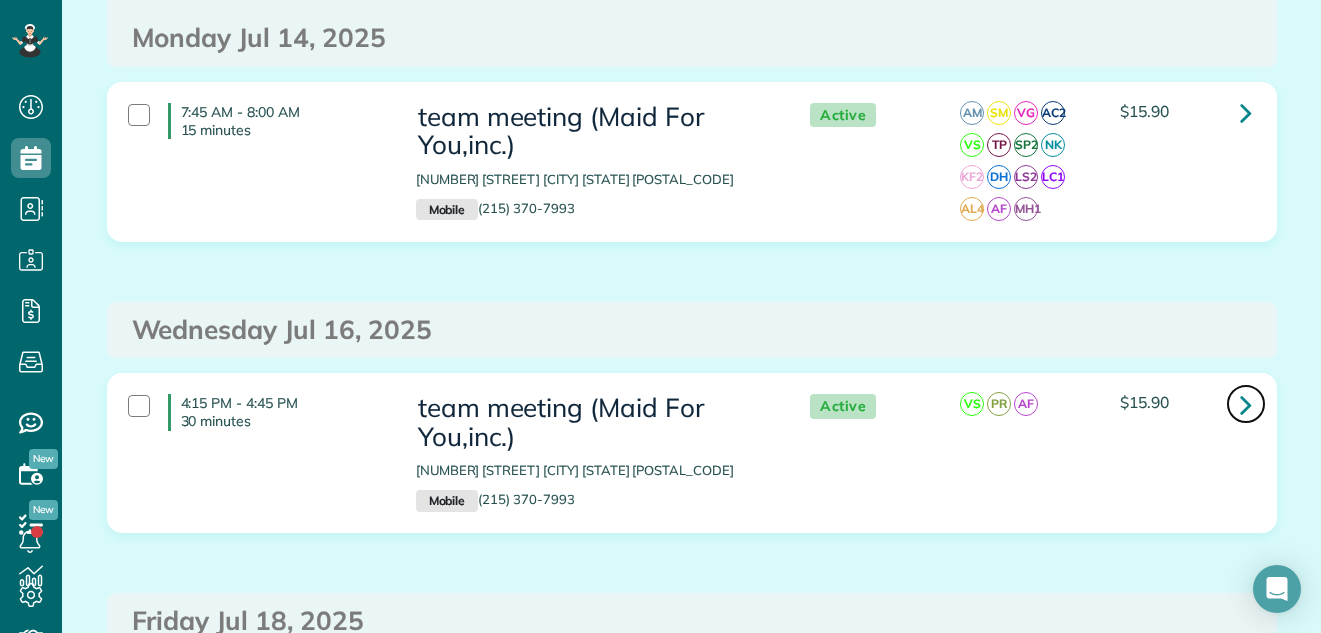 click at bounding box center (1246, 404) 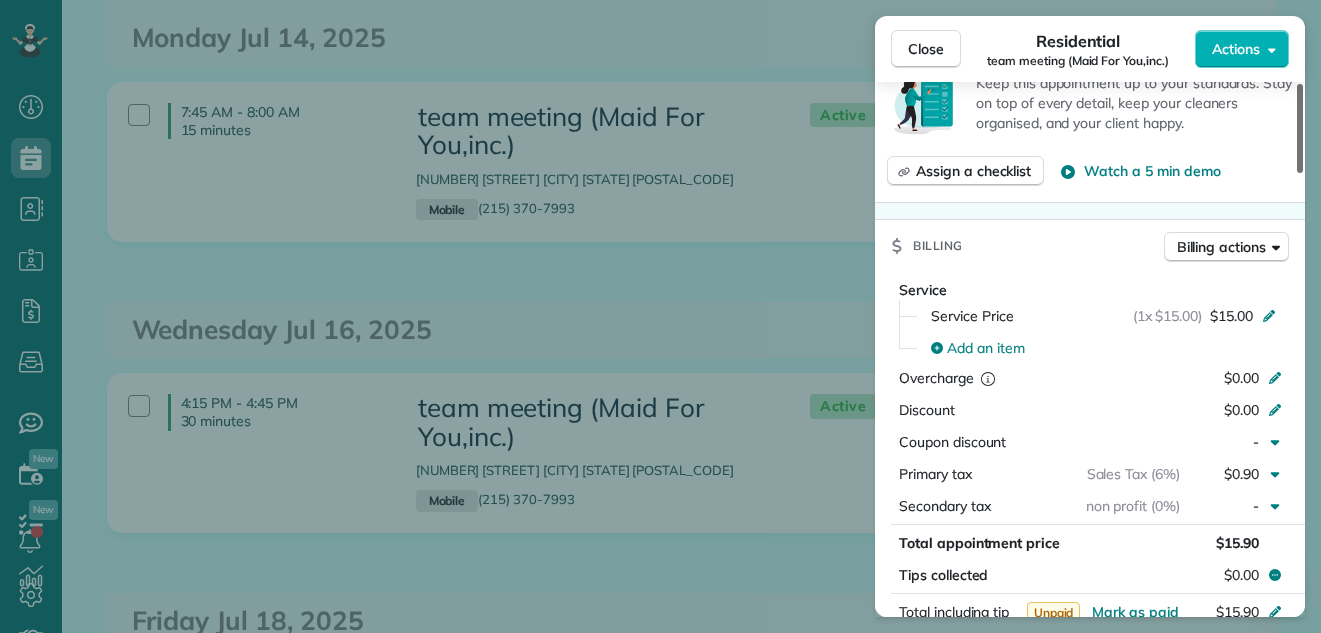scroll, scrollTop: 982, scrollLeft: 0, axis: vertical 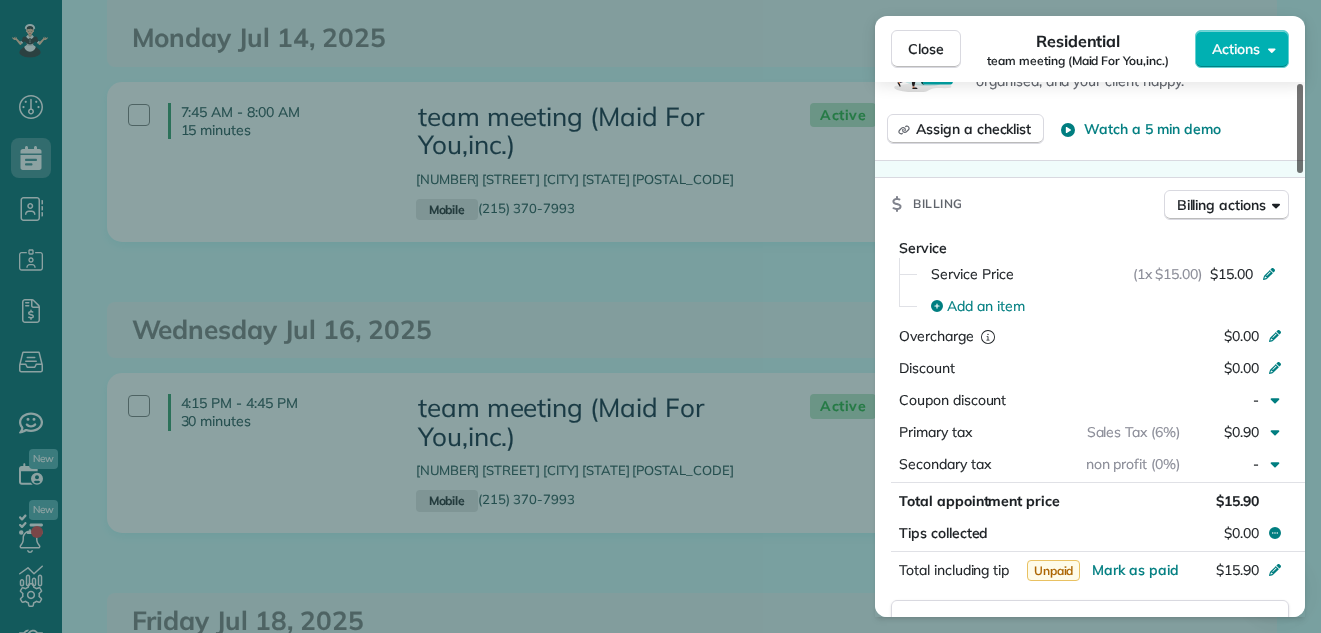 drag, startPoint x: 1299, startPoint y: 133, endPoint x: 1299, endPoint y: 297, distance: 164 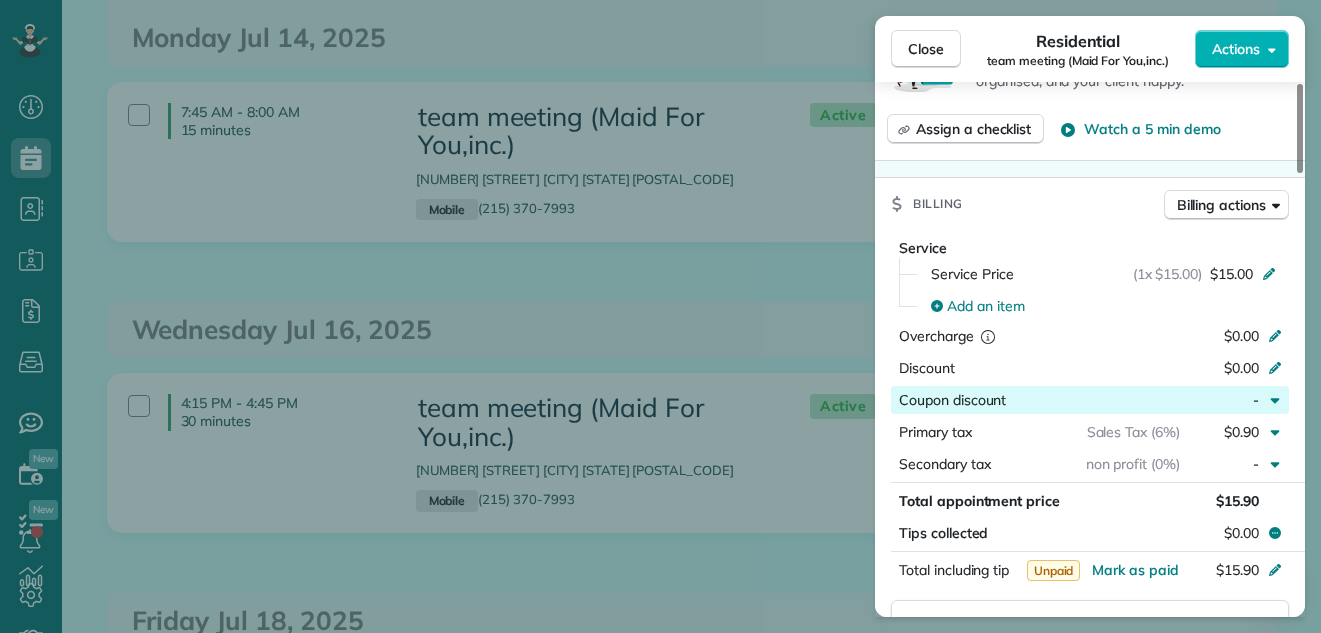 click at bounding box center (1093, 400) 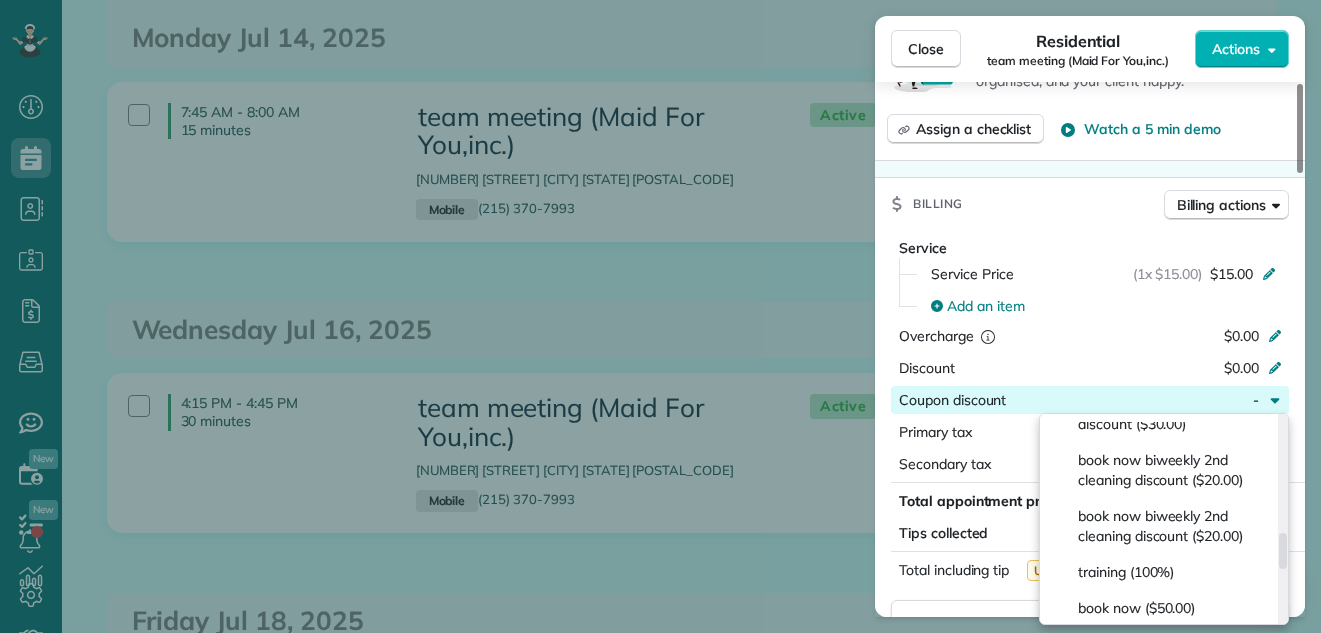 scroll, scrollTop: 643, scrollLeft: 0, axis: vertical 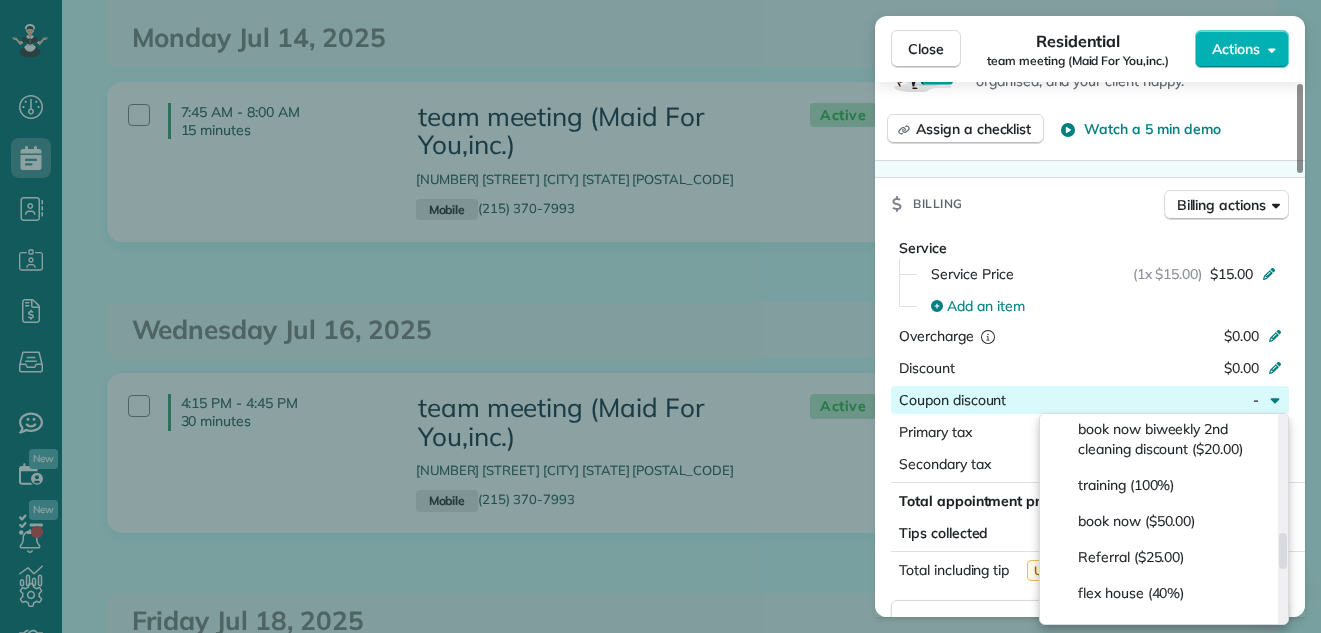 drag, startPoint x: 1280, startPoint y: 432, endPoint x: 1244, endPoint y: 549, distance: 122.41323 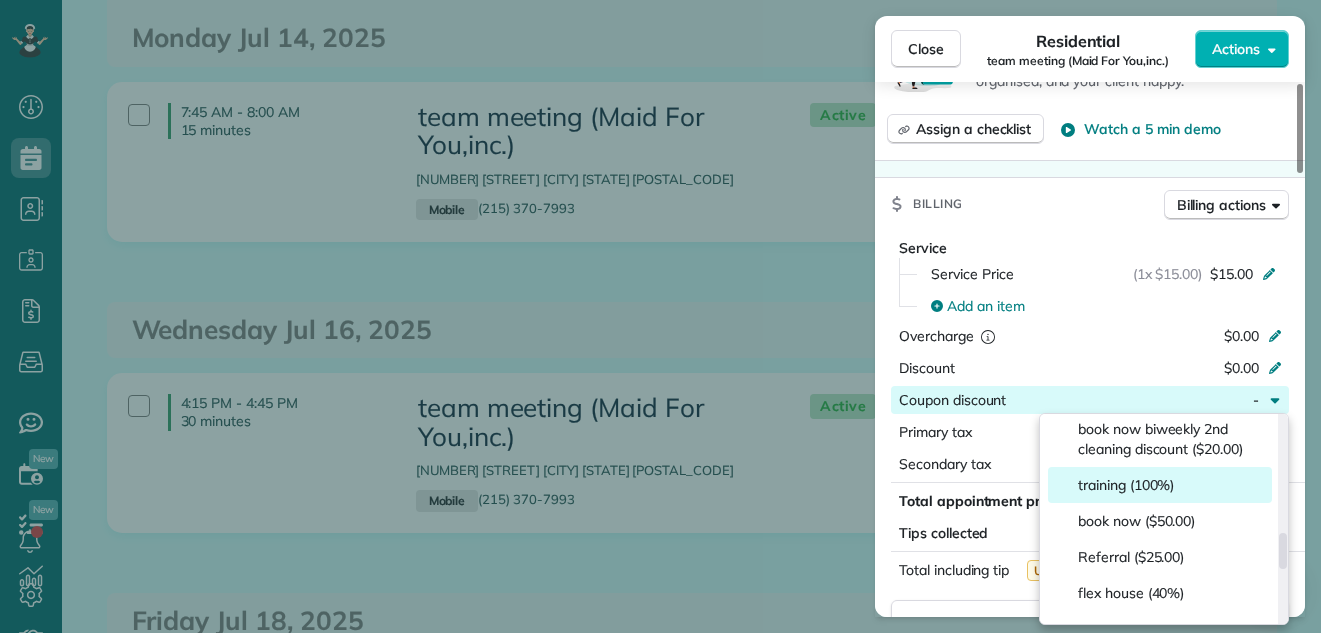 click on "training  (100%)" at bounding box center [1160, 485] 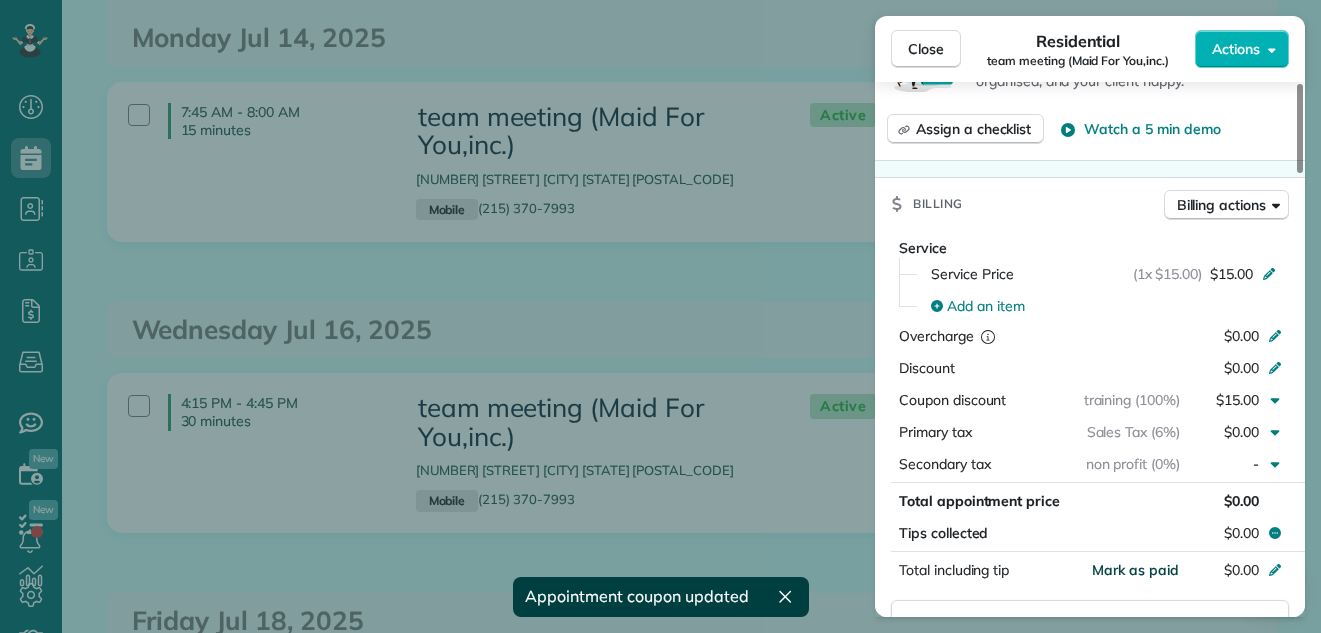 click on "Mark as paid" at bounding box center [1135, 570] 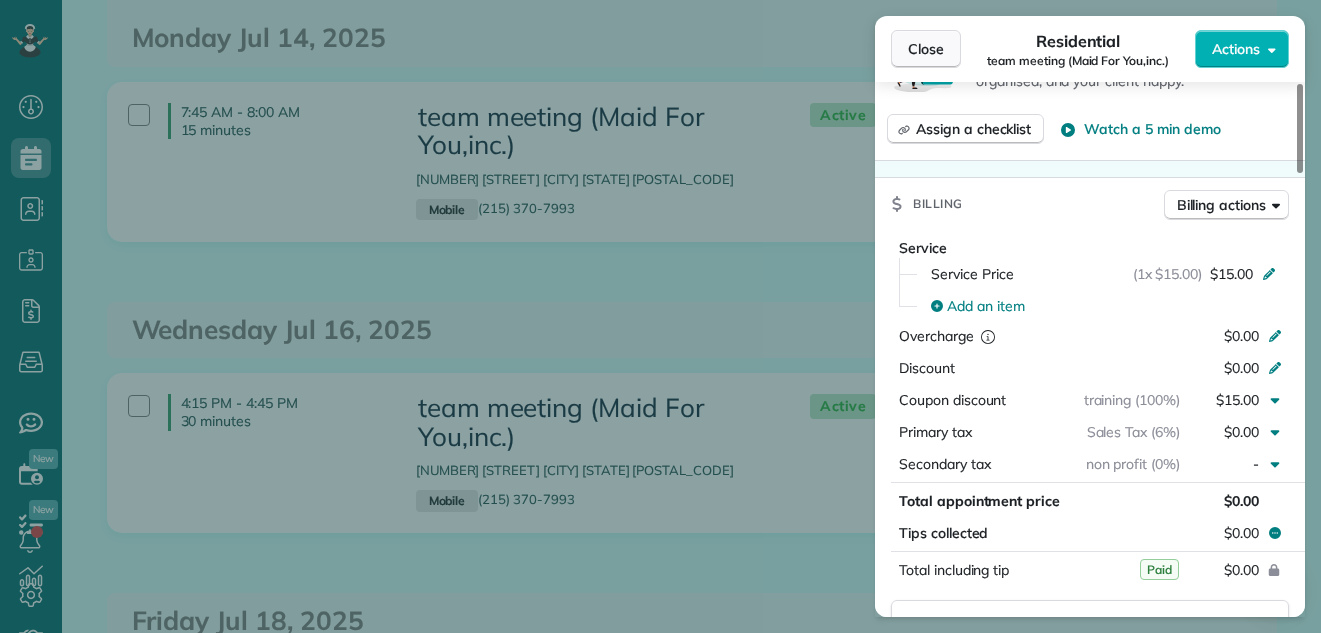 click on "Close" at bounding box center (926, 49) 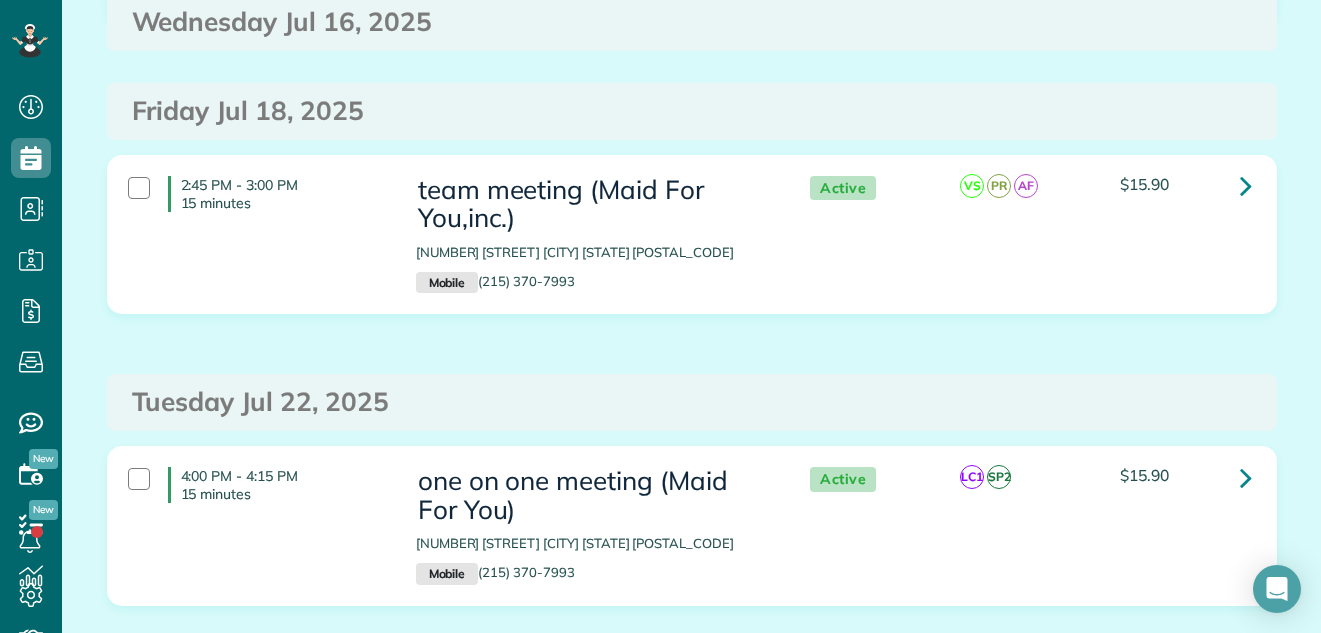 scroll, scrollTop: 993, scrollLeft: 0, axis: vertical 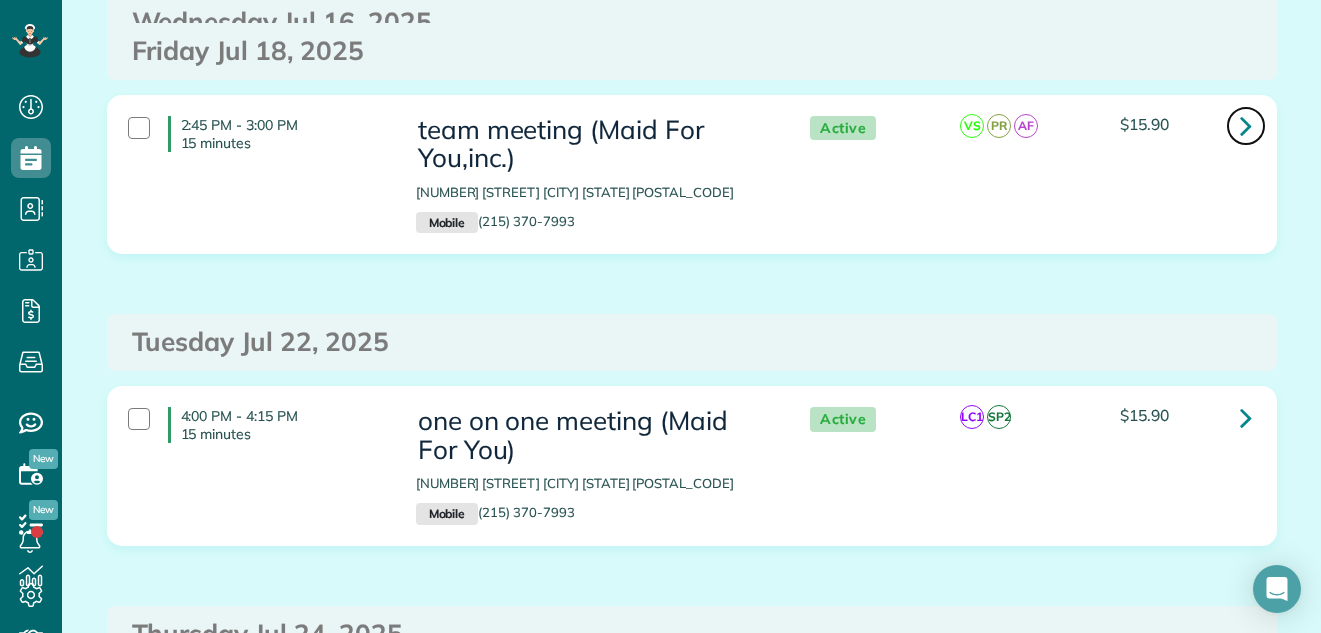 click at bounding box center [1246, 125] 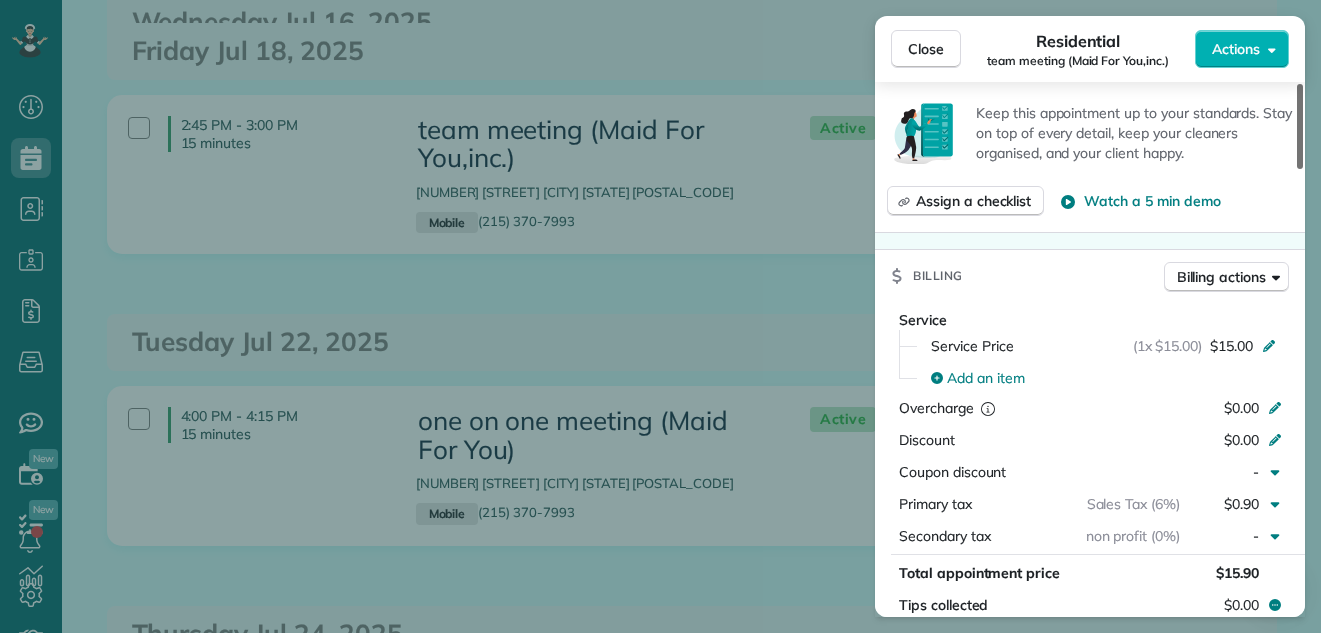 scroll, scrollTop: 973, scrollLeft: 0, axis: vertical 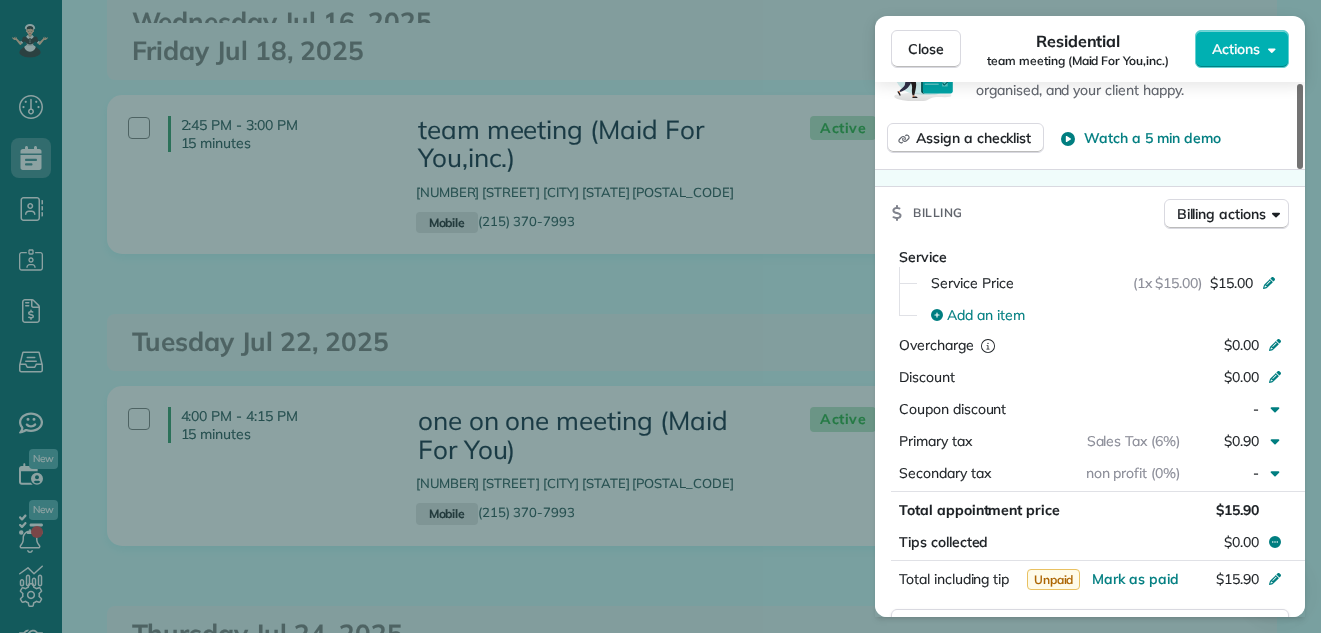 drag, startPoint x: 1300, startPoint y: 129, endPoint x: 1278, endPoint y: 283, distance: 155.56349 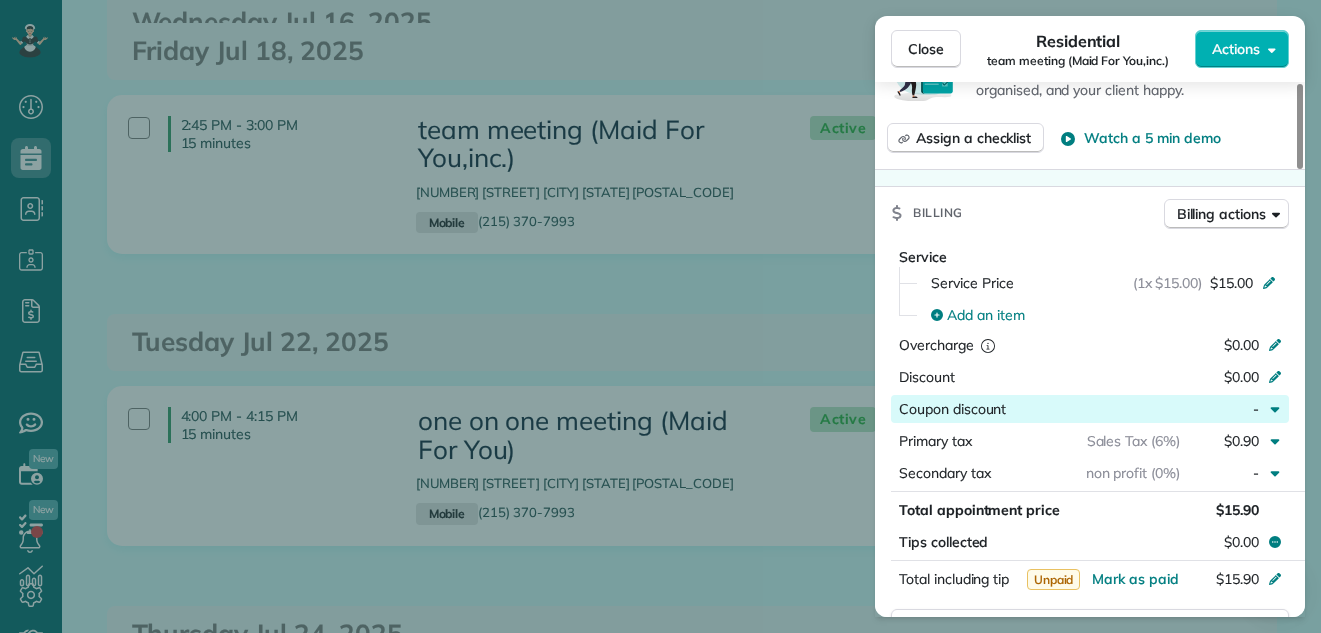 click at bounding box center [1093, 409] 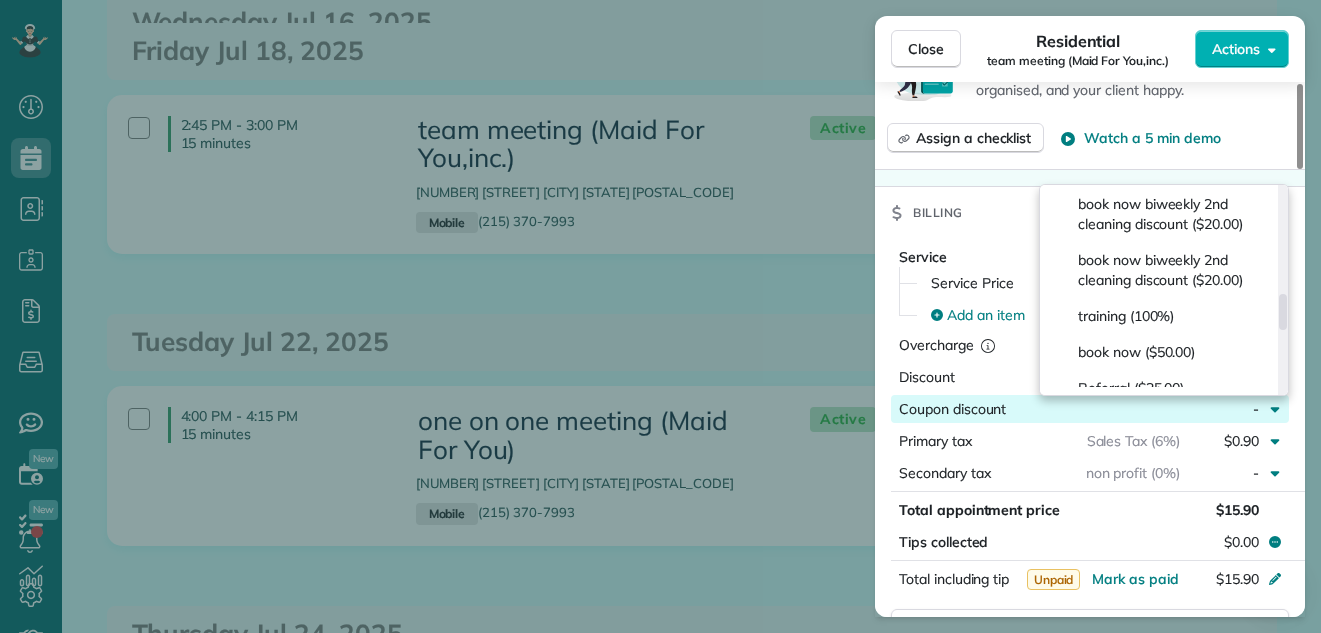scroll, scrollTop: 588, scrollLeft: 0, axis: vertical 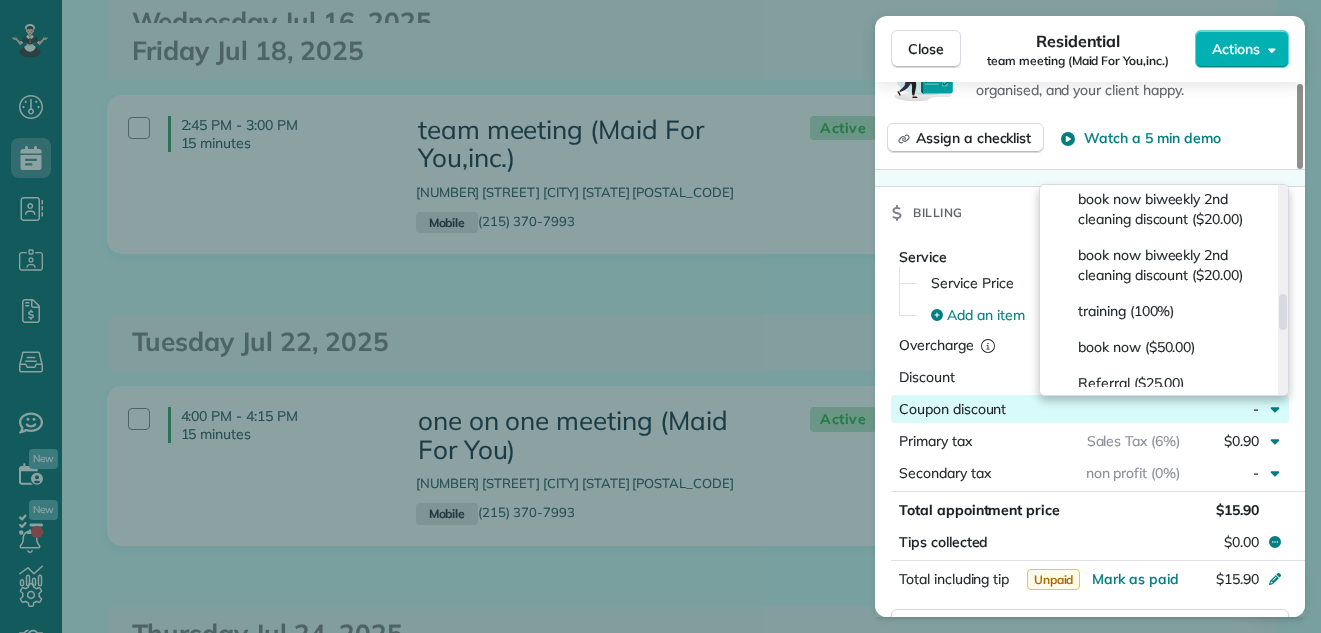 drag, startPoint x: 1283, startPoint y: 201, endPoint x: 1273, endPoint y: 308, distance: 107.46627 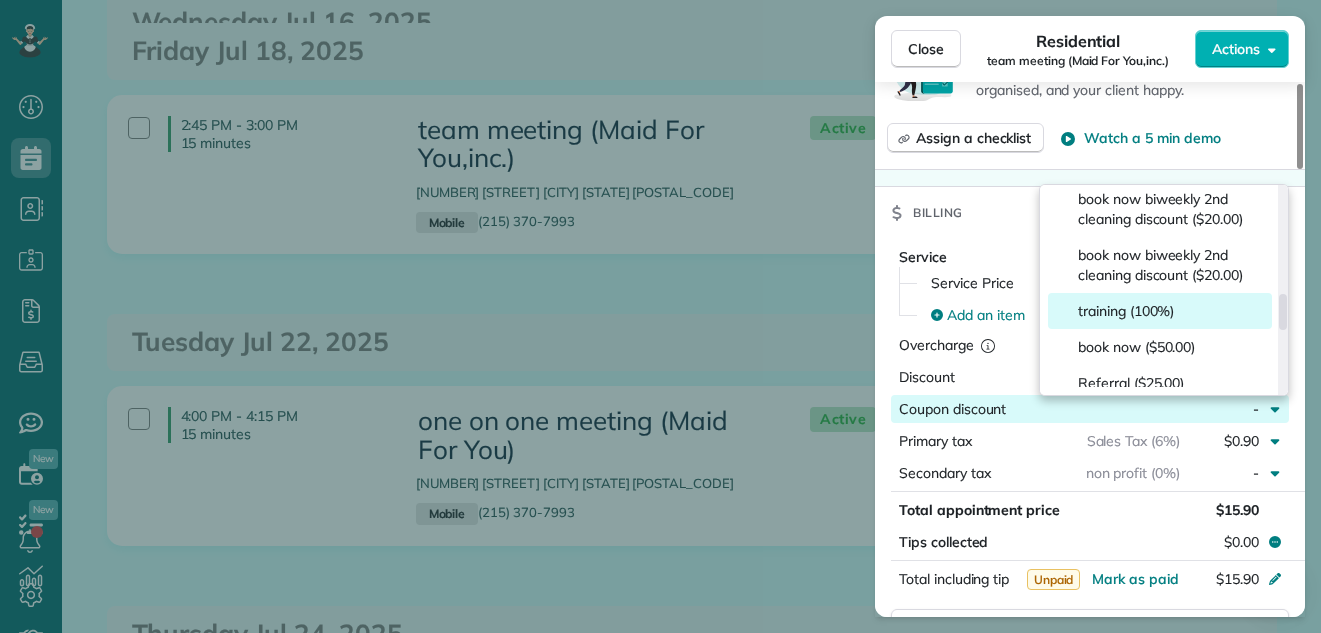 click on "training  (100%)" at bounding box center (1160, 311) 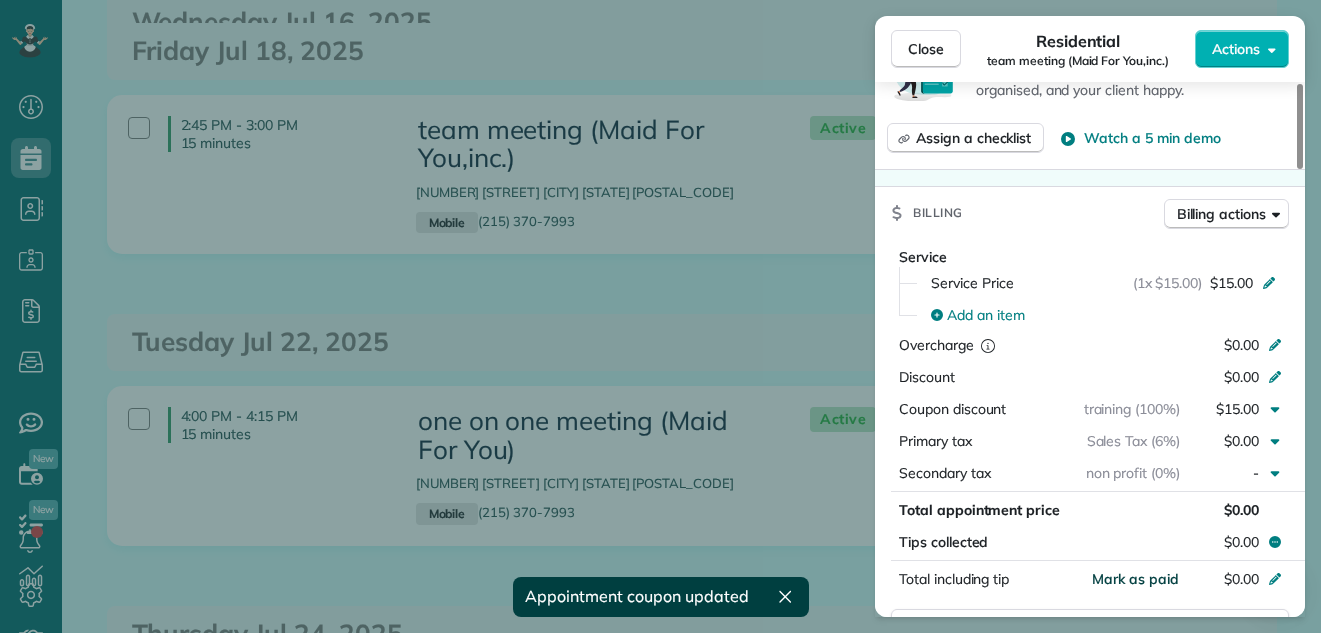 click on "Mark as paid" at bounding box center (1135, 579) 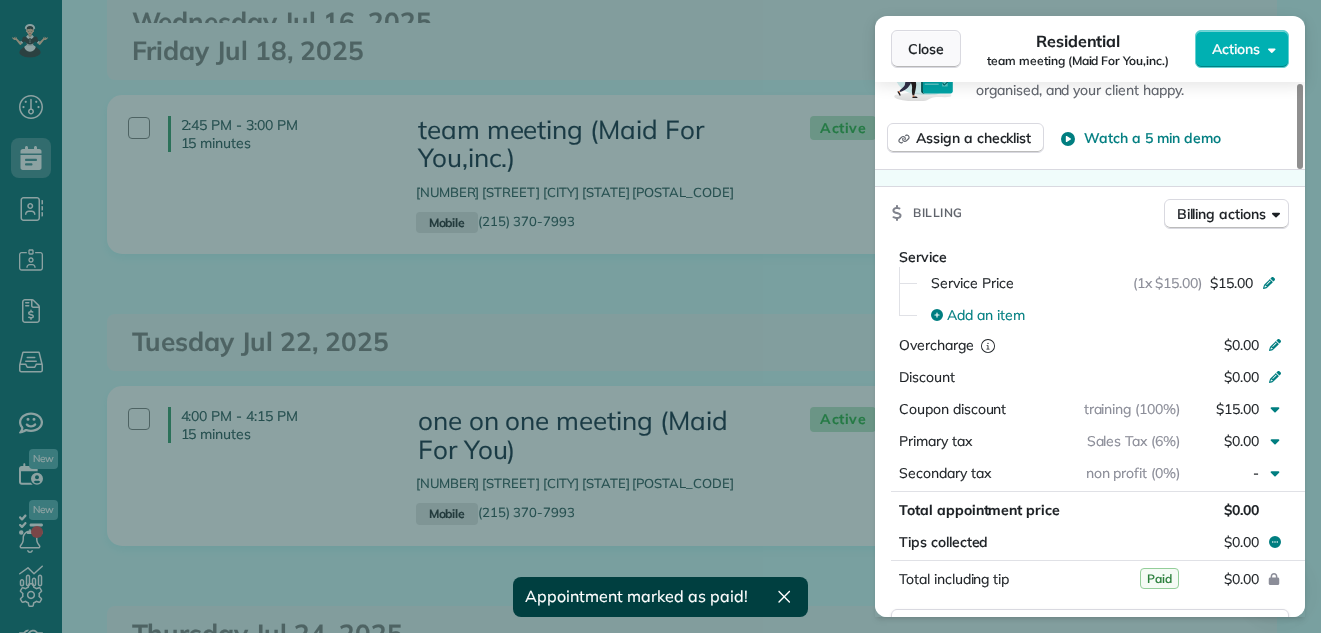 click on "Close" at bounding box center [926, 49] 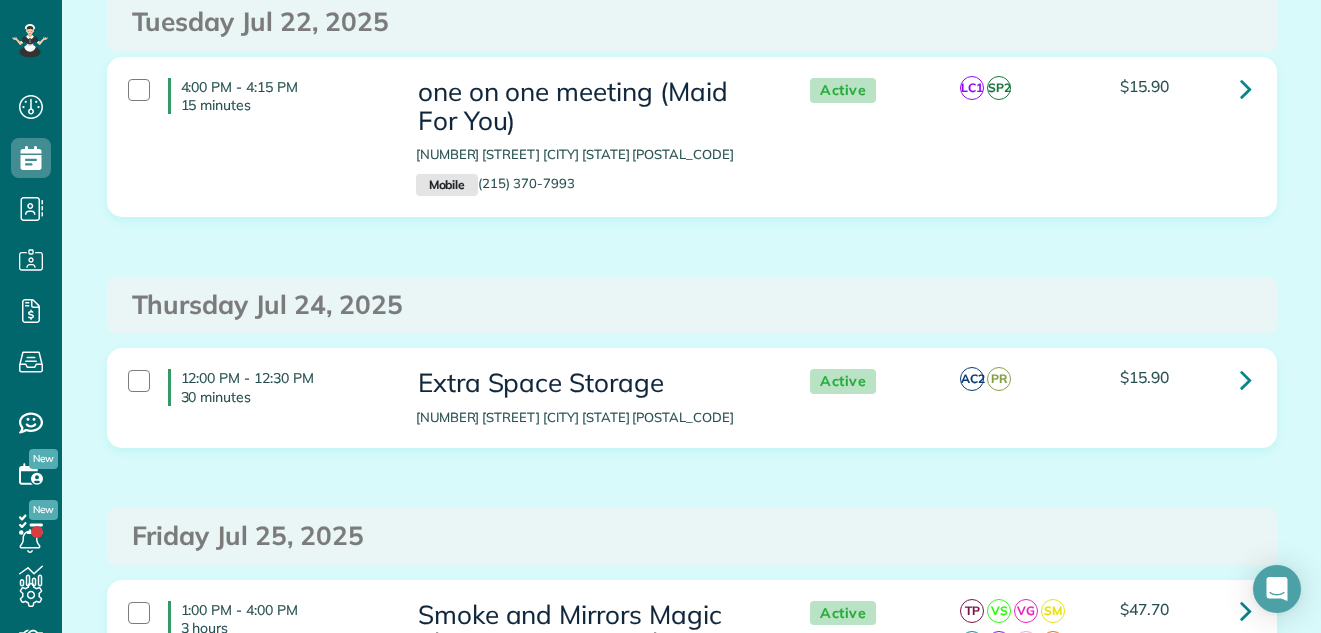 scroll, scrollTop: 1399, scrollLeft: 0, axis: vertical 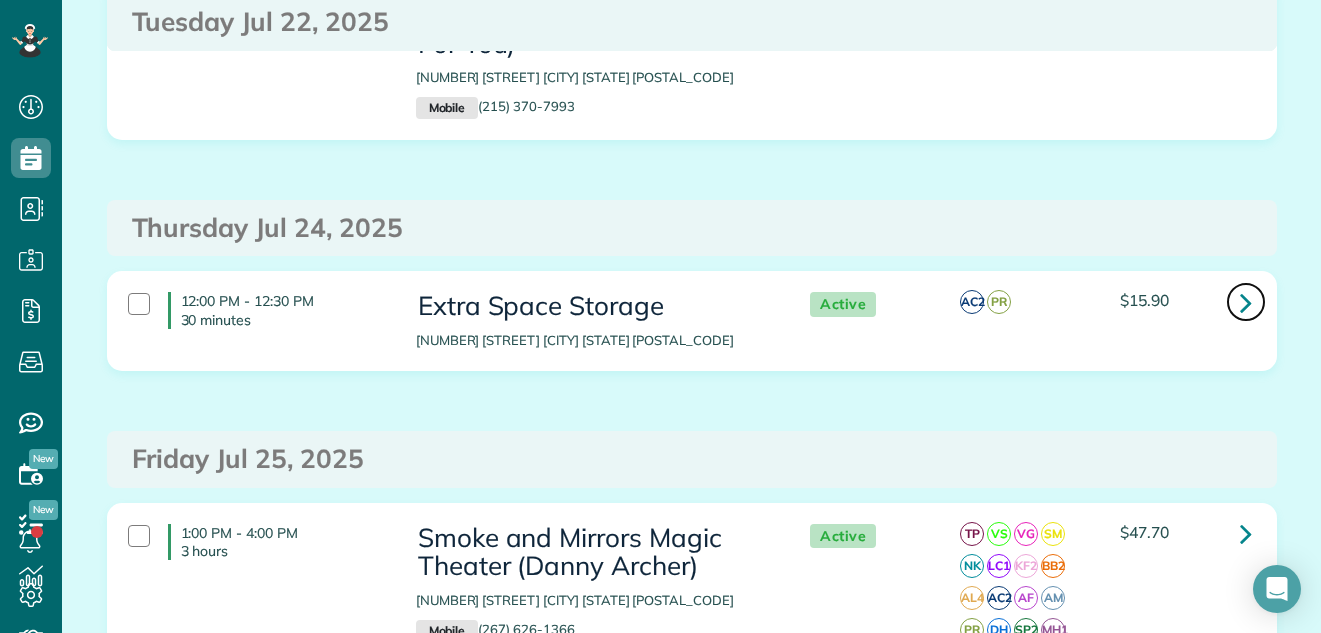 click at bounding box center (1246, 302) 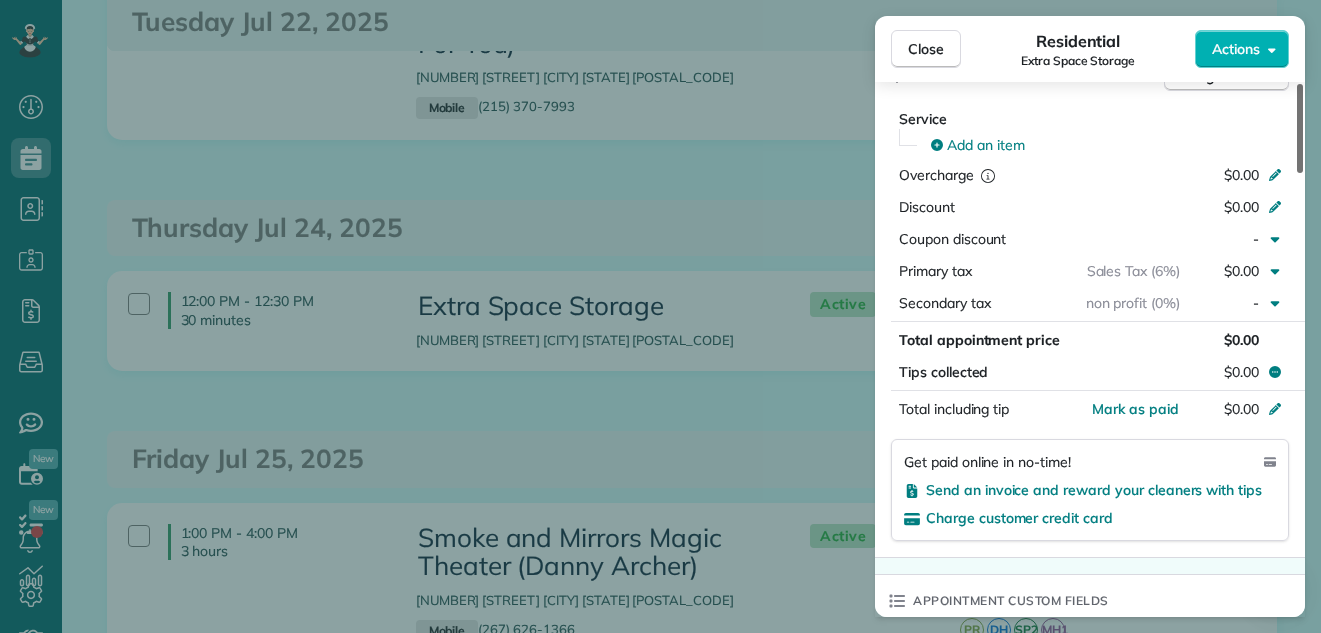 scroll, scrollTop: 1093, scrollLeft: 0, axis: vertical 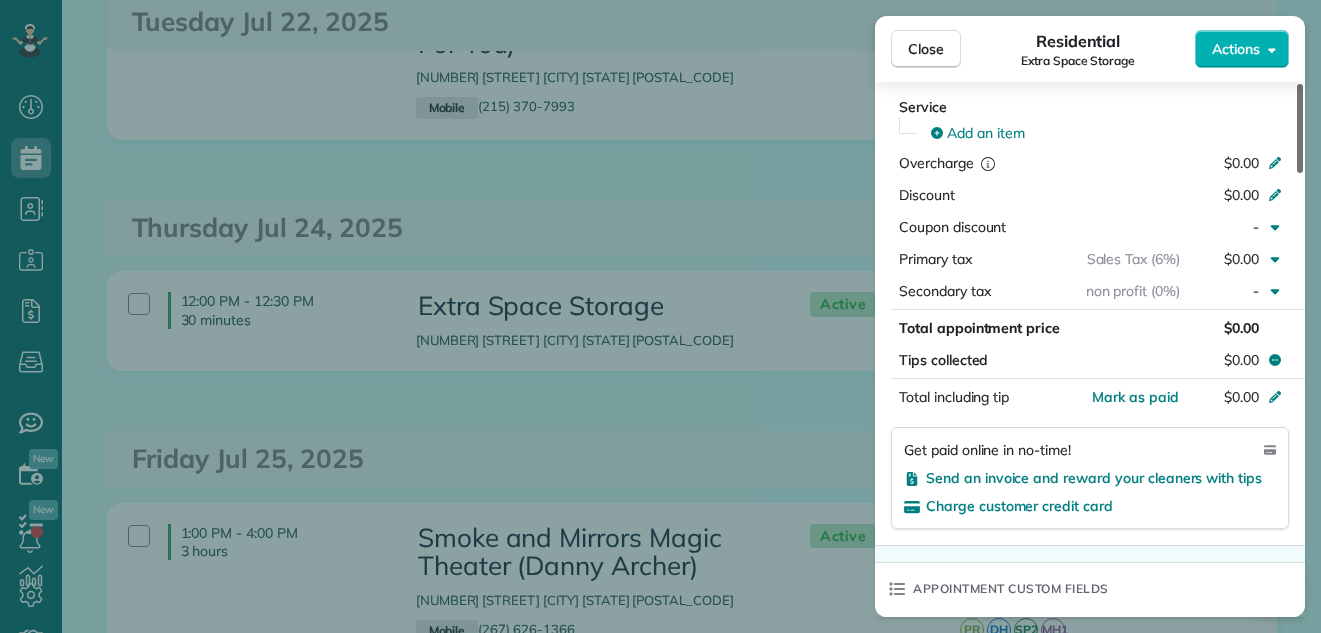 drag, startPoint x: 1301, startPoint y: 154, endPoint x: 1282, endPoint y: 336, distance: 182.98907 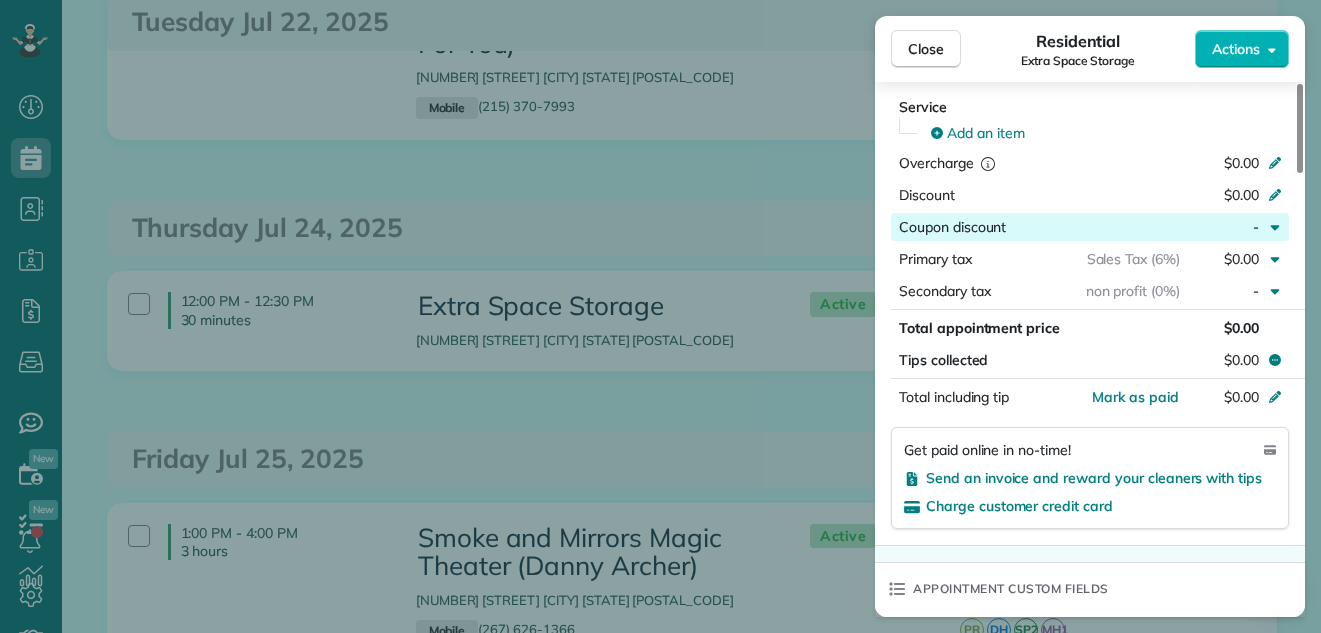 click at bounding box center [1093, 227] 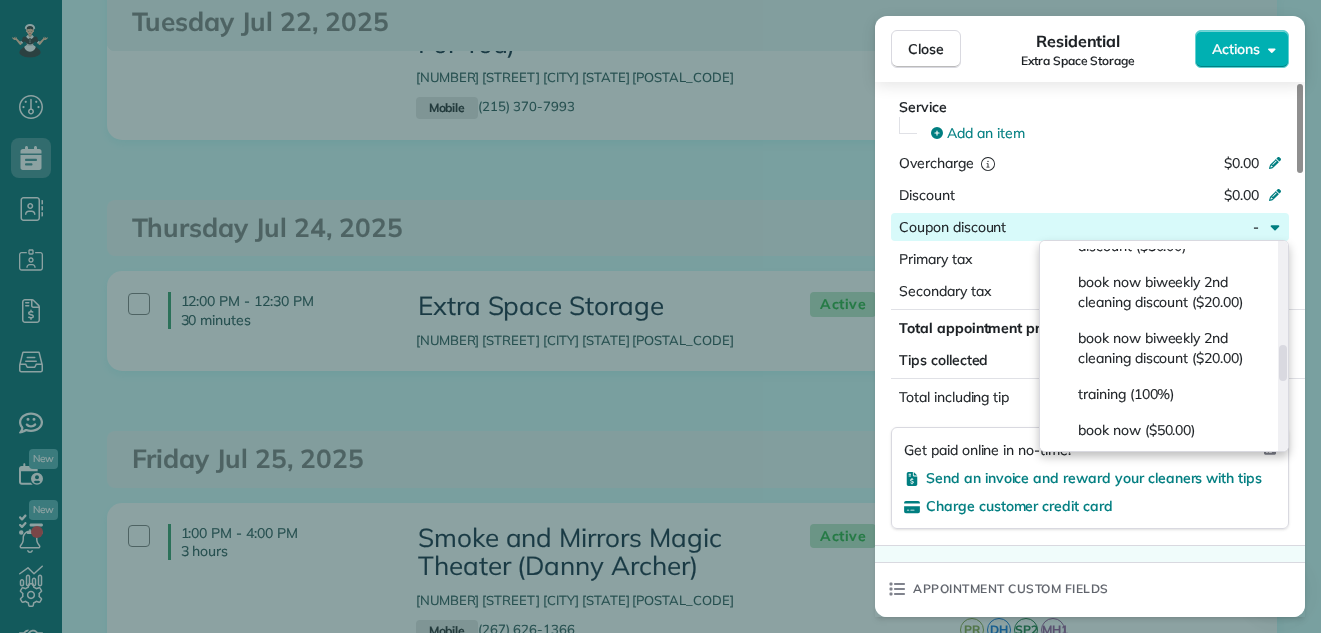 scroll, scrollTop: 567, scrollLeft: 0, axis: vertical 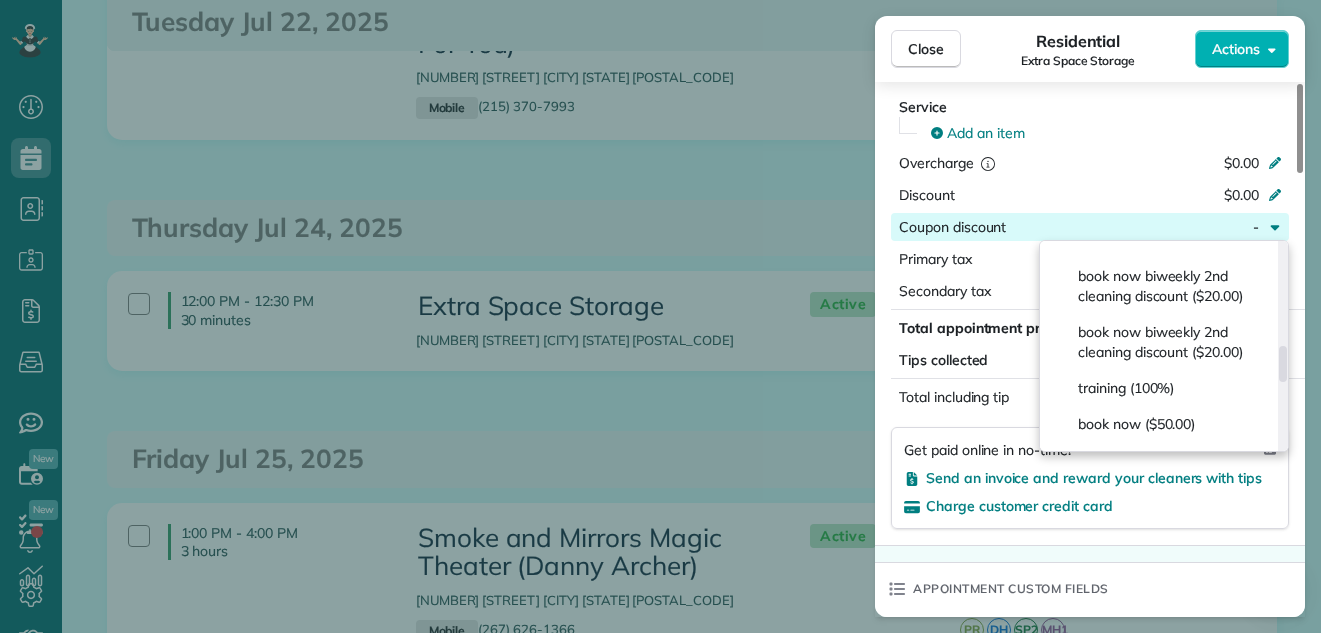 drag, startPoint x: 1283, startPoint y: 260, endPoint x: 1256, endPoint y: 363, distance: 106.48004 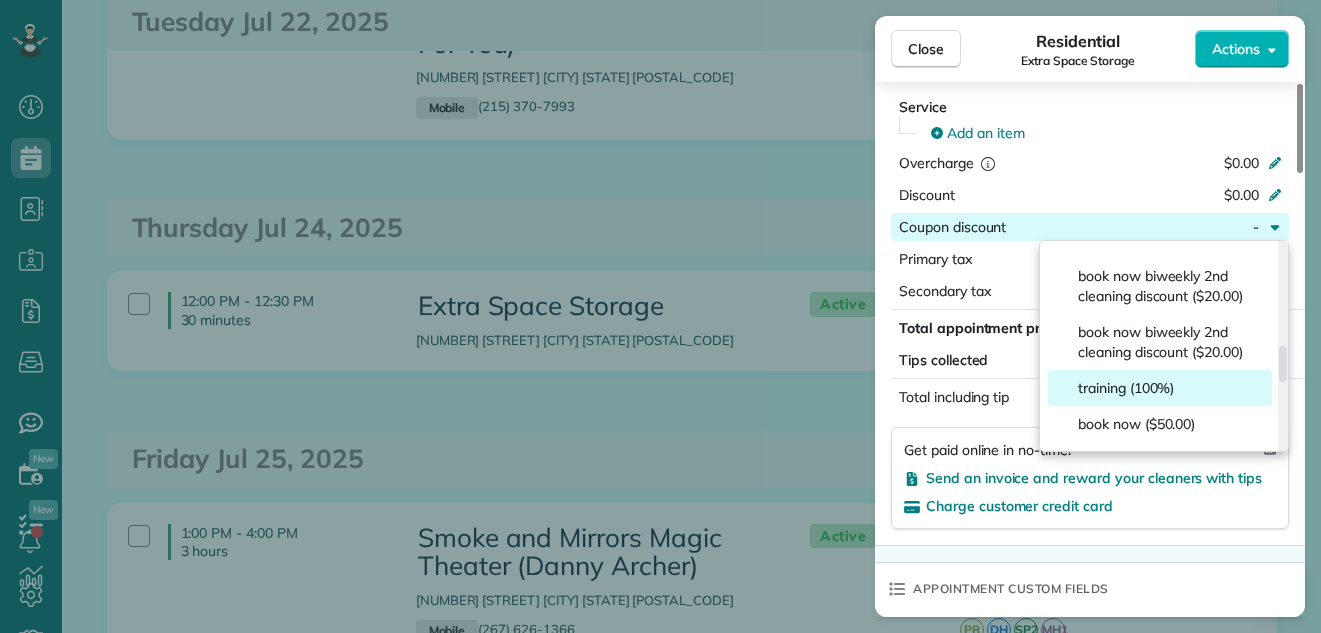 click on "training  (100%)" at bounding box center (1160, 388) 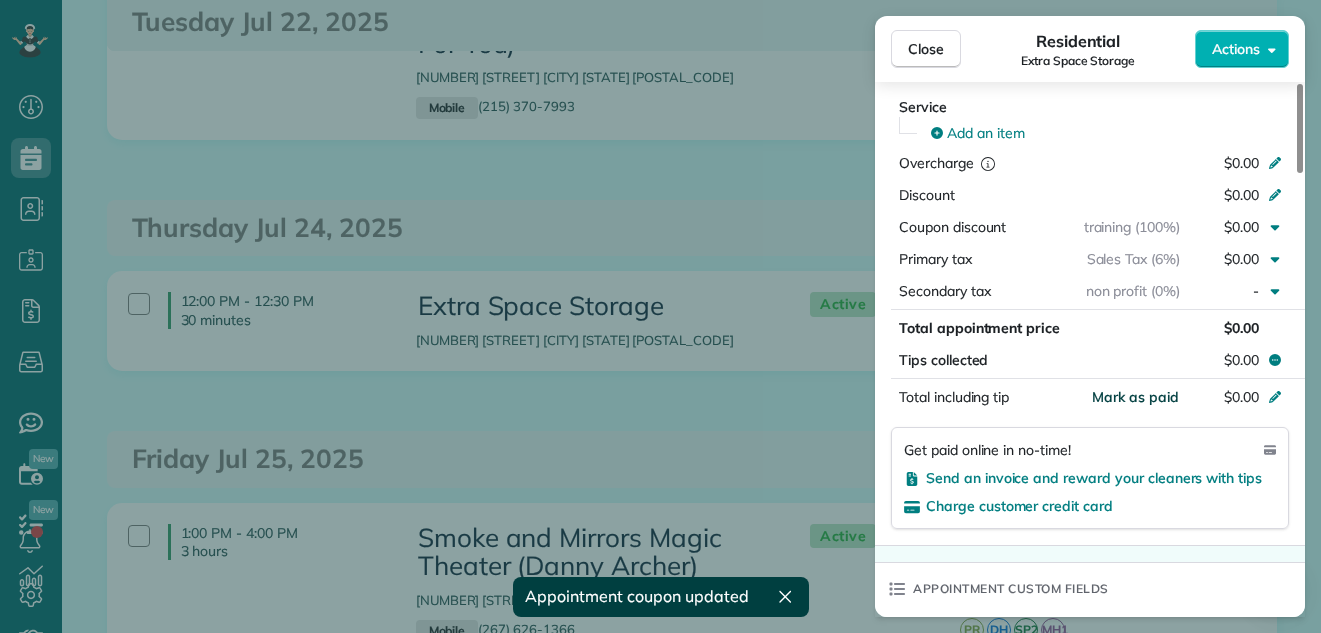 click on "Mark as paid" at bounding box center [1135, 397] 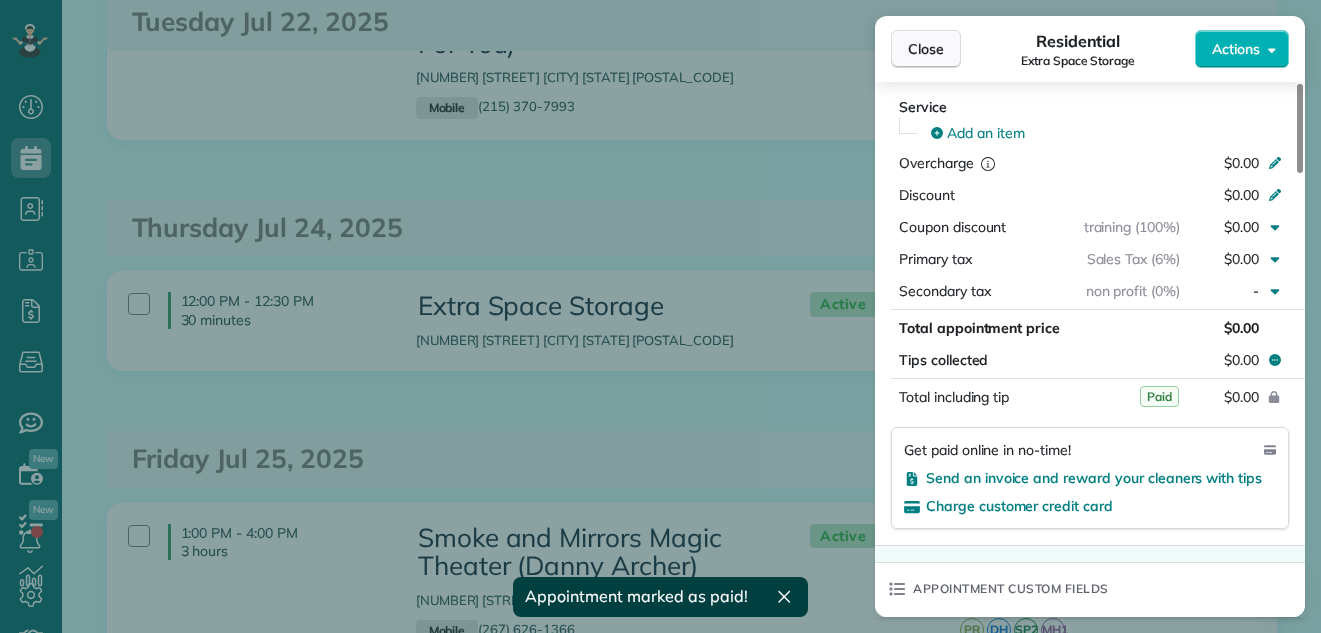 click on "Close" at bounding box center [926, 49] 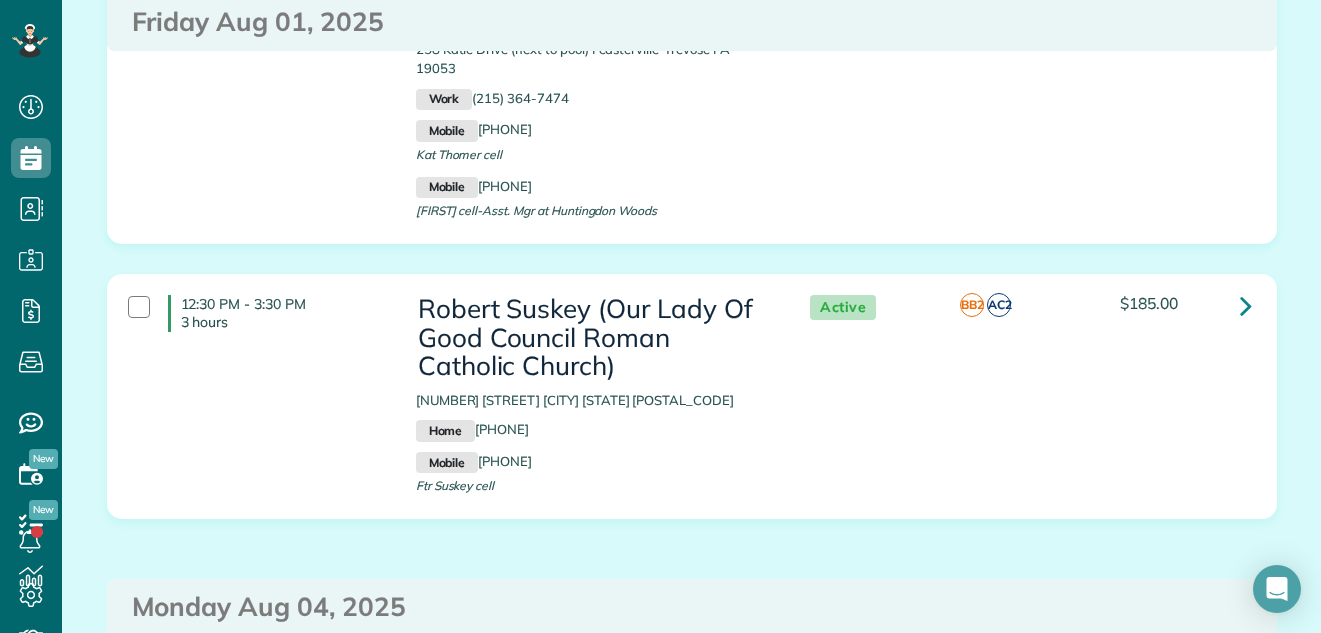 scroll, scrollTop: 3593, scrollLeft: 0, axis: vertical 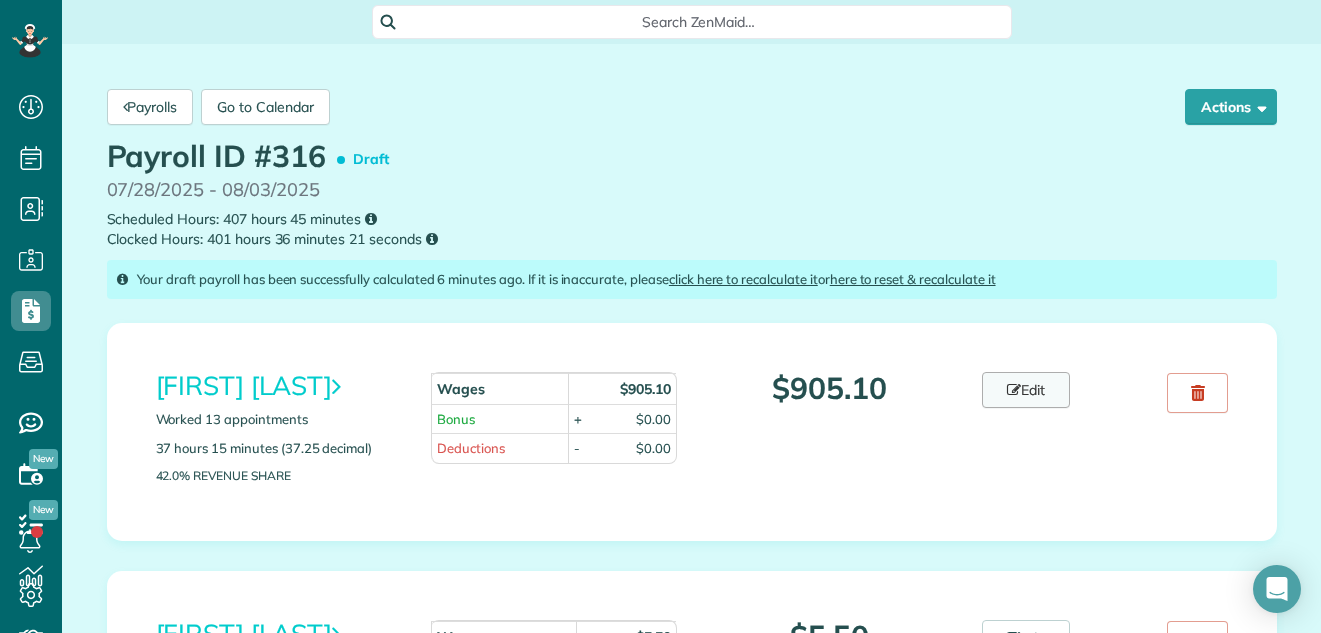 click on "Edit" at bounding box center [1026, 390] 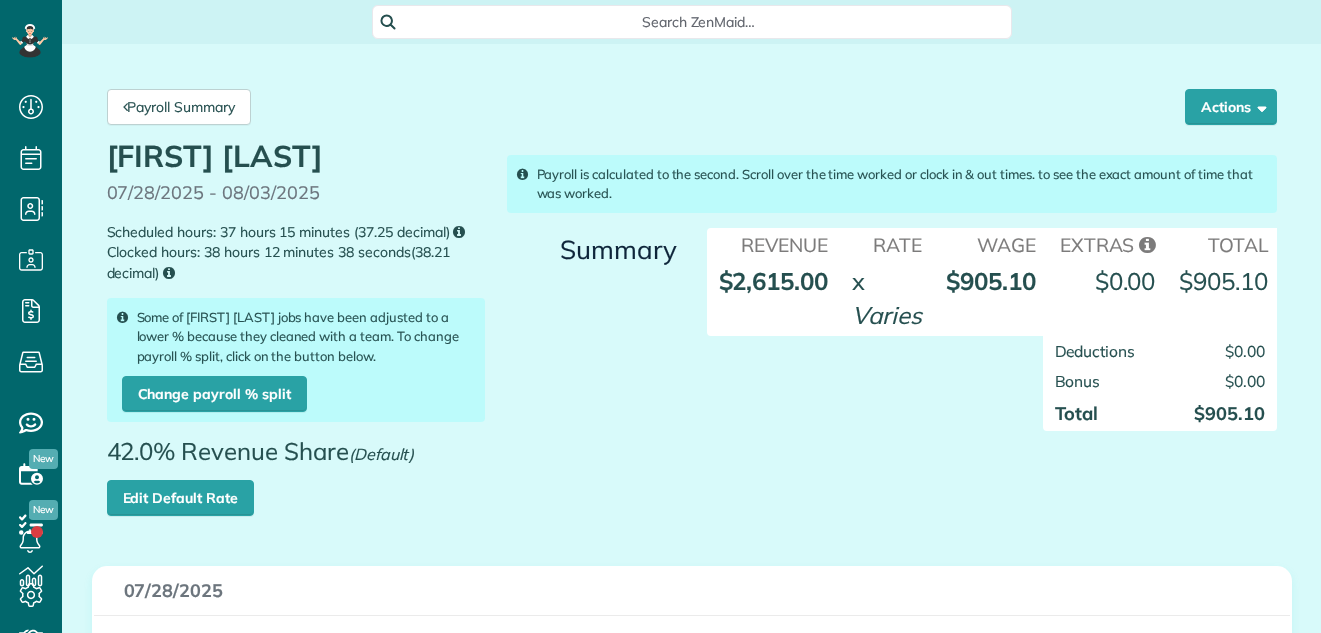 scroll, scrollTop: 0, scrollLeft: 0, axis: both 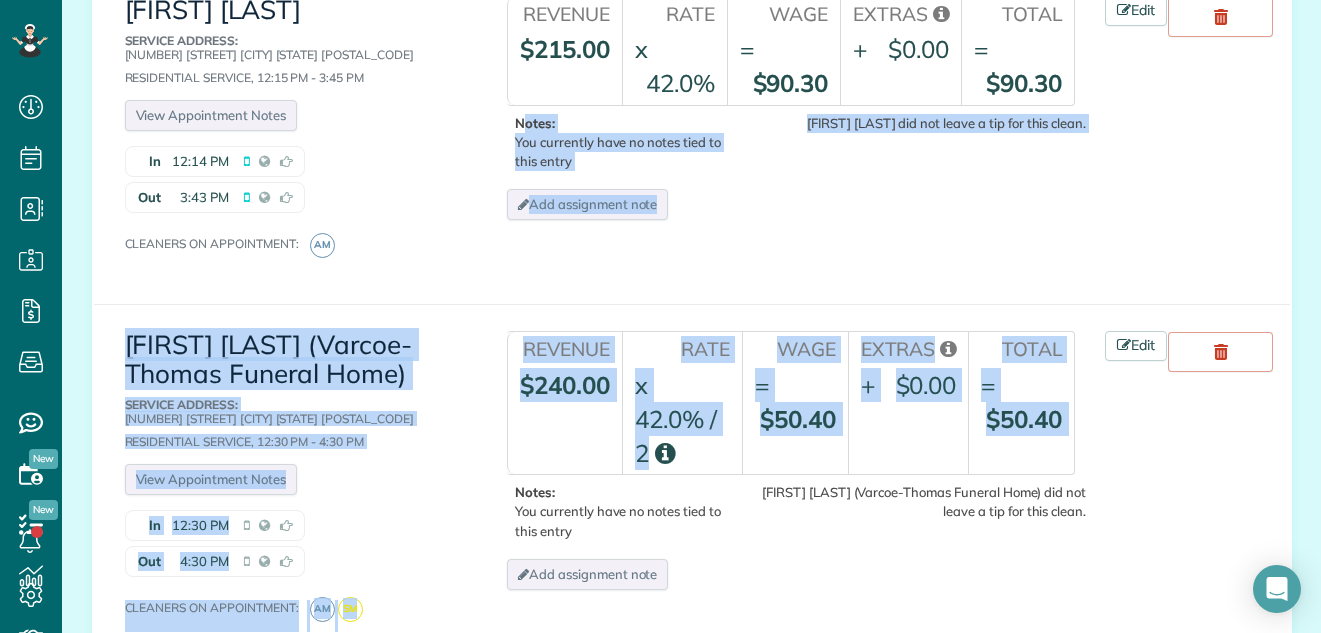 drag, startPoint x: 1305, startPoint y: 273, endPoint x: 1315, endPoint y: 211, distance: 62.801273 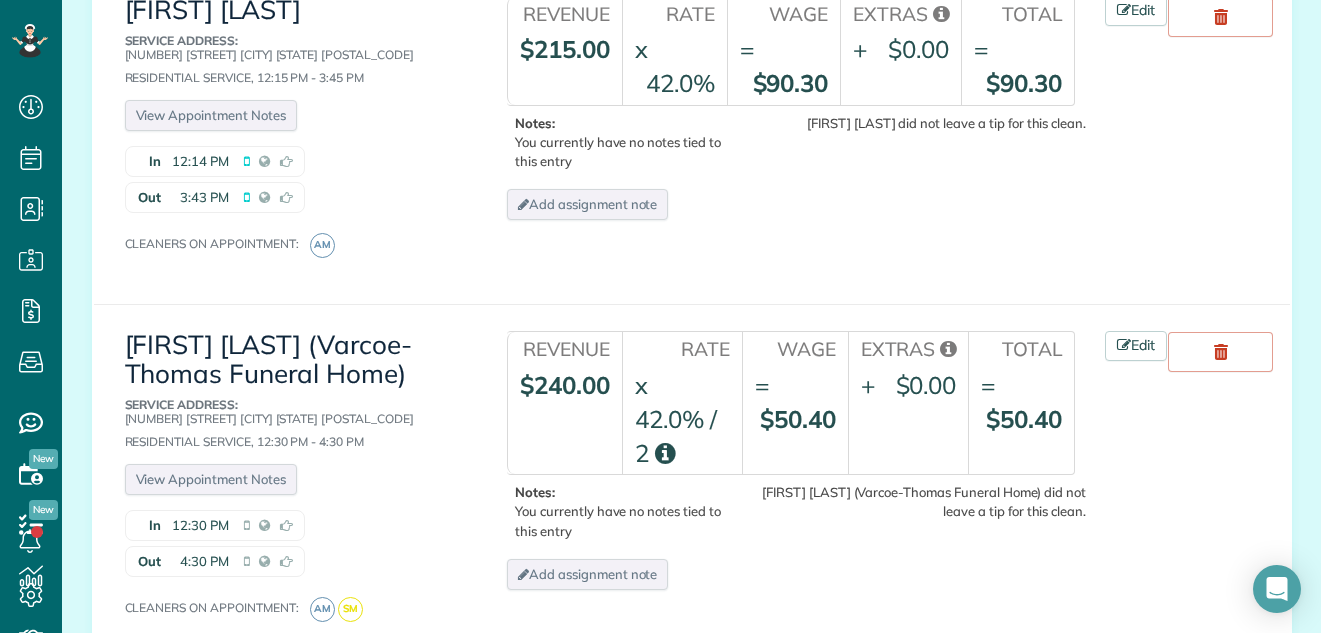click on "07/28/2025
team meeting (Maid For You,inc.)
Service Address:
1560 Russett Drive Warminster PA 18974
Residential Service,
7:45 AM -  8:00 AM
View Appointment Notes
In
7:45 AM
Out
8:00 AM
Cleaners on appointment:
VS
LC1
DH
SP2
AM
NK" at bounding box center [692, 1027] 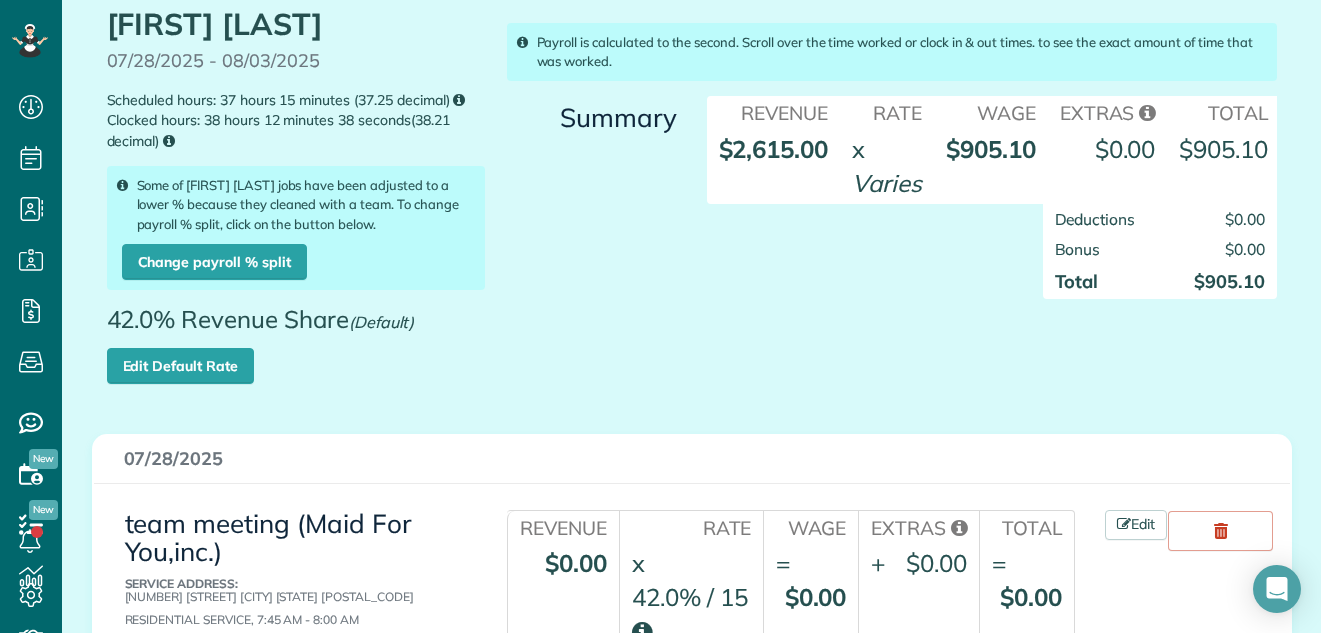 scroll, scrollTop: 0, scrollLeft: 0, axis: both 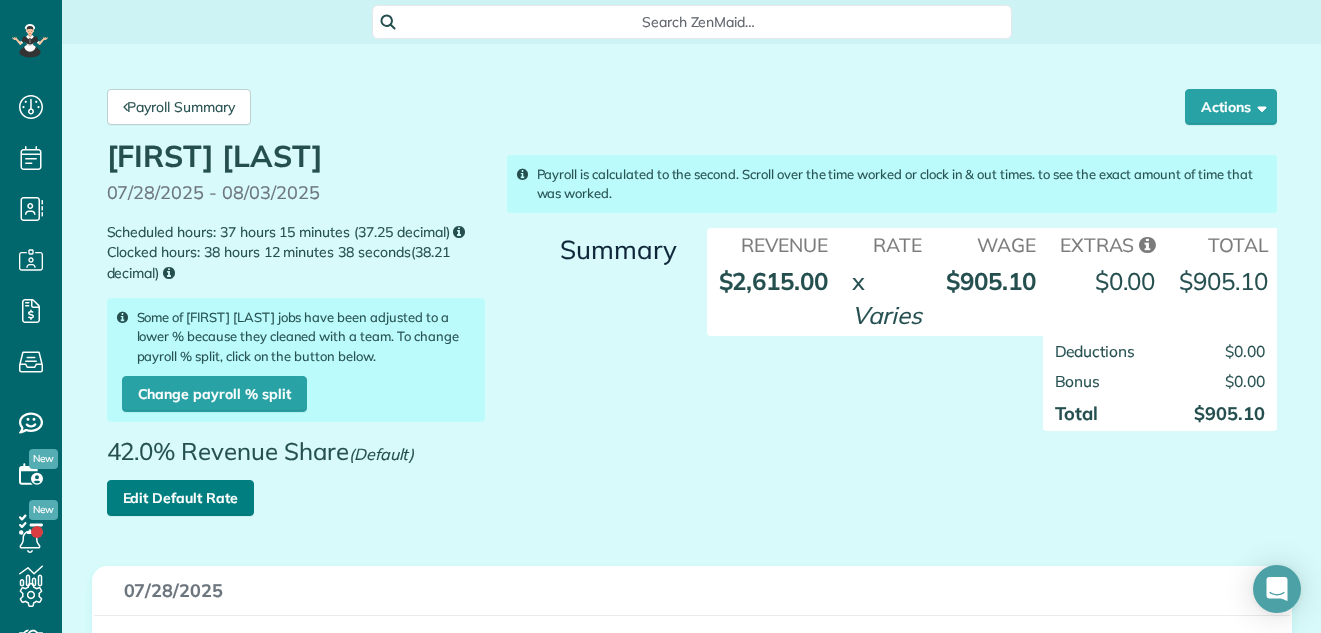 click on "Edit Default Rate" at bounding box center (180, 498) 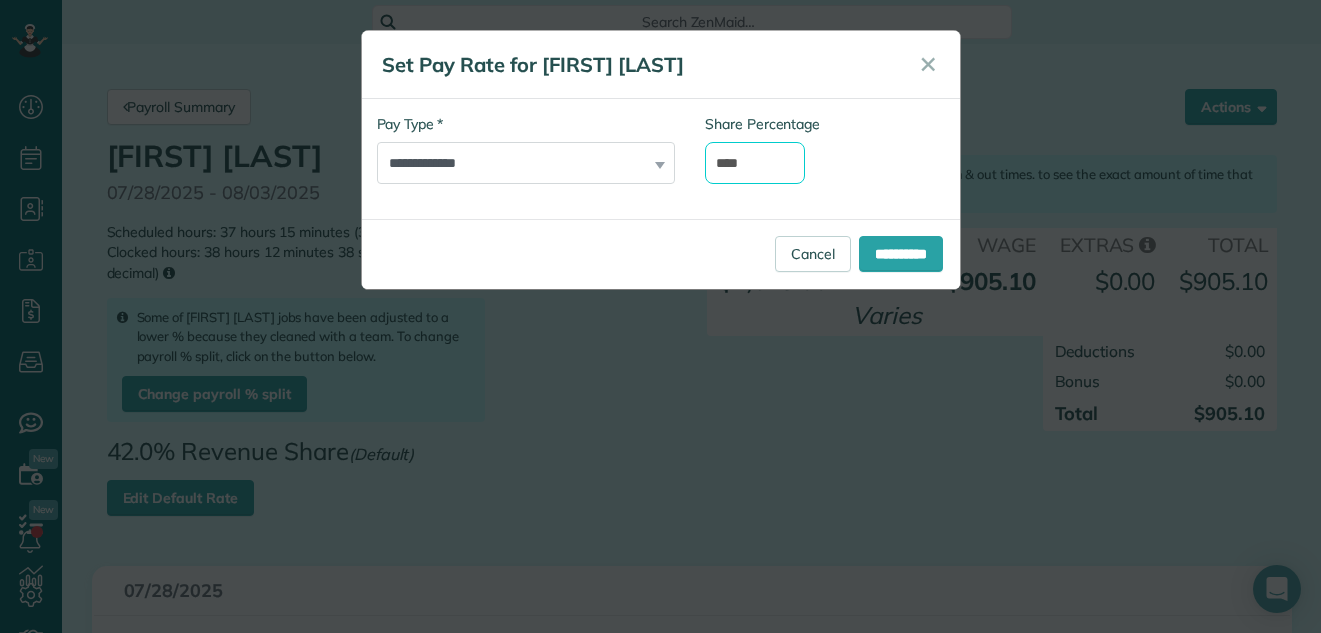 click on "****" at bounding box center (755, 163) 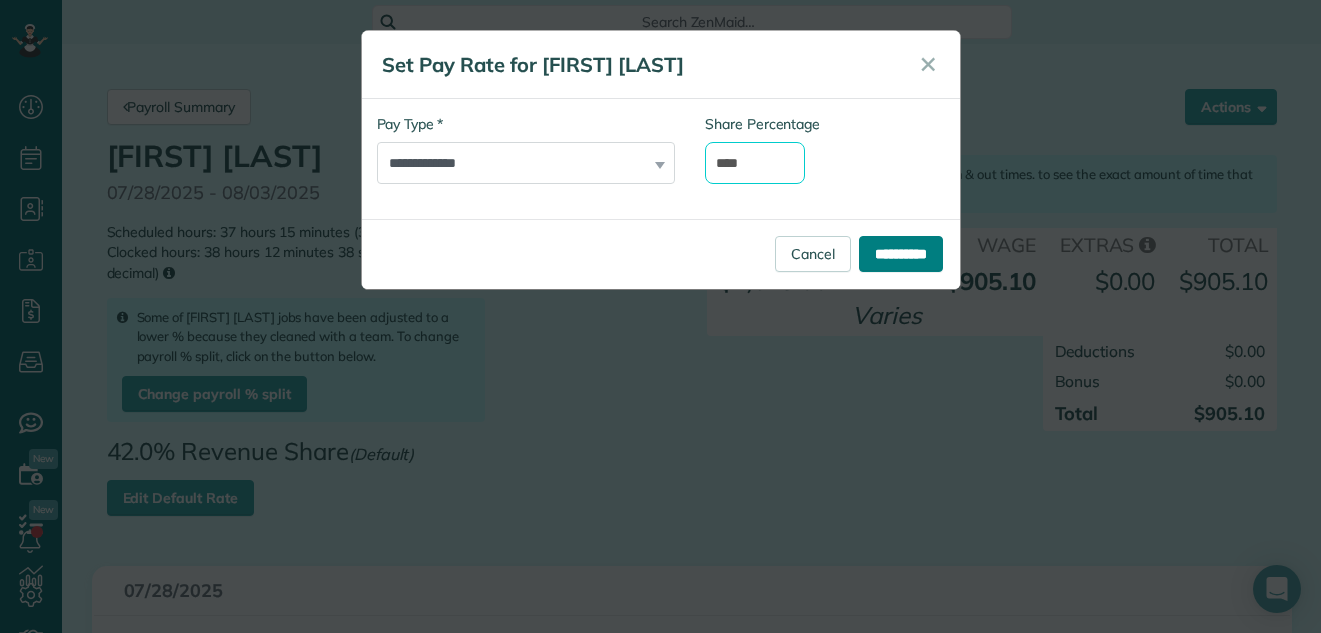 type on "****" 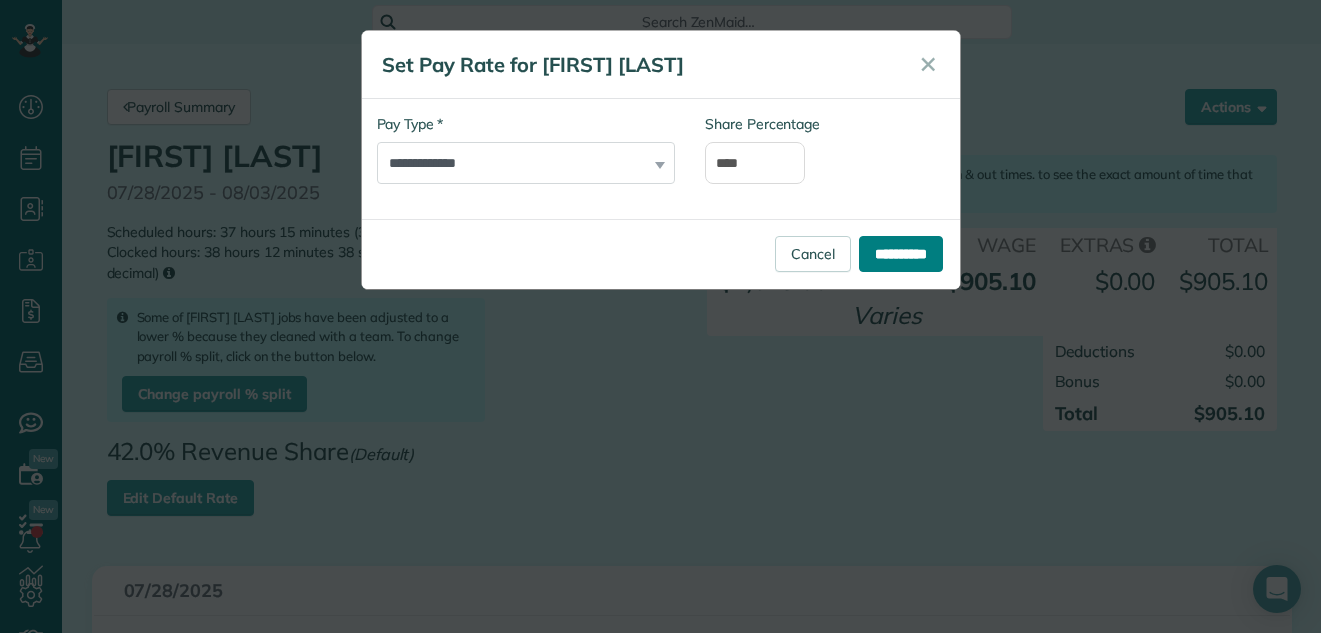 click on "**********" at bounding box center (901, 254) 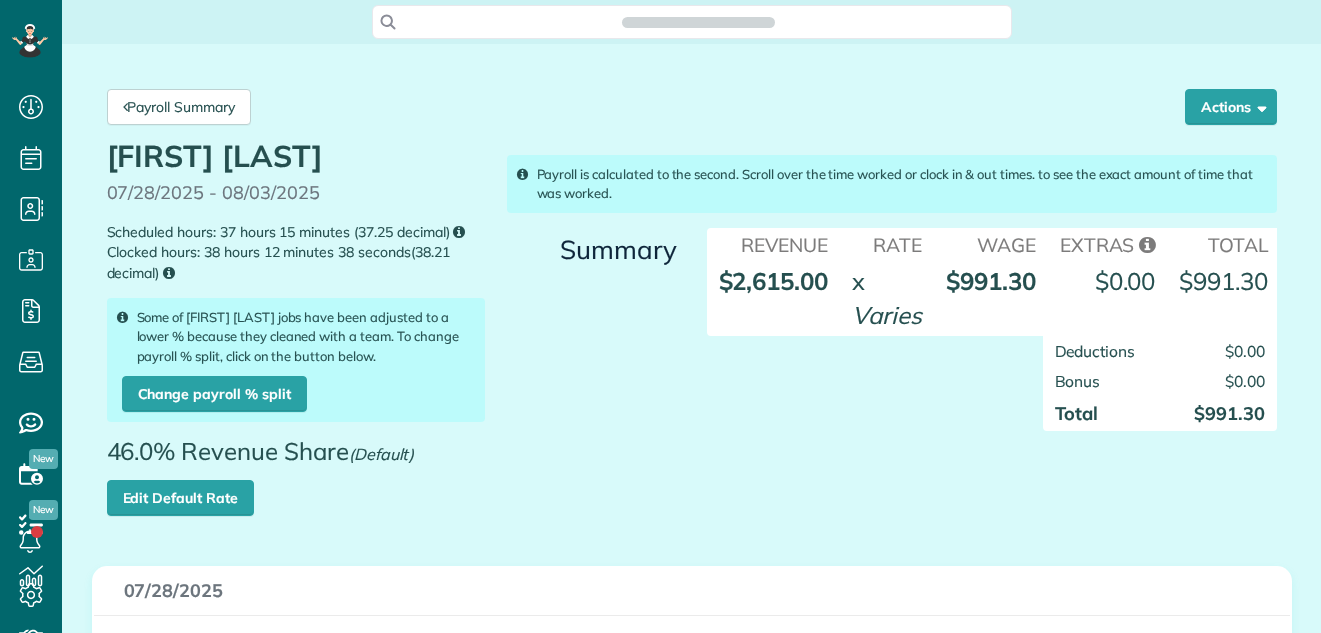 scroll, scrollTop: 0, scrollLeft: 0, axis: both 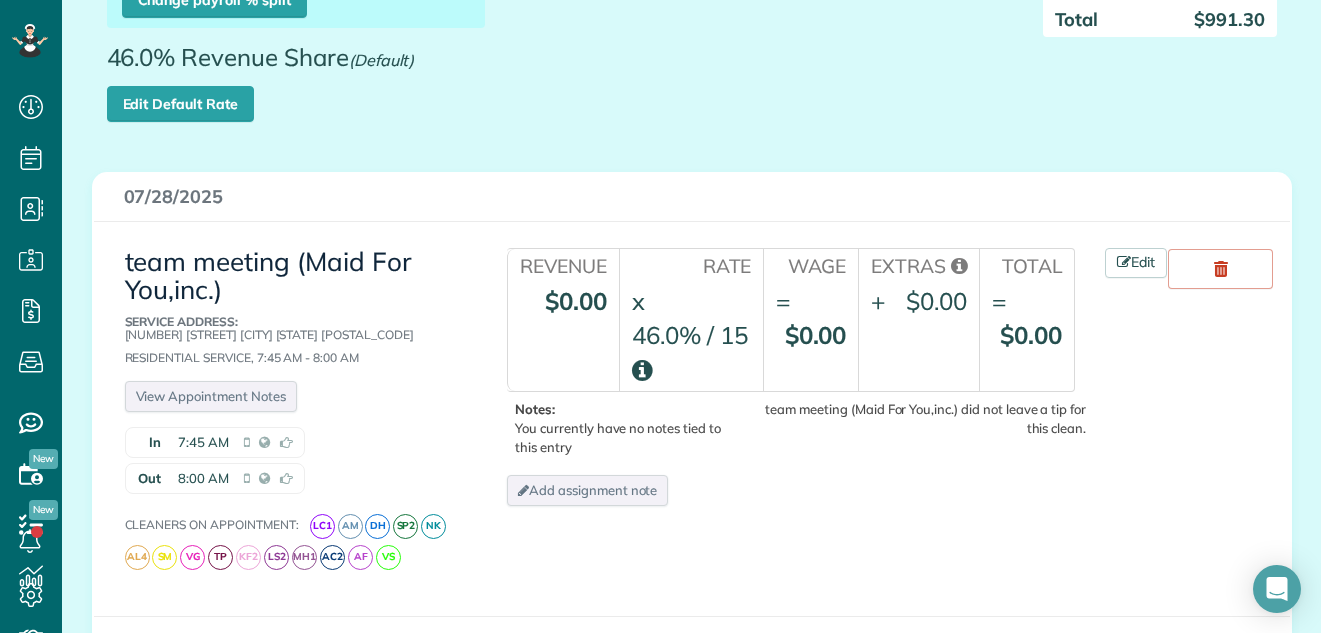 click on "07/28/2025" at bounding box center [692, 197] 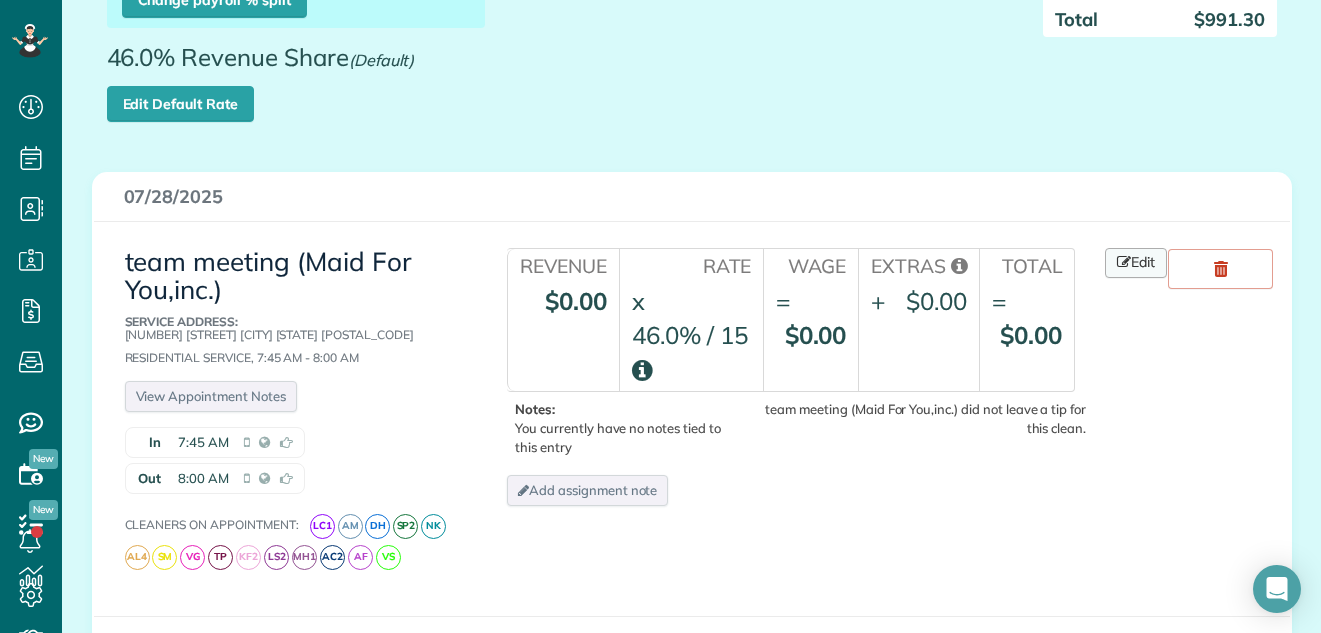 click on "Edit" at bounding box center [1136, 263] 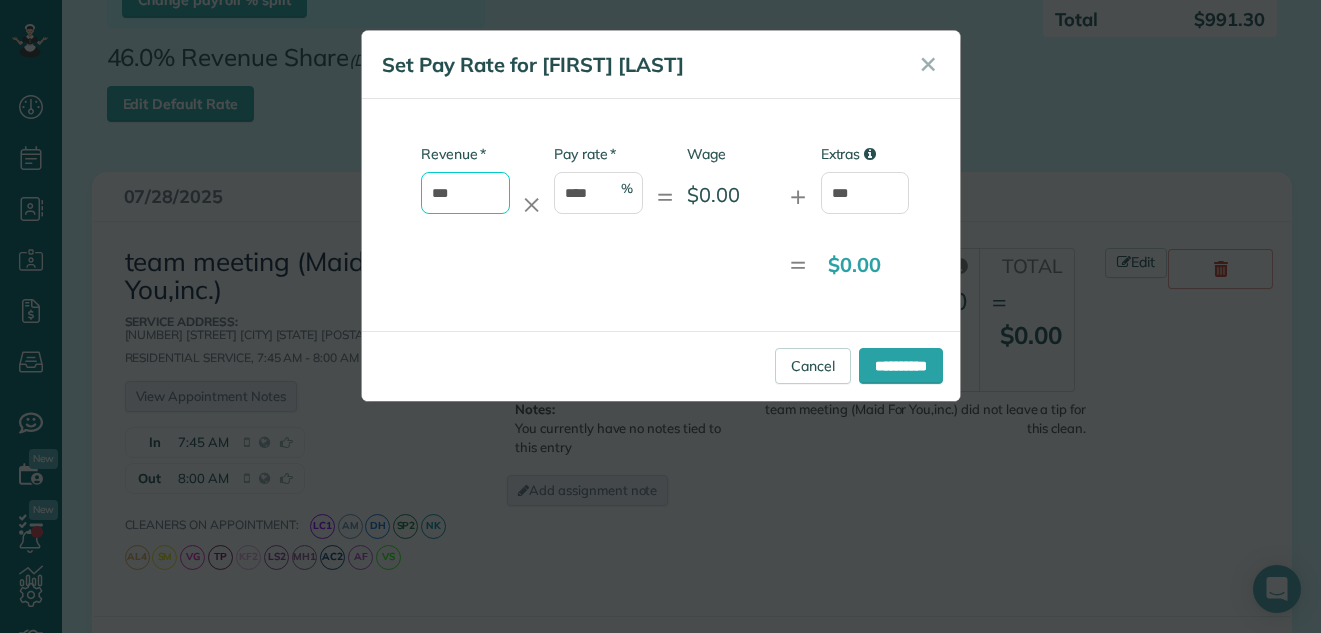 click on "***" at bounding box center [465, 193] 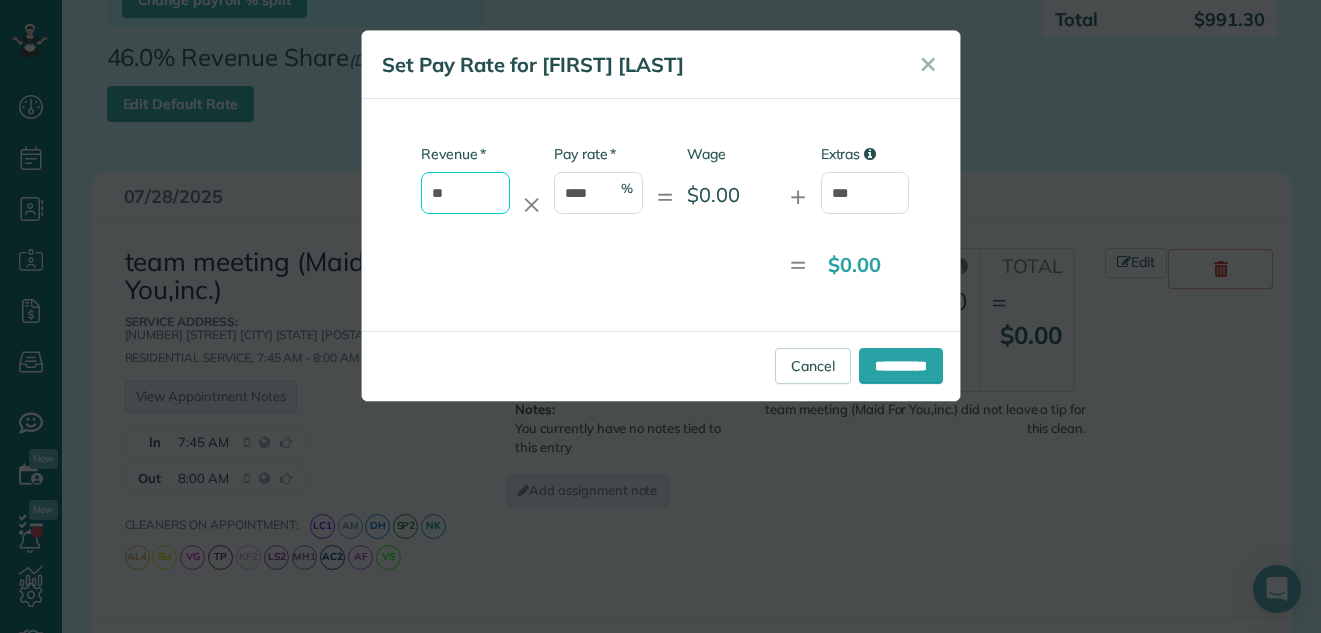 type on "*" 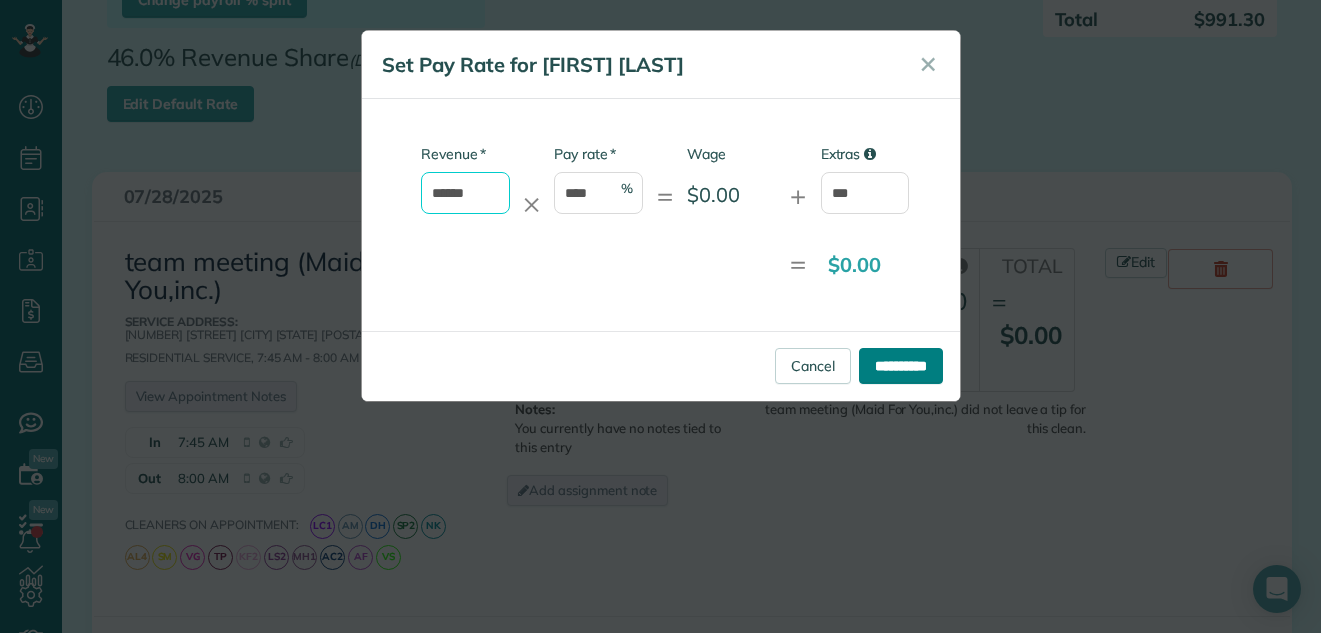 type on "******" 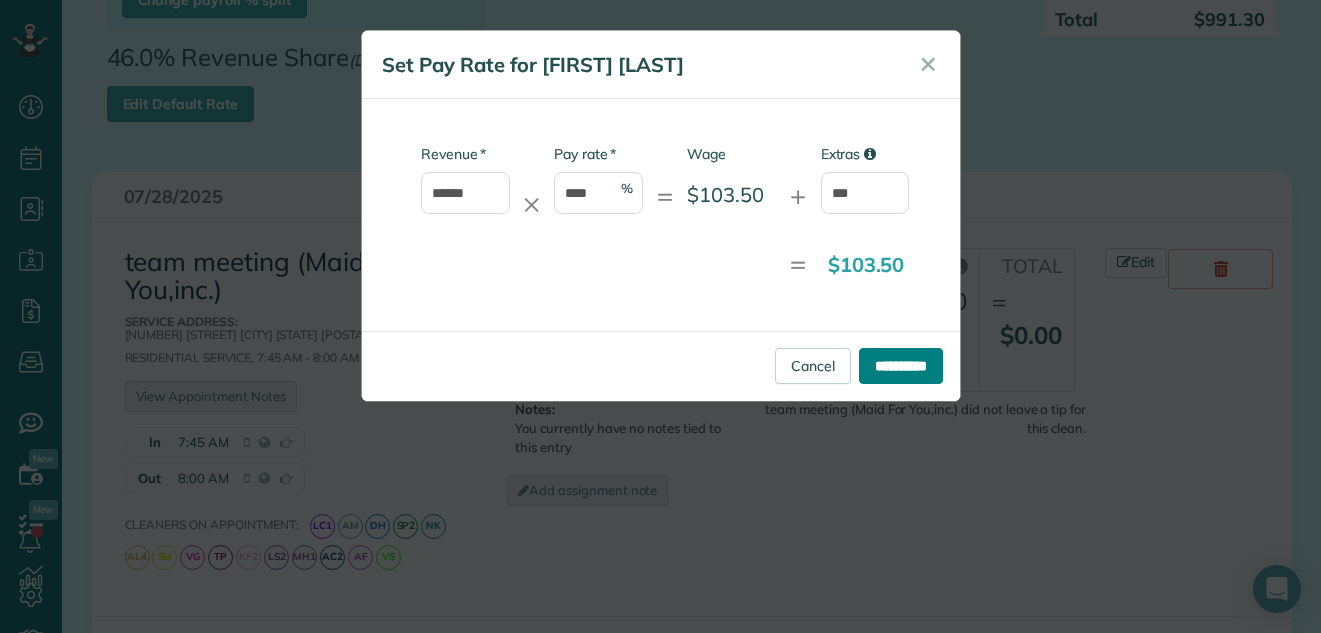 click on "**********" at bounding box center [901, 366] 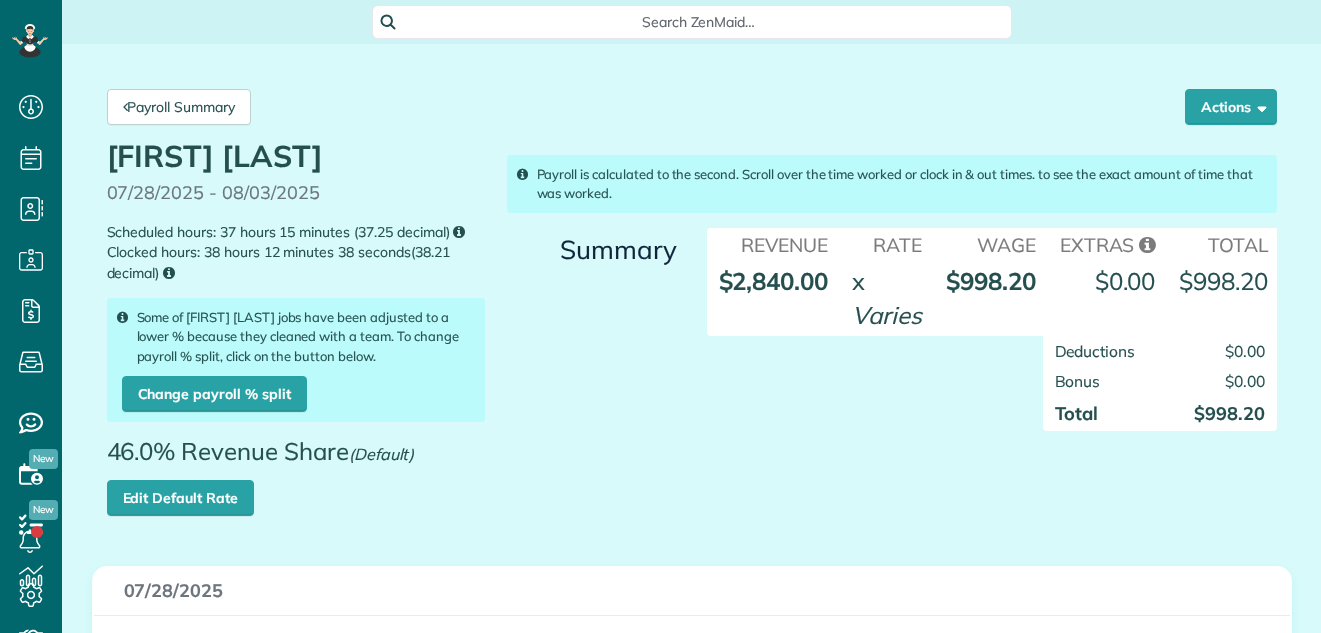 scroll, scrollTop: 0, scrollLeft: 0, axis: both 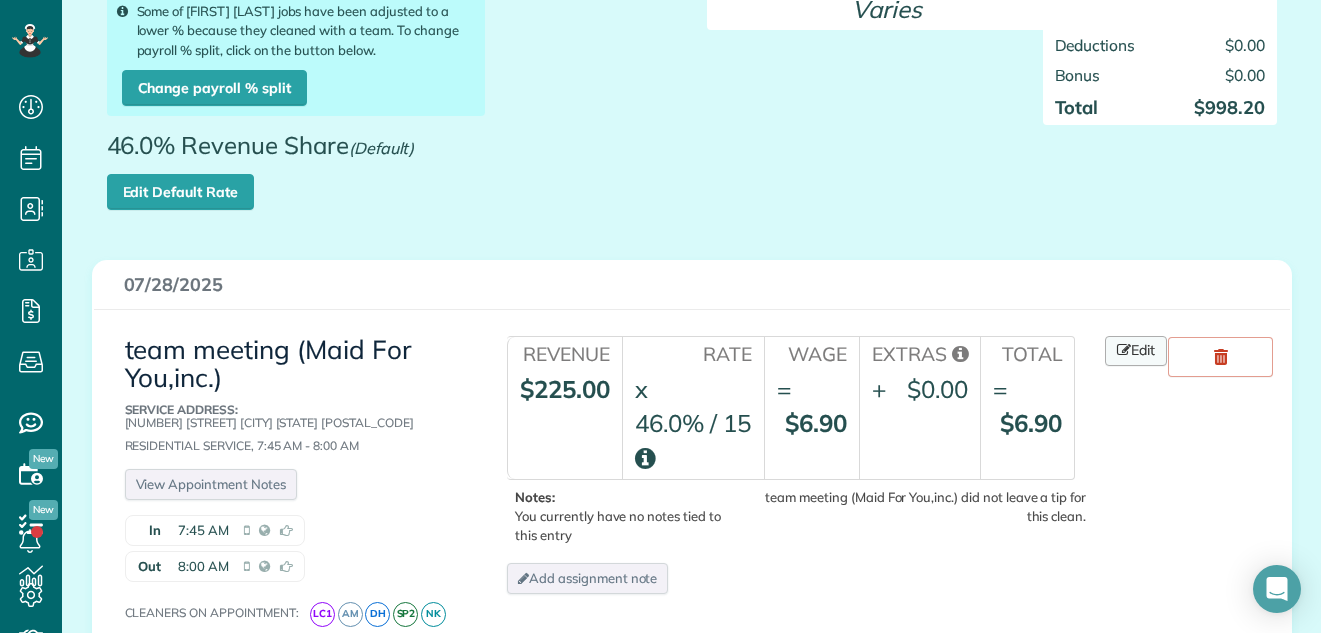 click on "Edit" at bounding box center (1136, 351) 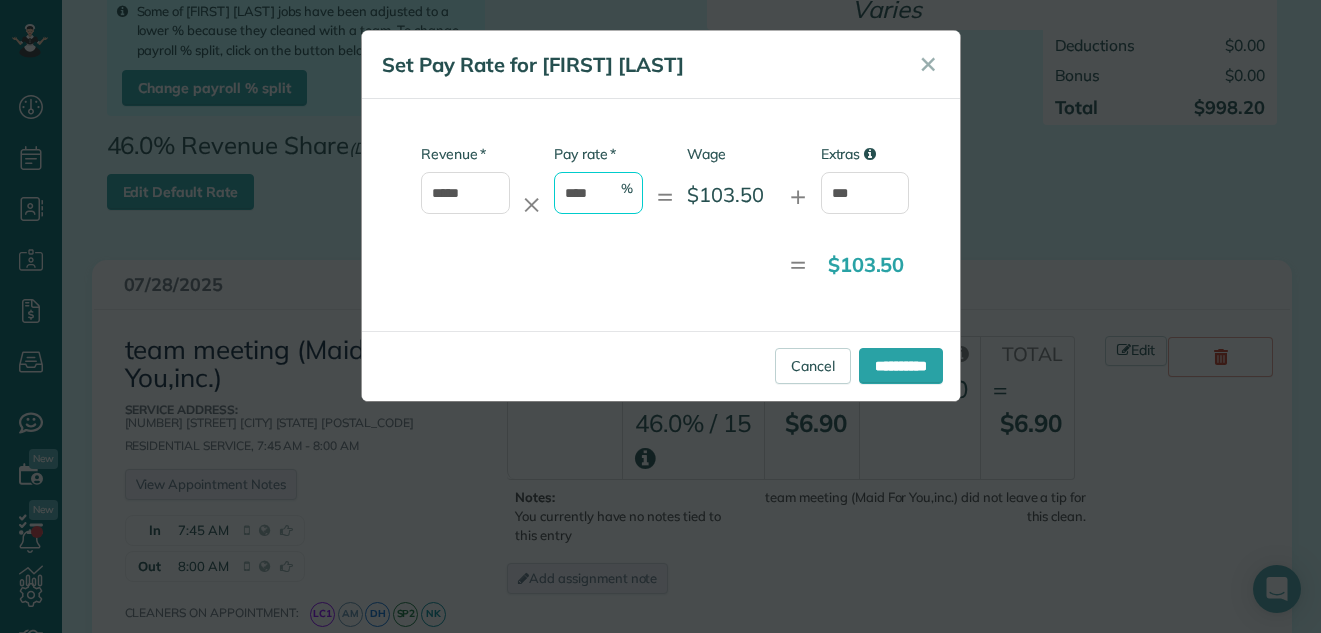 click on "****" at bounding box center (598, 193) 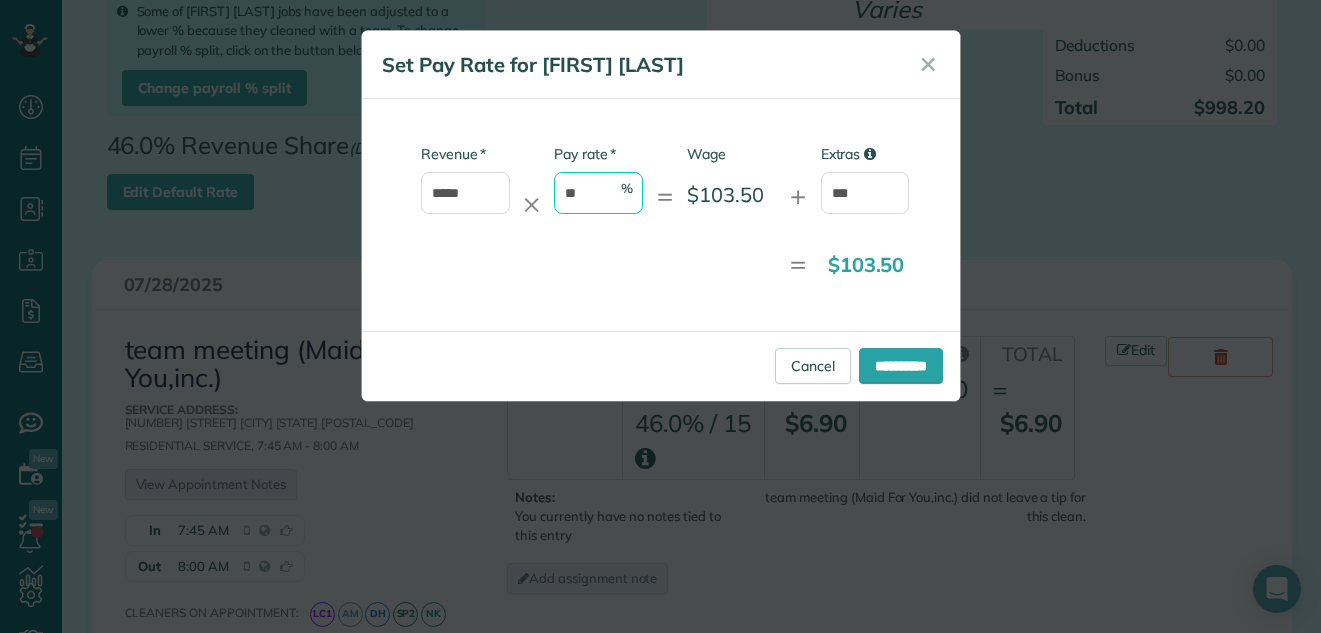 type on "*" 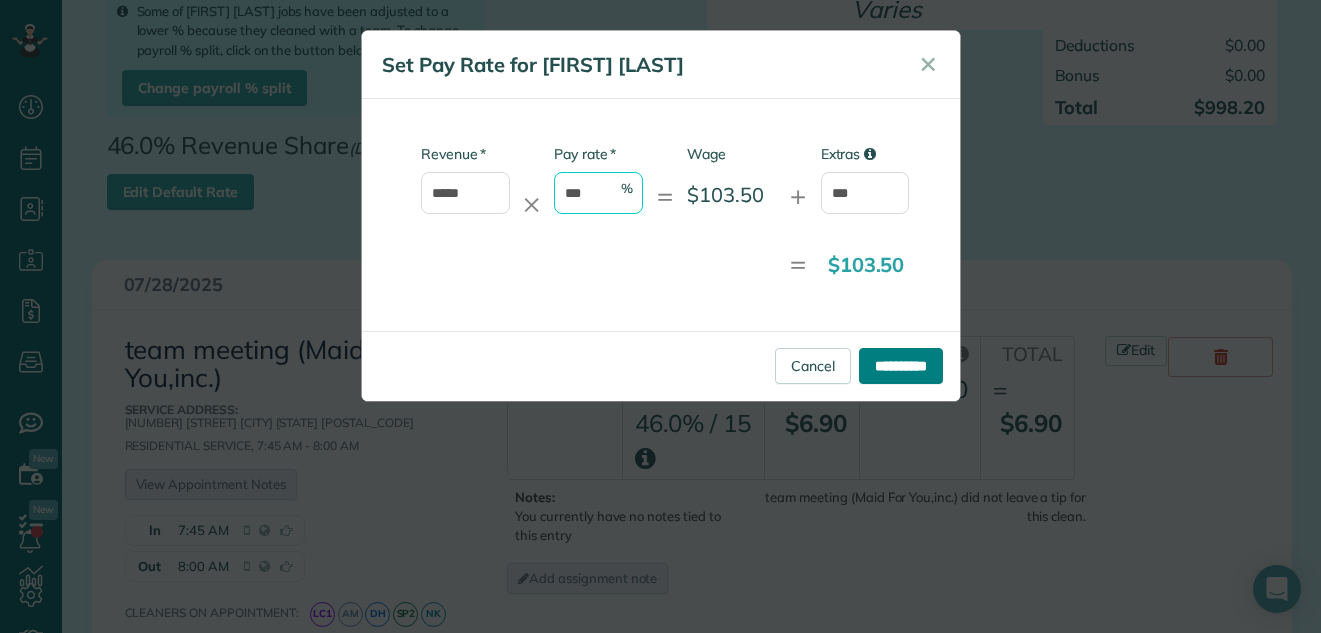 type on "***" 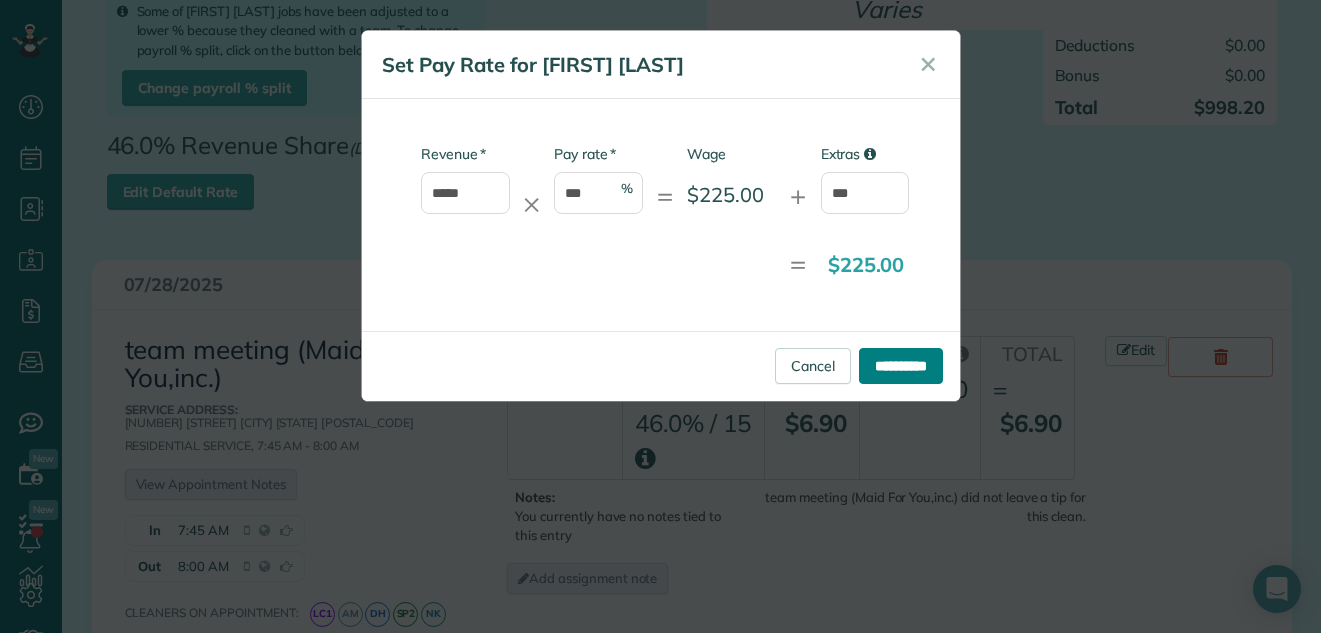 click on "**********" at bounding box center [901, 366] 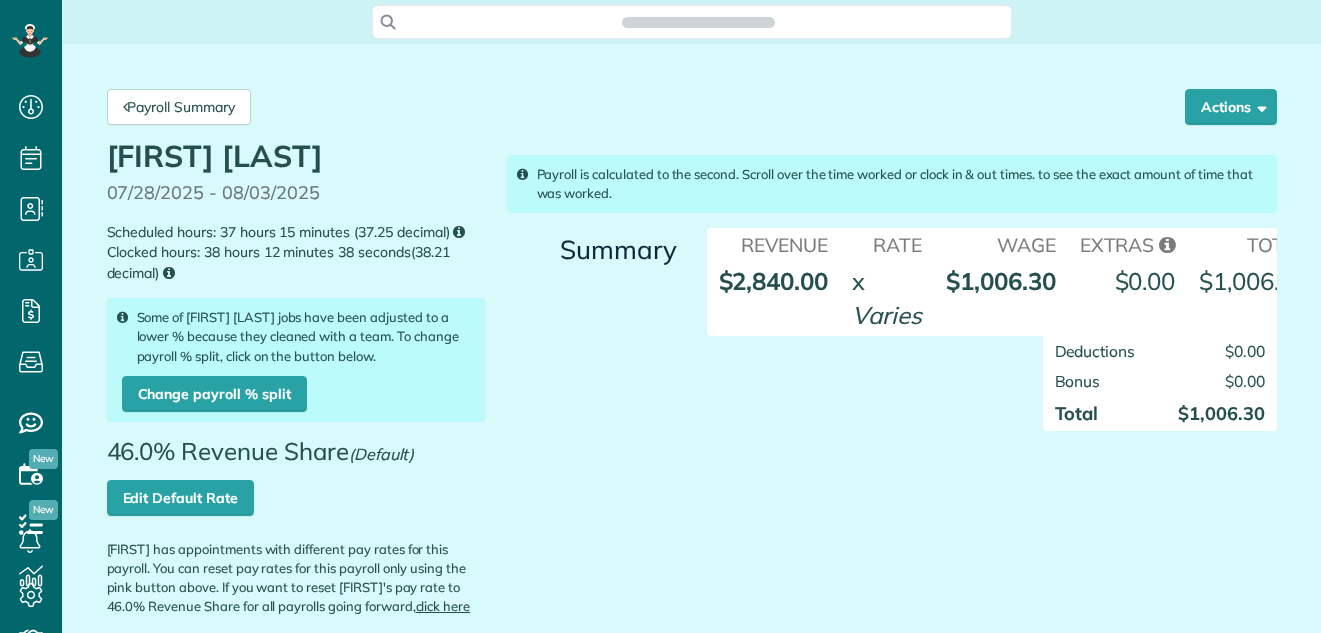scroll, scrollTop: 0, scrollLeft: 0, axis: both 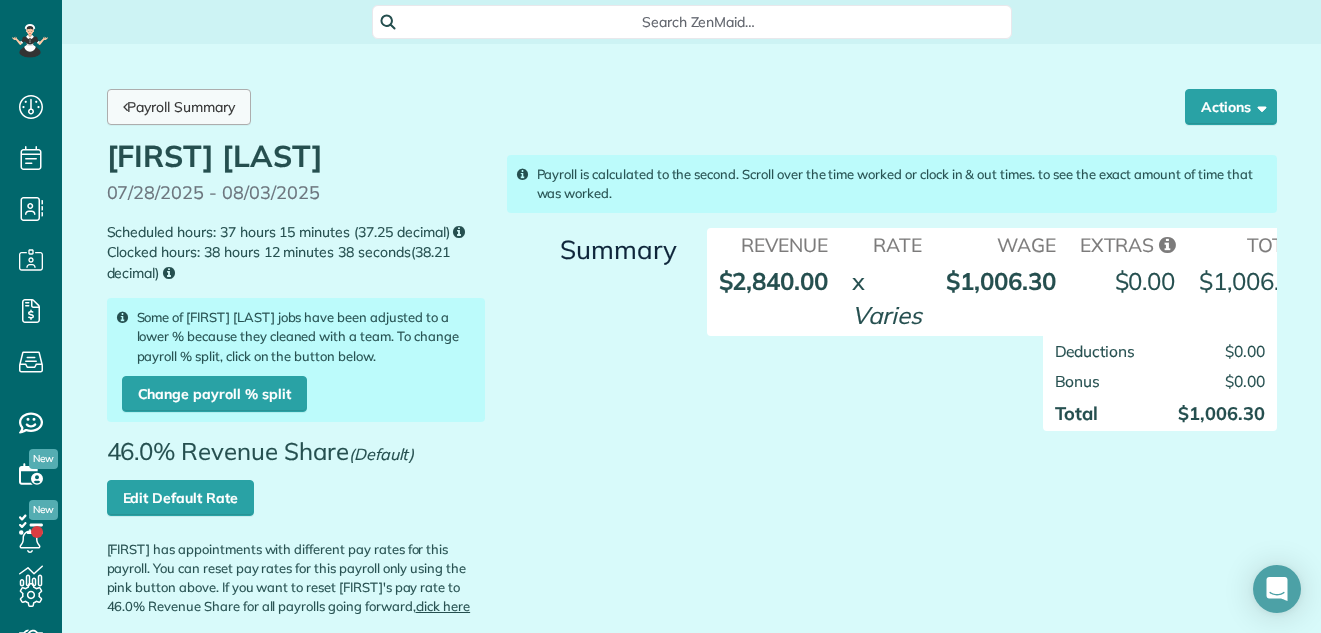 click on "Payroll Summary" at bounding box center [179, 107] 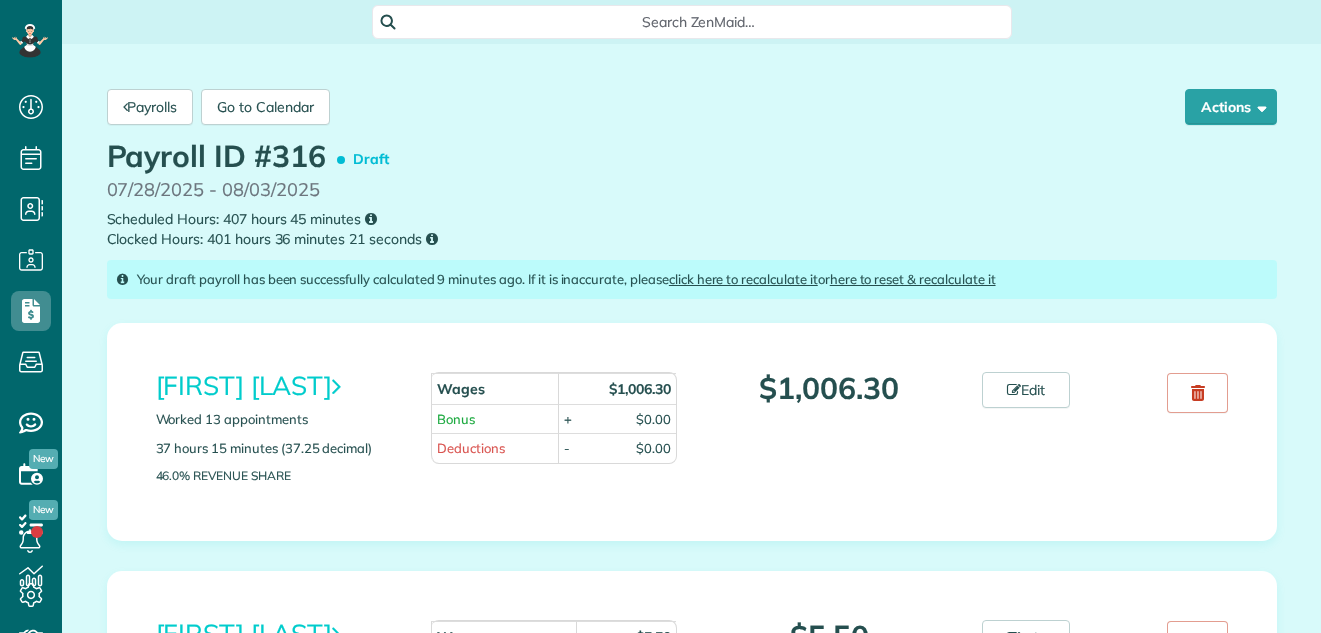 scroll, scrollTop: 0, scrollLeft: 0, axis: both 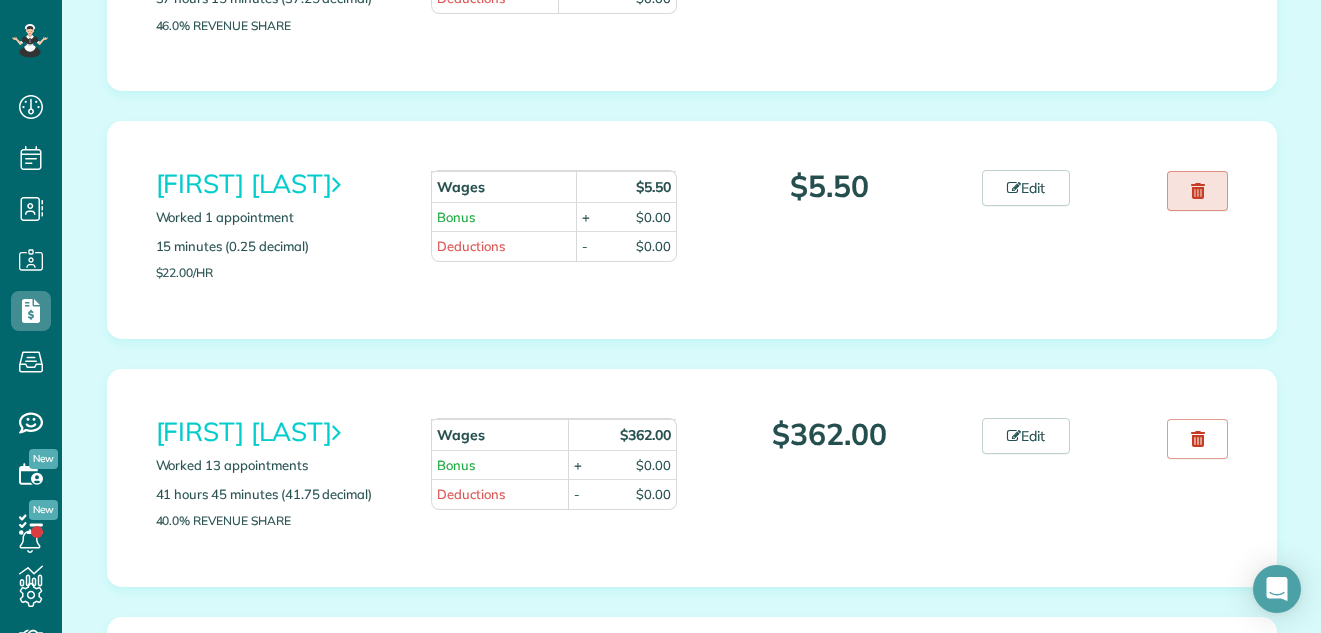 click 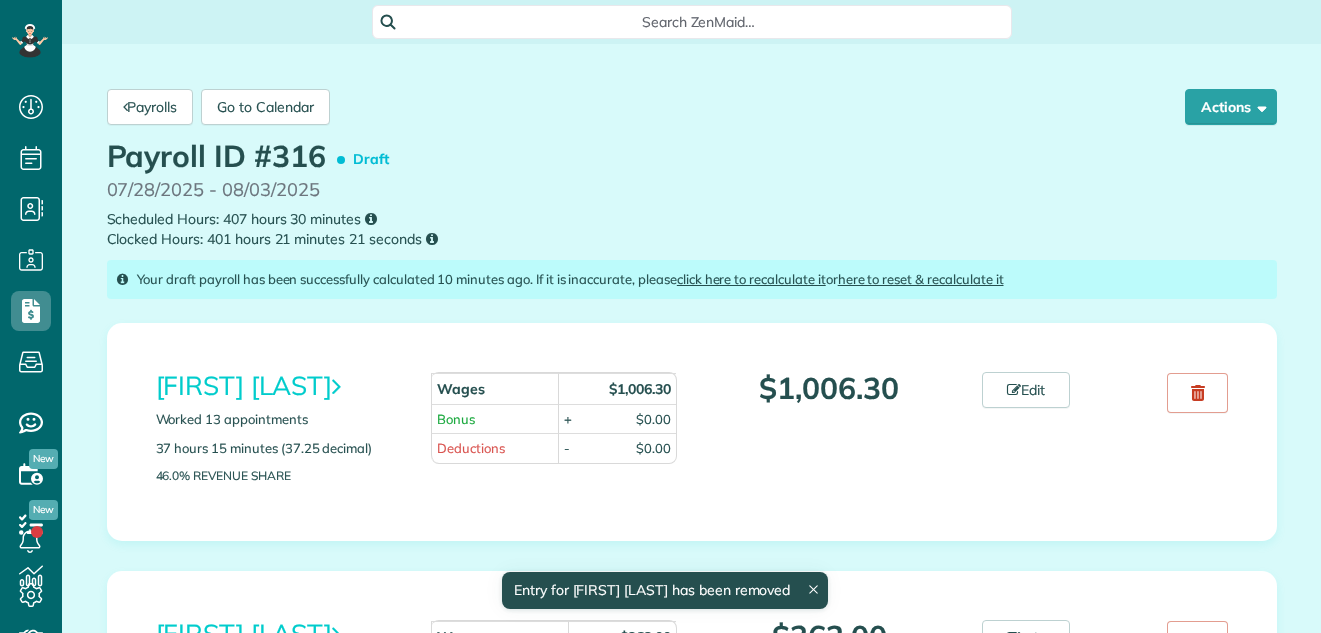 scroll, scrollTop: 0, scrollLeft: 0, axis: both 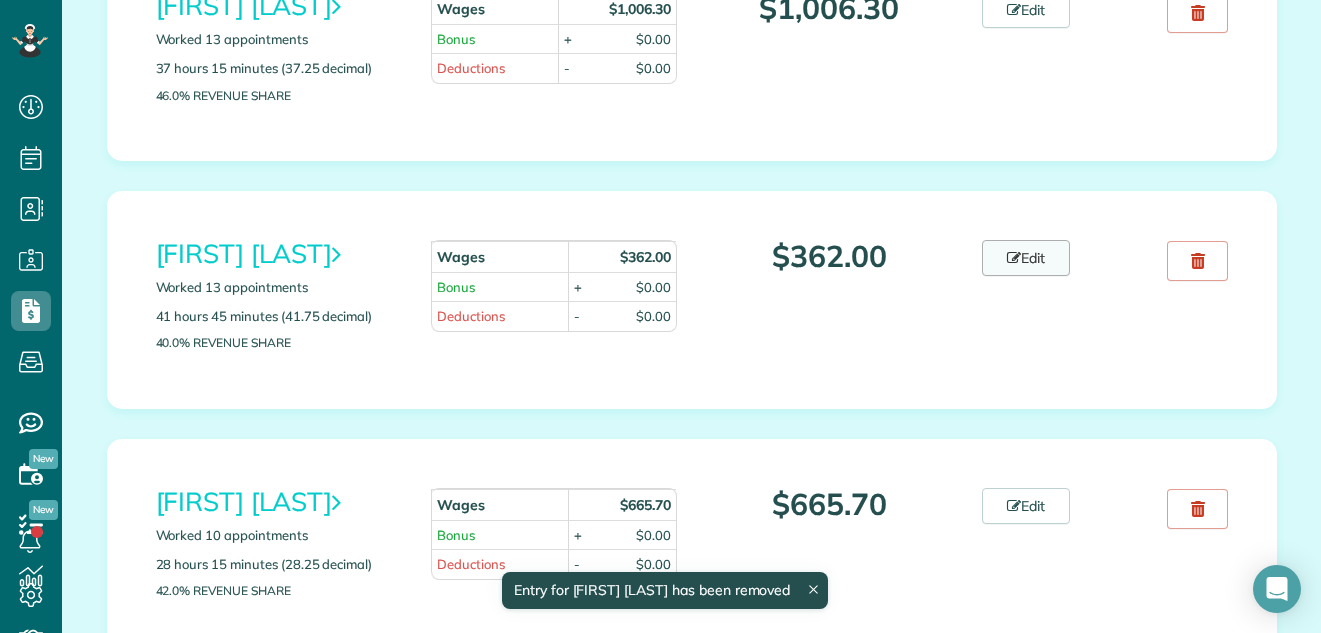 click on "Edit" at bounding box center (1026, 258) 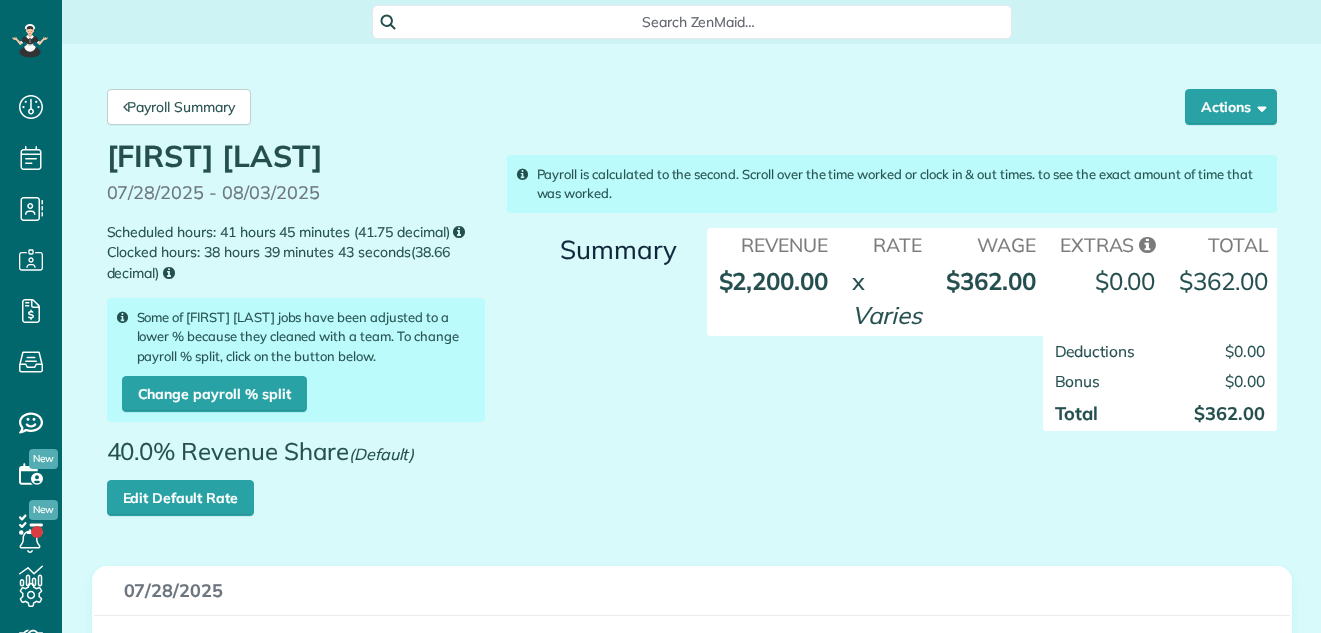 scroll, scrollTop: 0, scrollLeft: 0, axis: both 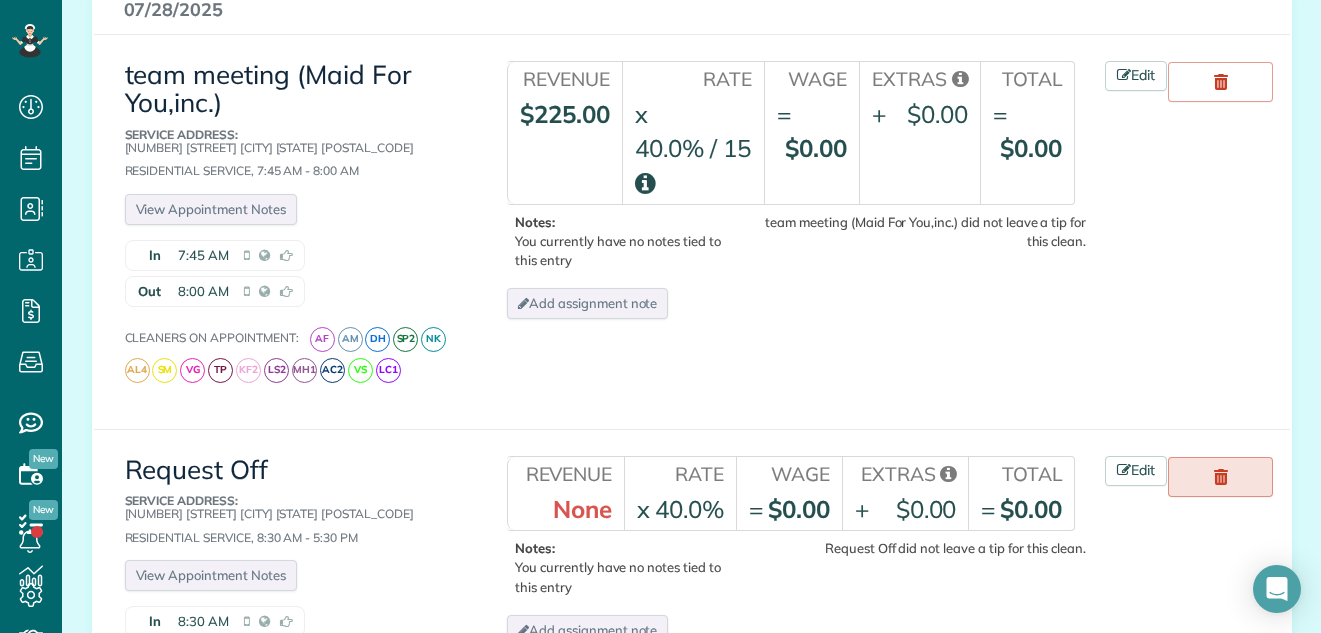 click 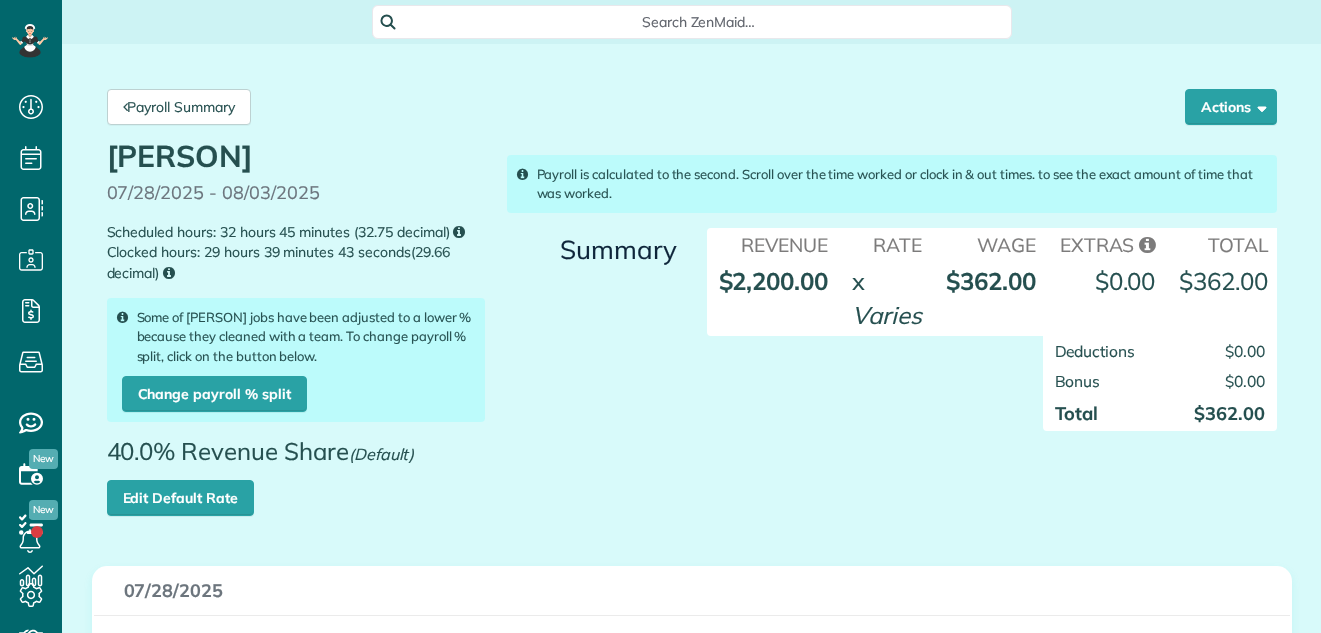 scroll, scrollTop: 0, scrollLeft: 0, axis: both 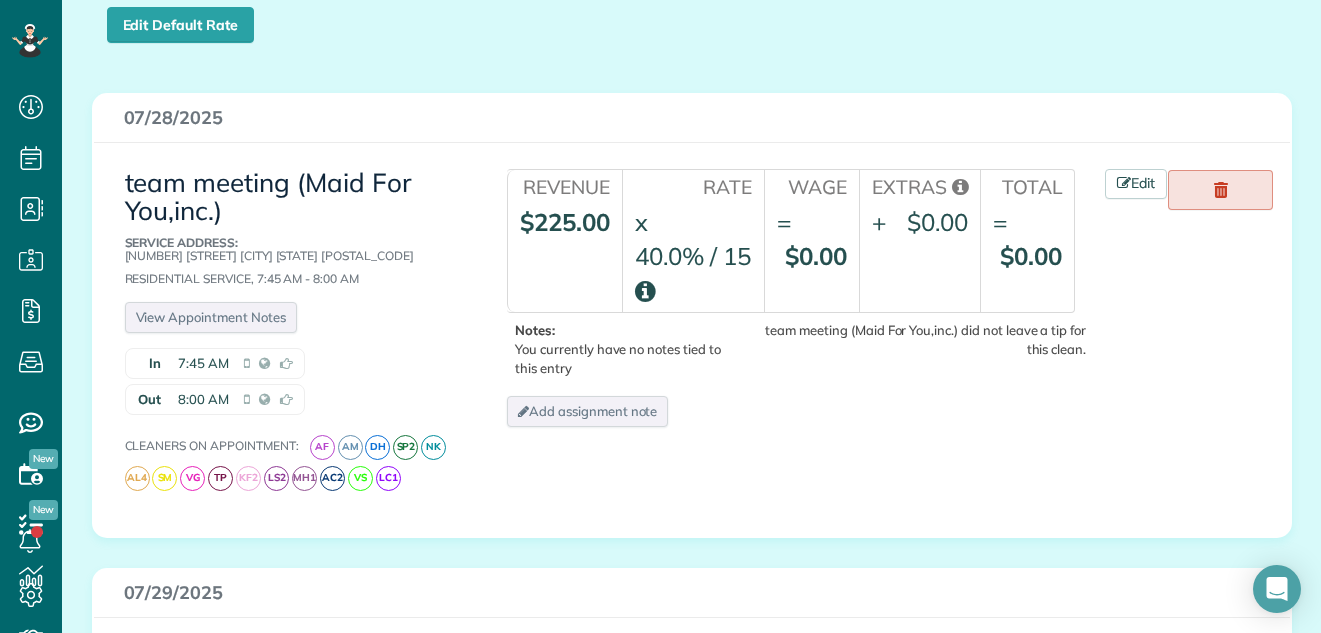 click at bounding box center [1221, 190] 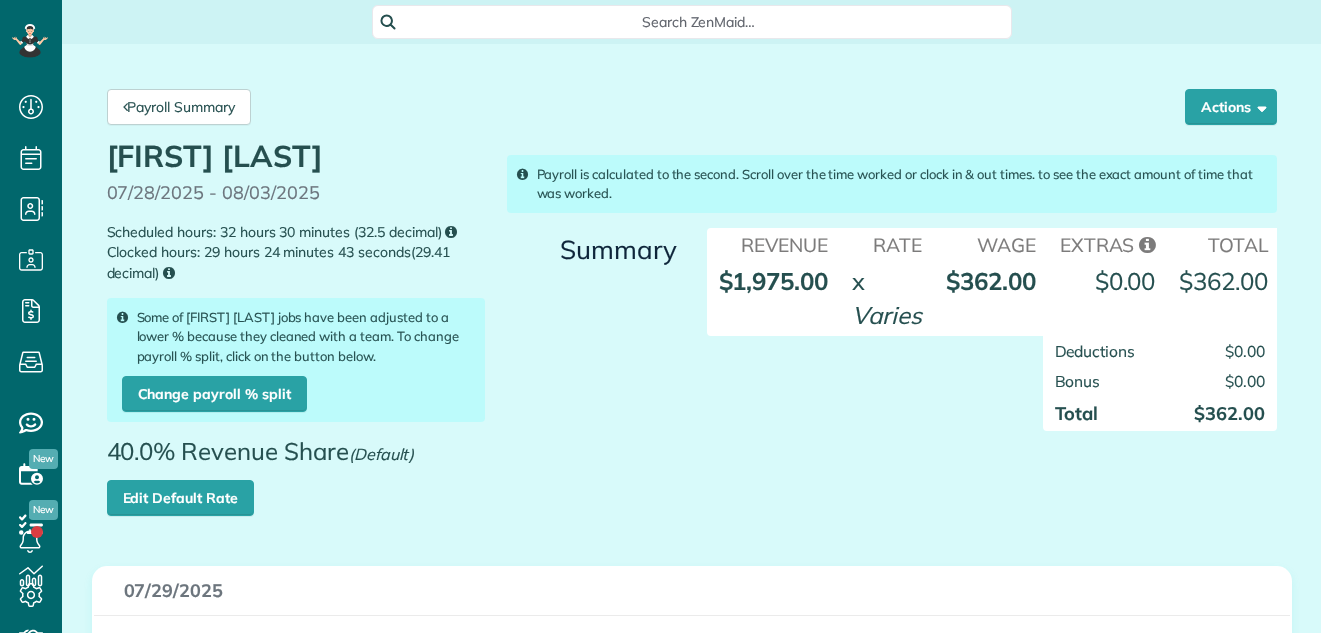 scroll, scrollTop: 0, scrollLeft: 0, axis: both 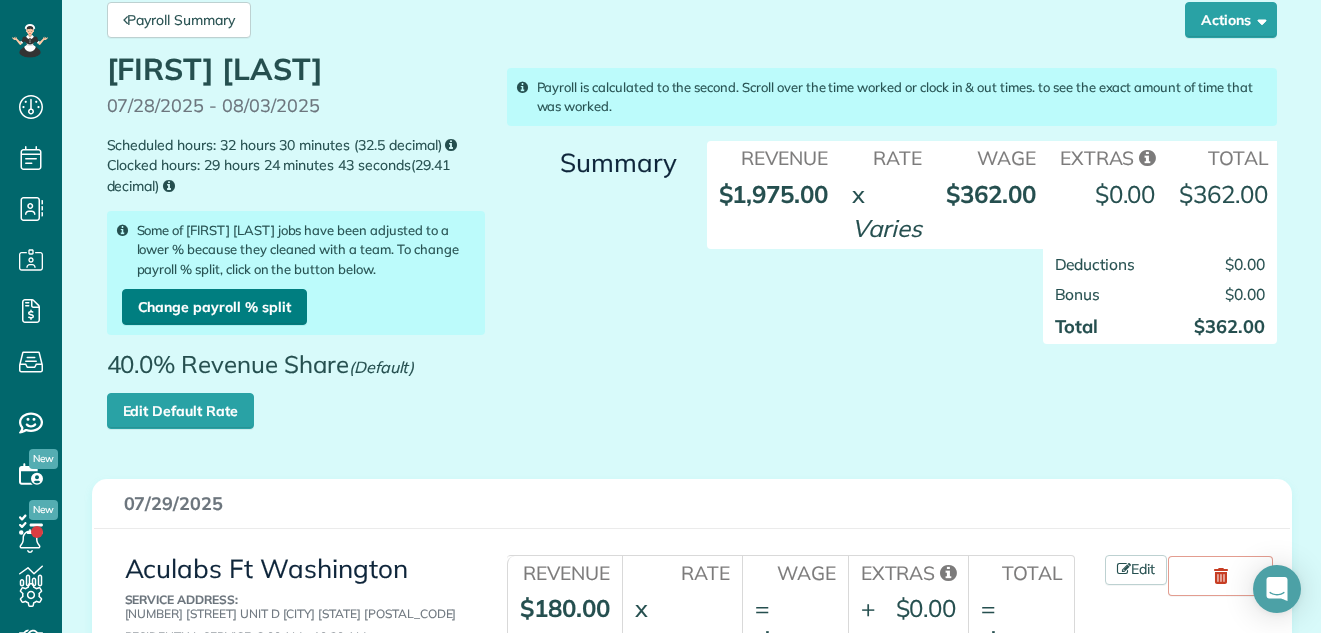 click on "Change payroll % split" at bounding box center [214, 307] 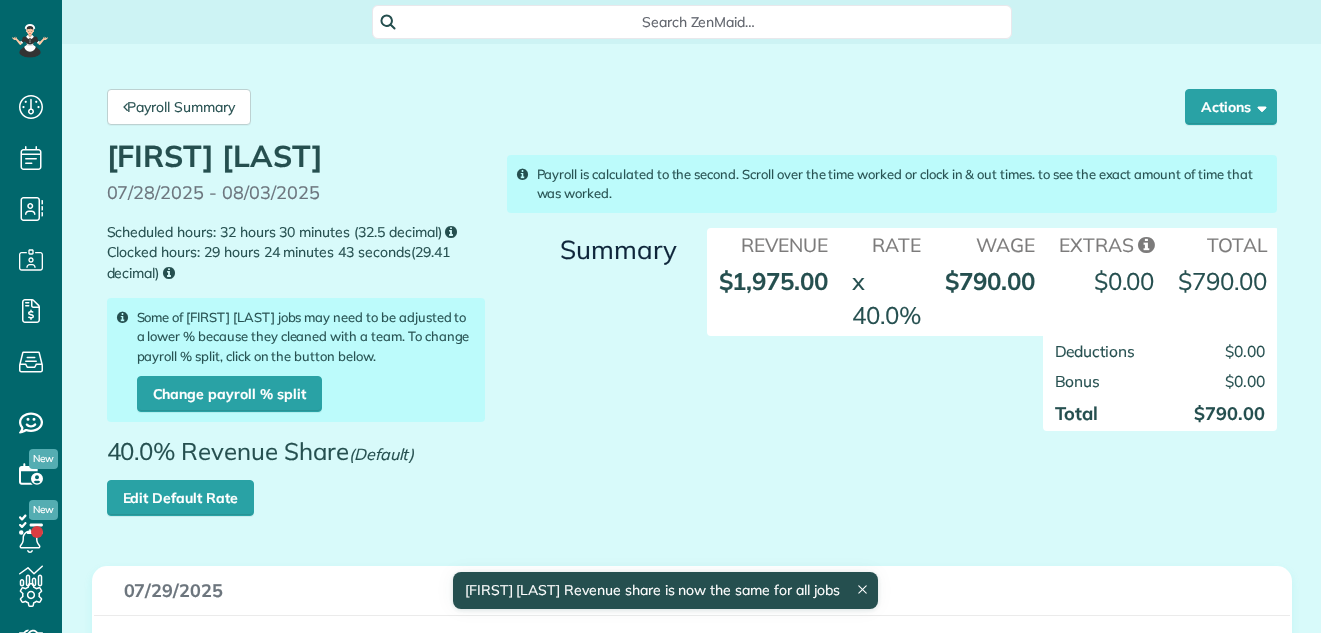 scroll, scrollTop: 0, scrollLeft: 0, axis: both 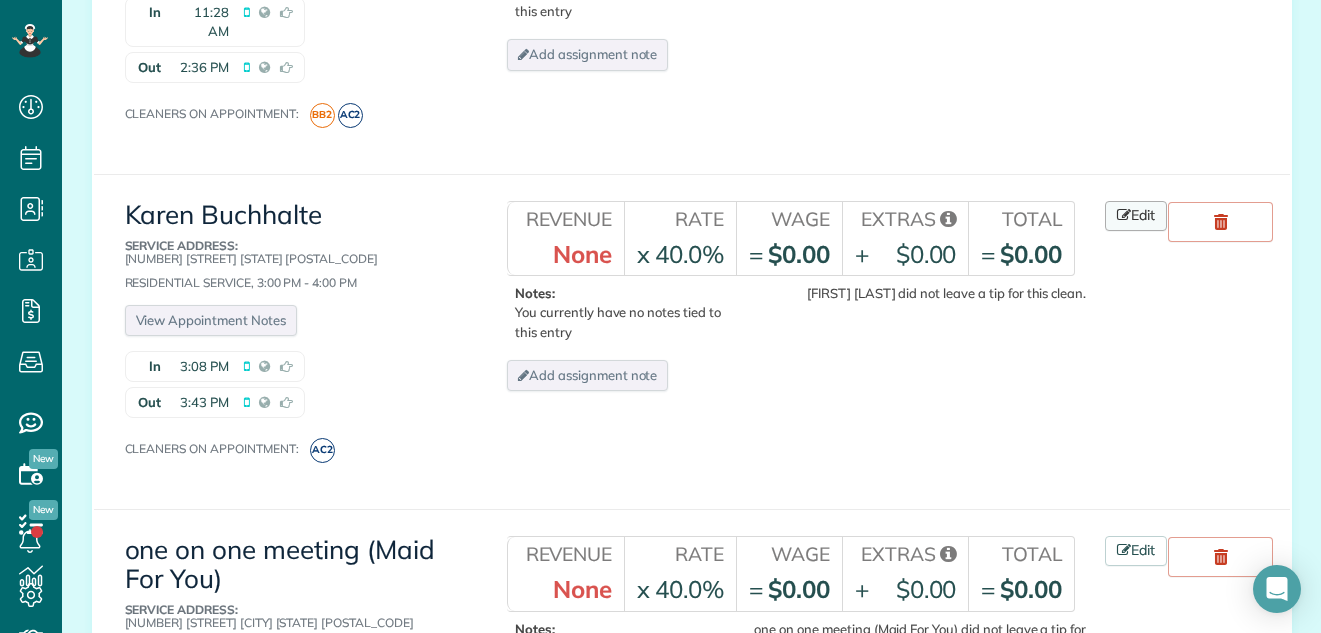 click on "Edit" at bounding box center (1136, 216) 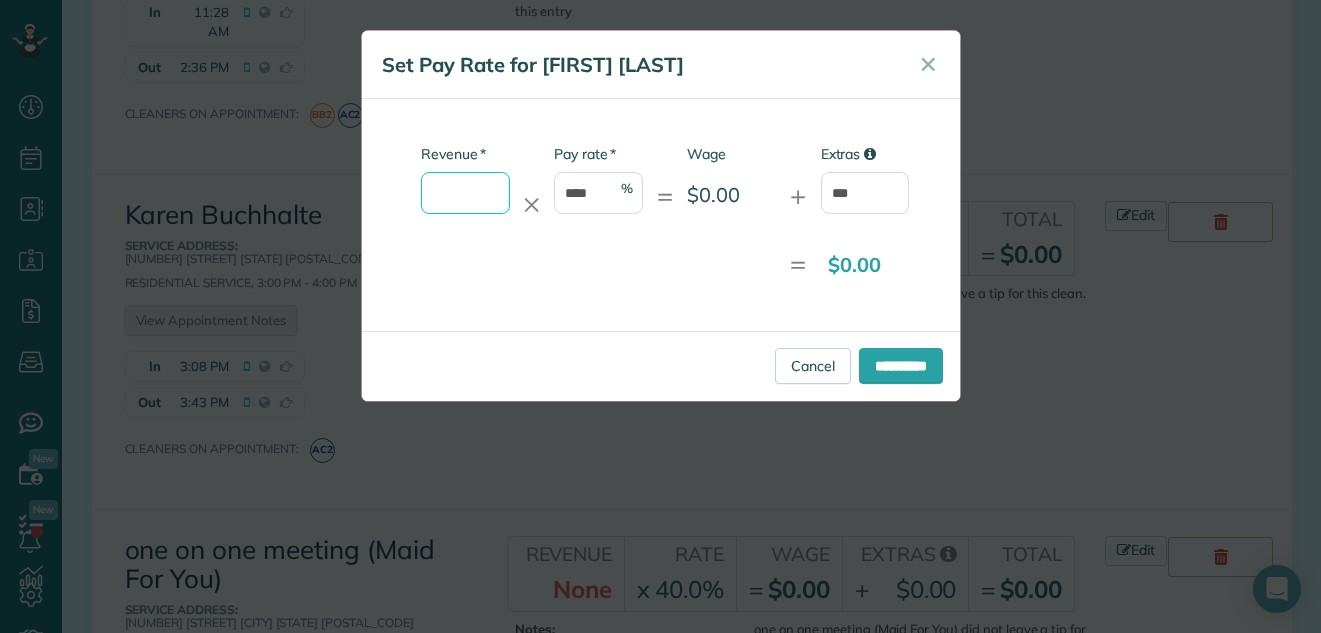 click on "*  Revenue" at bounding box center [465, 193] 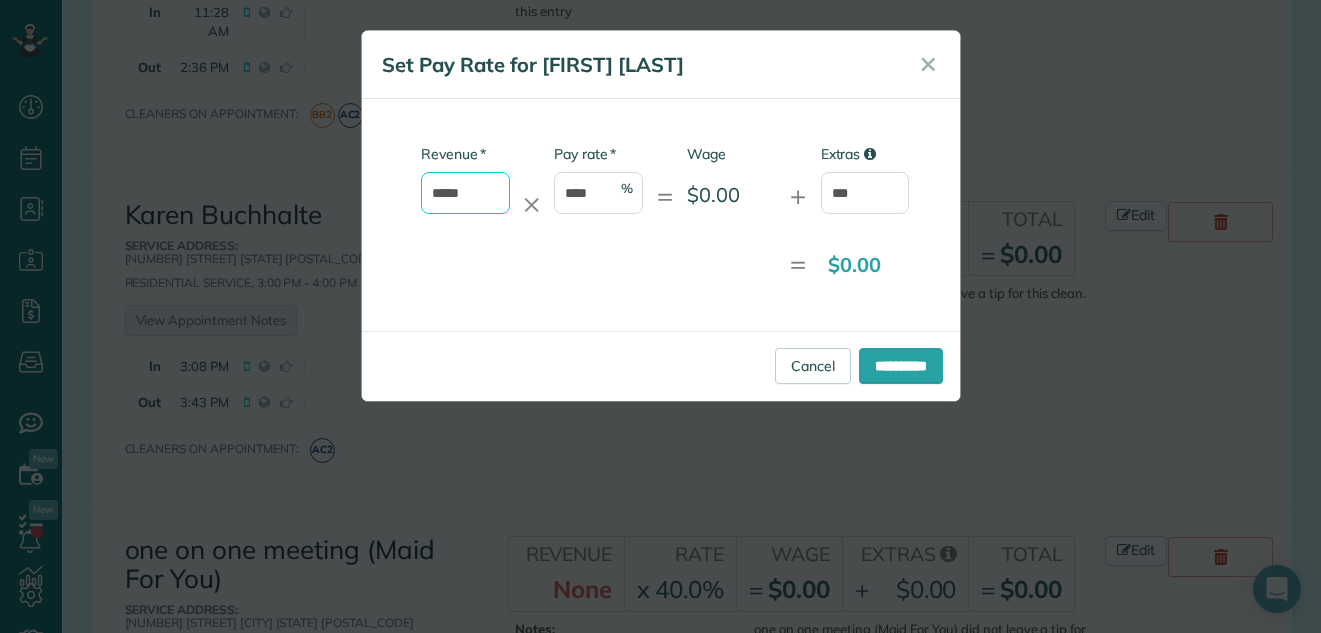 type on "*****" 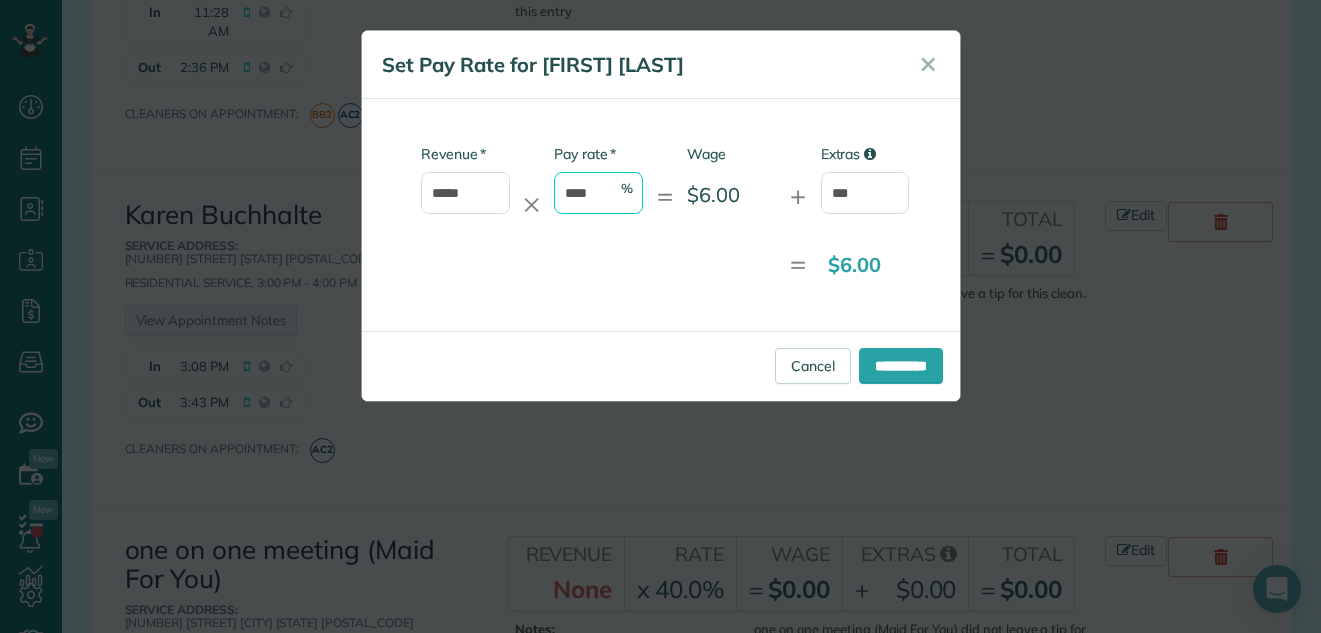 click on "****" at bounding box center (598, 193) 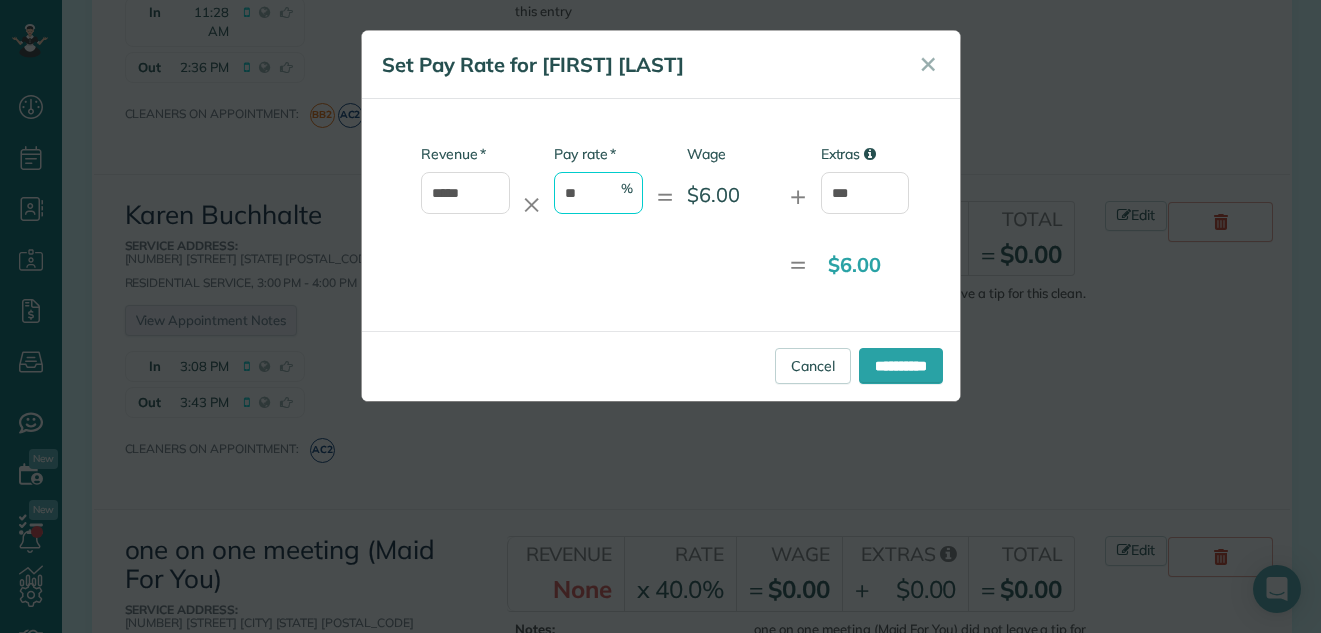 type on "*" 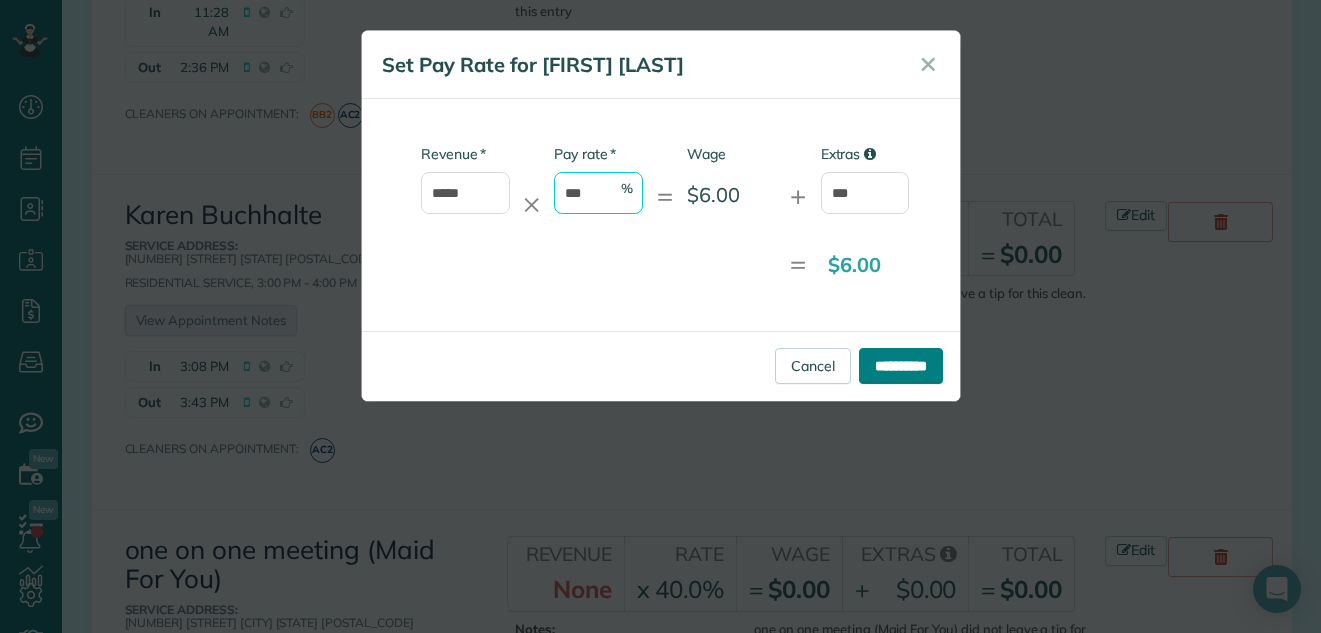 type on "***" 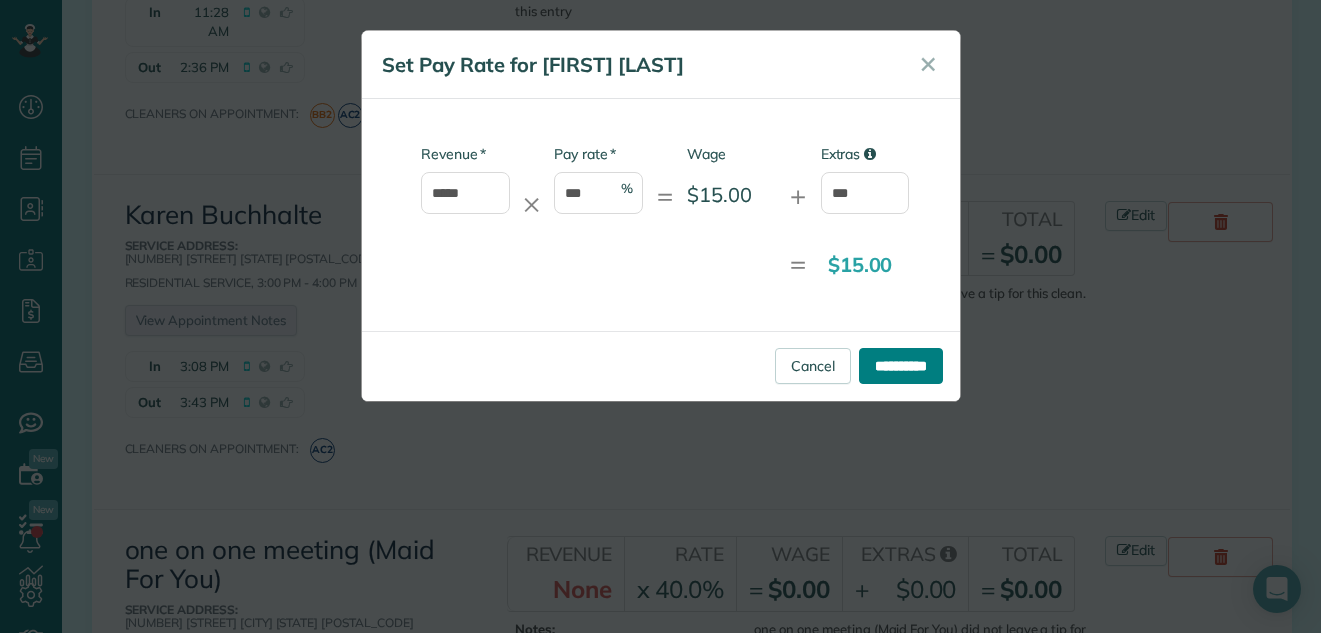 click on "**********" at bounding box center (901, 366) 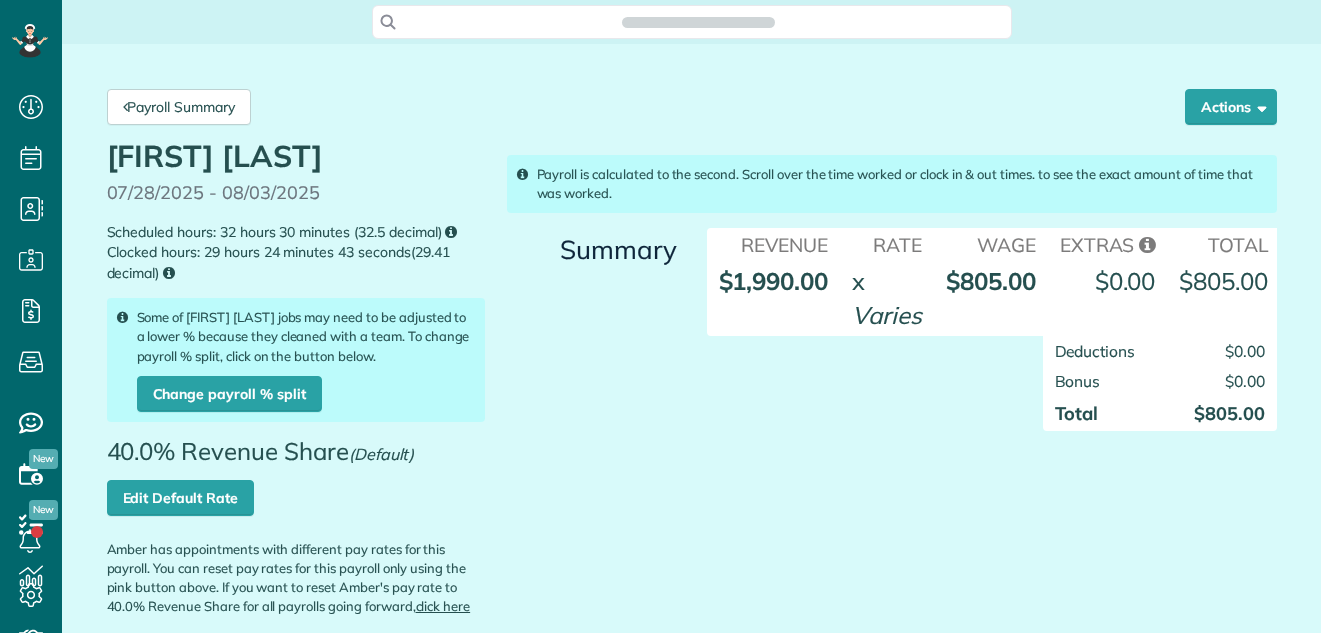 scroll, scrollTop: 0, scrollLeft: 0, axis: both 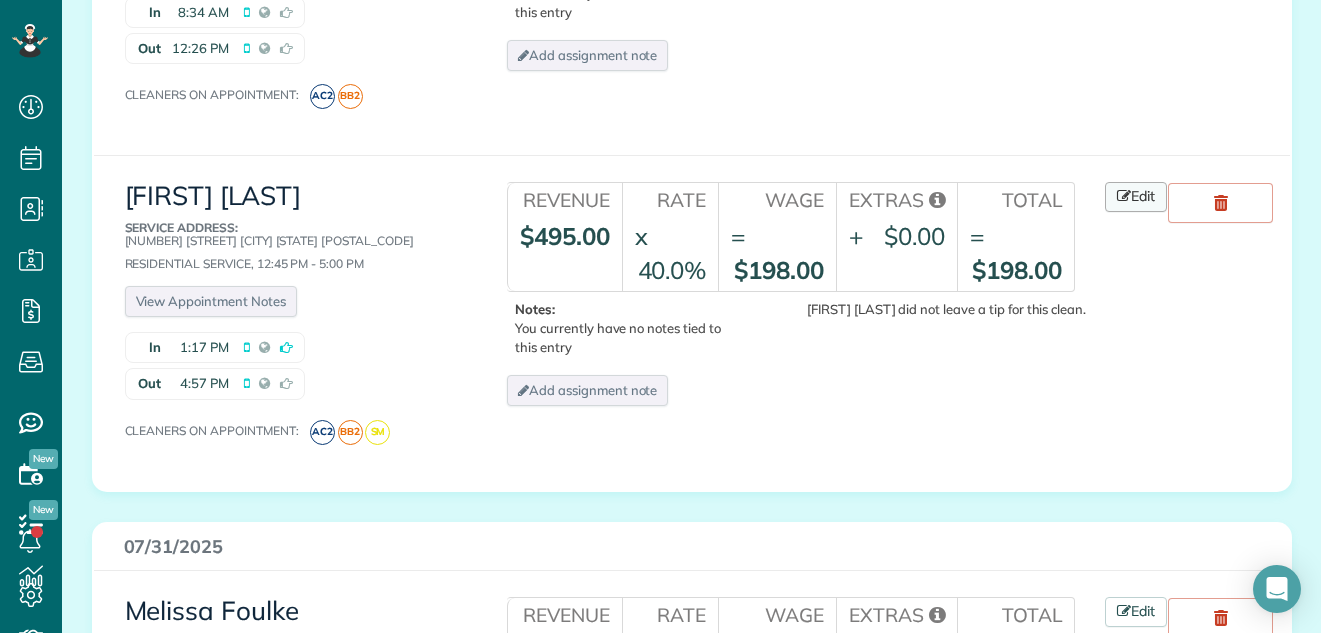 click on "Edit" at bounding box center (1136, 197) 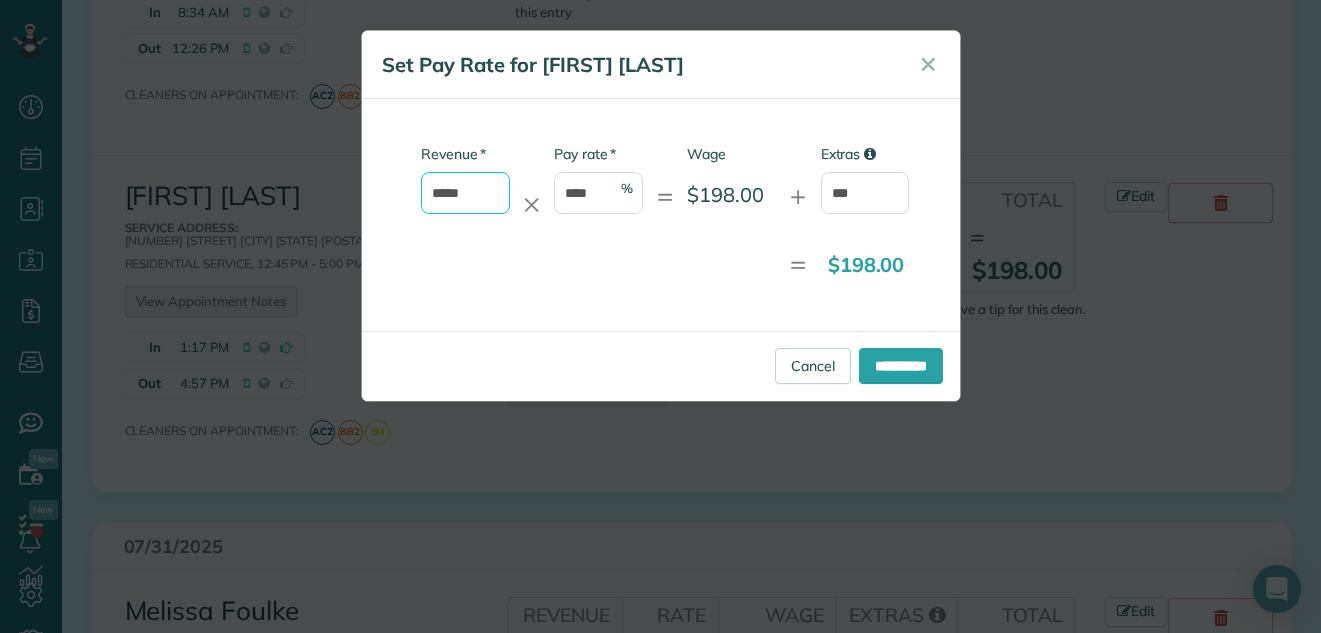 click on "*****" at bounding box center [465, 193] 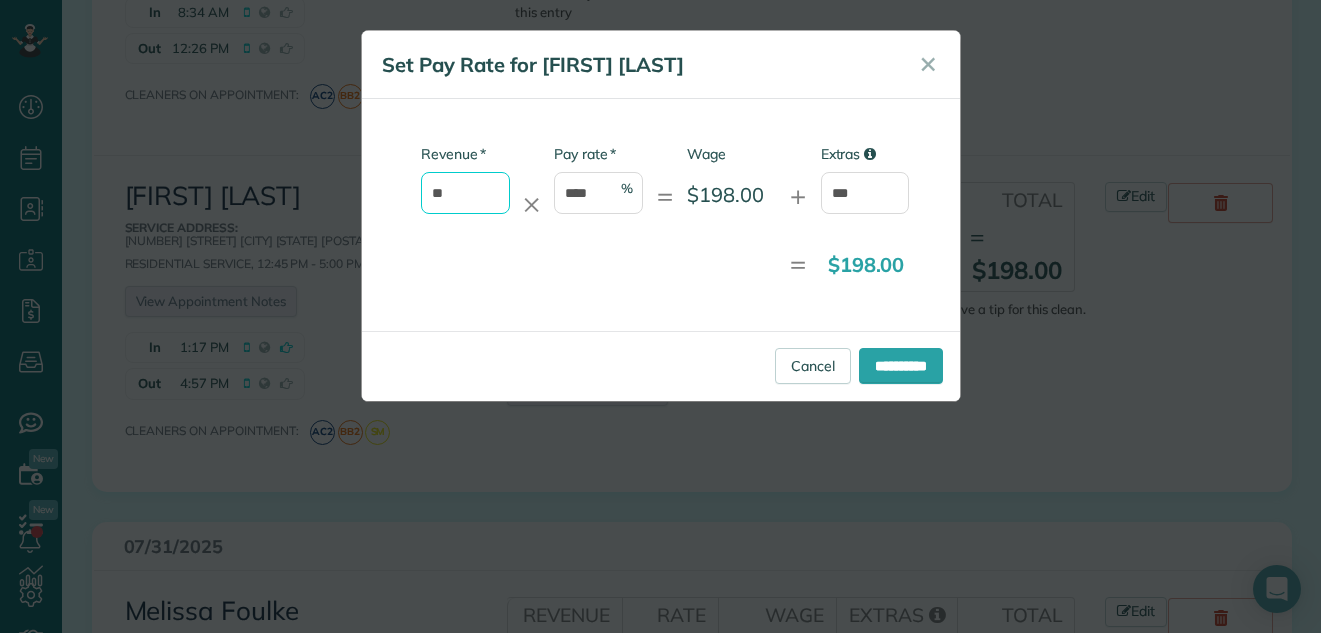 type on "*" 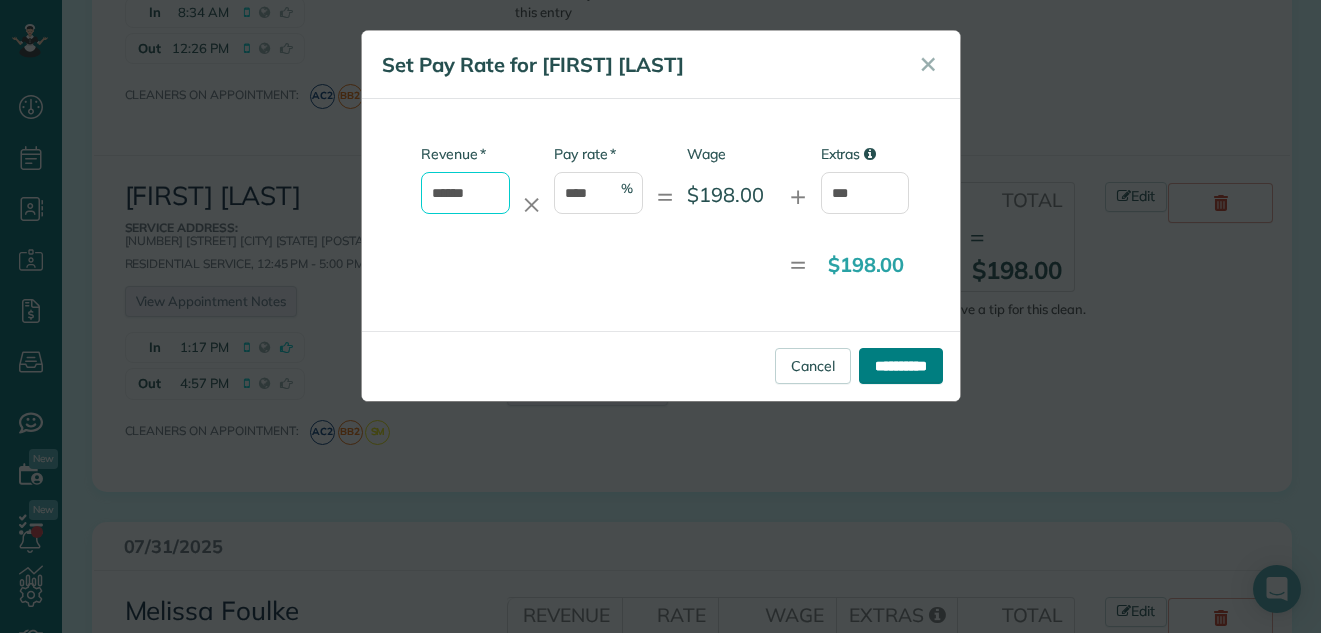 type on "******" 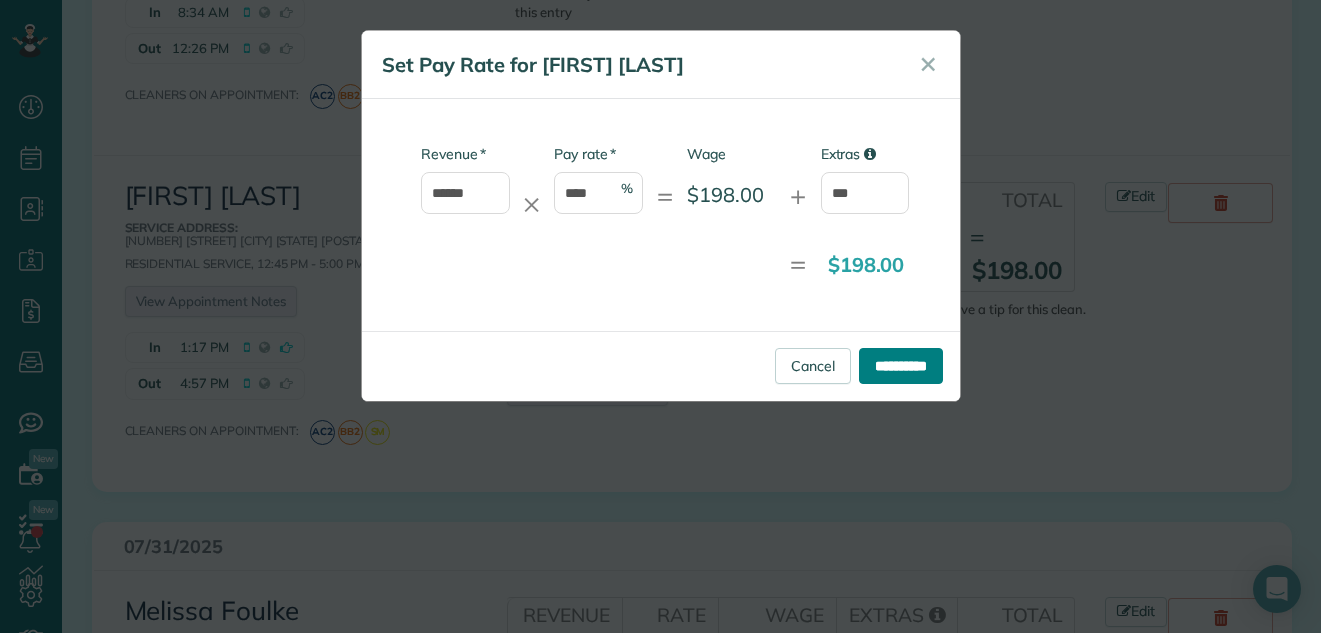 click on "**********" at bounding box center (901, 366) 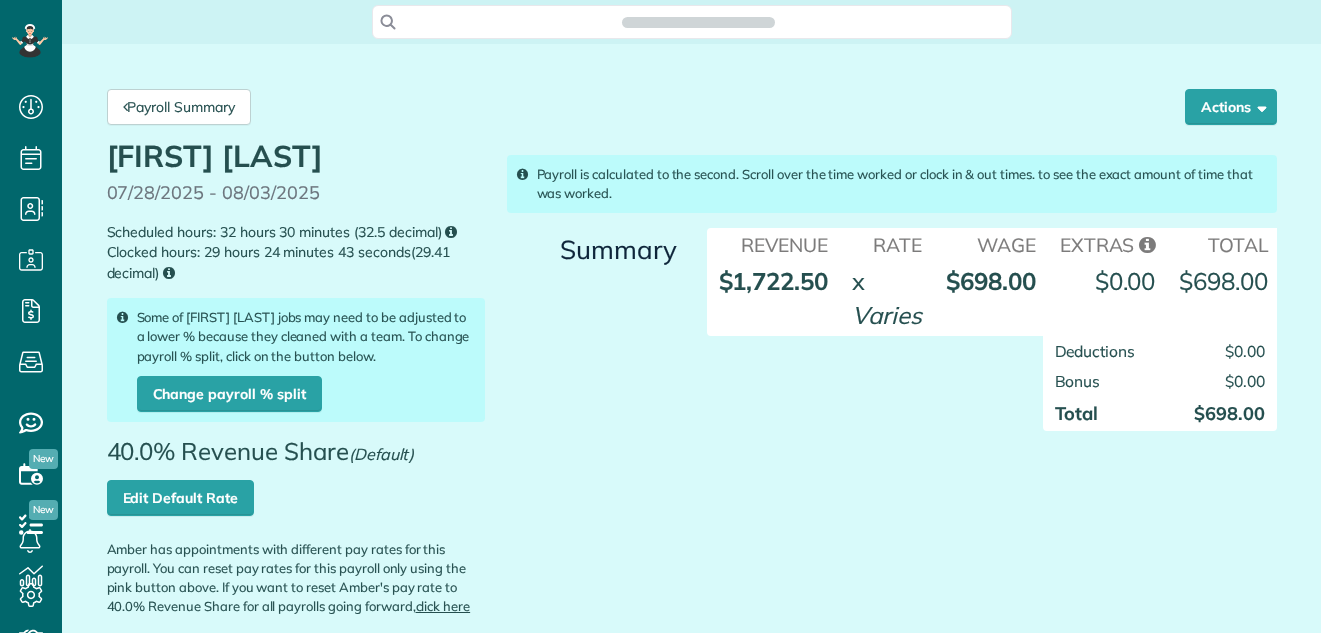 scroll, scrollTop: 0, scrollLeft: 0, axis: both 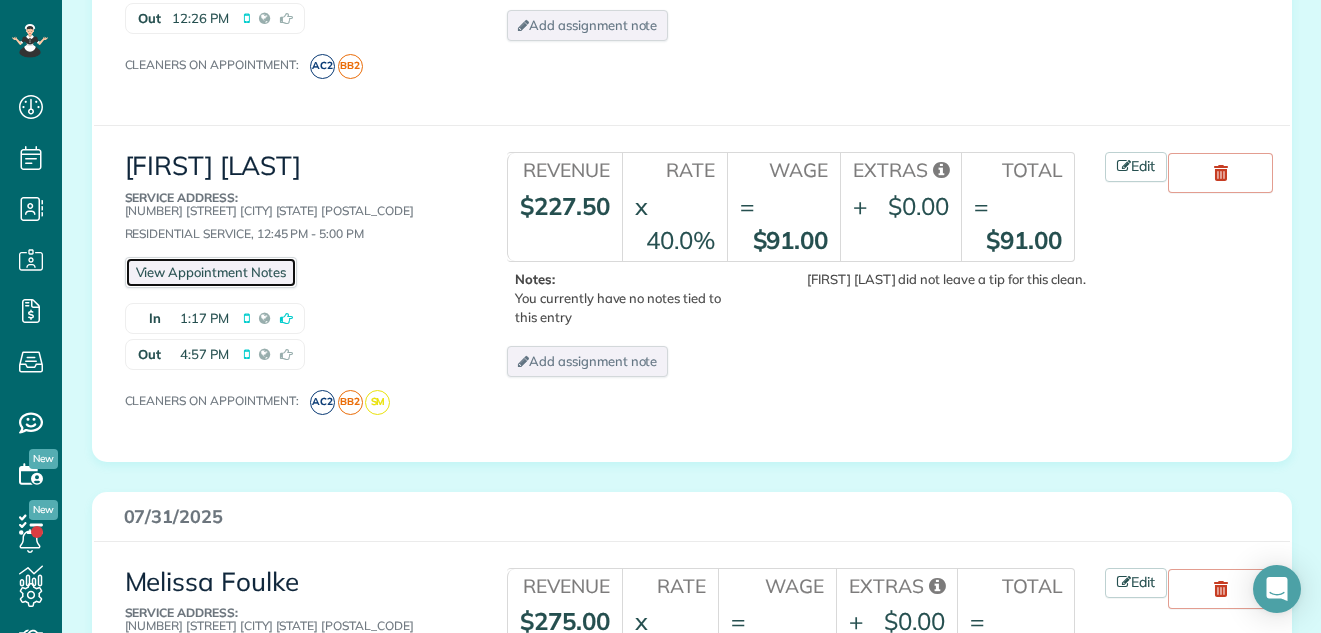 click on "View Appointment Notes" at bounding box center (211, 272) 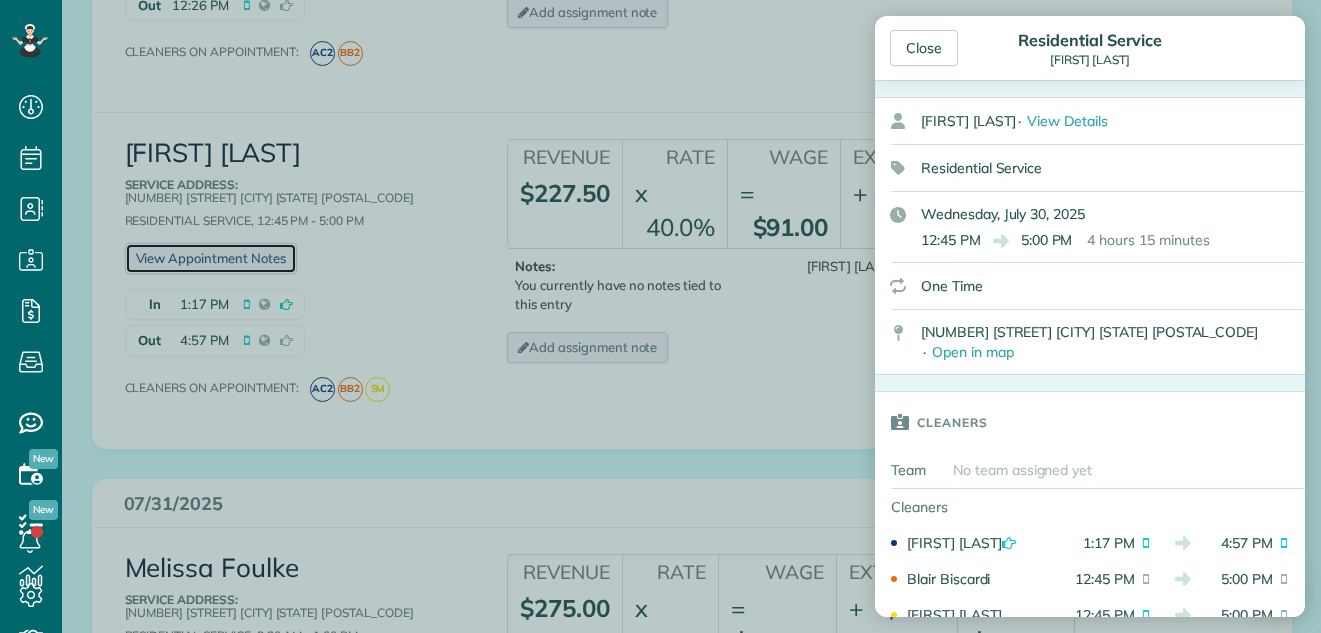 scroll, scrollTop: 242, scrollLeft: 0, axis: vertical 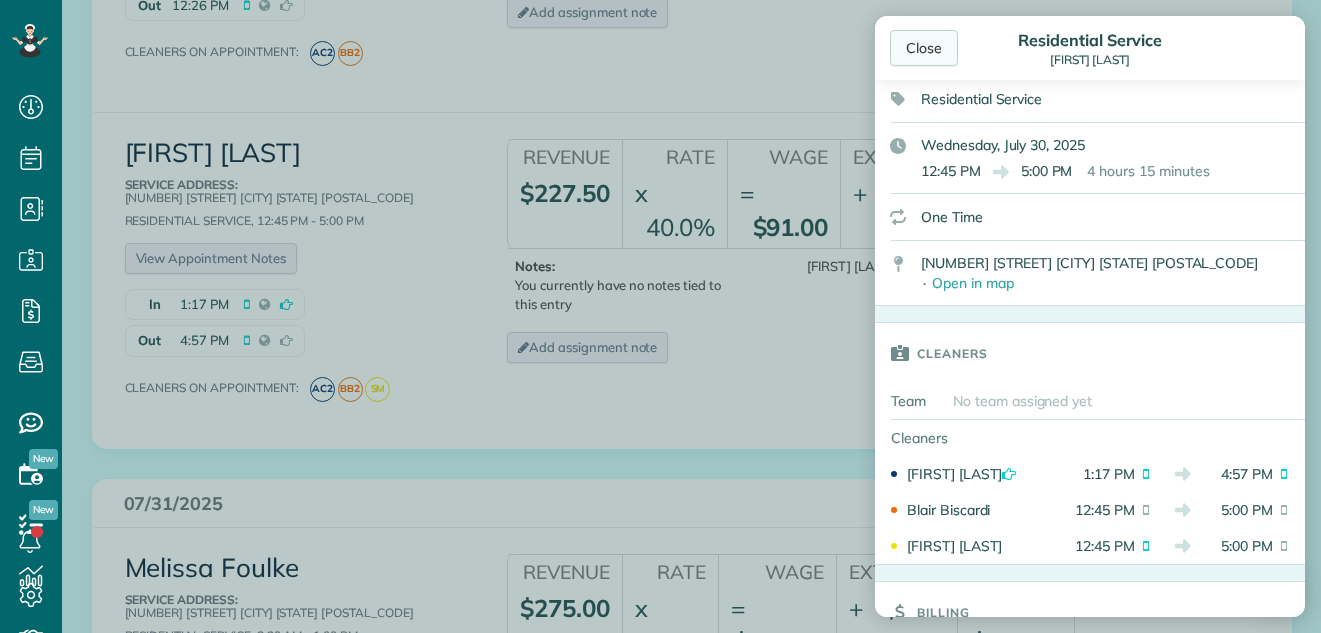 click on "Close" 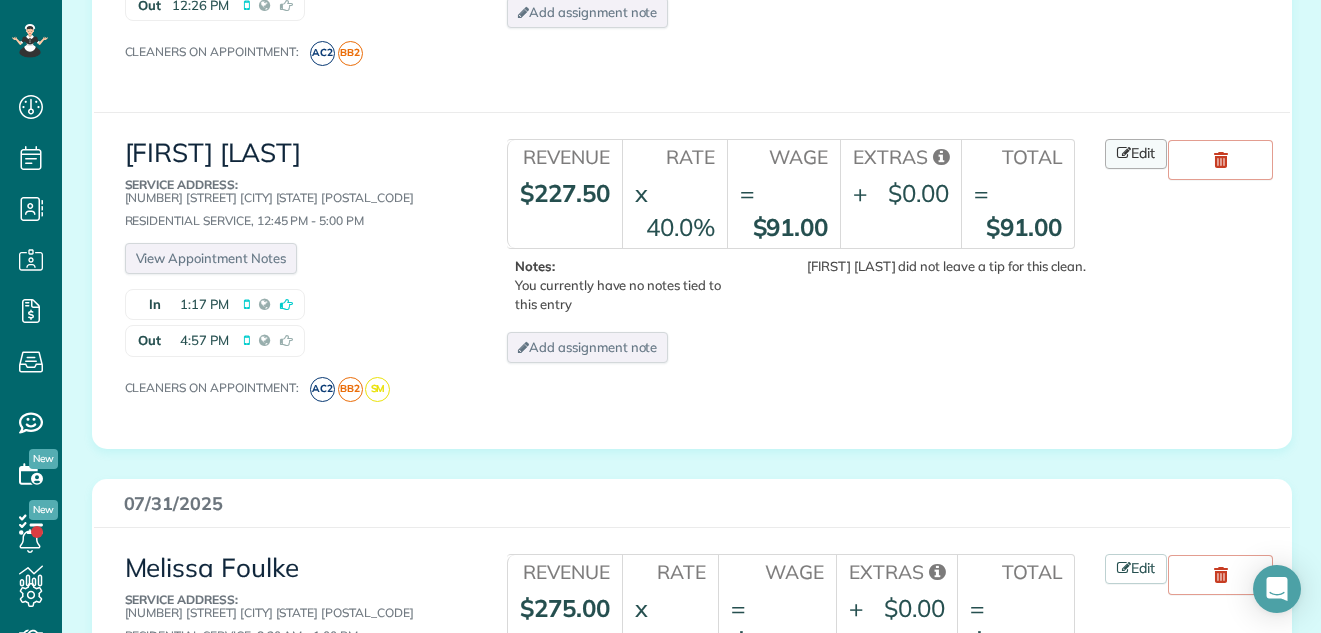 click on "Edit" 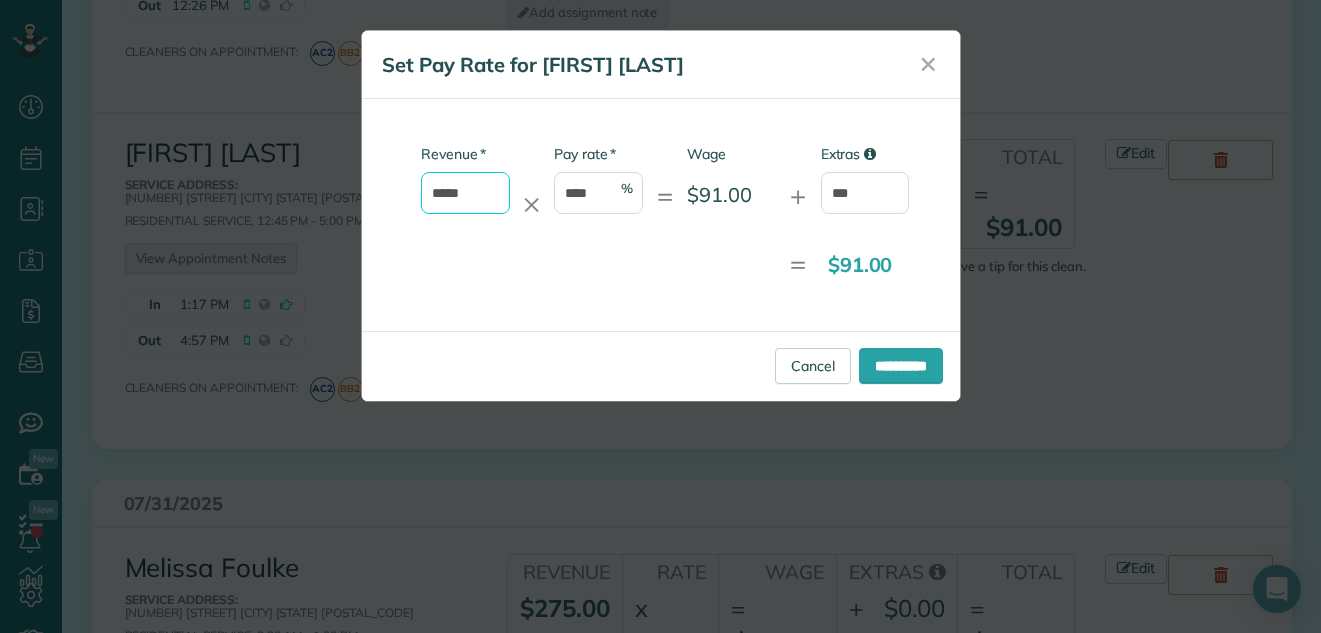 click on "*****" 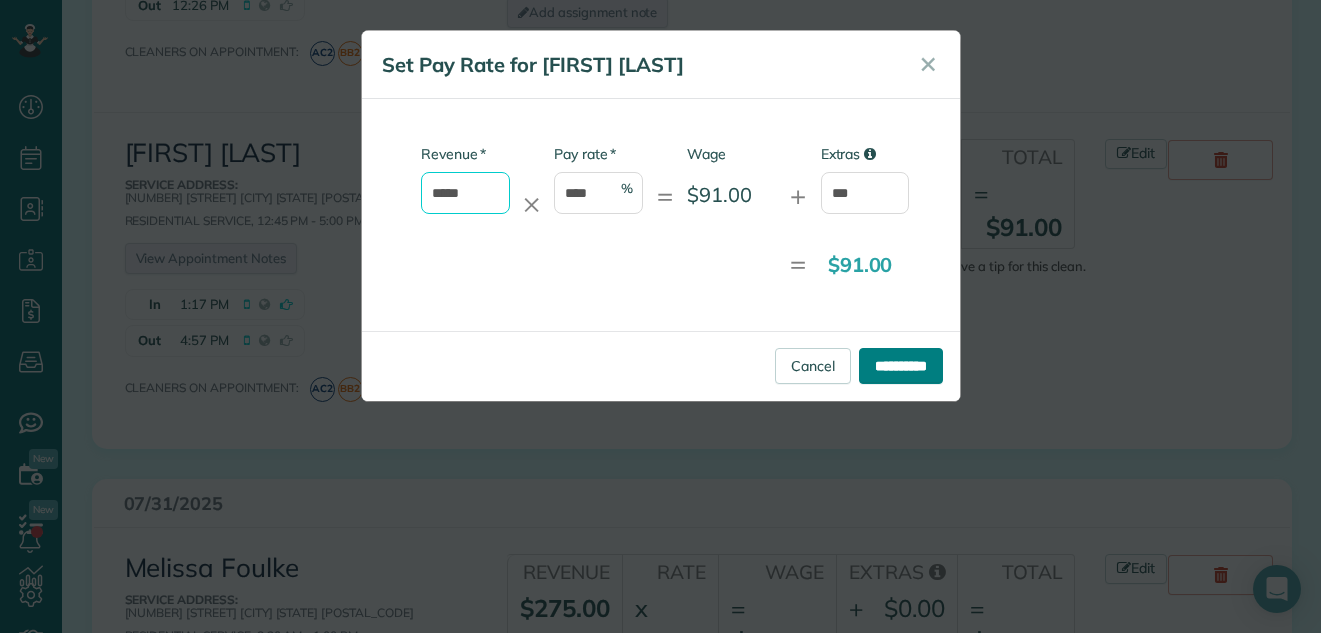 type on "*****" 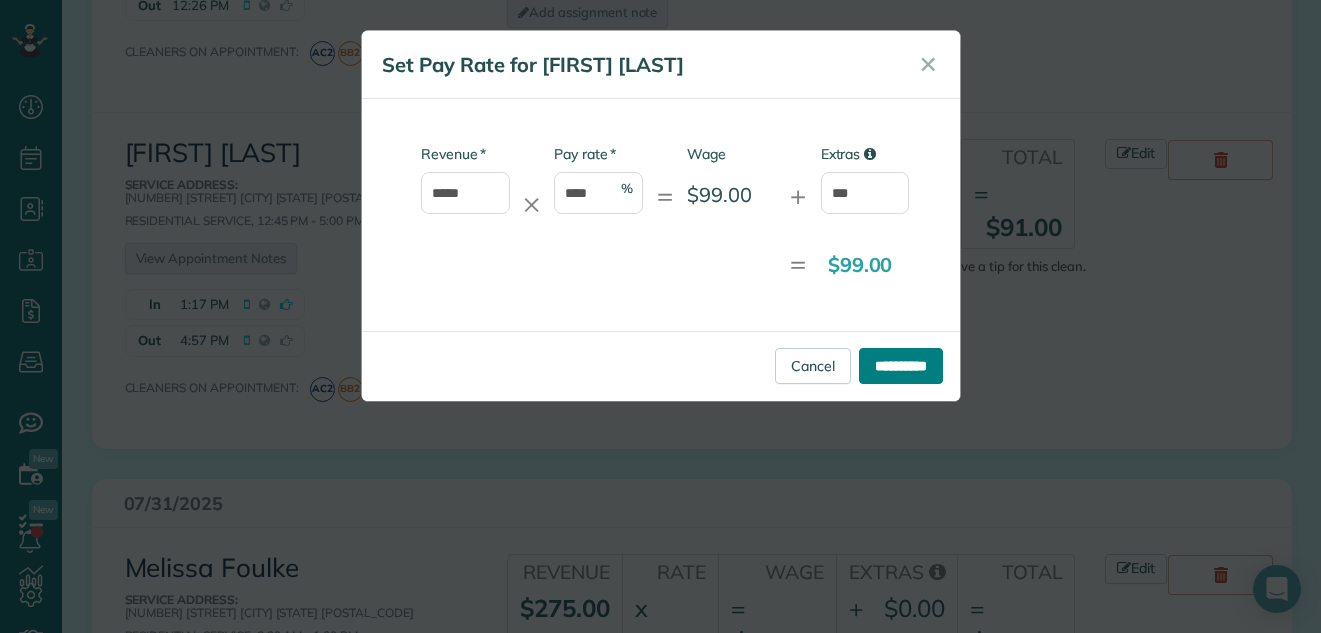 click on "**********" 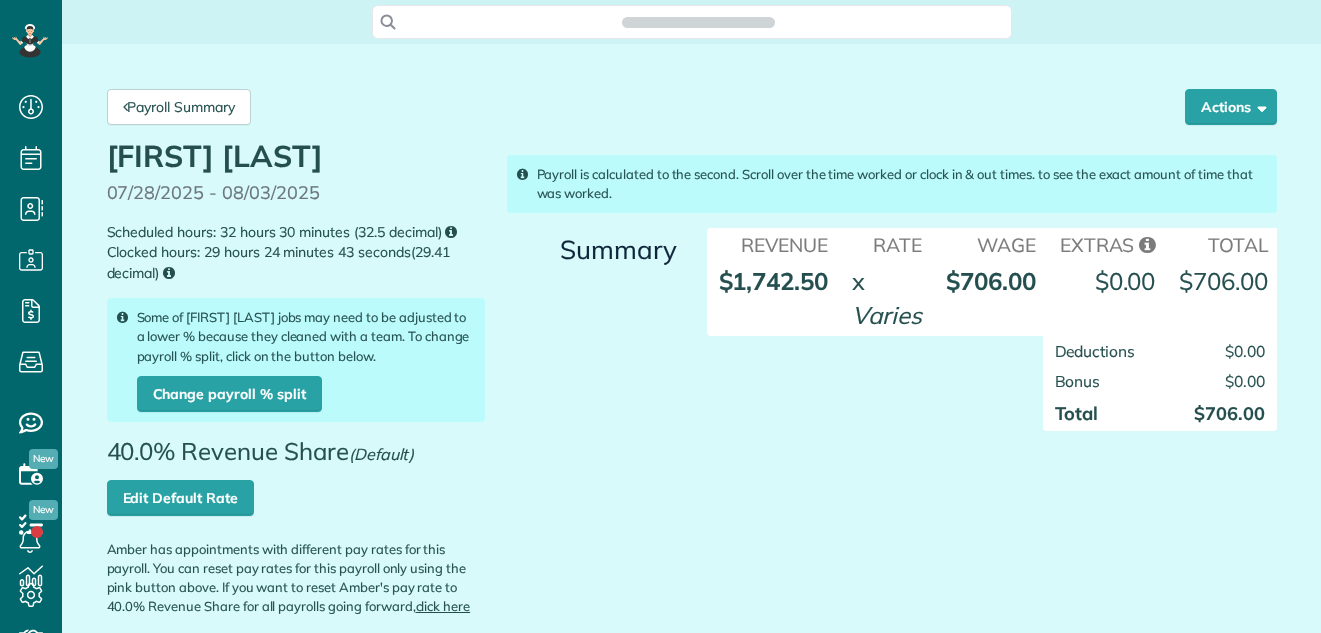 scroll, scrollTop: 0, scrollLeft: 0, axis: both 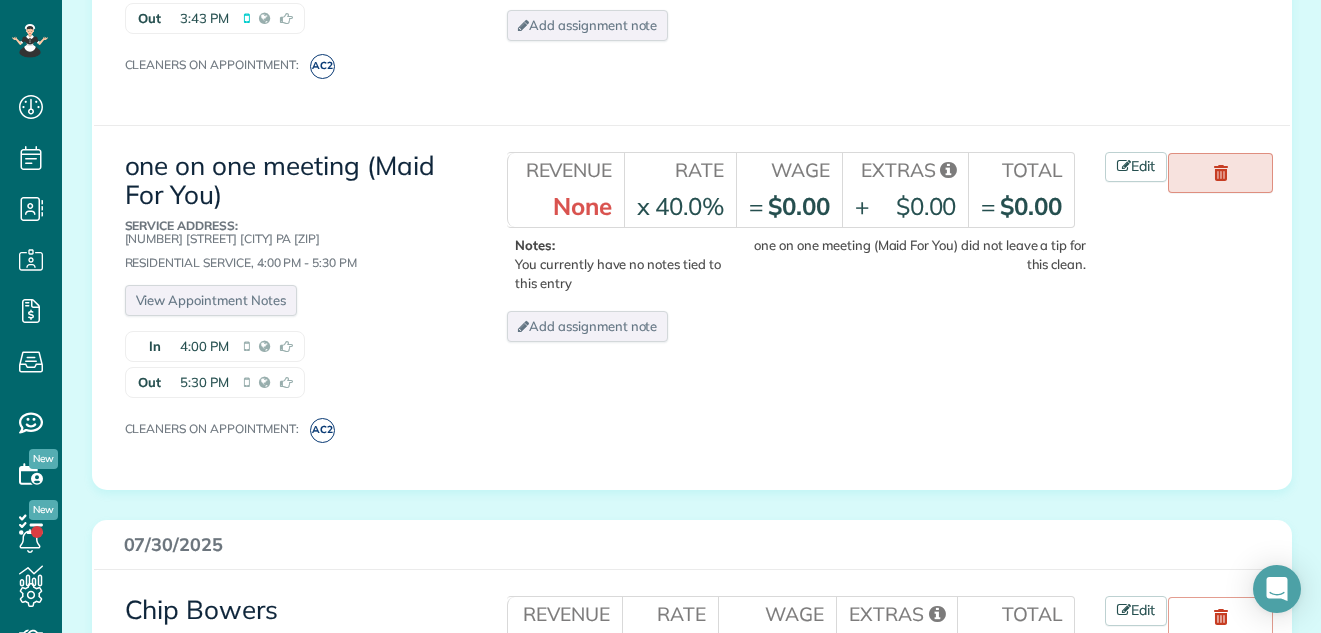 click at bounding box center (1221, 173) 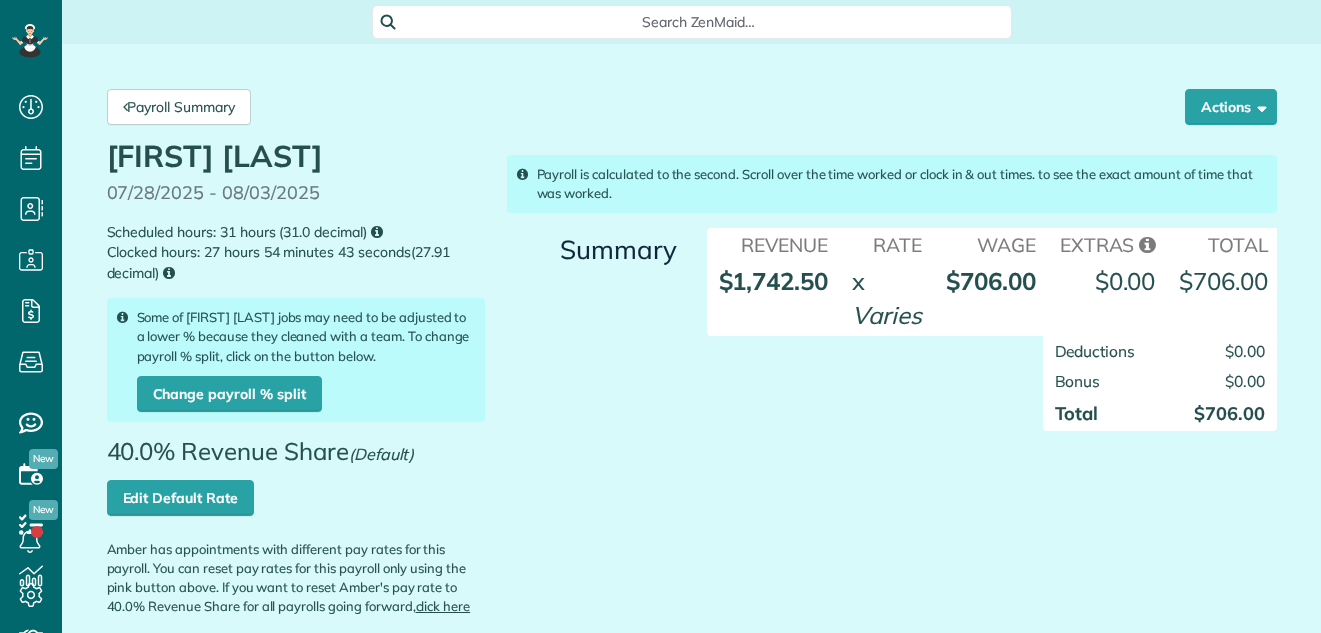 scroll, scrollTop: 0, scrollLeft: 0, axis: both 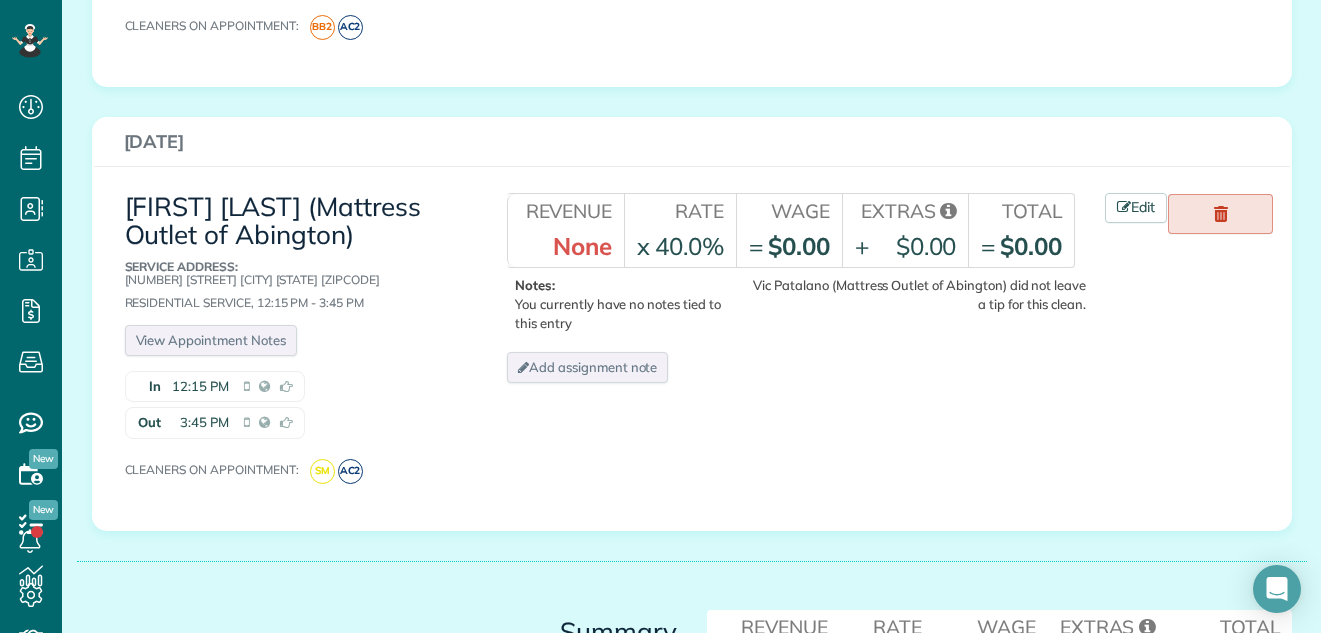 click 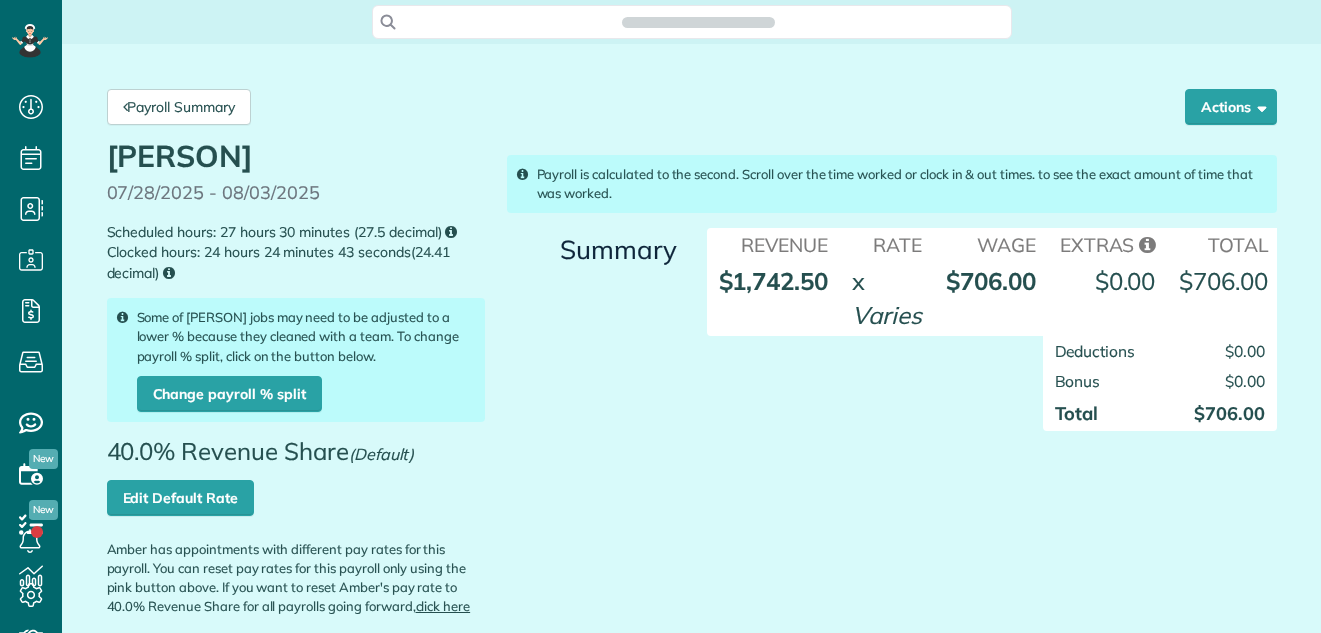scroll, scrollTop: 0, scrollLeft: 0, axis: both 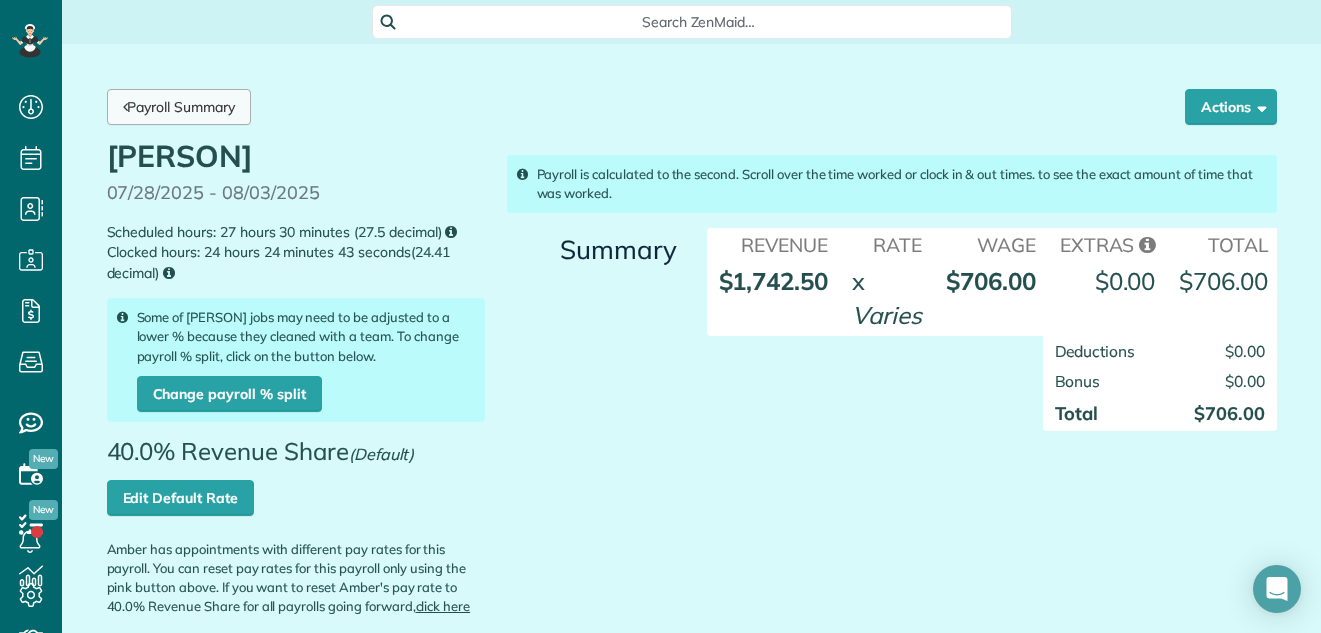 click on "Payroll Summary" at bounding box center [179, 107] 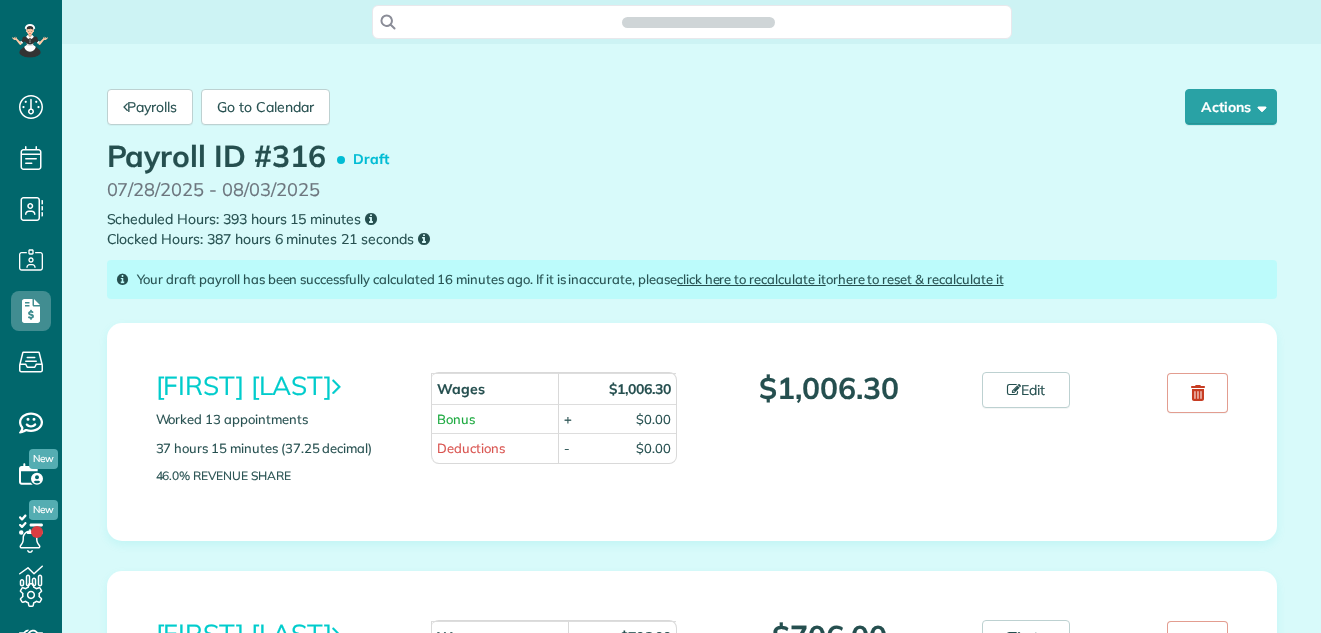 scroll, scrollTop: 0, scrollLeft: 0, axis: both 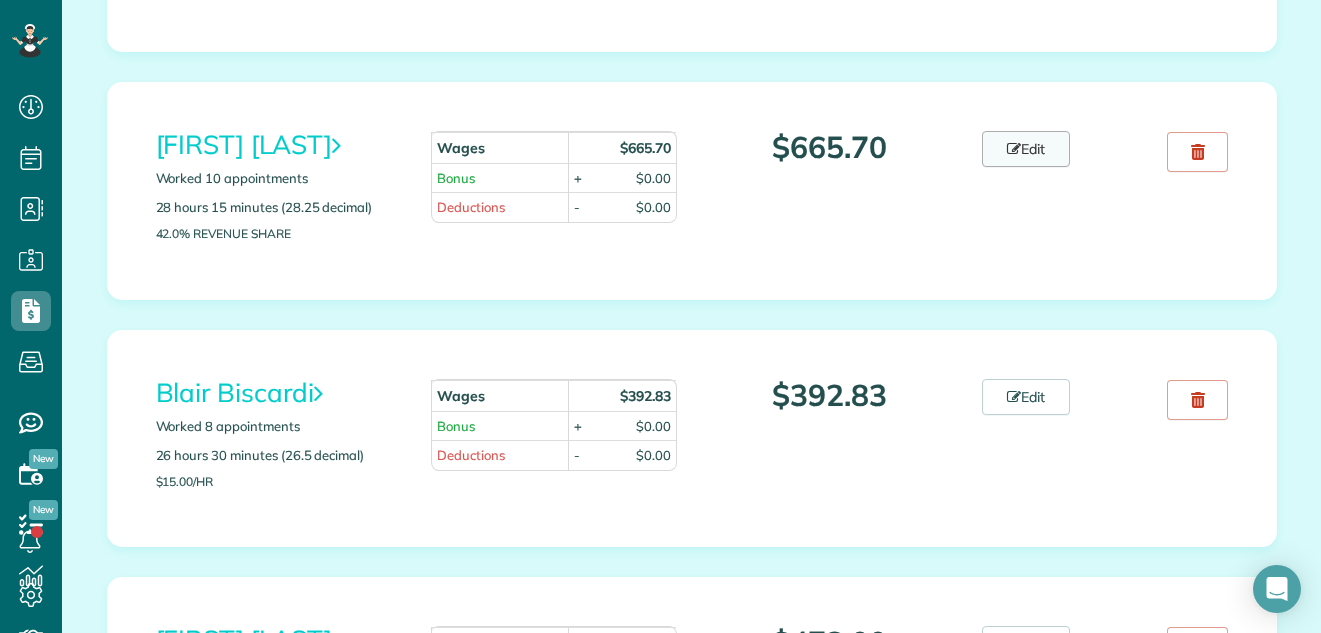 click on "Edit" at bounding box center [1026, 149] 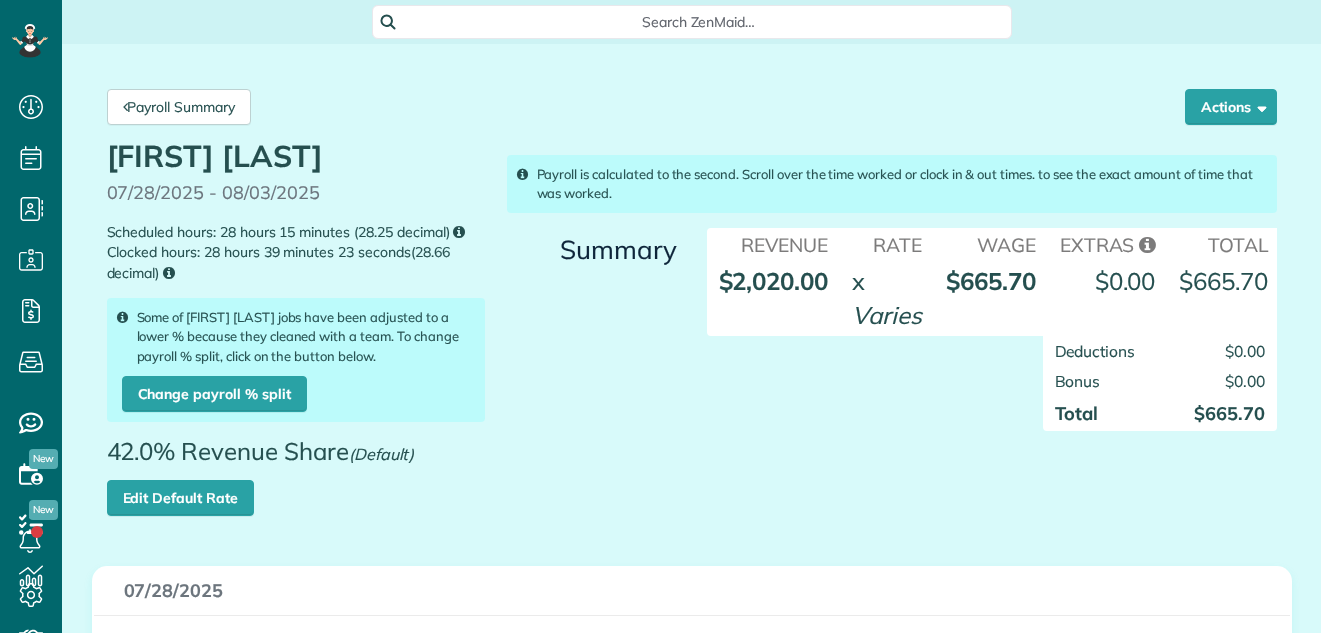scroll, scrollTop: 0, scrollLeft: 0, axis: both 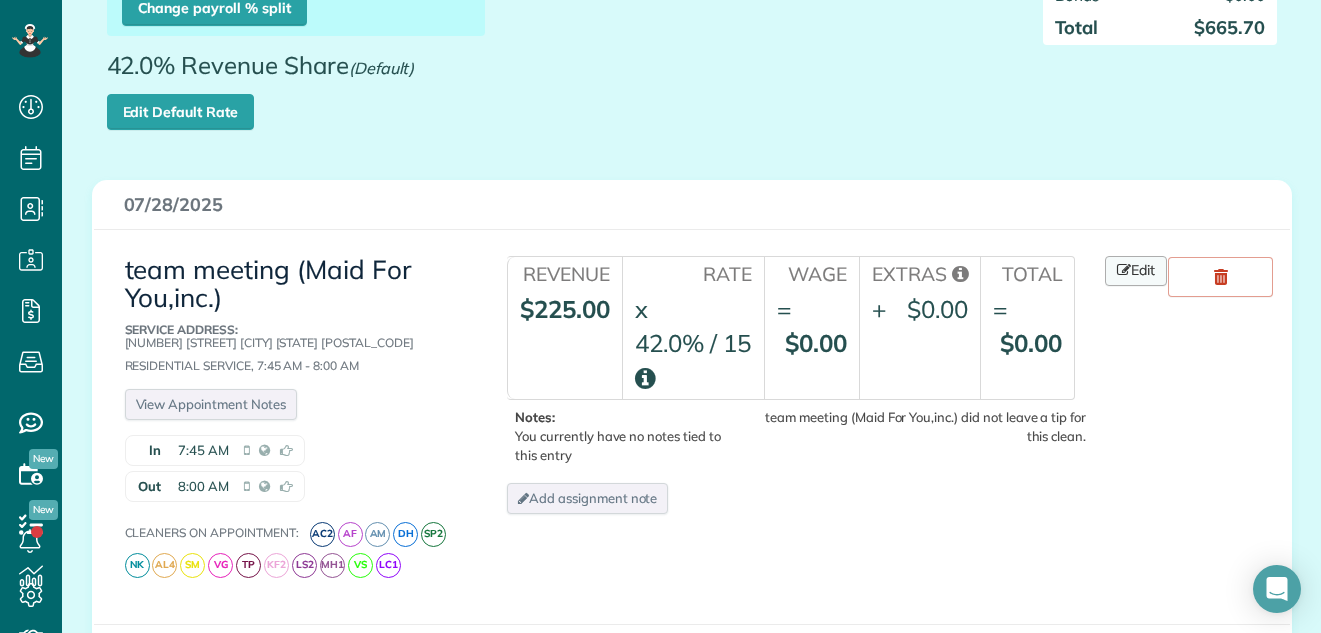 click on "Edit" at bounding box center [1136, 271] 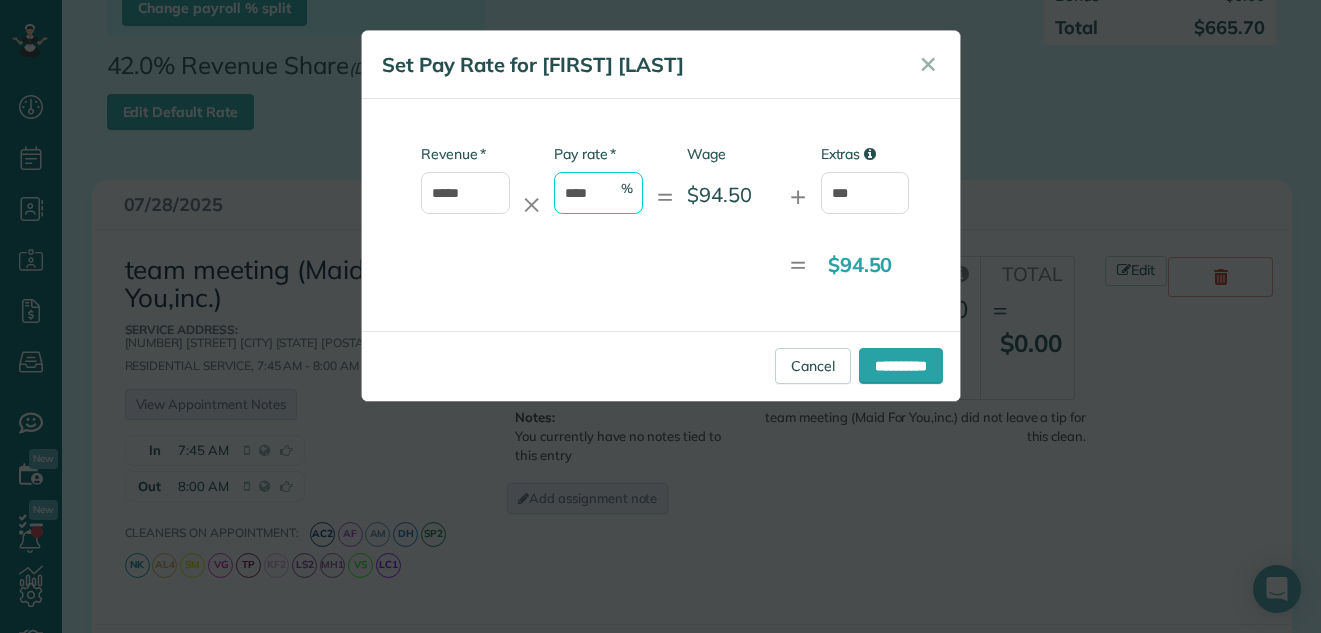 click on "****" at bounding box center [598, 193] 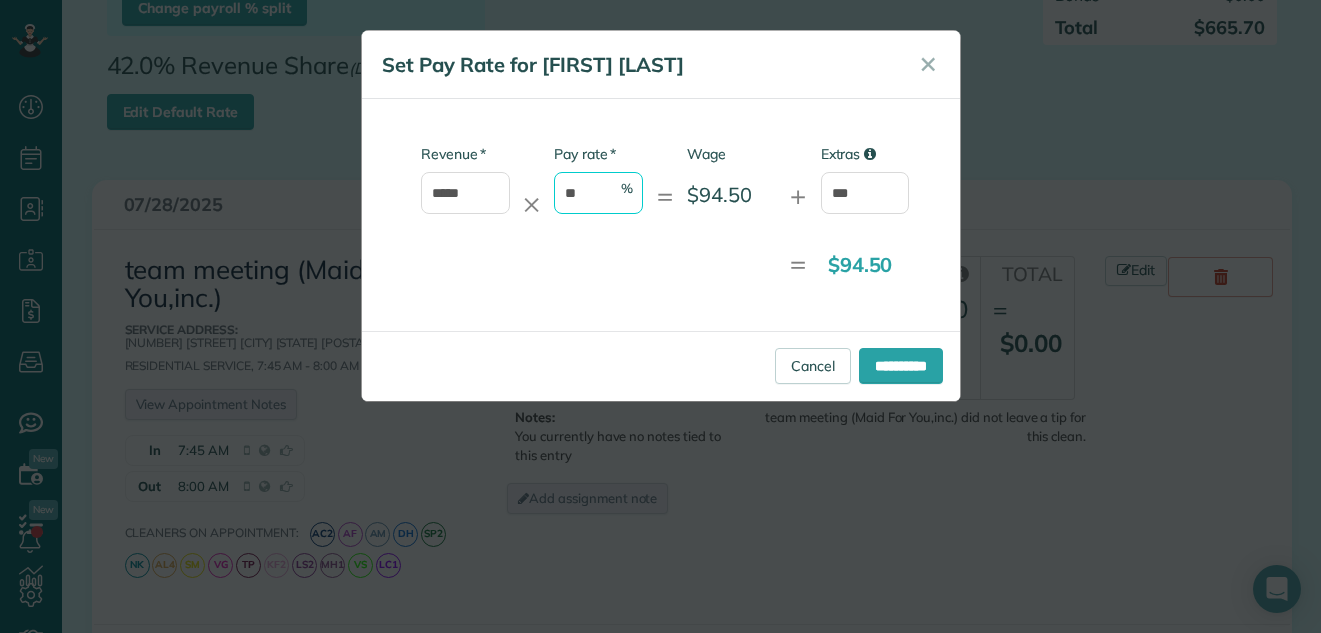 type on "*" 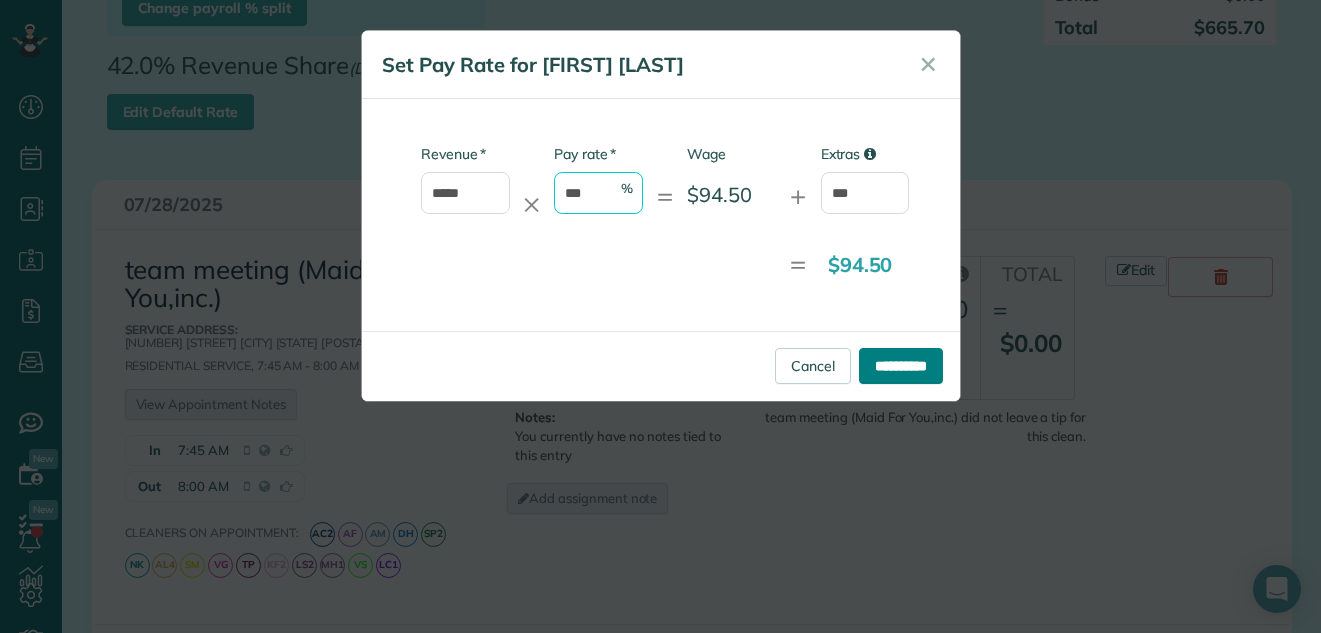 type on "***" 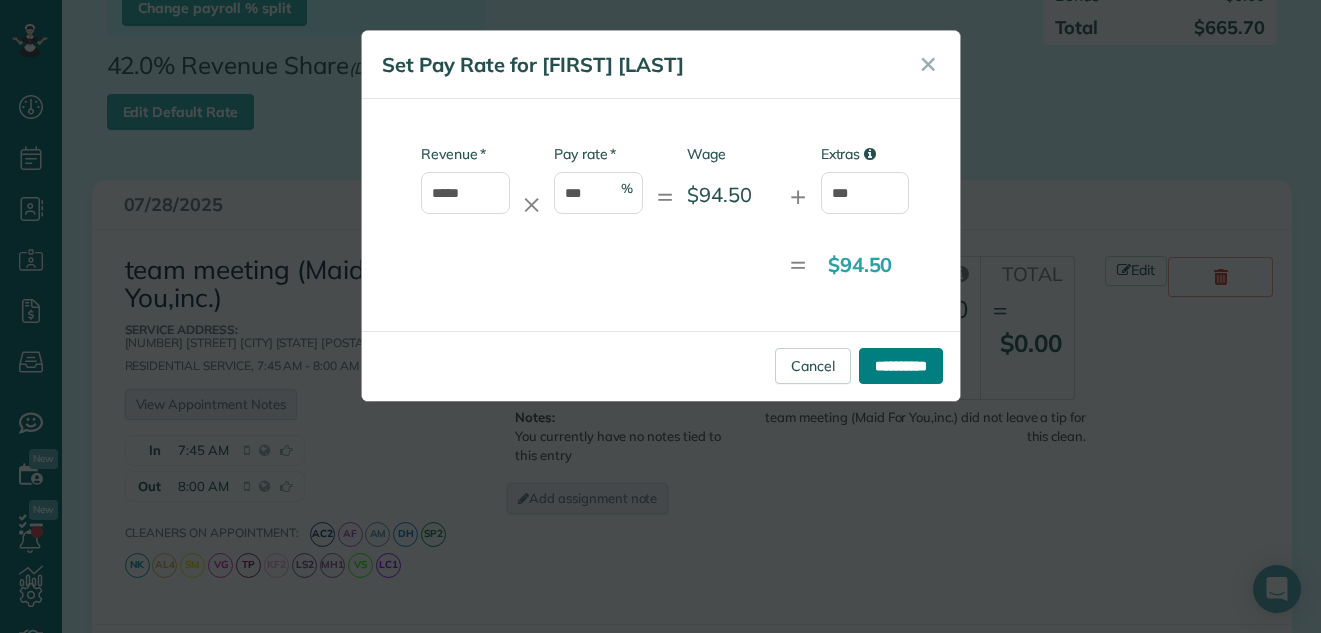 click on "**********" at bounding box center [901, 366] 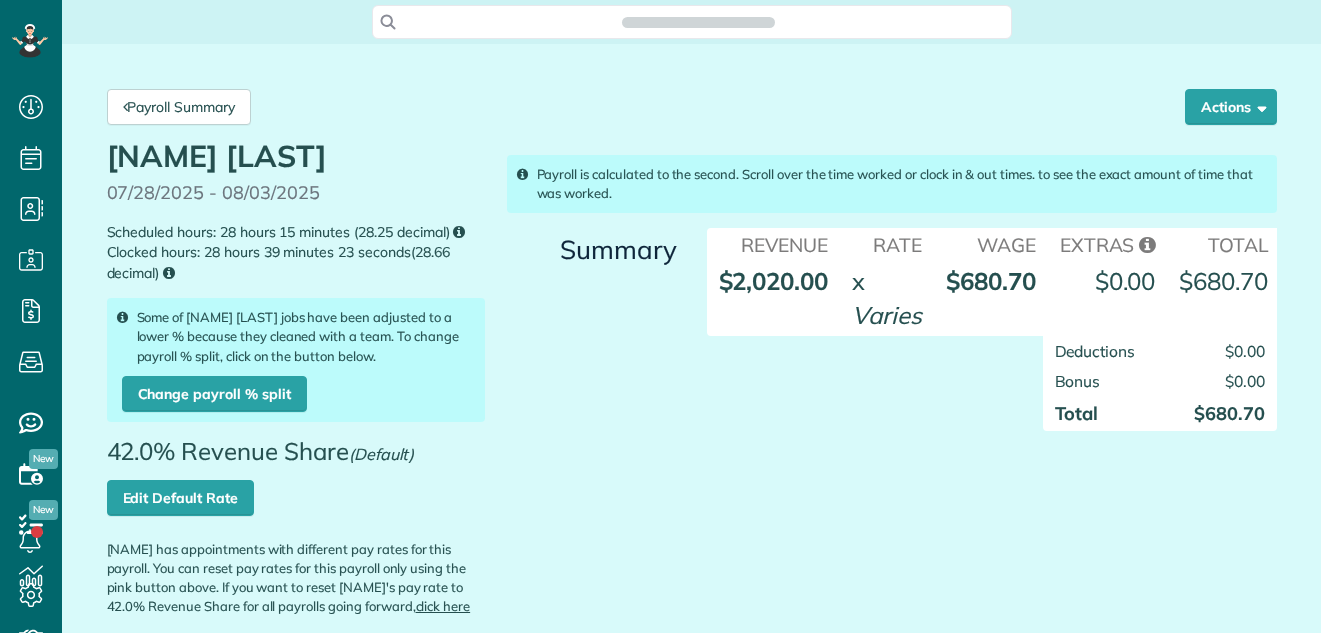 scroll, scrollTop: 0, scrollLeft: 0, axis: both 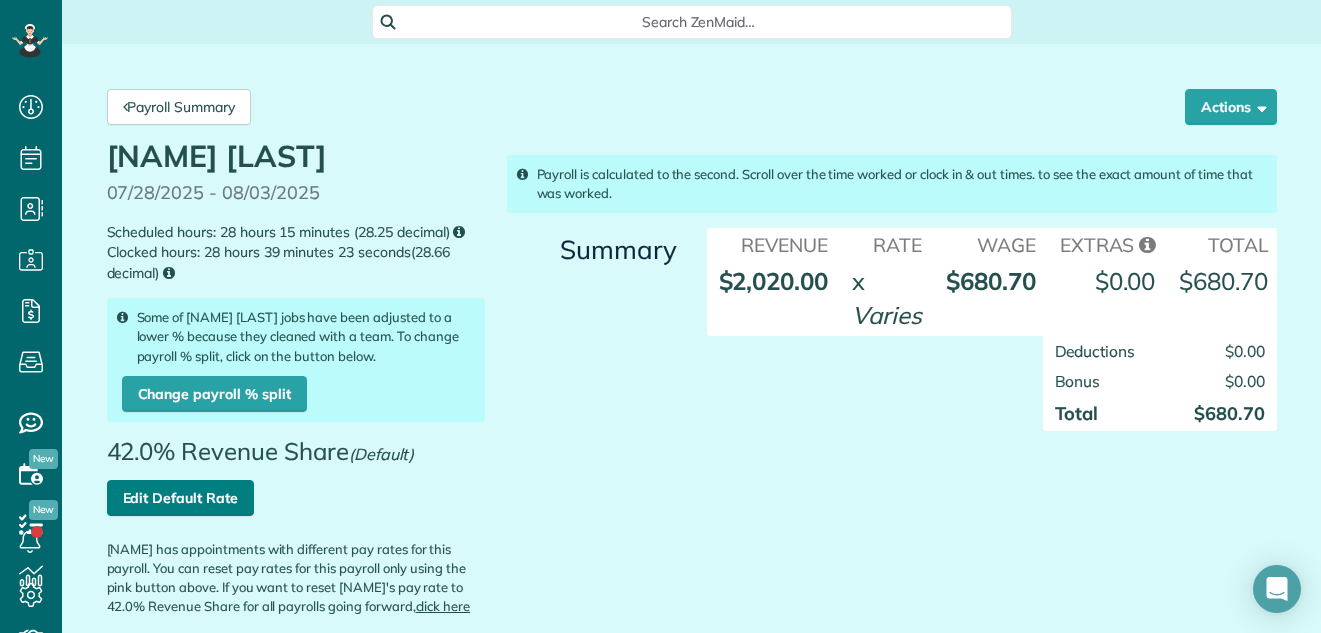 click on "Edit Default Rate" at bounding box center [180, 498] 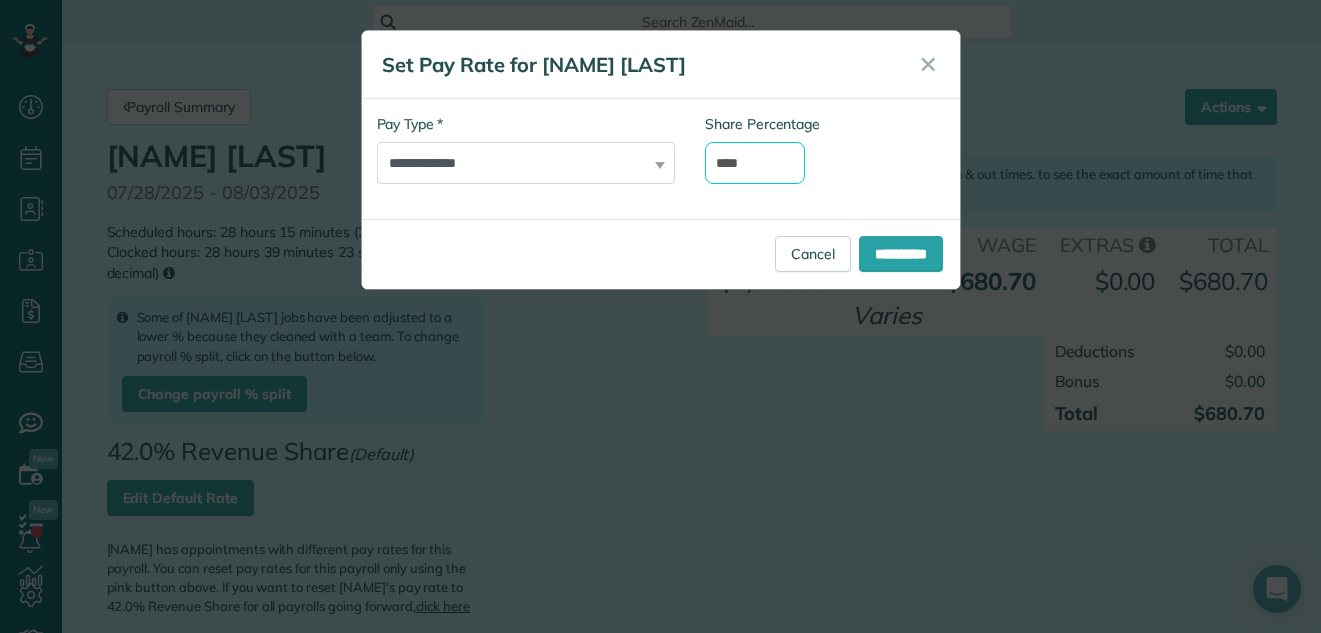click on "****" at bounding box center (755, 163) 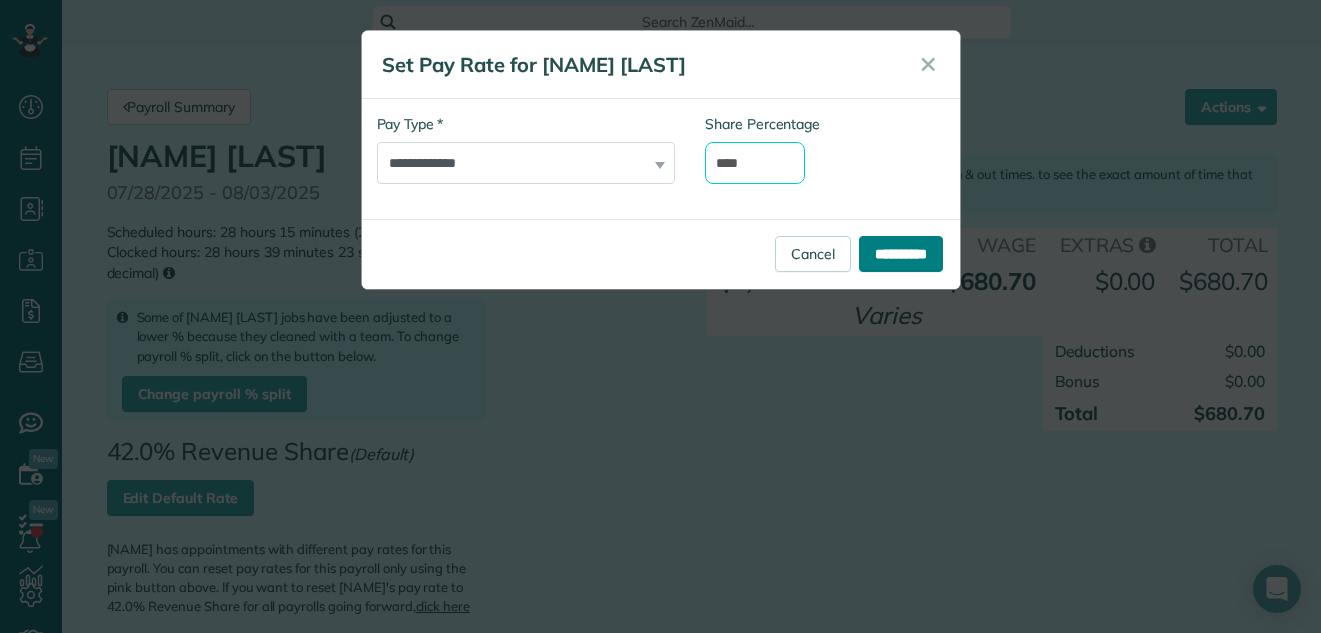type on "****" 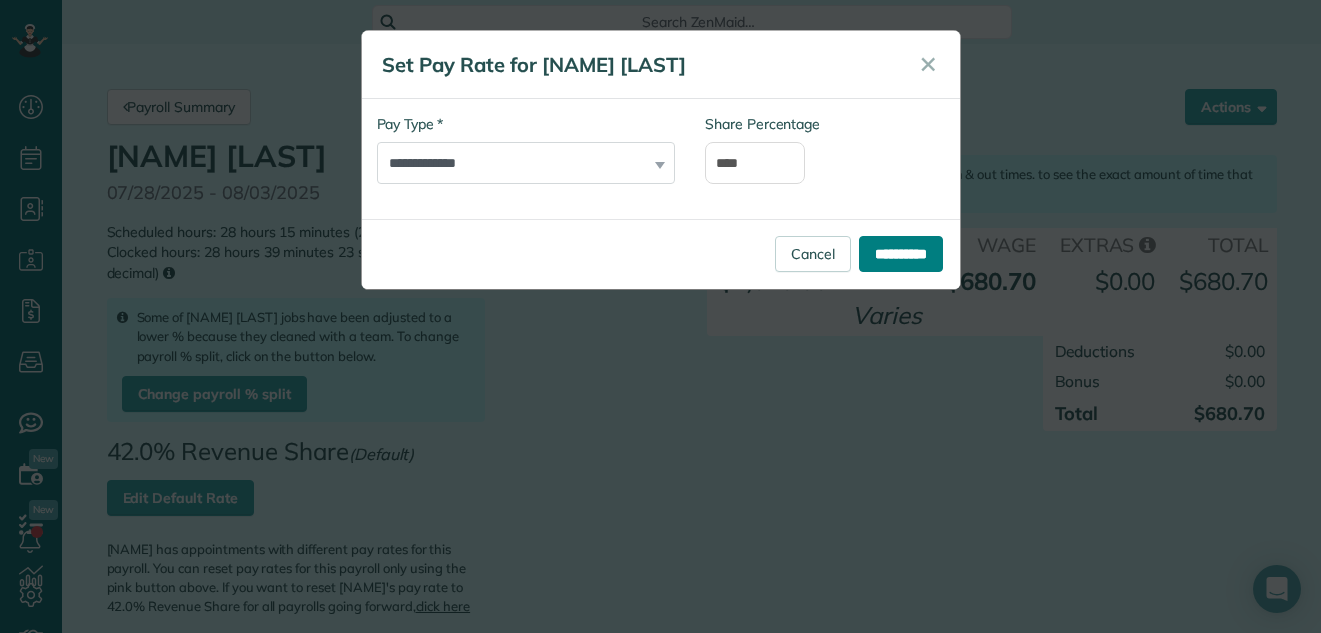 click on "**********" at bounding box center (901, 254) 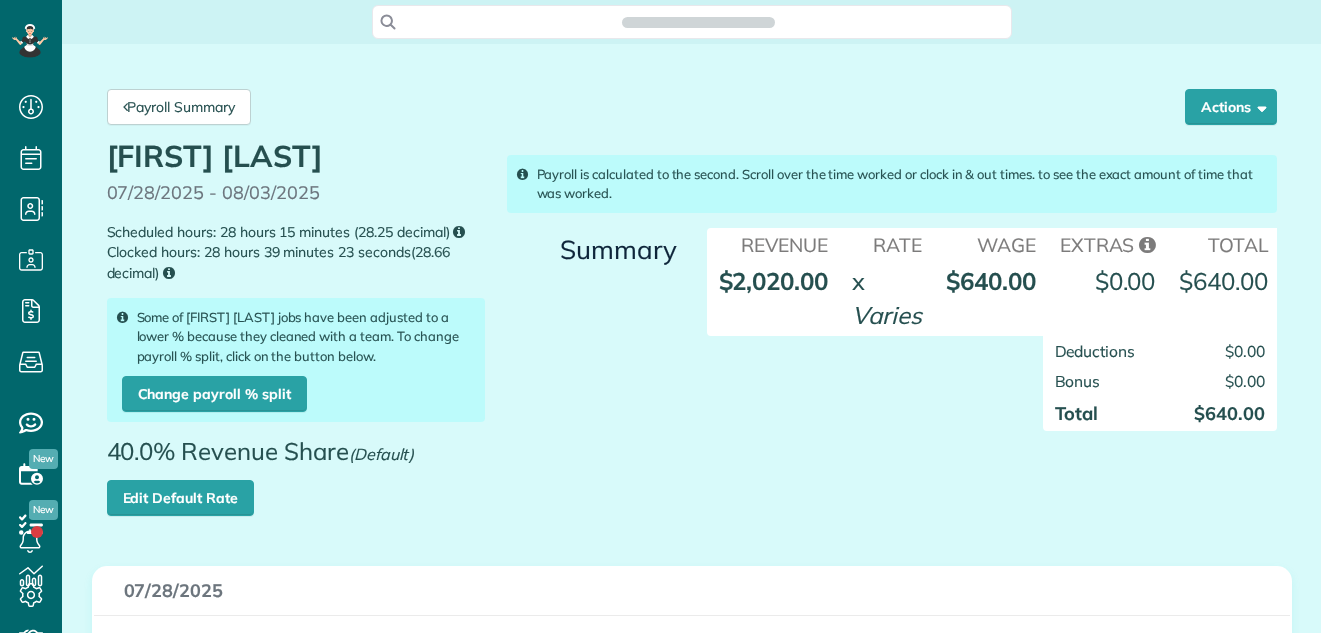 scroll, scrollTop: 0, scrollLeft: 0, axis: both 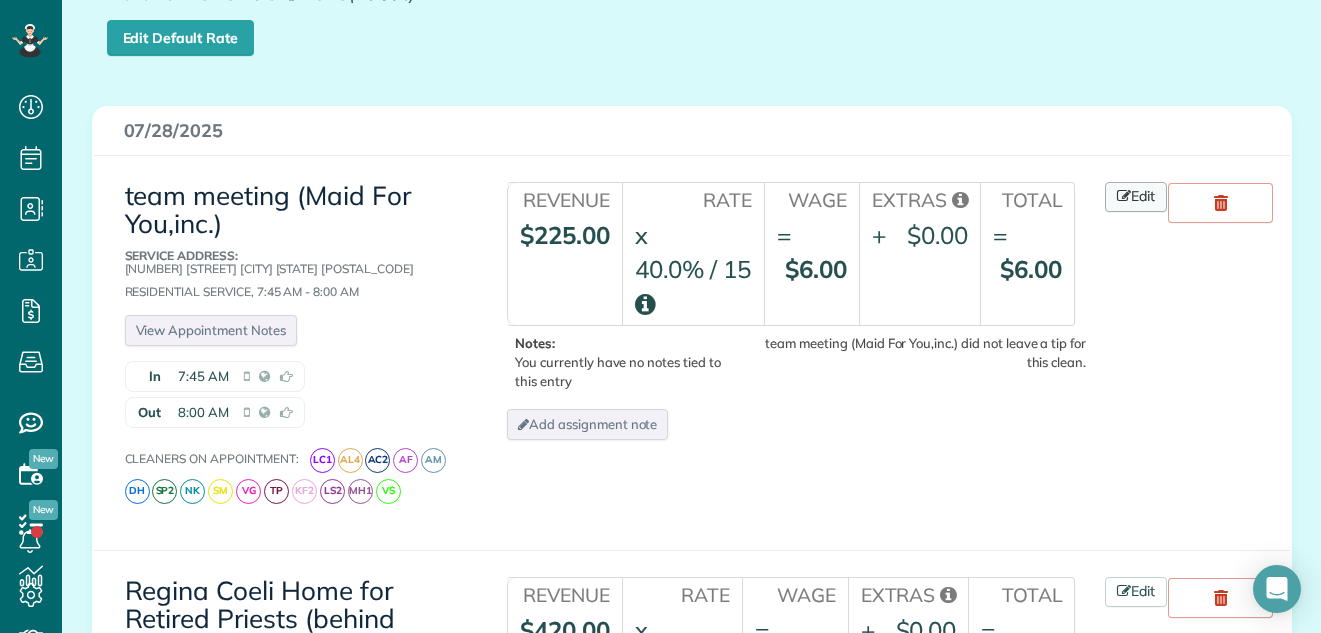 click on "Edit" at bounding box center (1136, 197) 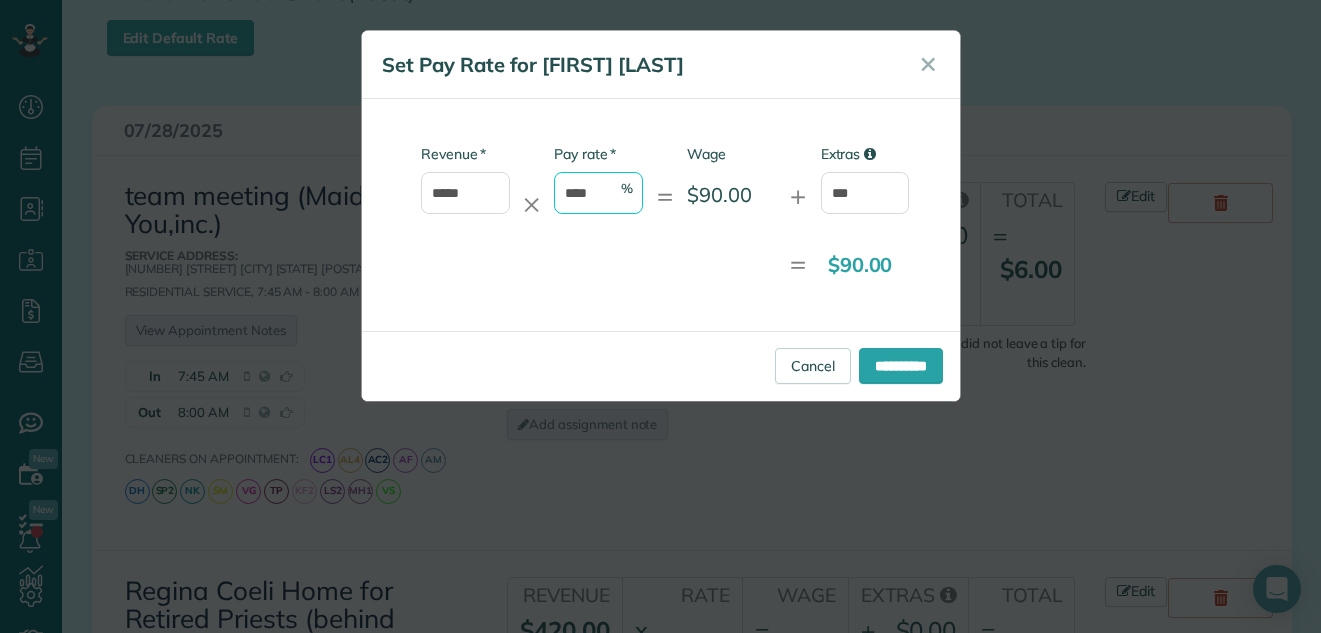 click on "****" at bounding box center [598, 193] 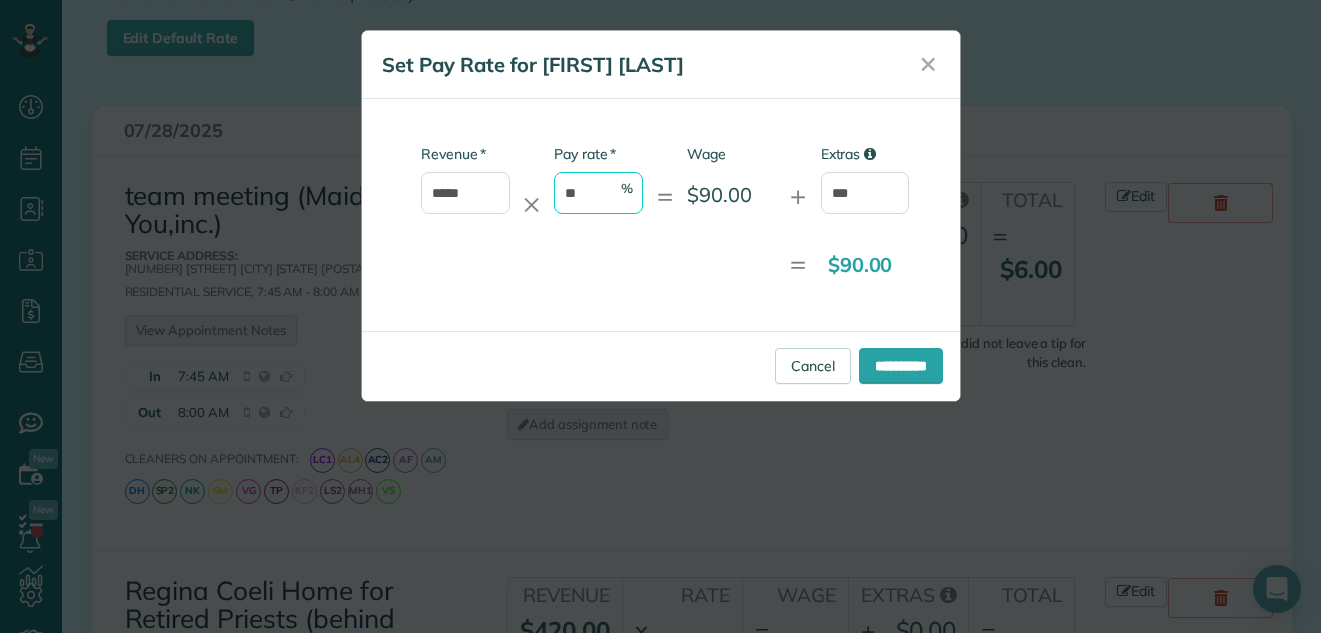 type on "*" 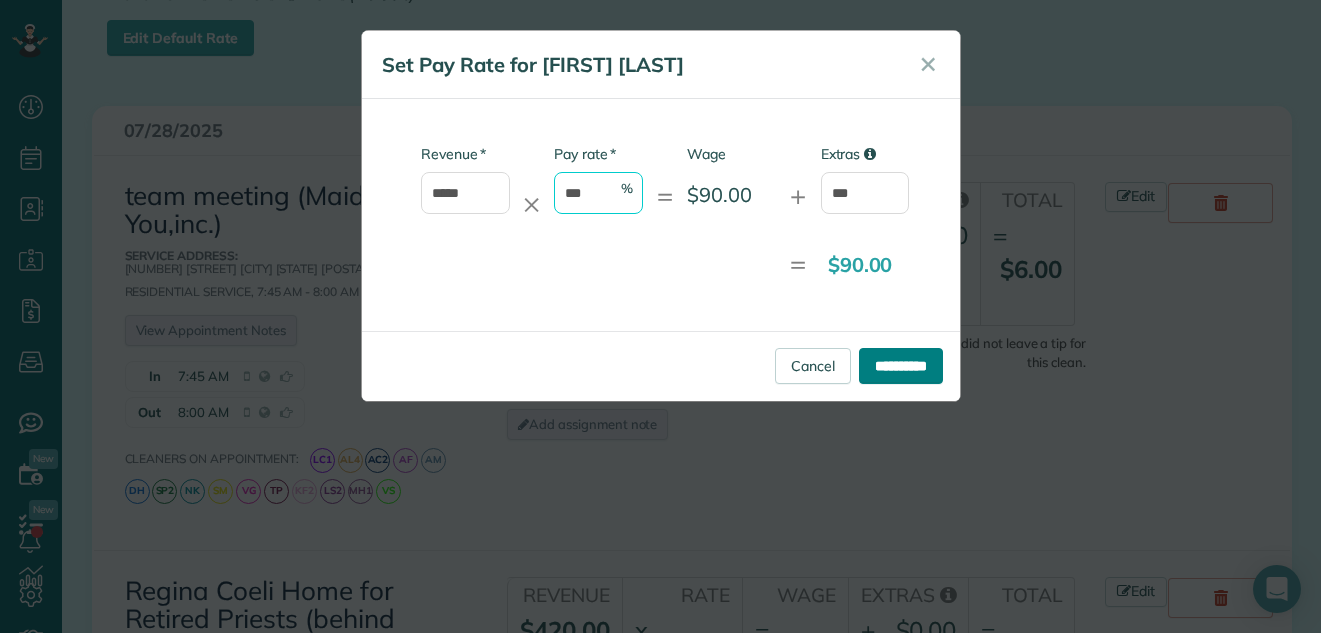 type on "***" 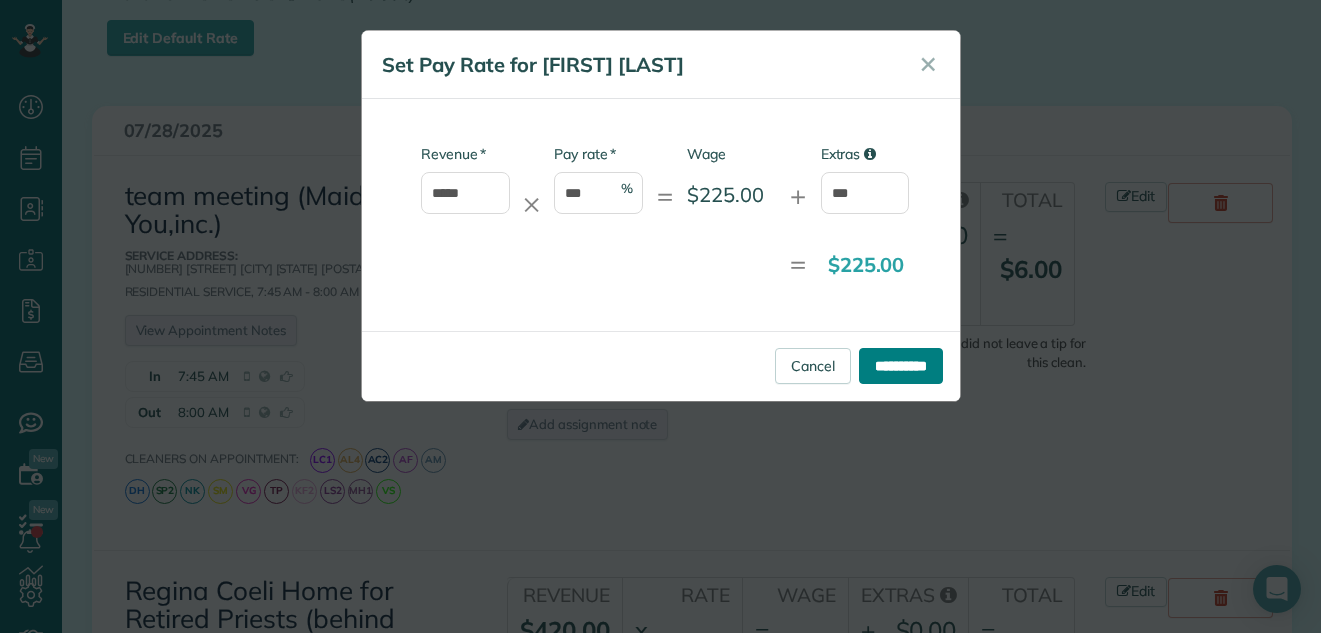 click on "**********" at bounding box center [901, 366] 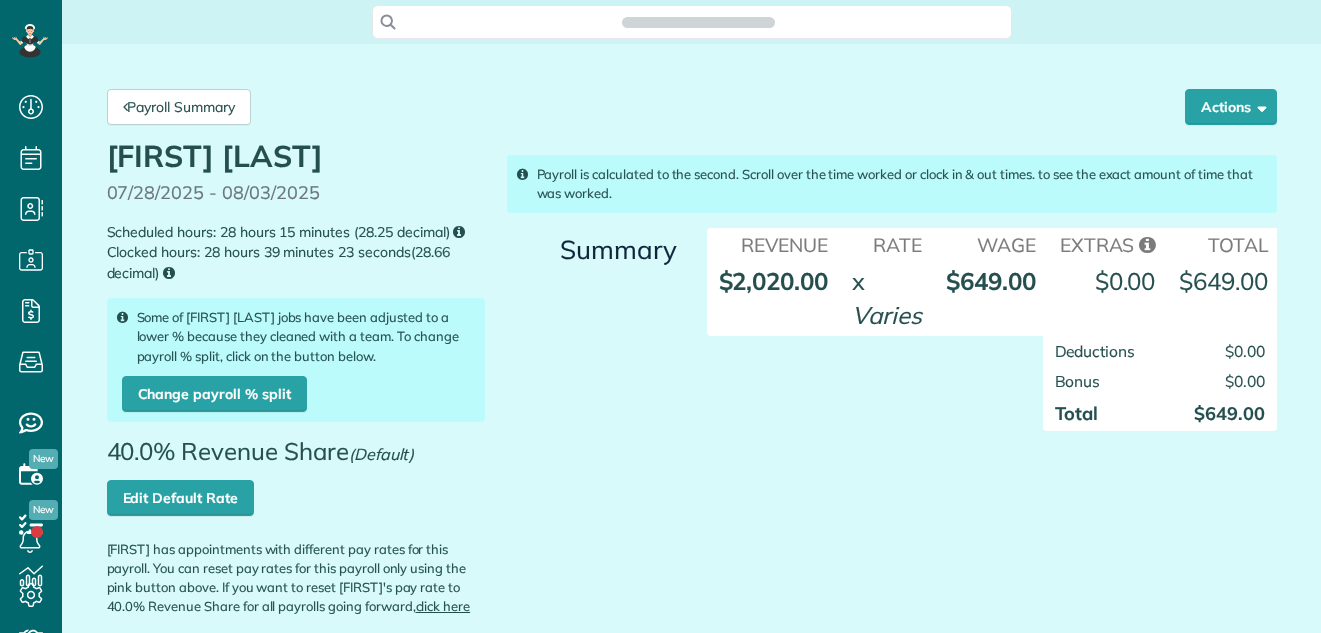 scroll, scrollTop: 0, scrollLeft: 0, axis: both 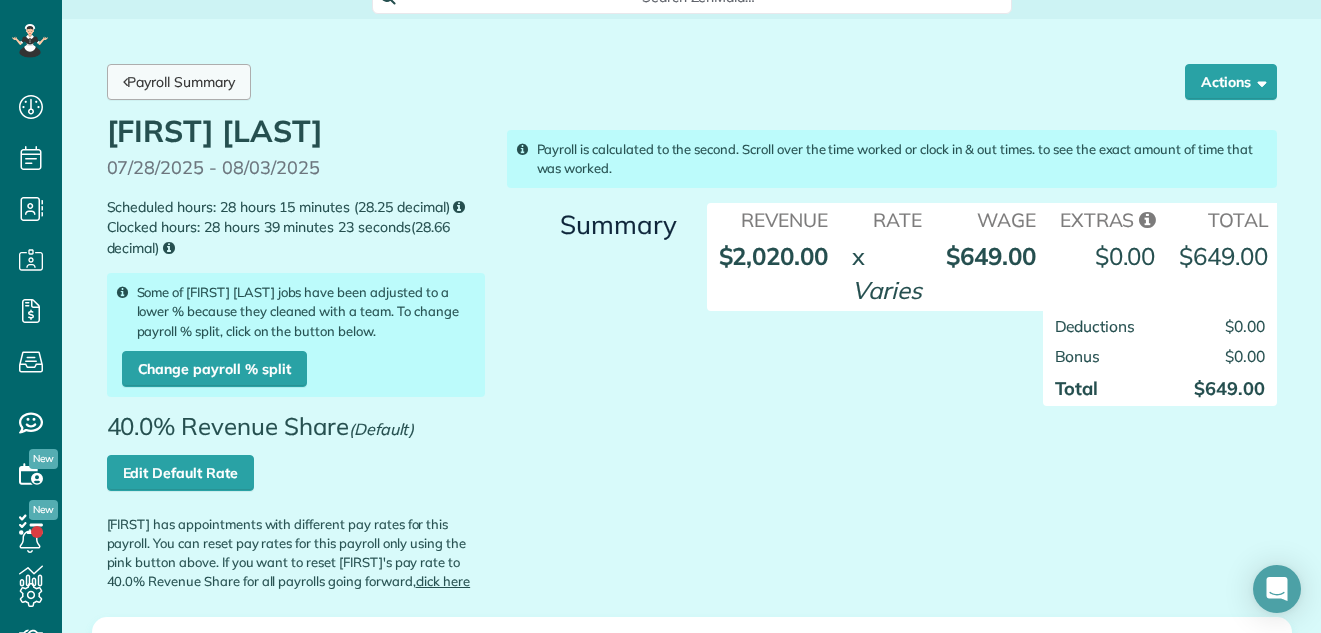 click on "Payroll Summary" at bounding box center [179, 82] 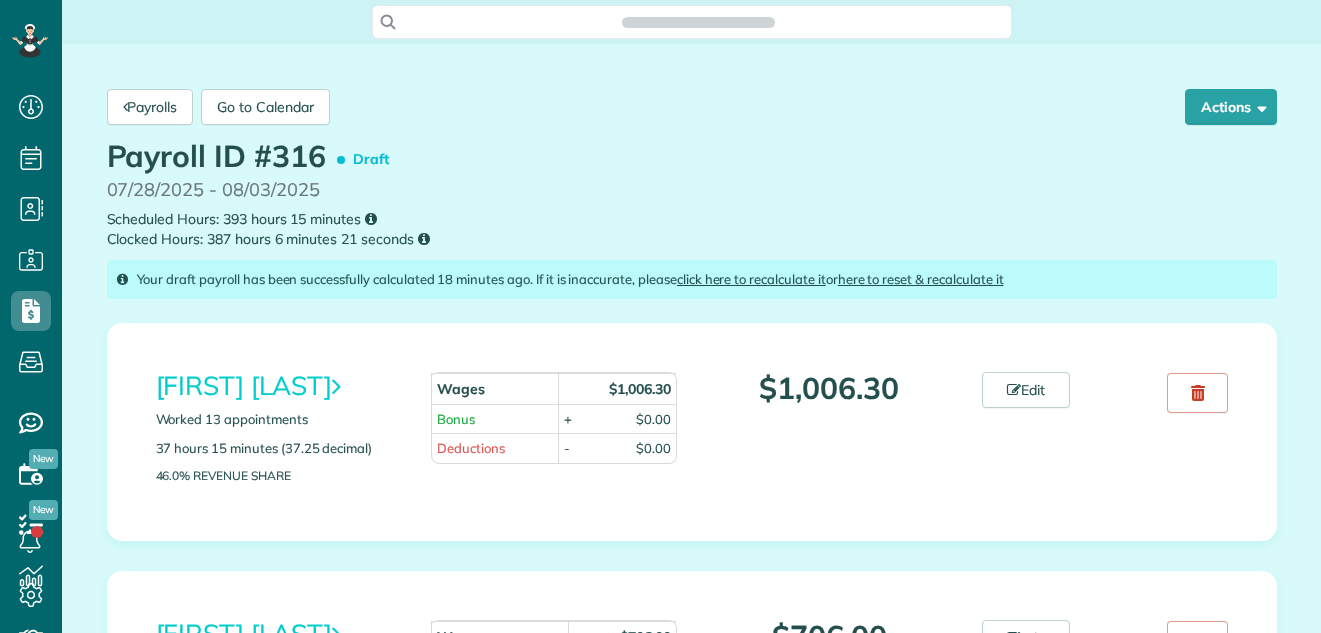 scroll, scrollTop: 0, scrollLeft: 0, axis: both 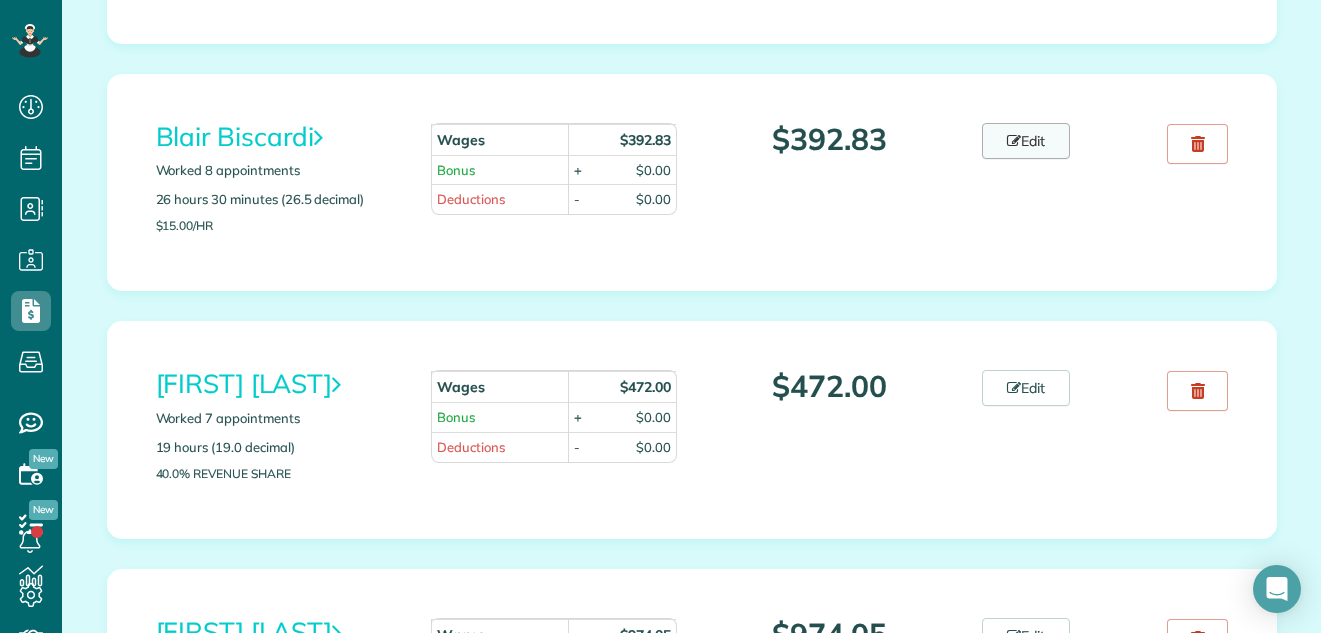 click on "Edit" at bounding box center [1026, 141] 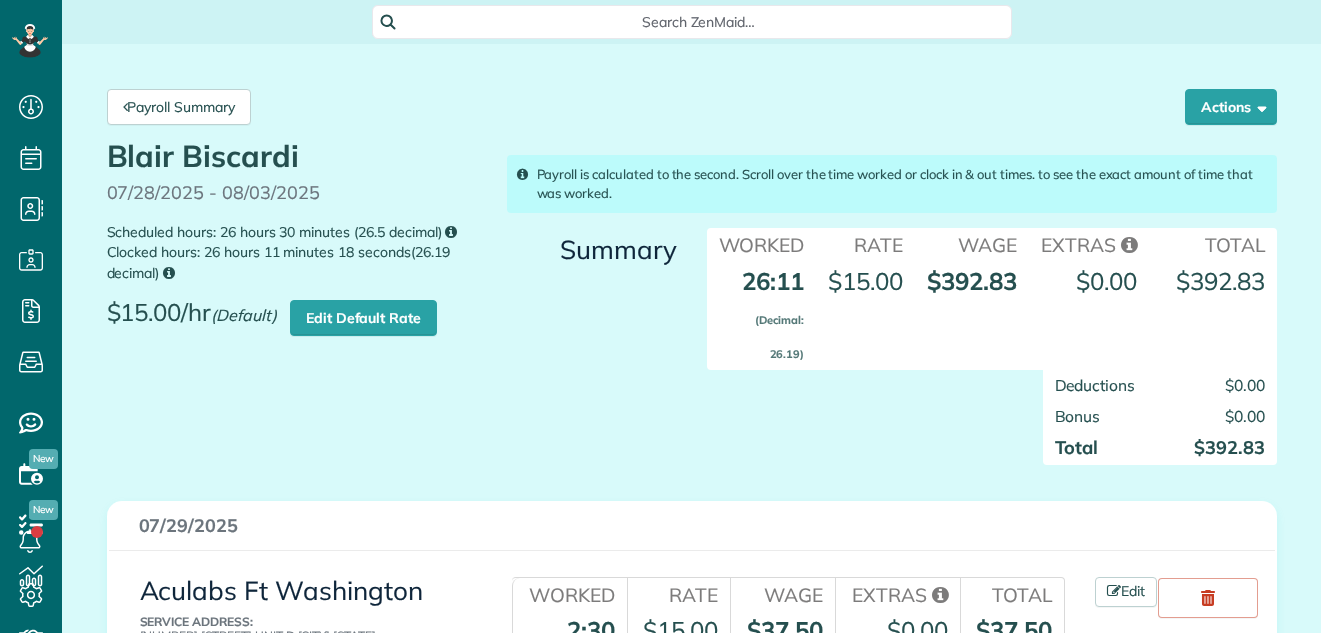 scroll, scrollTop: 0, scrollLeft: 0, axis: both 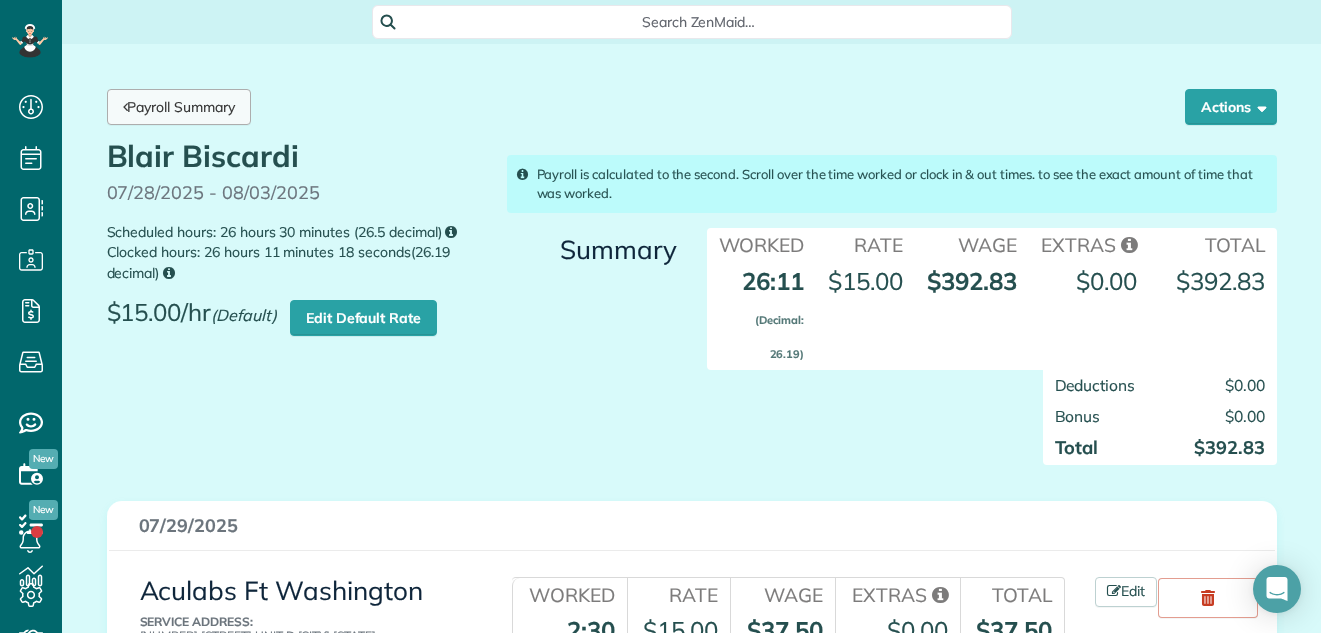 click on "Payroll Summary" at bounding box center [179, 107] 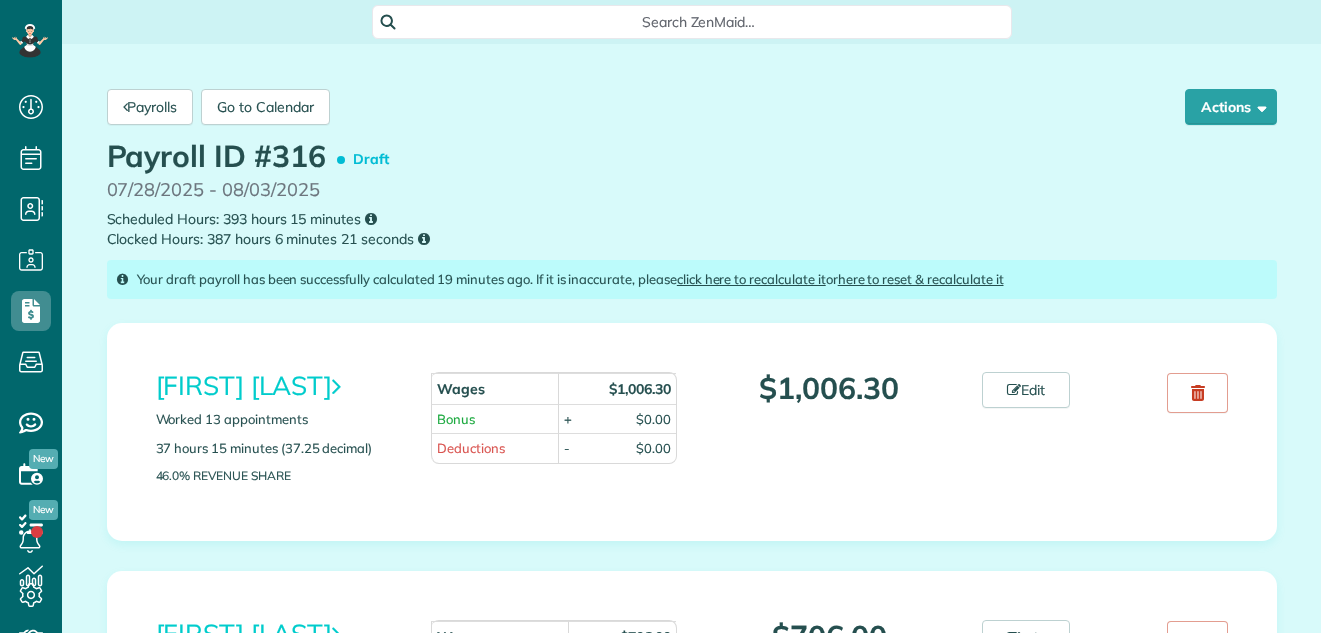 scroll, scrollTop: 0, scrollLeft: 0, axis: both 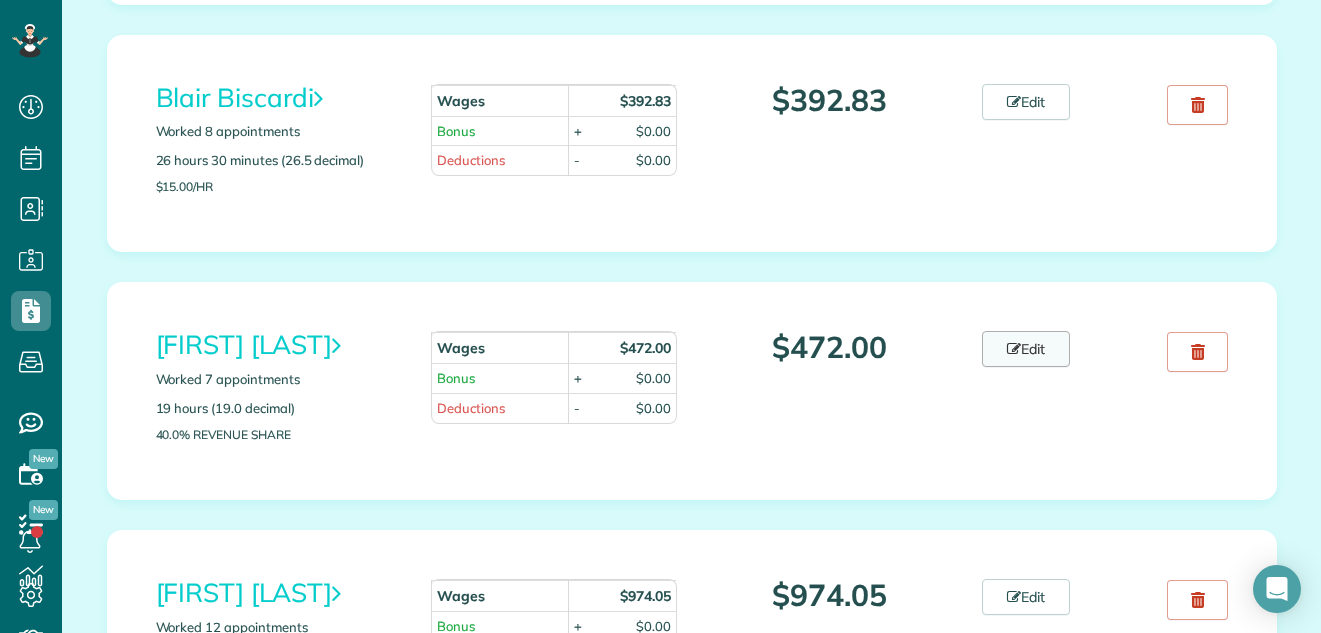 click on "Edit" at bounding box center (1026, 349) 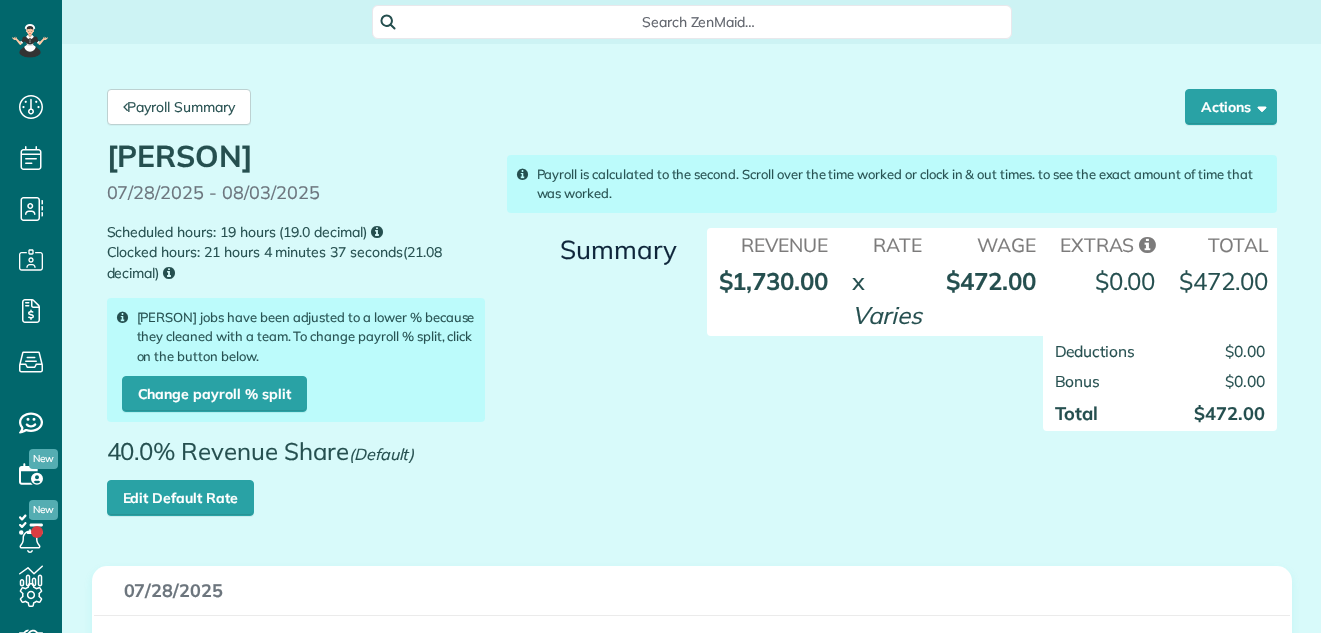 scroll, scrollTop: 0, scrollLeft: 0, axis: both 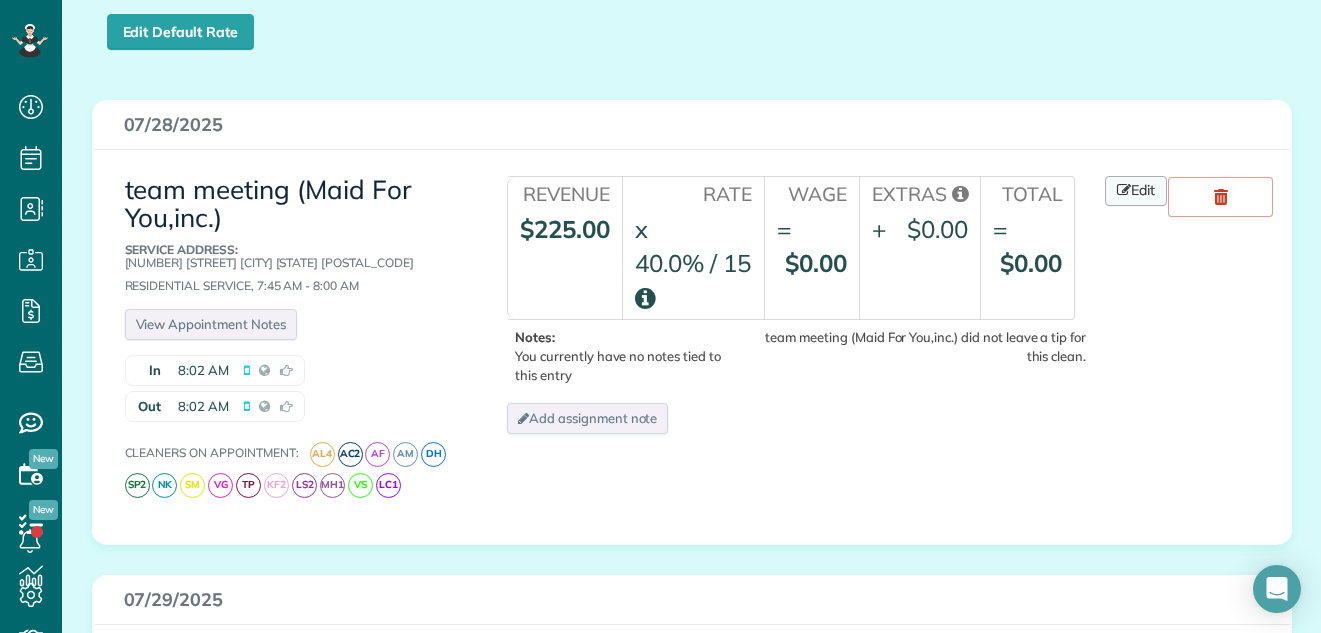 click on "Edit" at bounding box center (1136, 191) 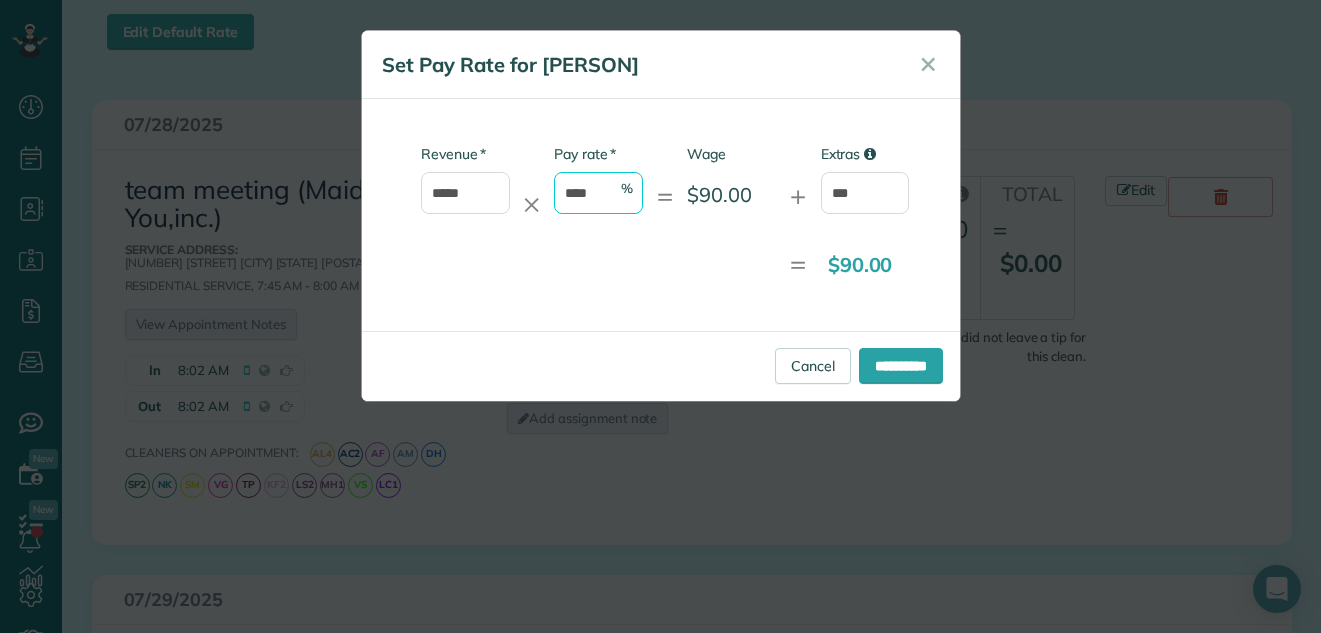 click on "****" at bounding box center (598, 193) 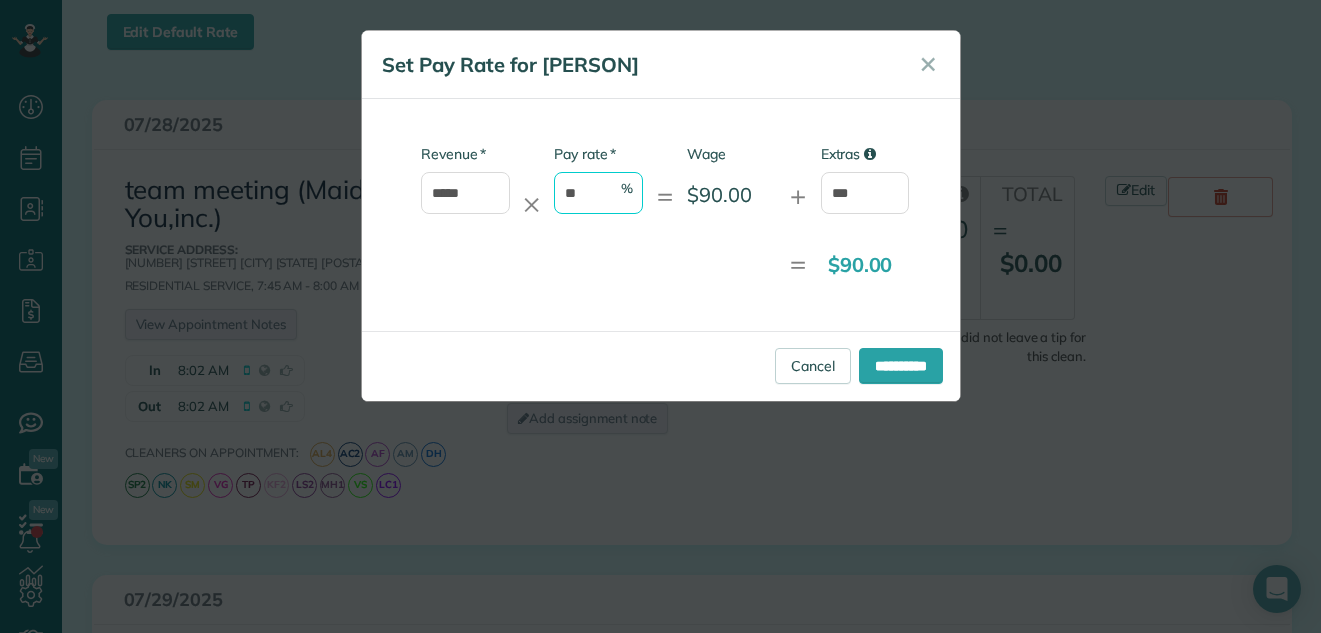 type on "*" 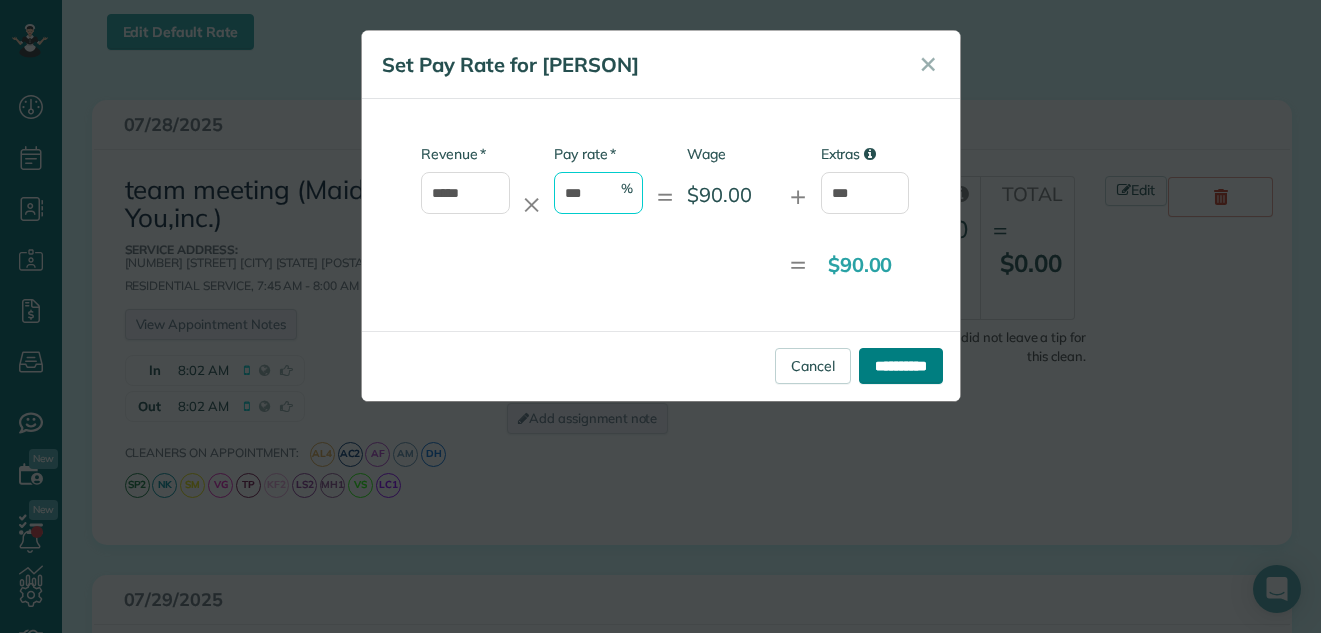 type on "***" 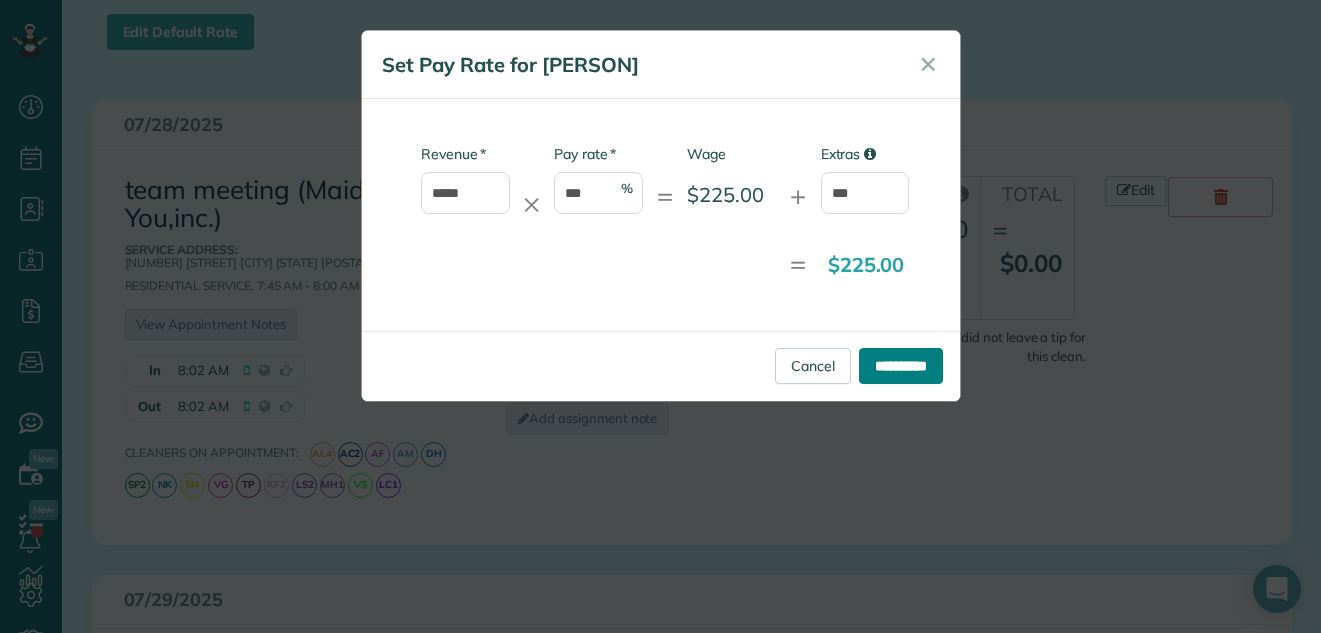 click on "**********" at bounding box center [901, 366] 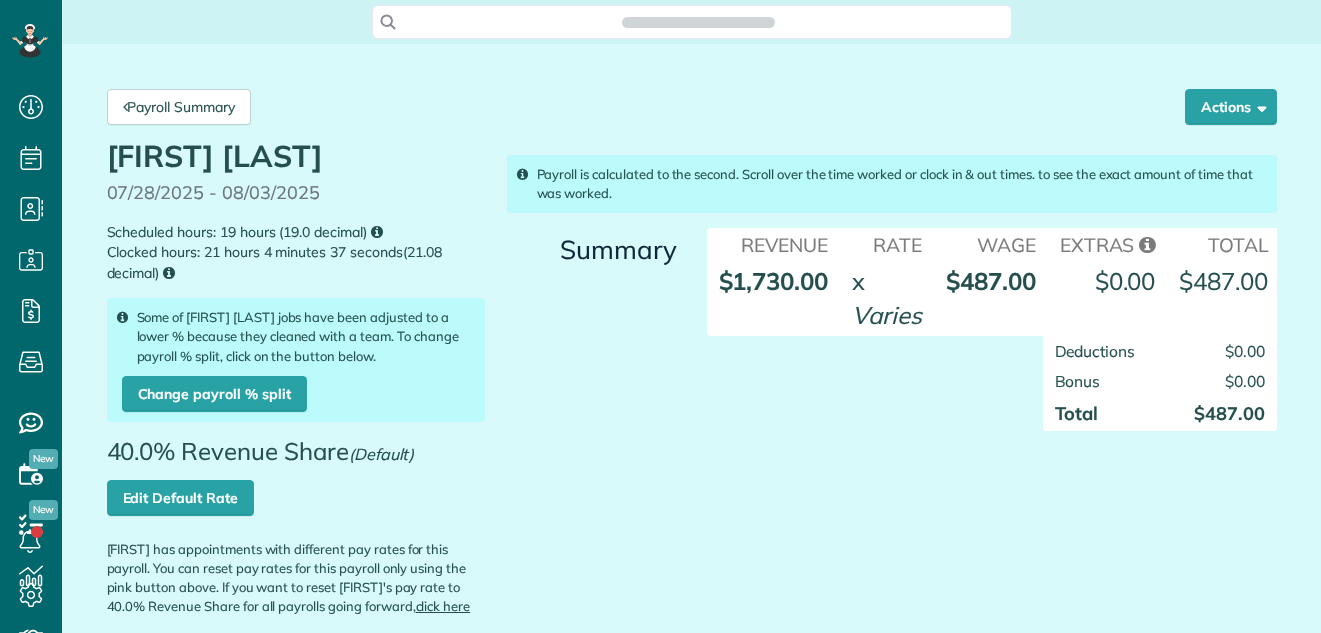 scroll, scrollTop: 0, scrollLeft: 0, axis: both 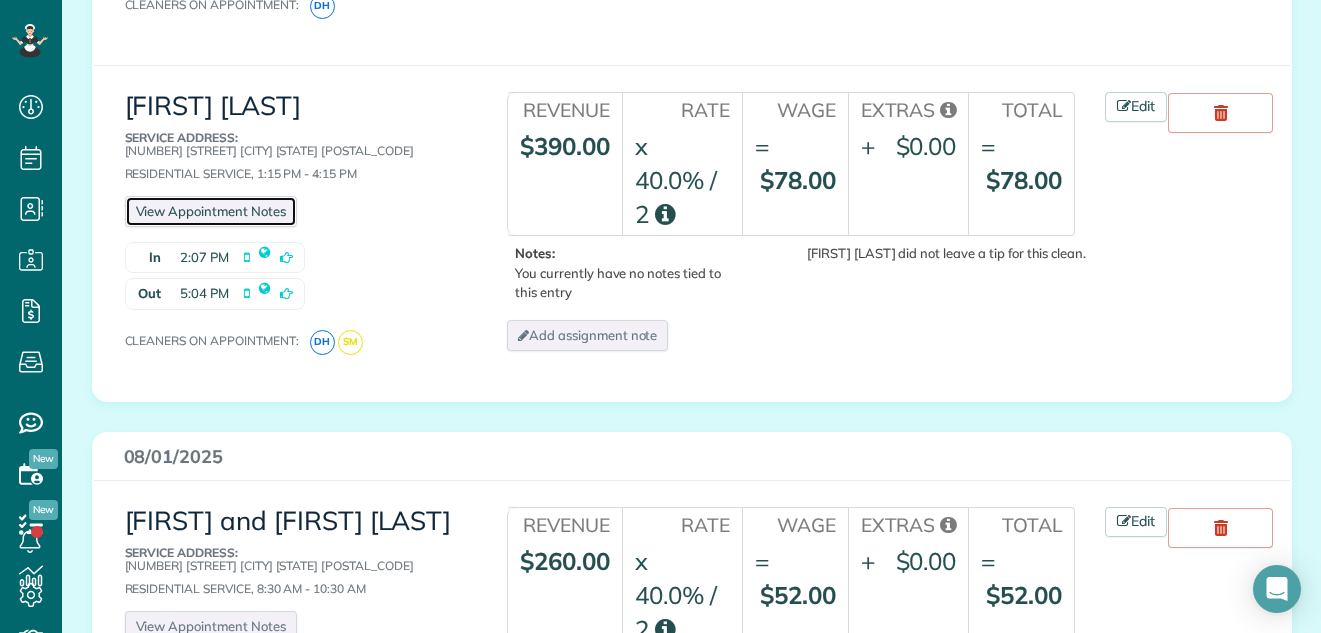 click on "View Appointment Notes" at bounding box center (211, 211) 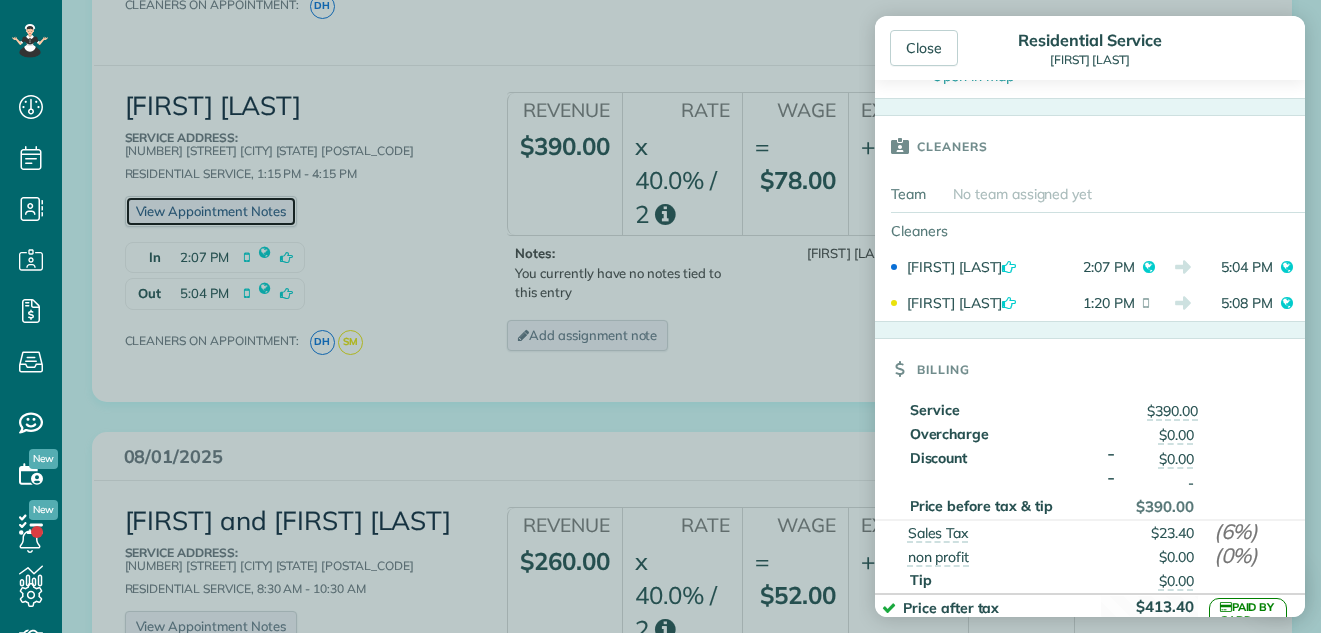 scroll, scrollTop: 454, scrollLeft: 0, axis: vertical 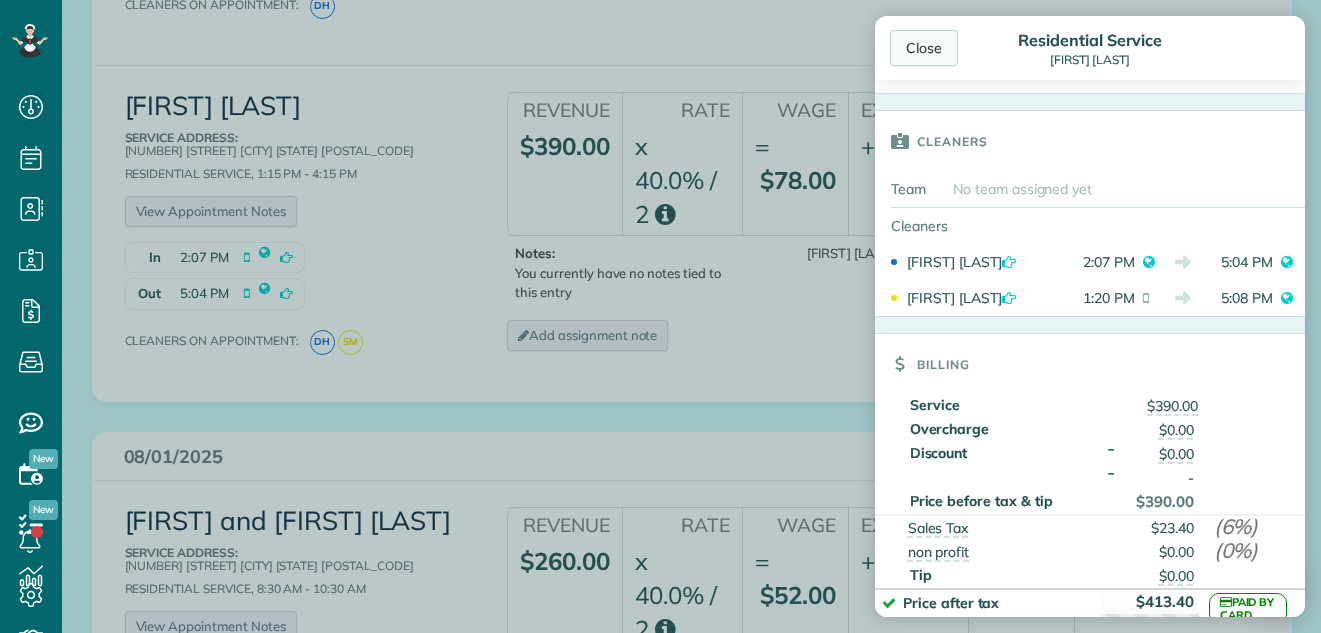 click on "Close" at bounding box center (924, 48) 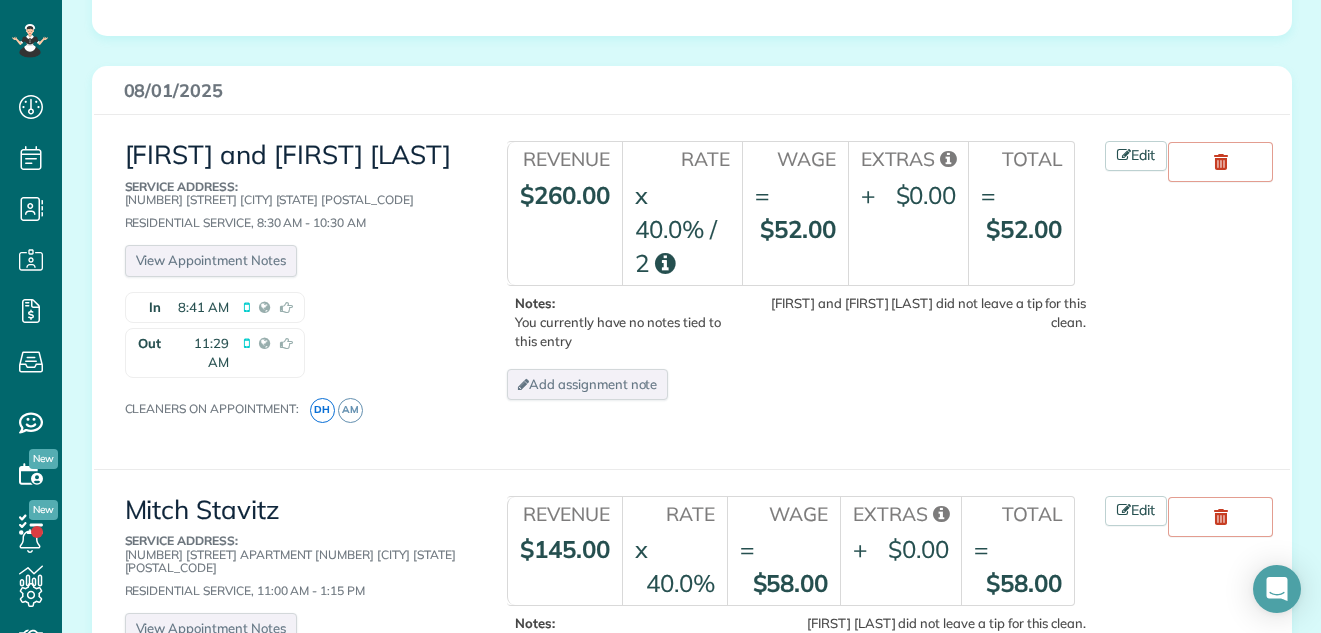 scroll, scrollTop: 2574, scrollLeft: 0, axis: vertical 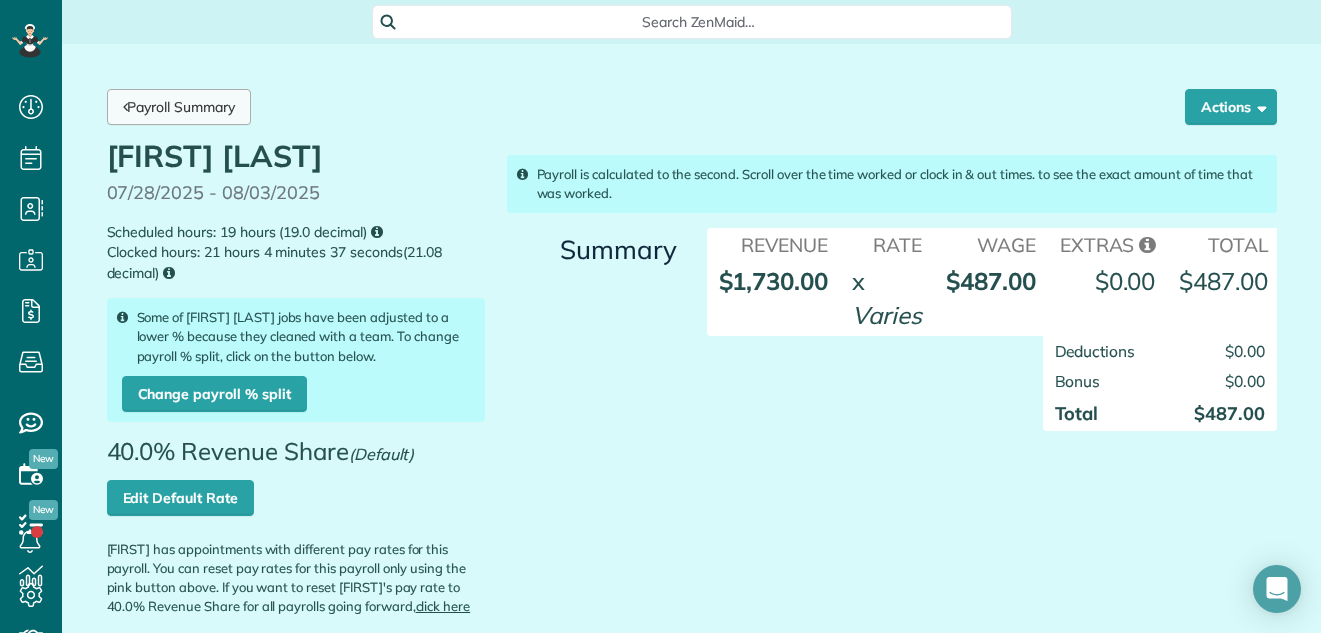 click on "Payroll Summary" at bounding box center [179, 107] 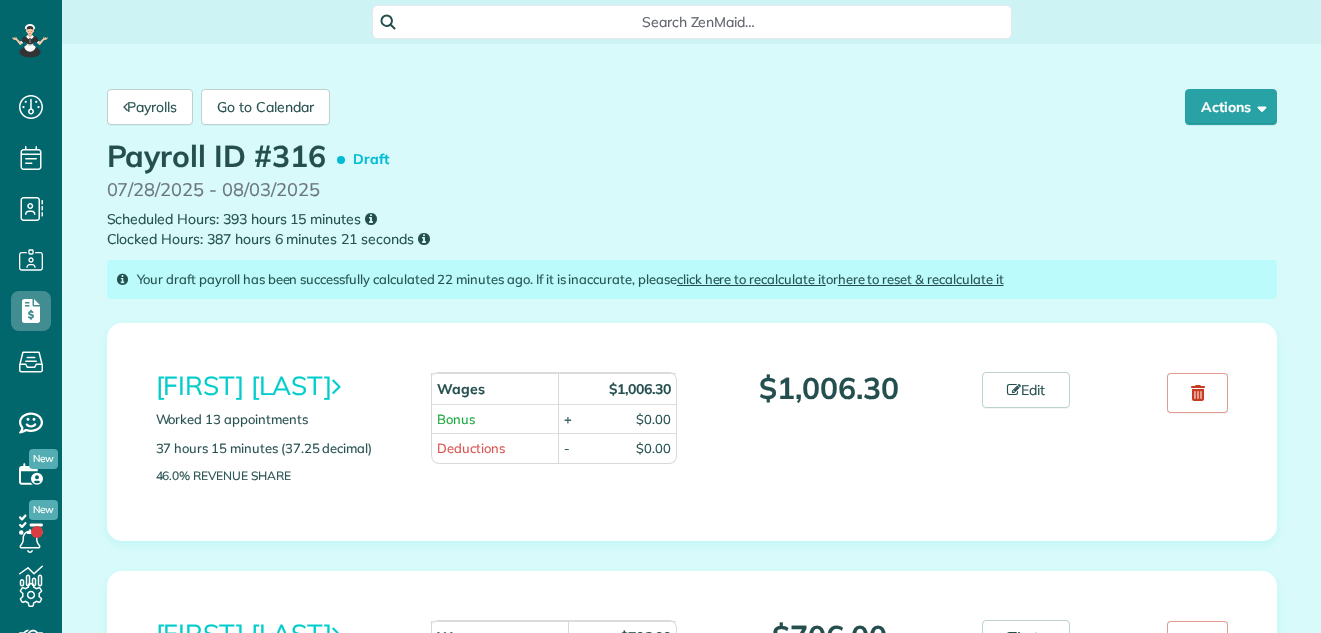 scroll, scrollTop: 0, scrollLeft: 0, axis: both 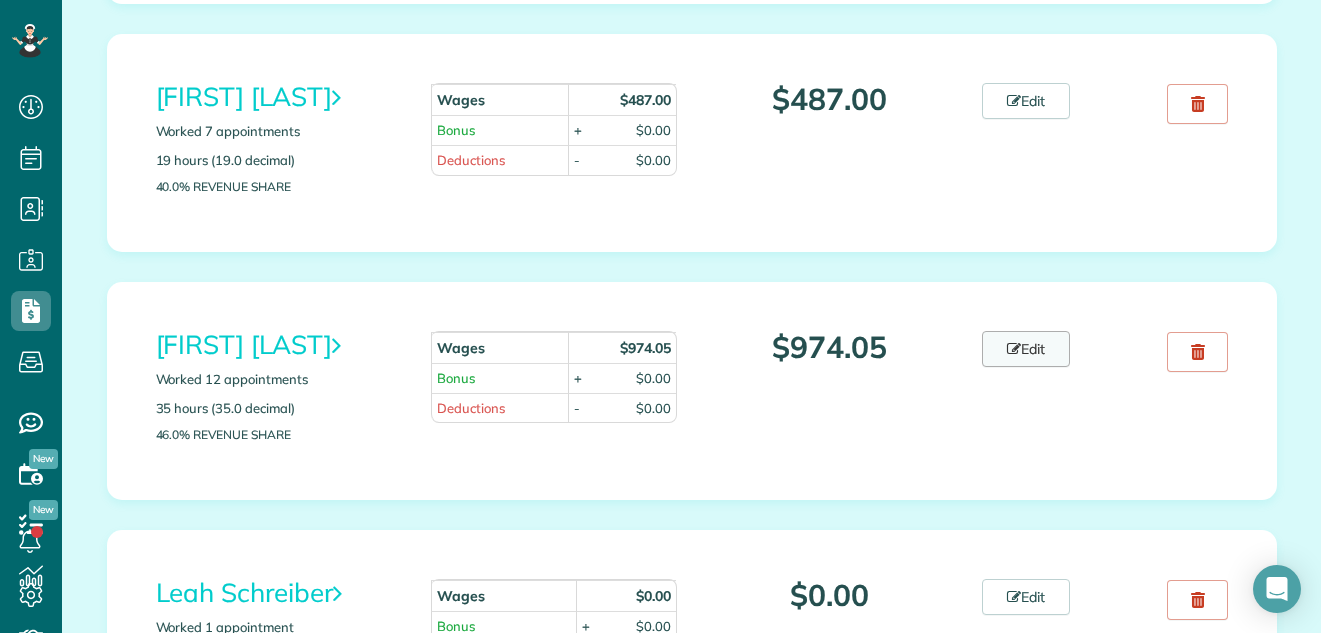 click on "Edit" at bounding box center [1026, 349] 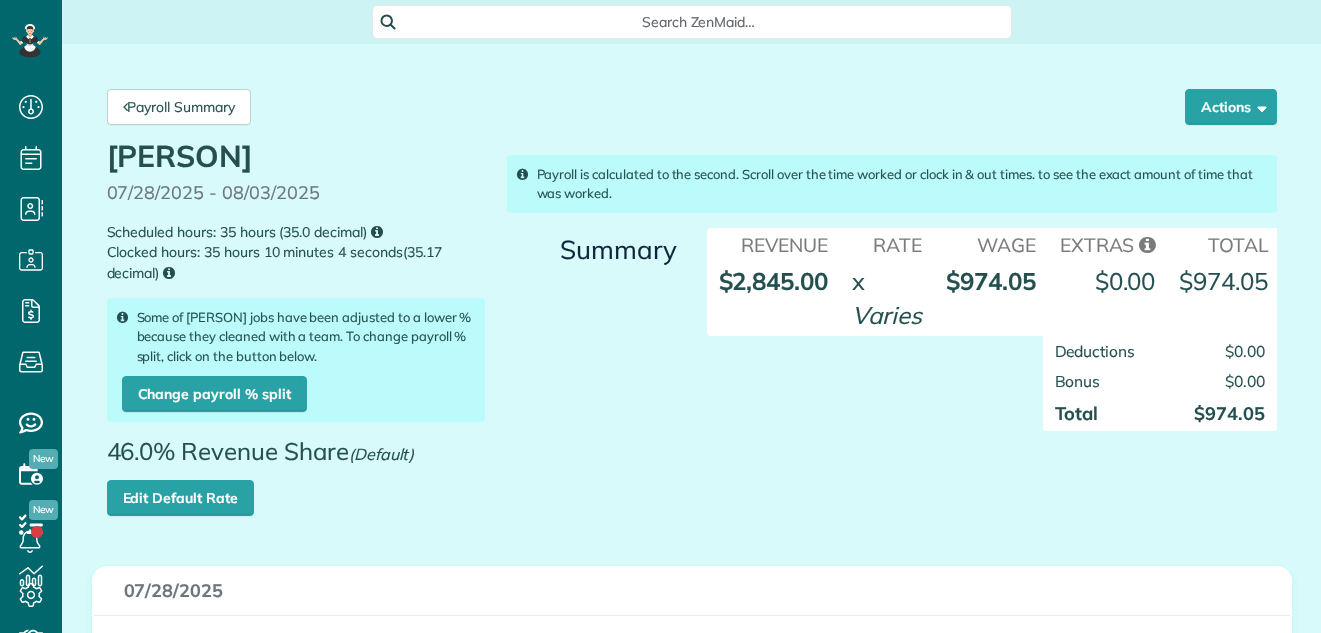 scroll, scrollTop: 0, scrollLeft: 0, axis: both 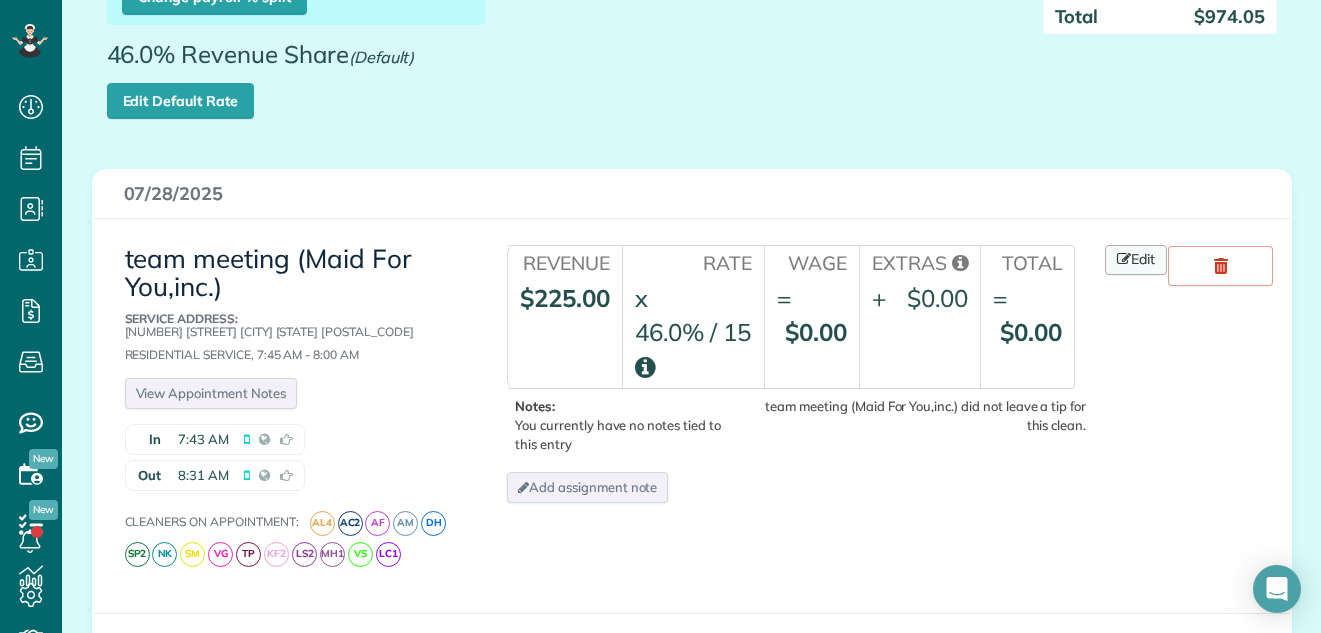 click on "Edit" at bounding box center (1136, 260) 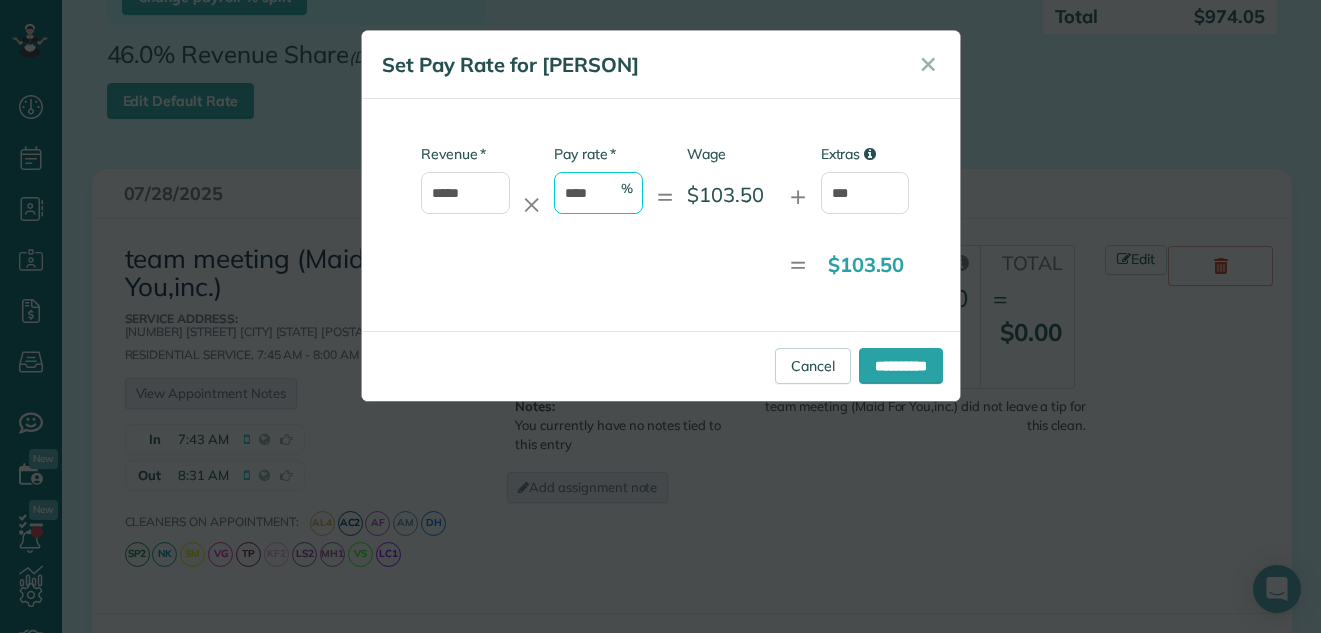 click on "****" at bounding box center (598, 193) 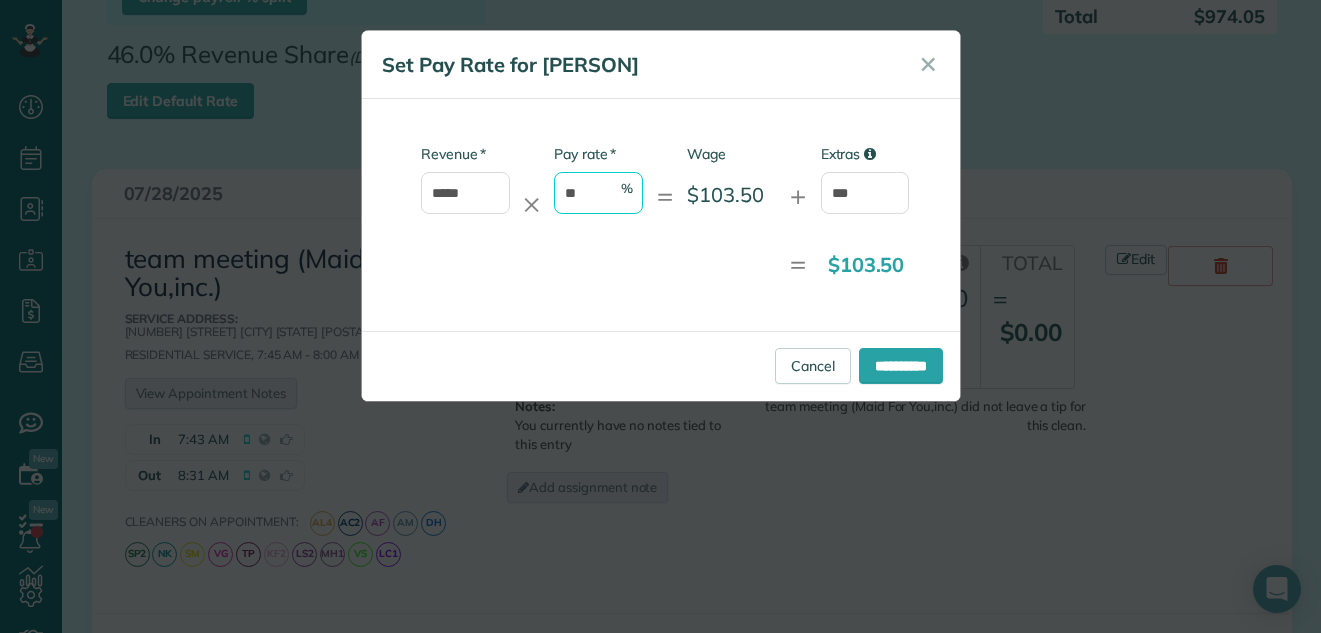 type on "*" 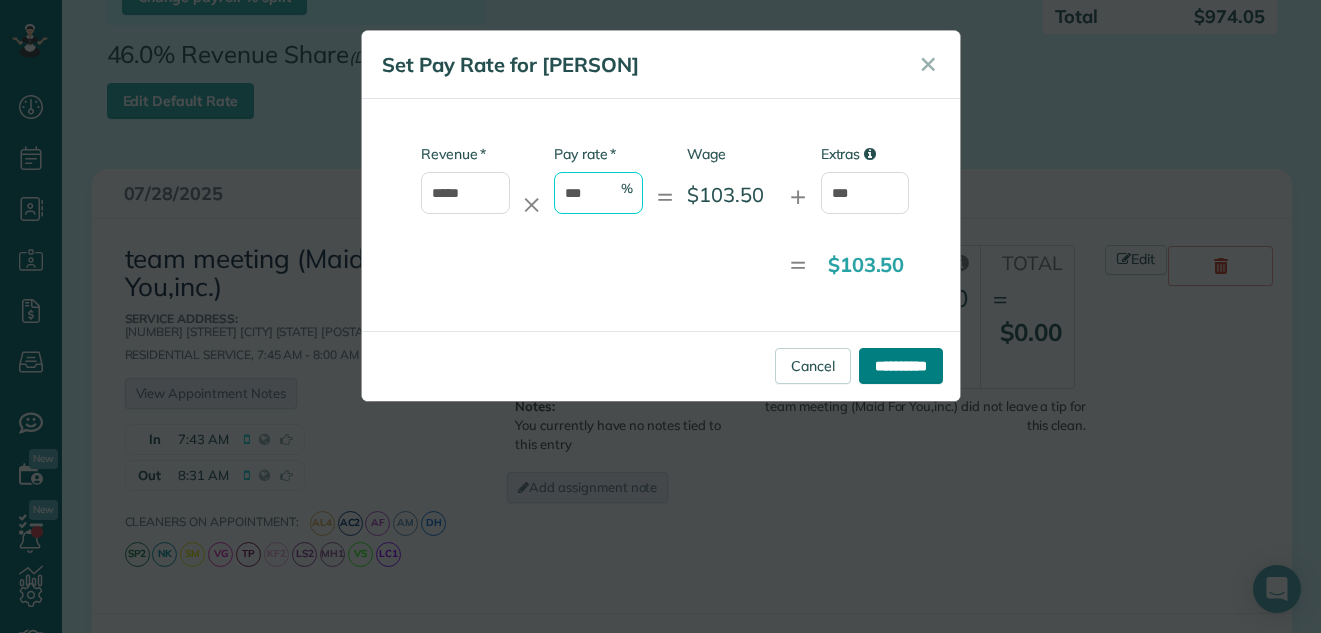 type on "***" 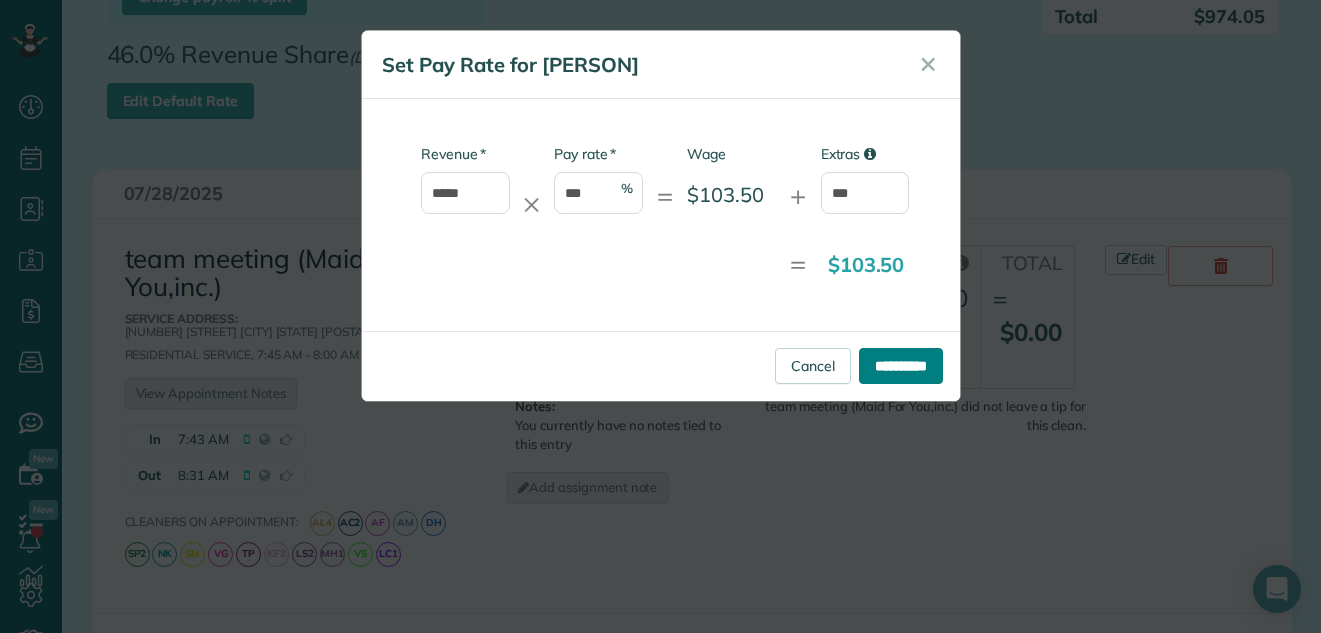 click on "**********" at bounding box center [901, 366] 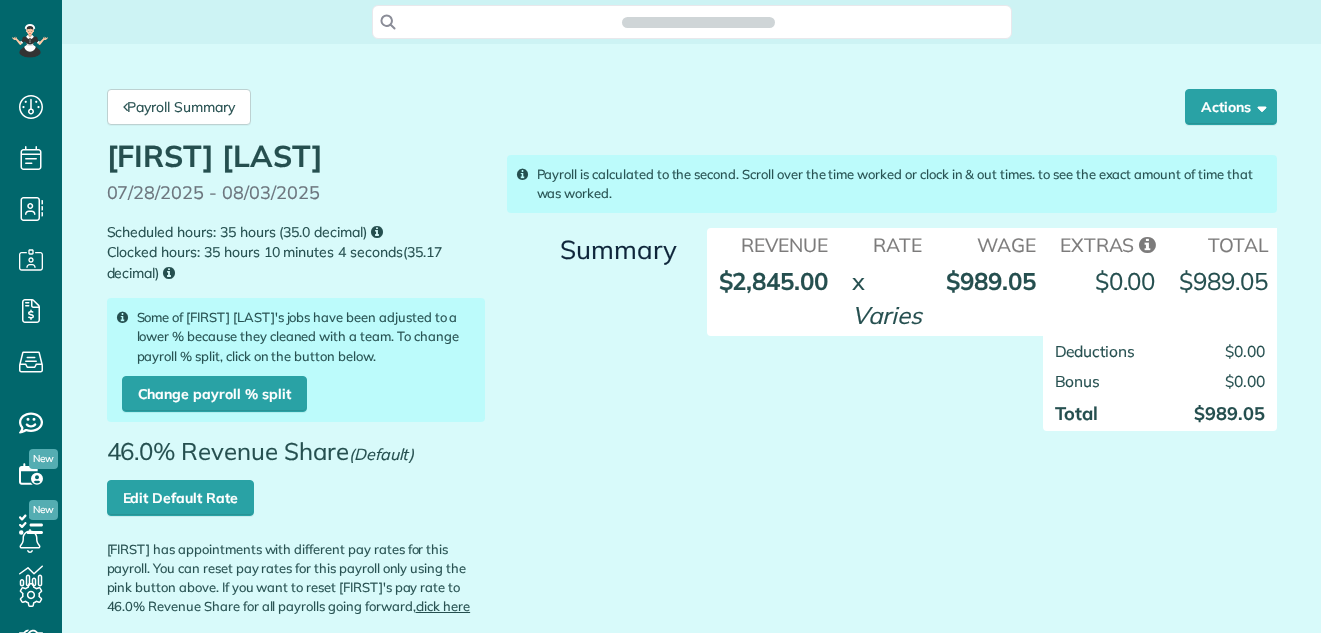 scroll, scrollTop: 0, scrollLeft: 0, axis: both 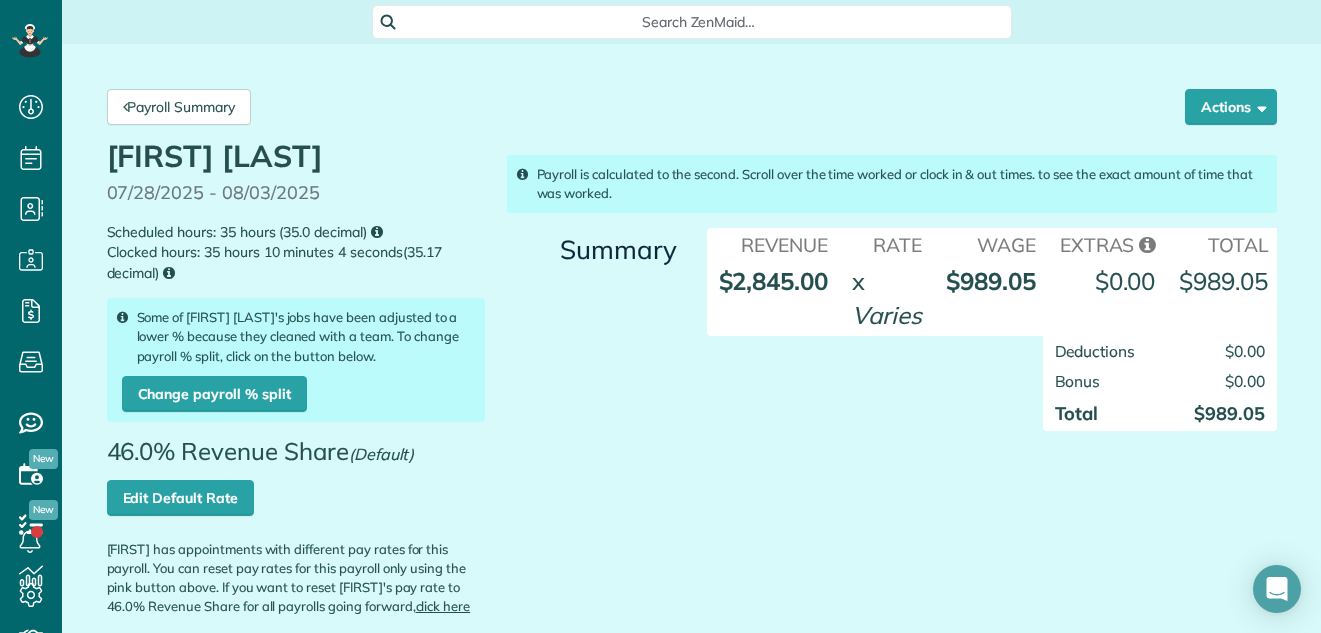 click on "Deductions
$0.00
Bonus
$0.00
Total
$989.05" at bounding box center [992, 393] 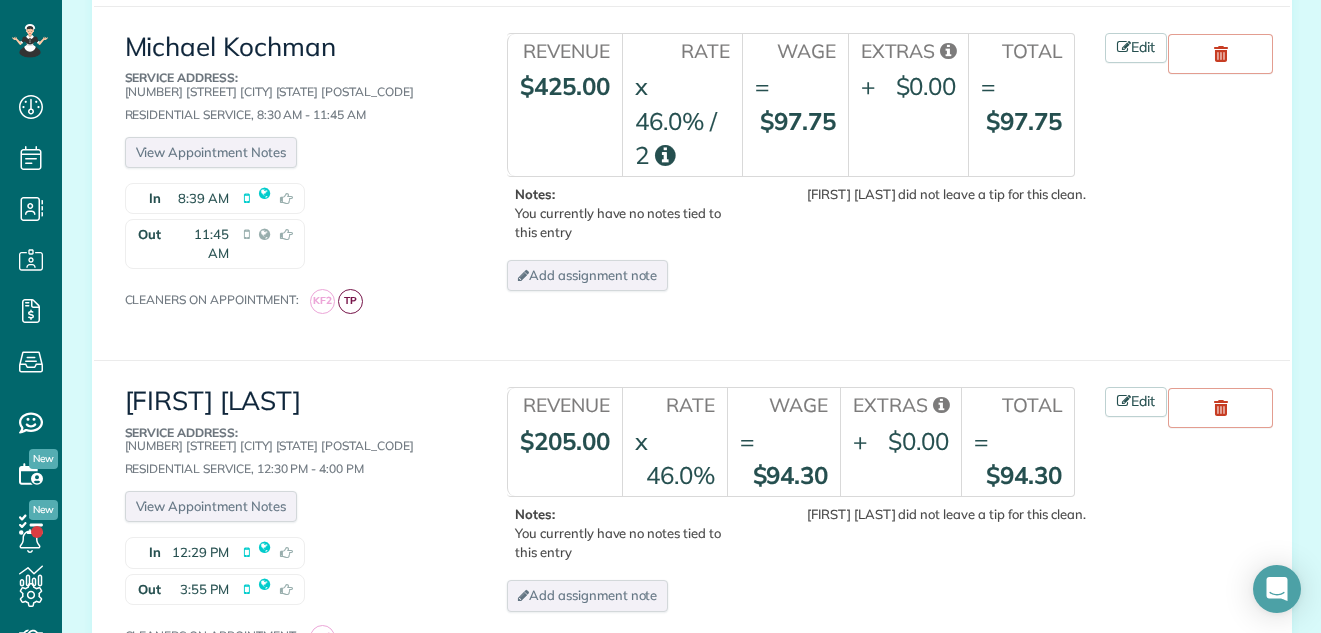 scroll, scrollTop: 4504, scrollLeft: 0, axis: vertical 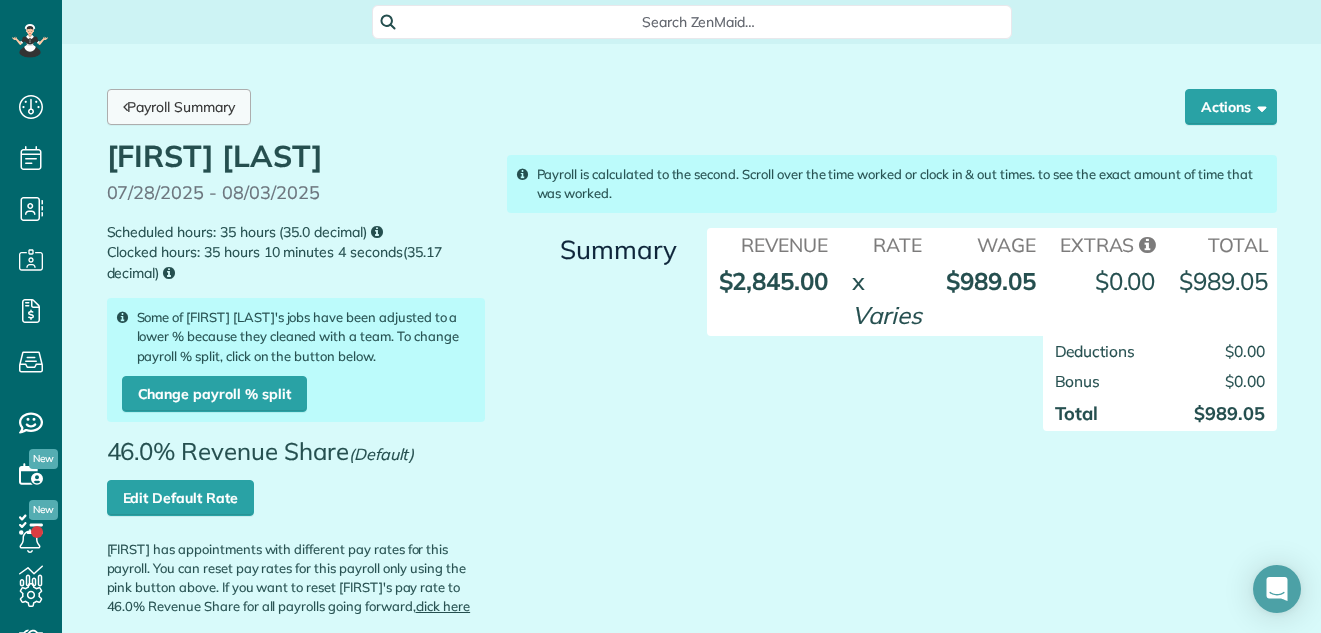 click on "Payroll Summary" at bounding box center [179, 107] 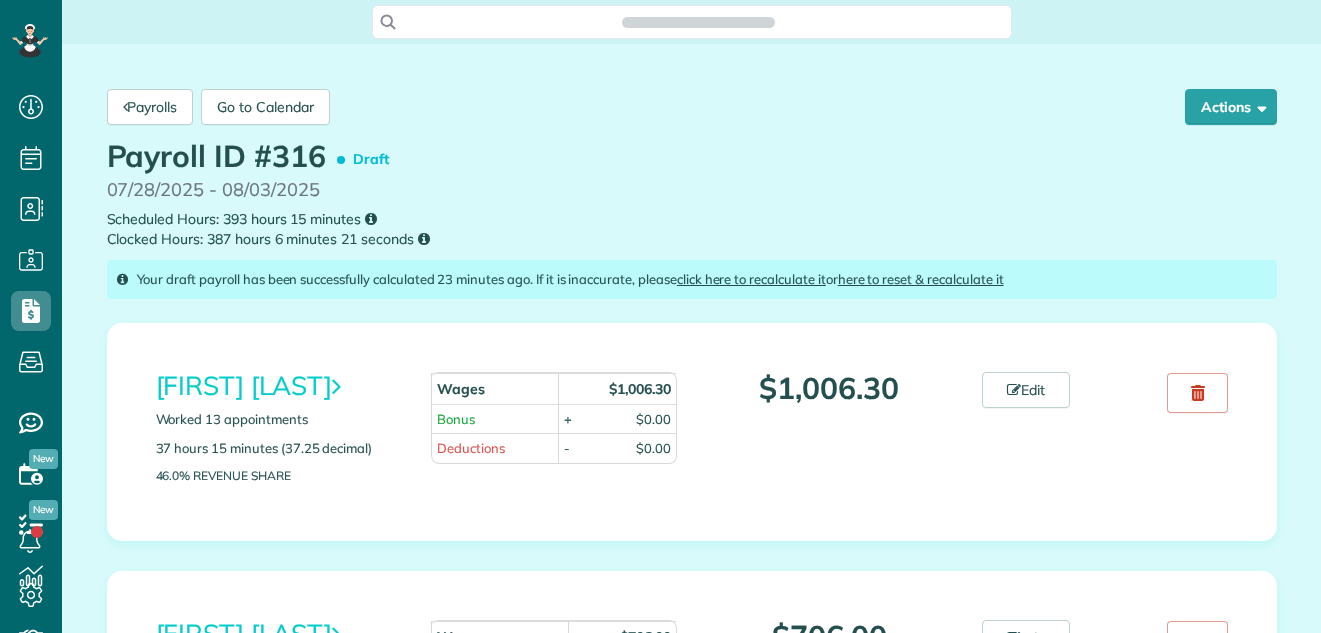 scroll, scrollTop: 0, scrollLeft: 0, axis: both 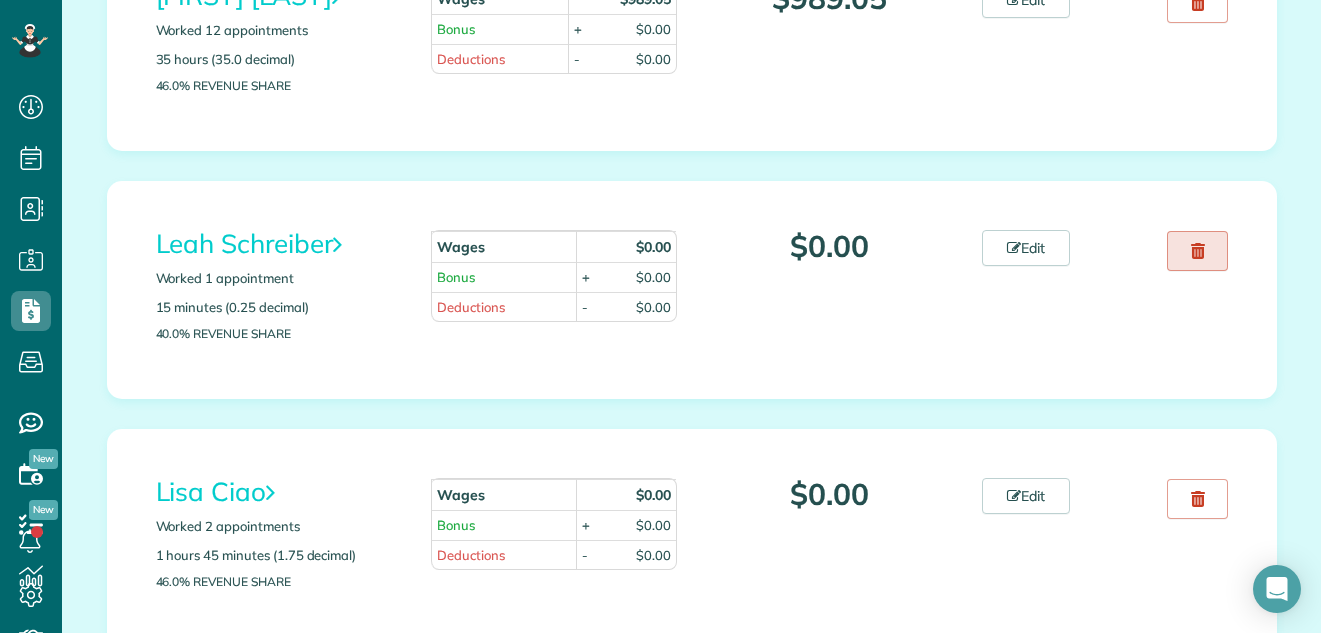 click at bounding box center (1198, 251) 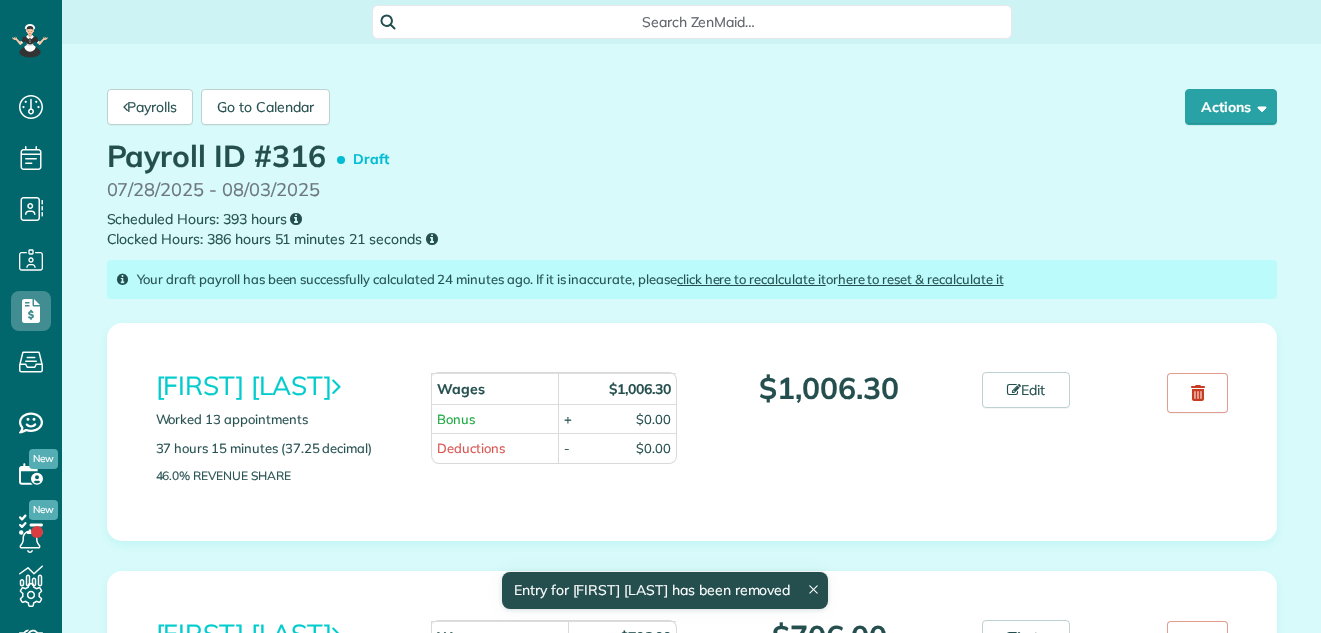 scroll, scrollTop: 0, scrollLeft: 0, axis: both 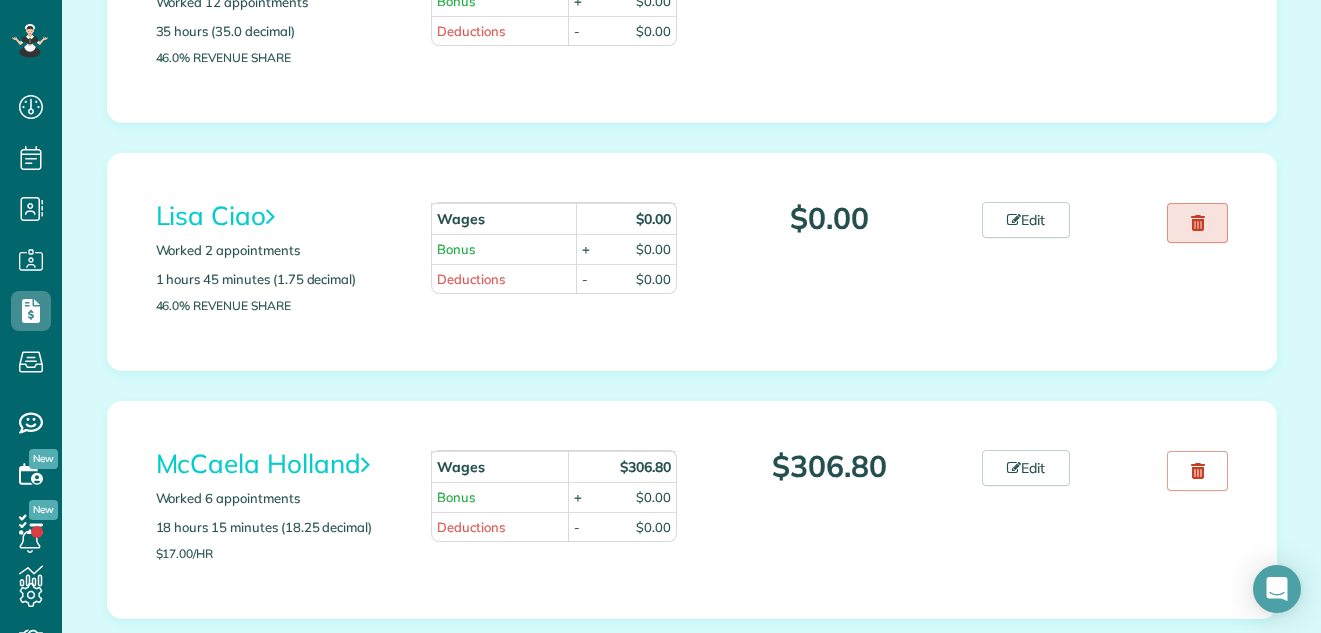 click at bounding box center [1198, 223] 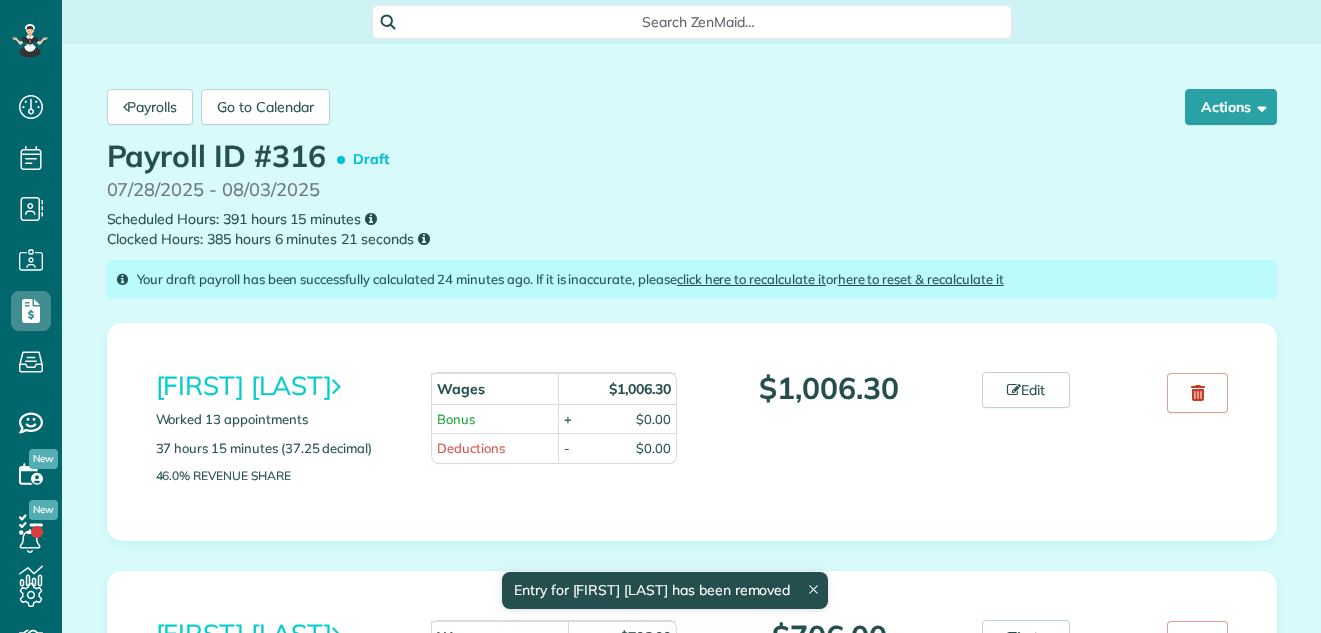 scroll, scrollTop: 0, scrollLeft: 0, axis: both 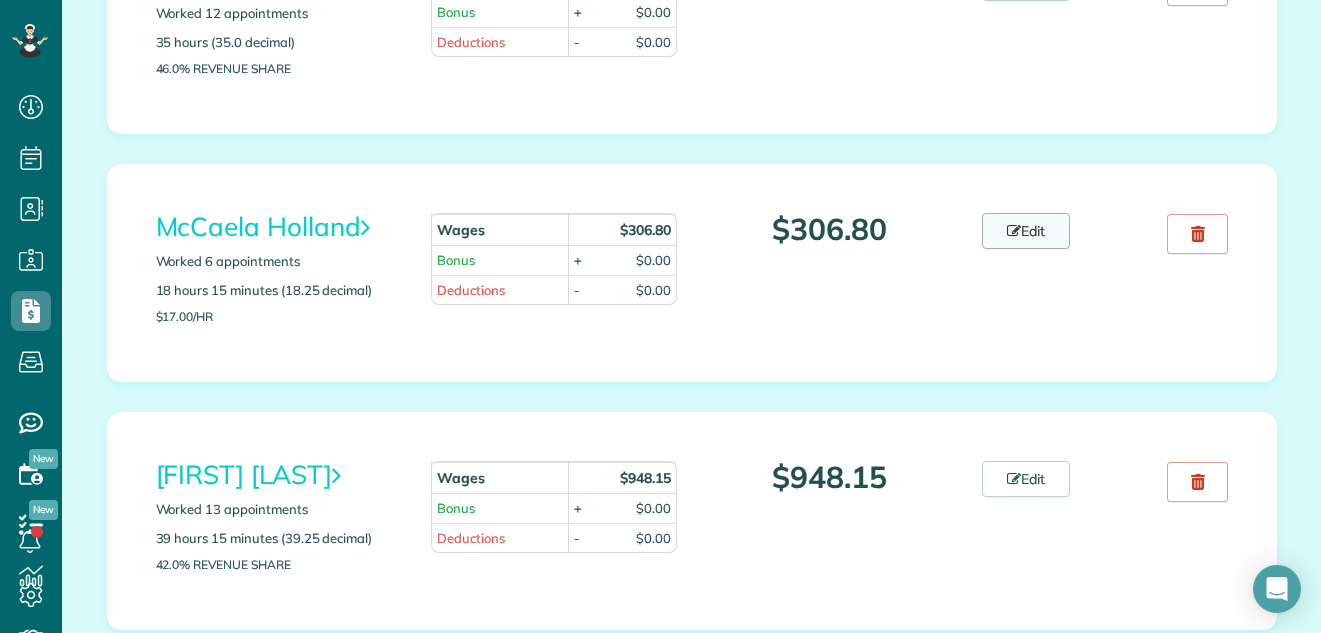 click on "Edit" at bounding box center [1026, 231] 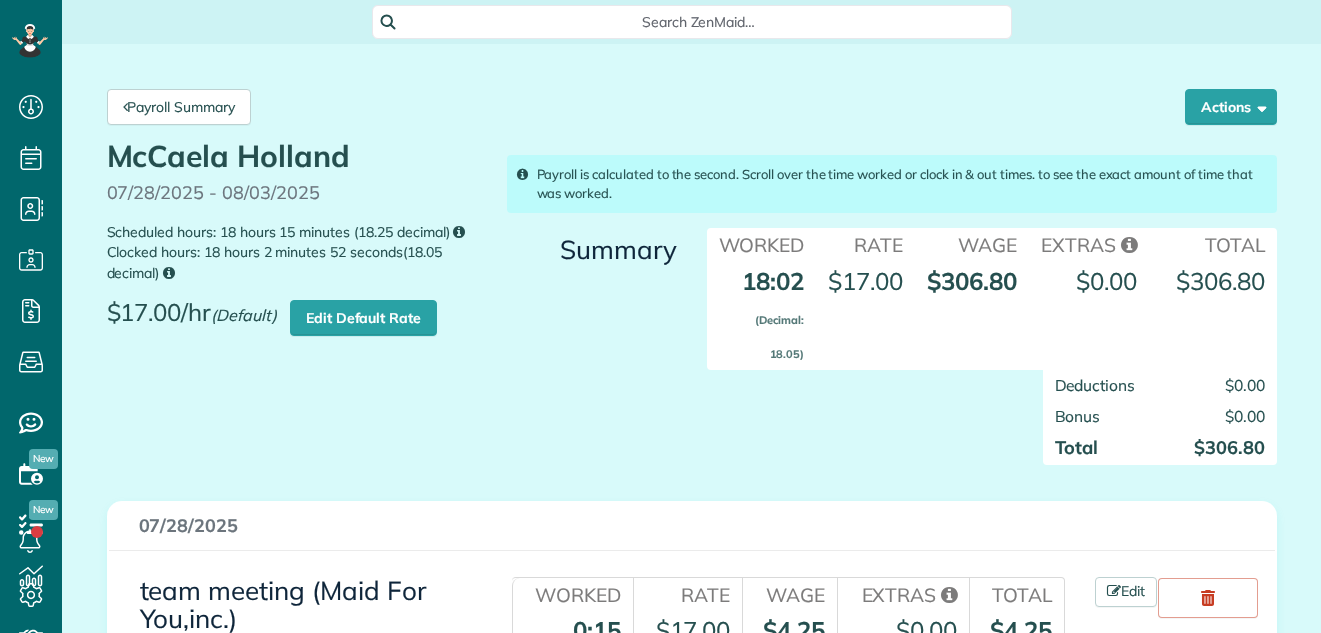 scroll, scrollTop: 0, scrollLeft: 0, axis: both 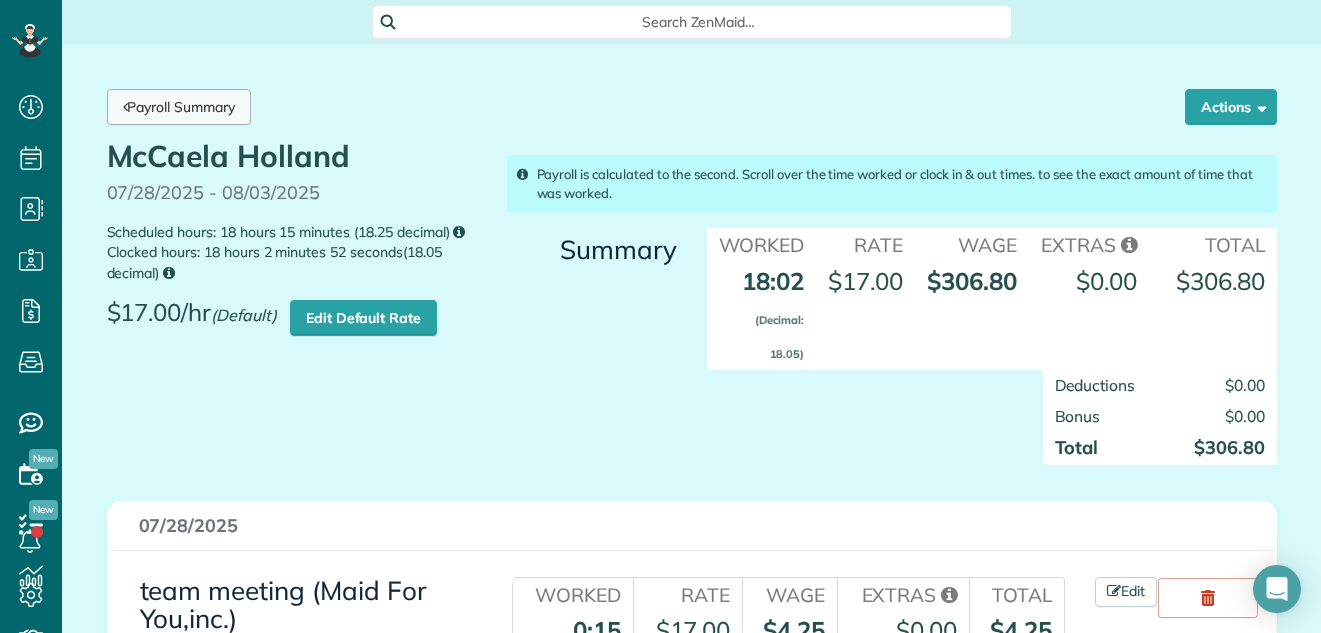 click on "Payroll Summary" at bounding box center [179, 107] 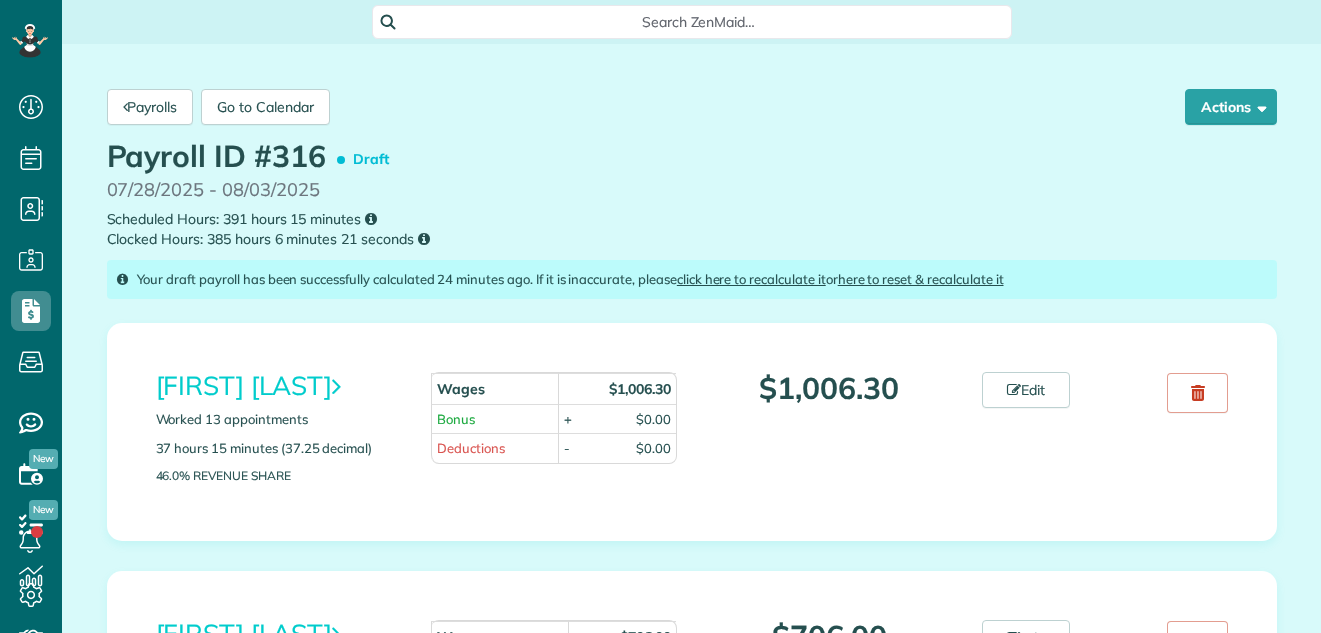 scroll, scrollTop: 0, scrollLeft: 0, axis: both 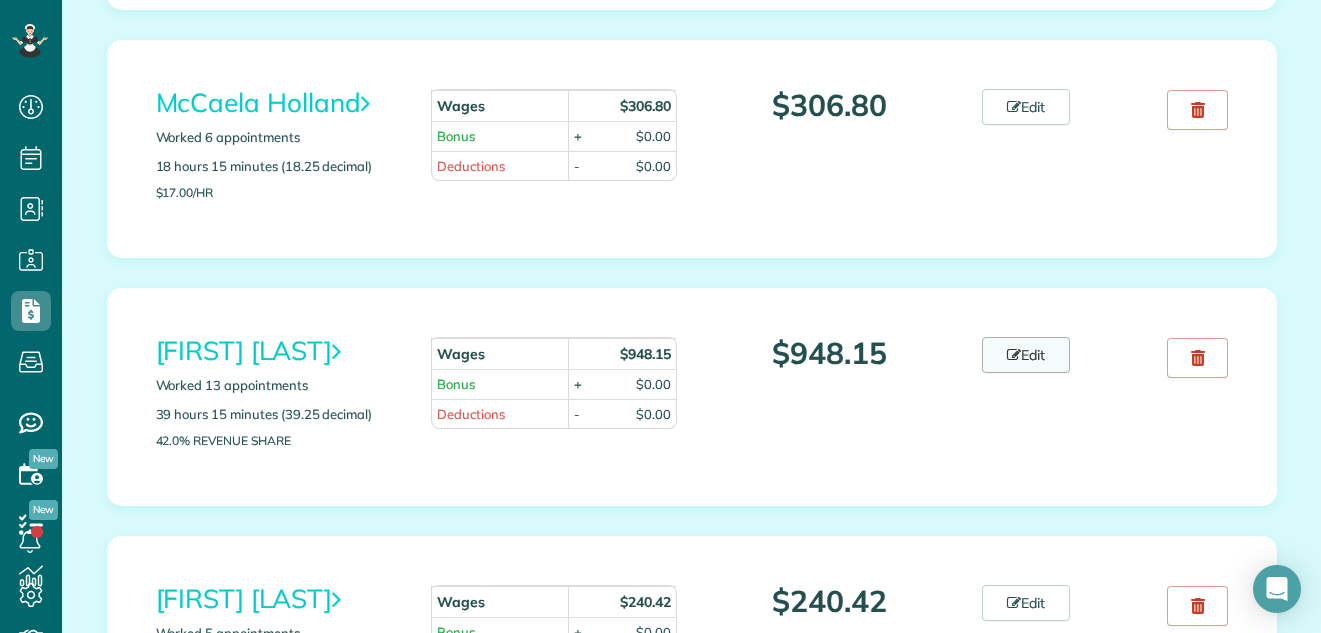 click on "Edit" at bounding box center [1026, 355] 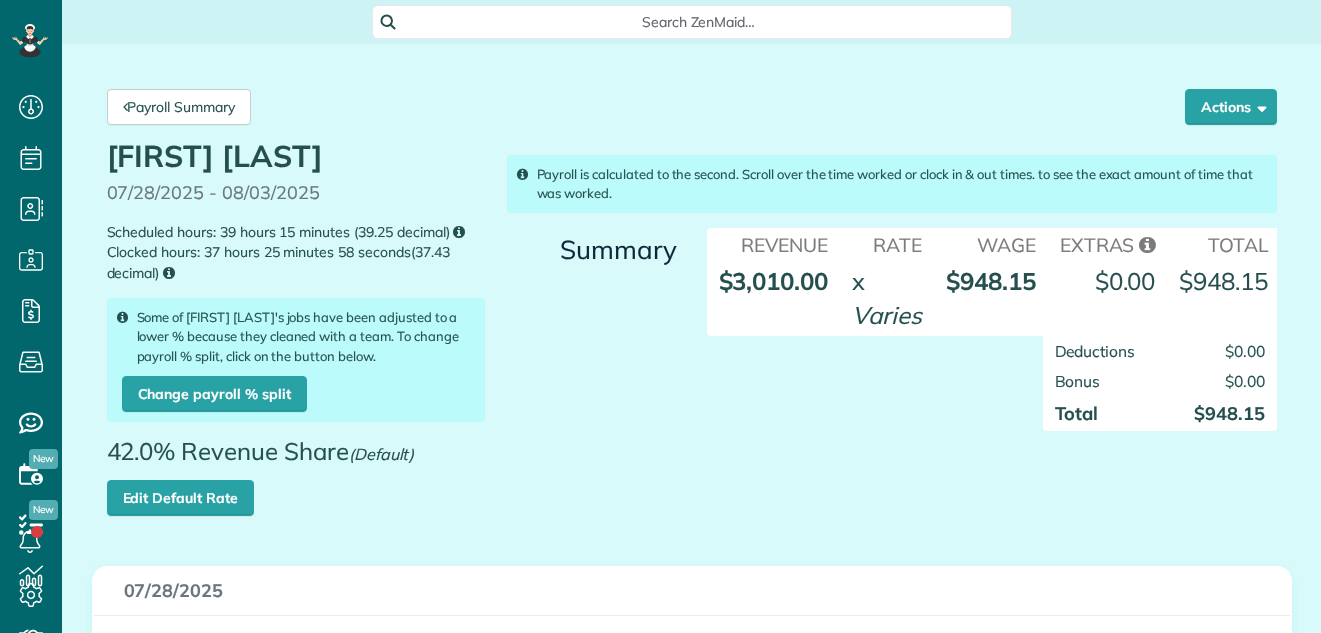 scroll, scrollTop: 0, scrollLeft: 0, axis: both 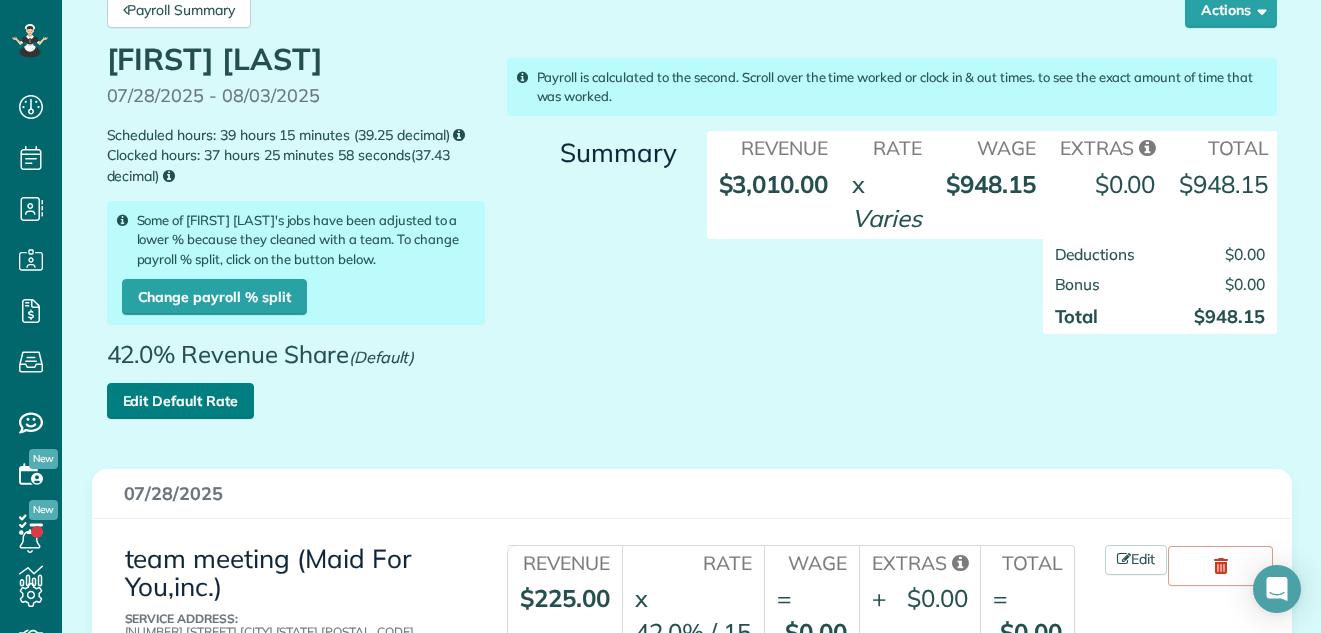 click on "Edit Default Rate" at bounding box center [180, 401] 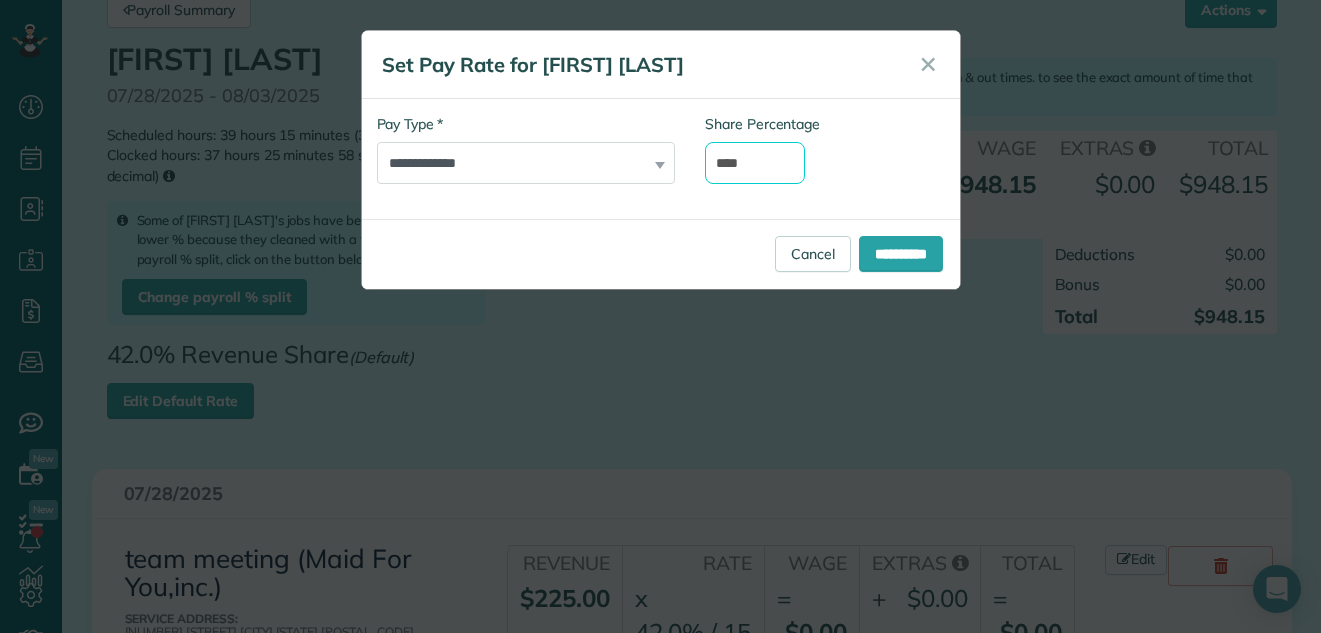 click on "****" at bounding box center (755, 163) 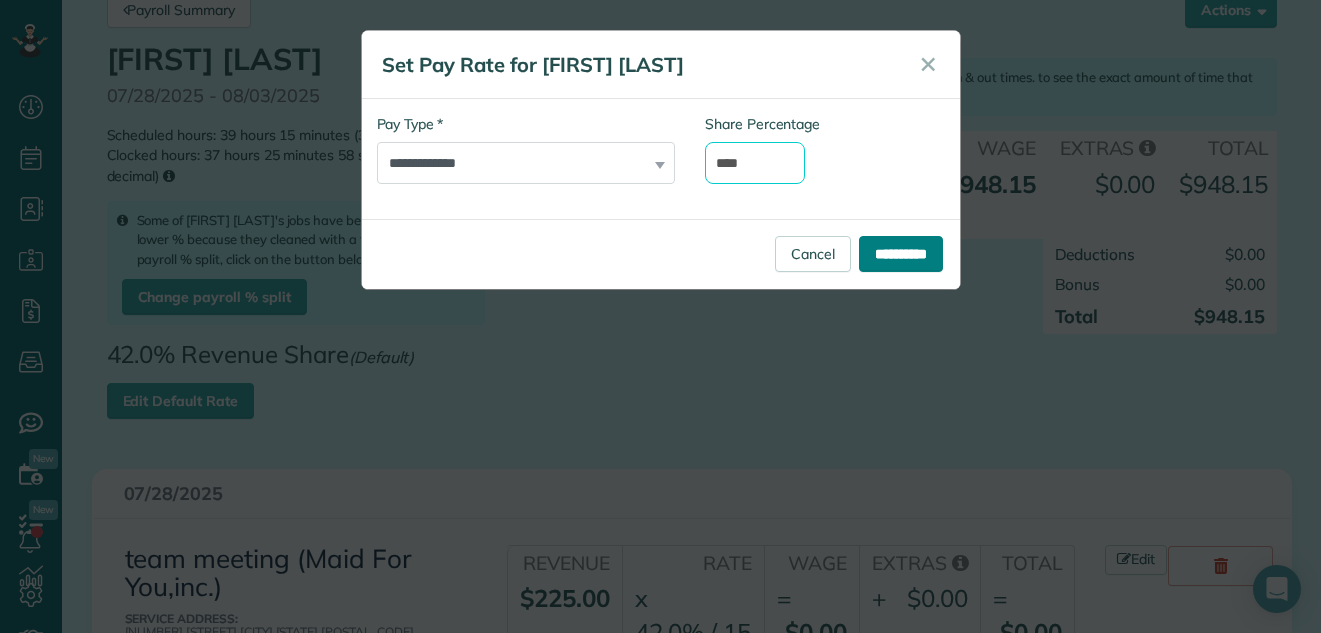 type on "****" 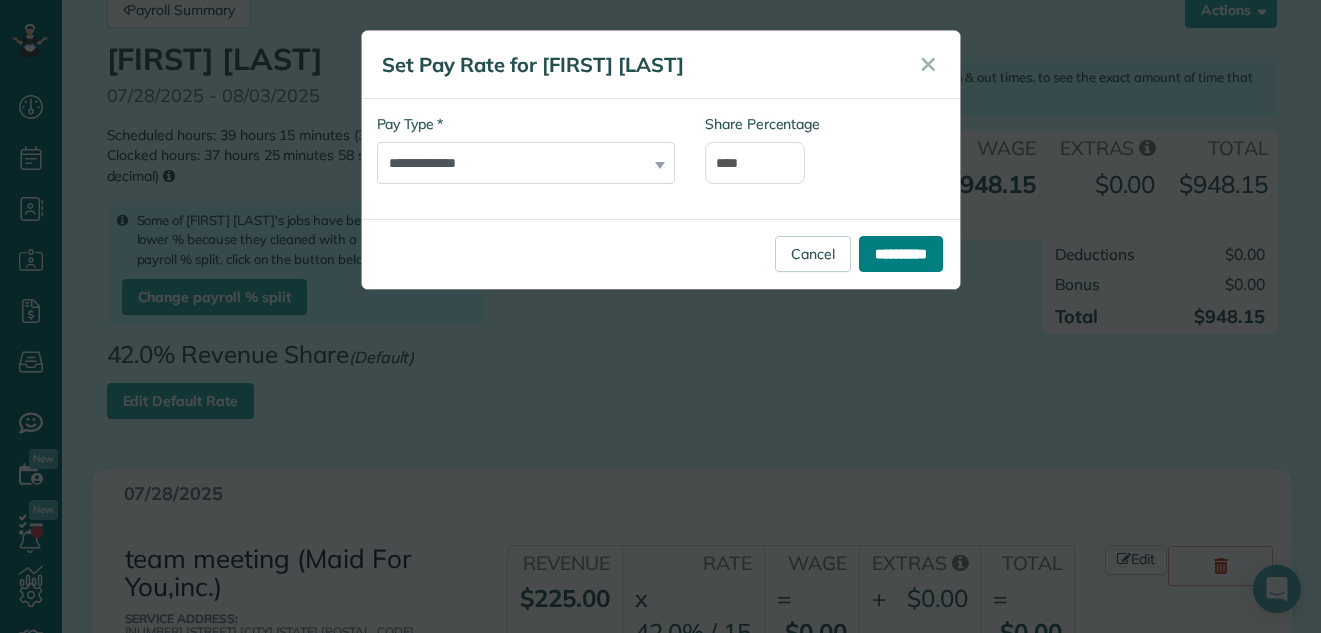 click on "**********" at bounding box center (901, 254) 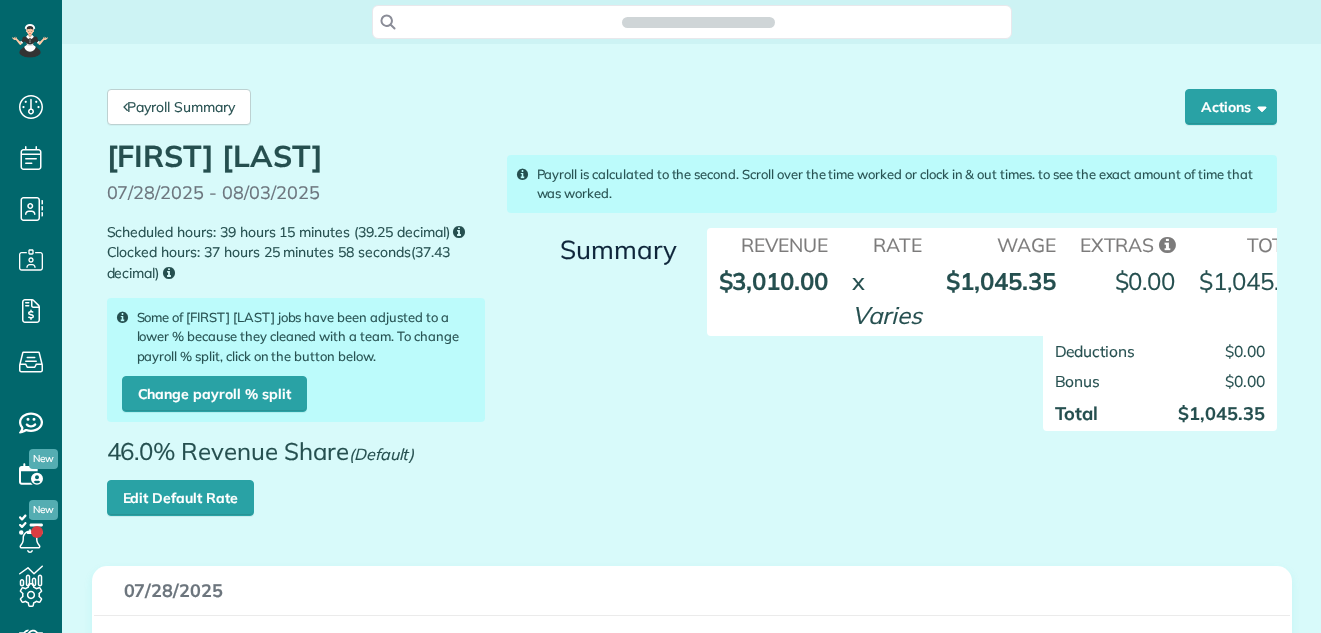 scroll, scrollTop: 0, scrollLeft: 0, axis: both 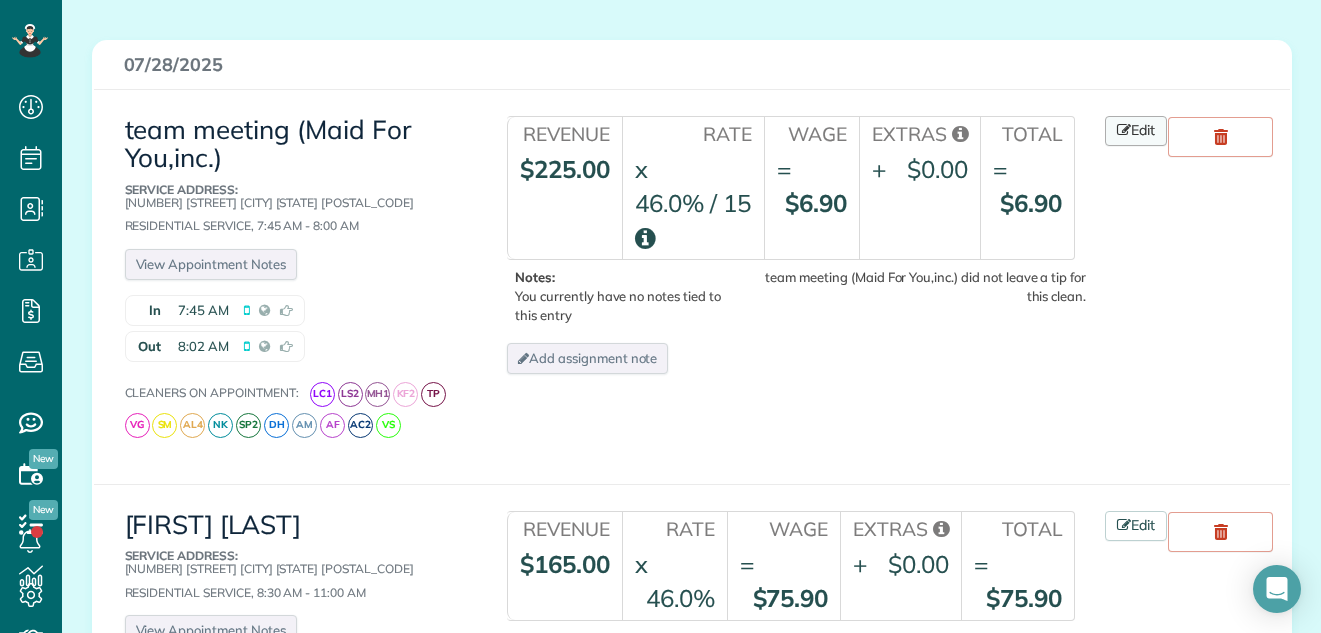 click on "Edit" at bounding box center [1136, 131] 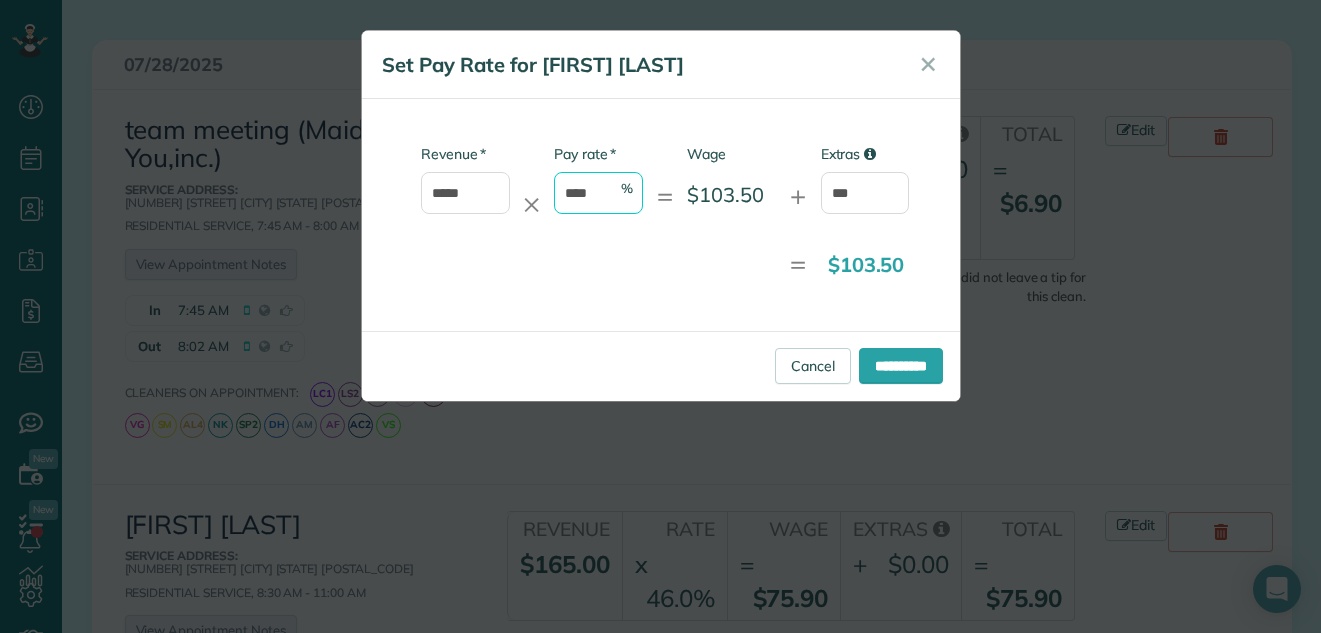 click on "****" at bounding box center (598, 193) 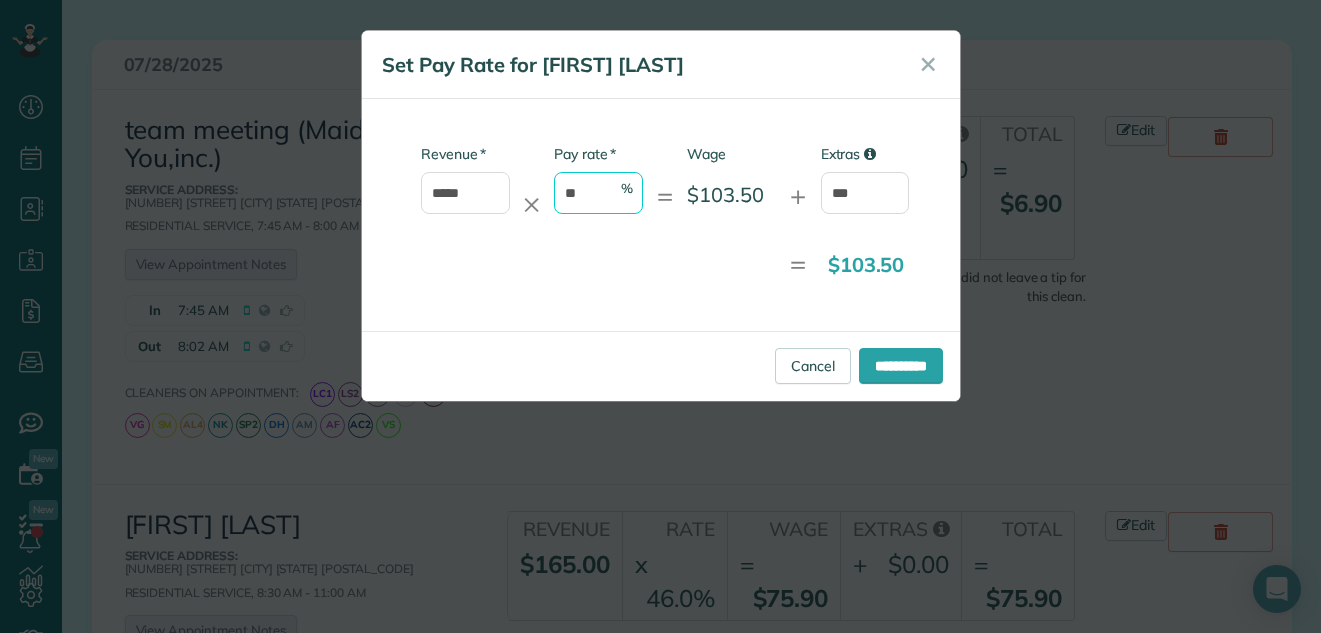 type on "*" 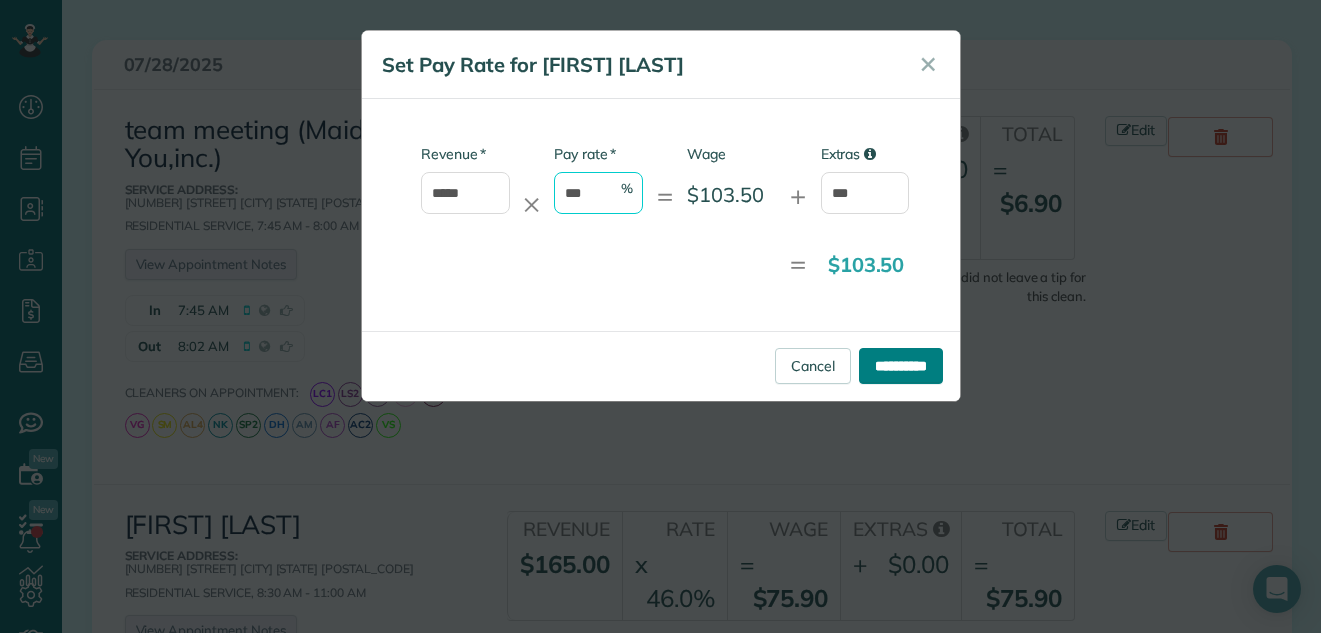 type on "***" 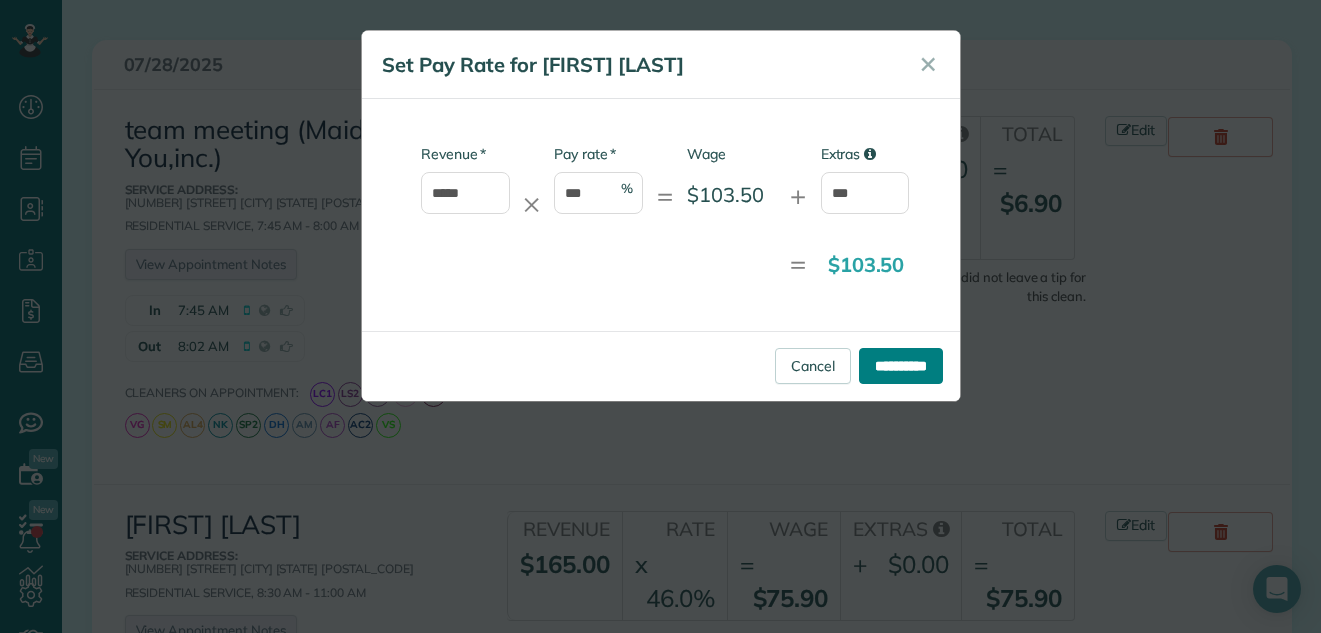 click on "**********" at bounding box center (901, 366) 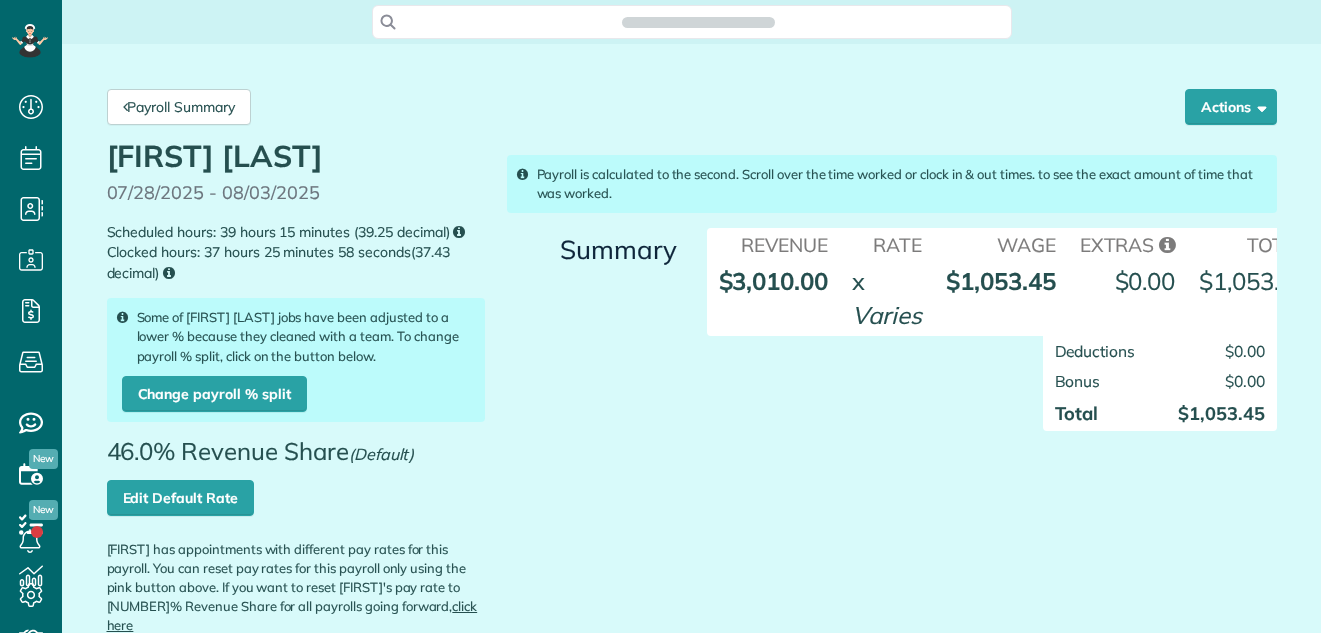 scroll, scrollTop: 0, scrollLeft: 0, axis: both 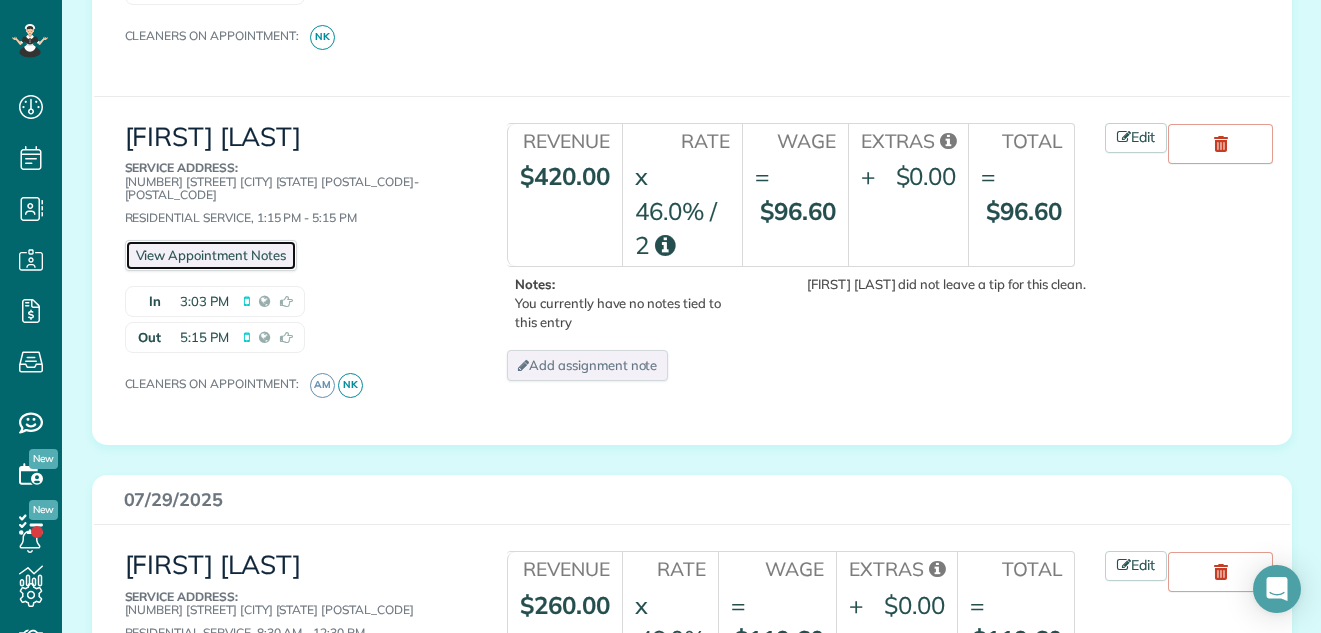click on "View Appointment Notes" at bounding box center (211, 255) 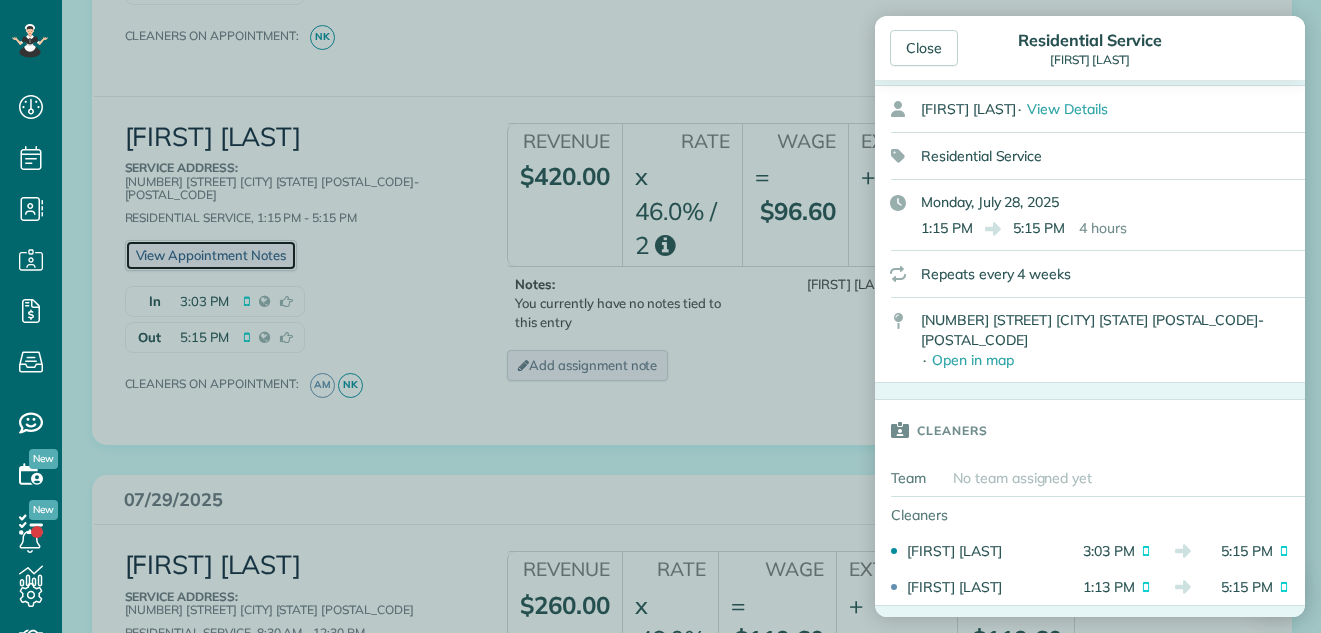 scroll, scrollTop: 0, scrollLeft: 0, axis: both 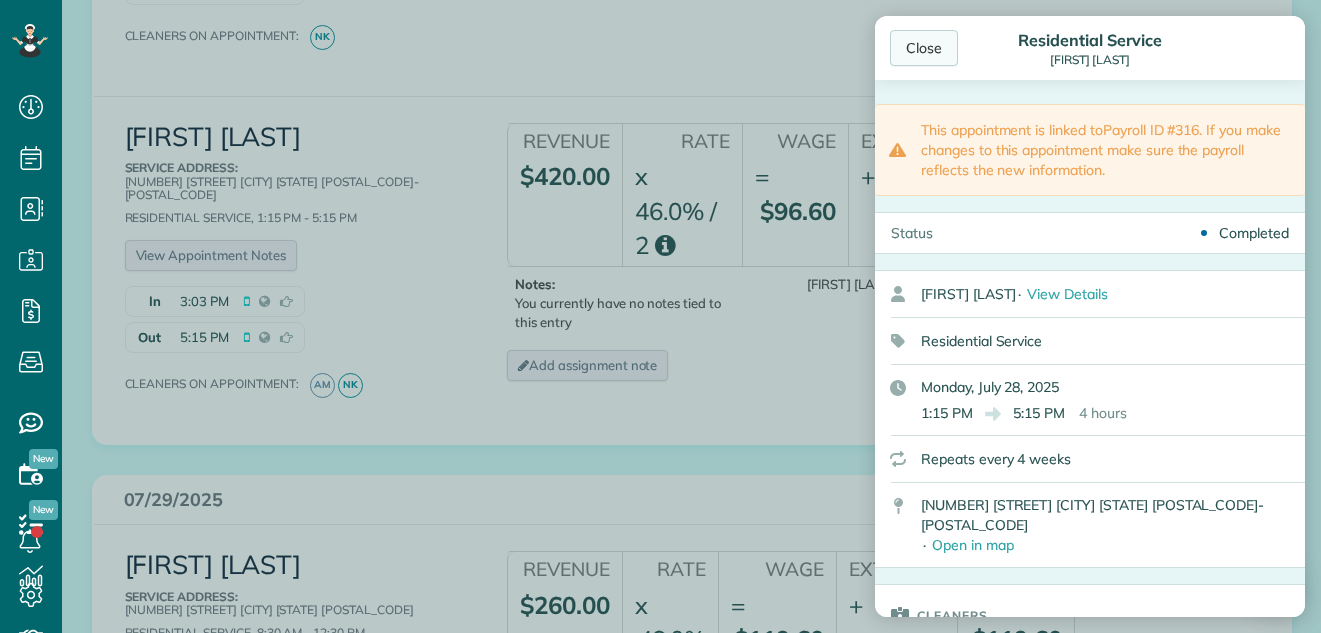 click on "Close" at bounding box center (924, 48) 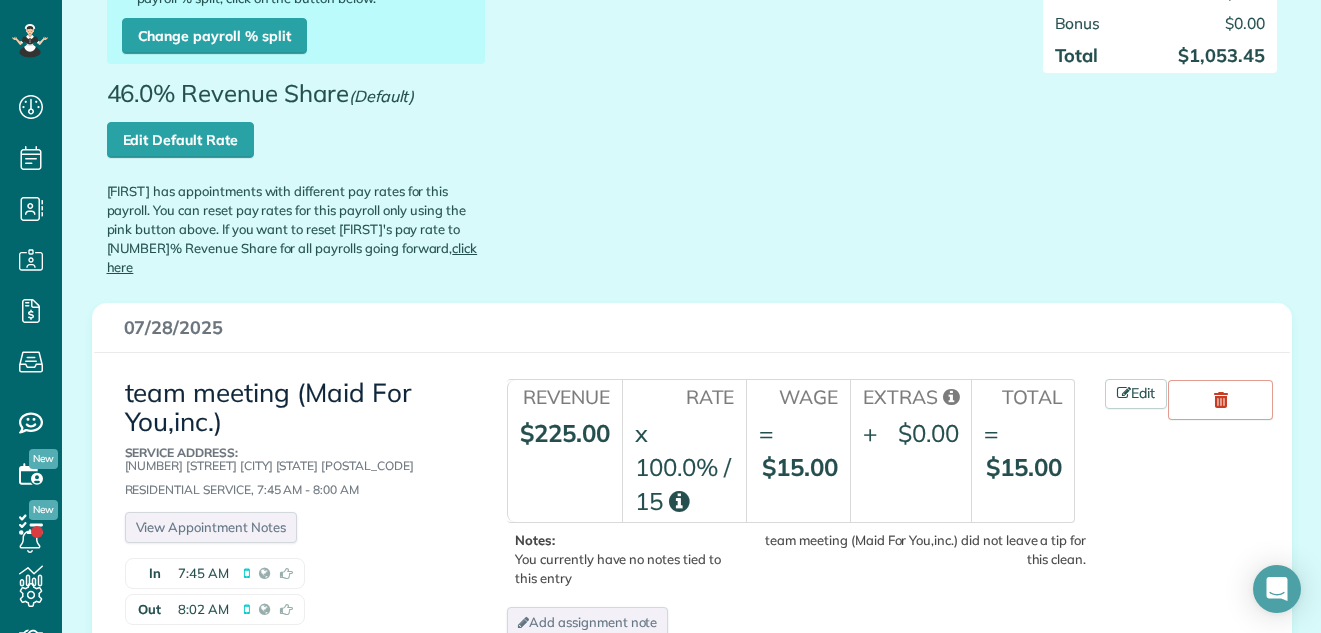 scroll, scrollTop: 211, scrollLeft: 0, axis: vertical 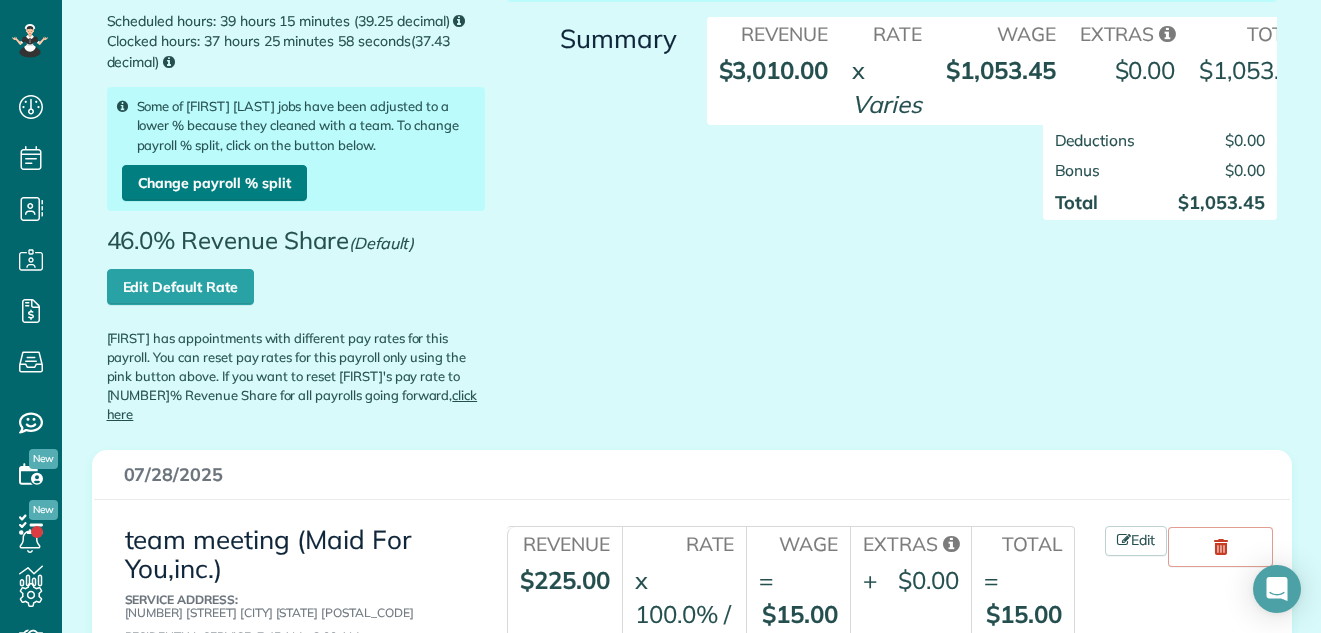 click on "Change payroll % split" at bounding box center (214, 183) 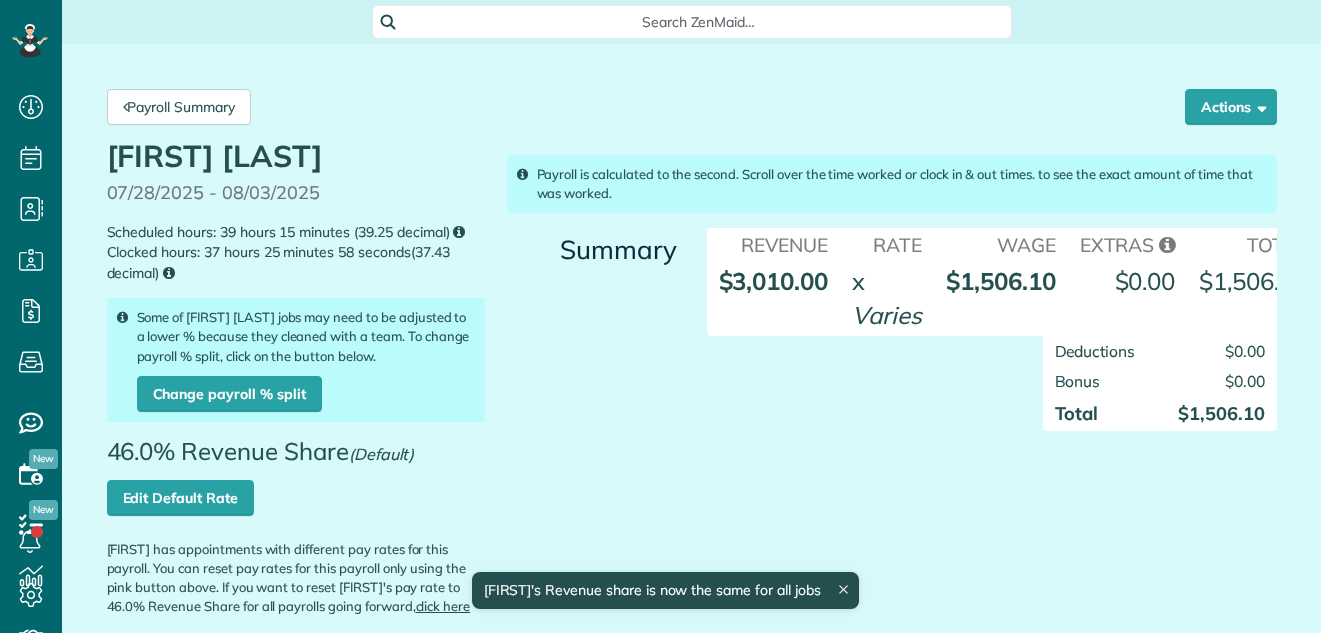 scroll, scrollTop: 0, scrollLeft: 0, axis: both 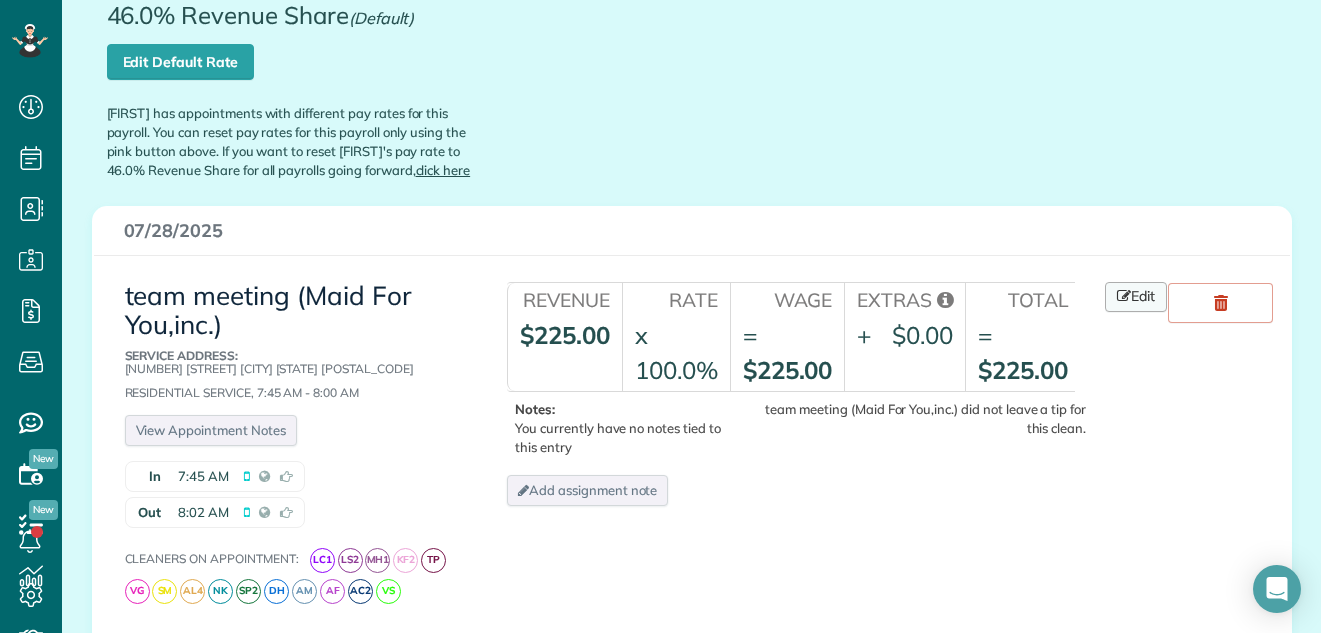 click on "Edit" at bounding box center (1136, 297) 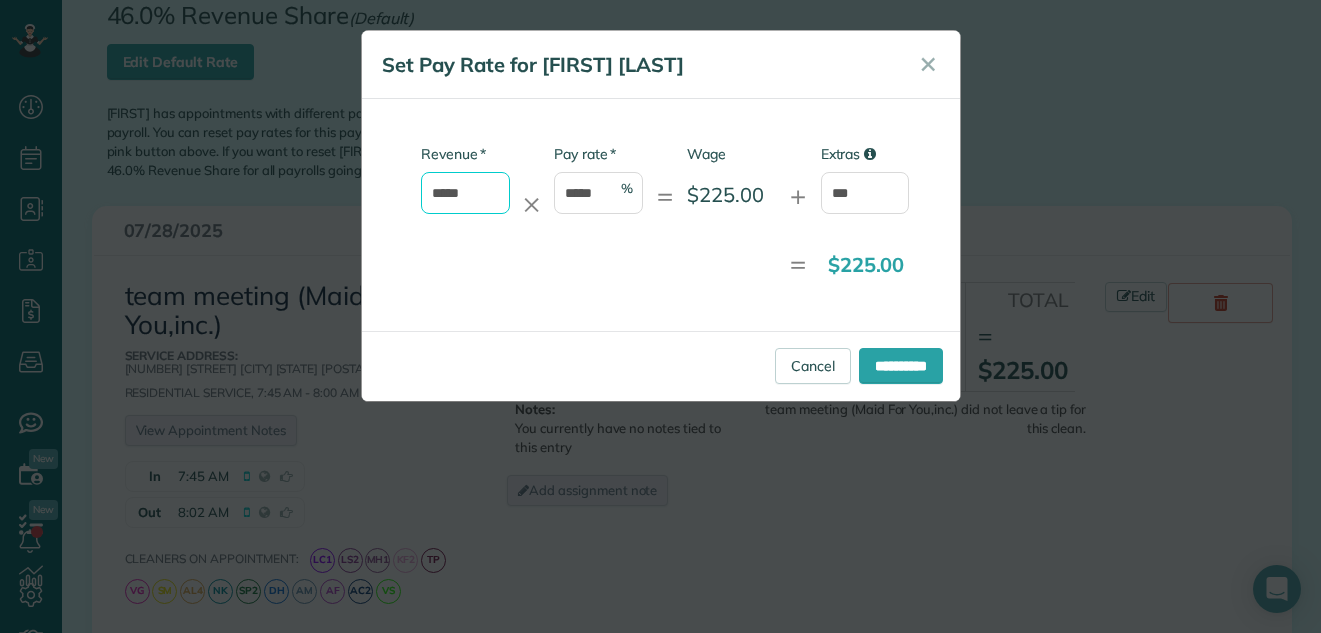 click on "*****" at bounding box center (465, 193) 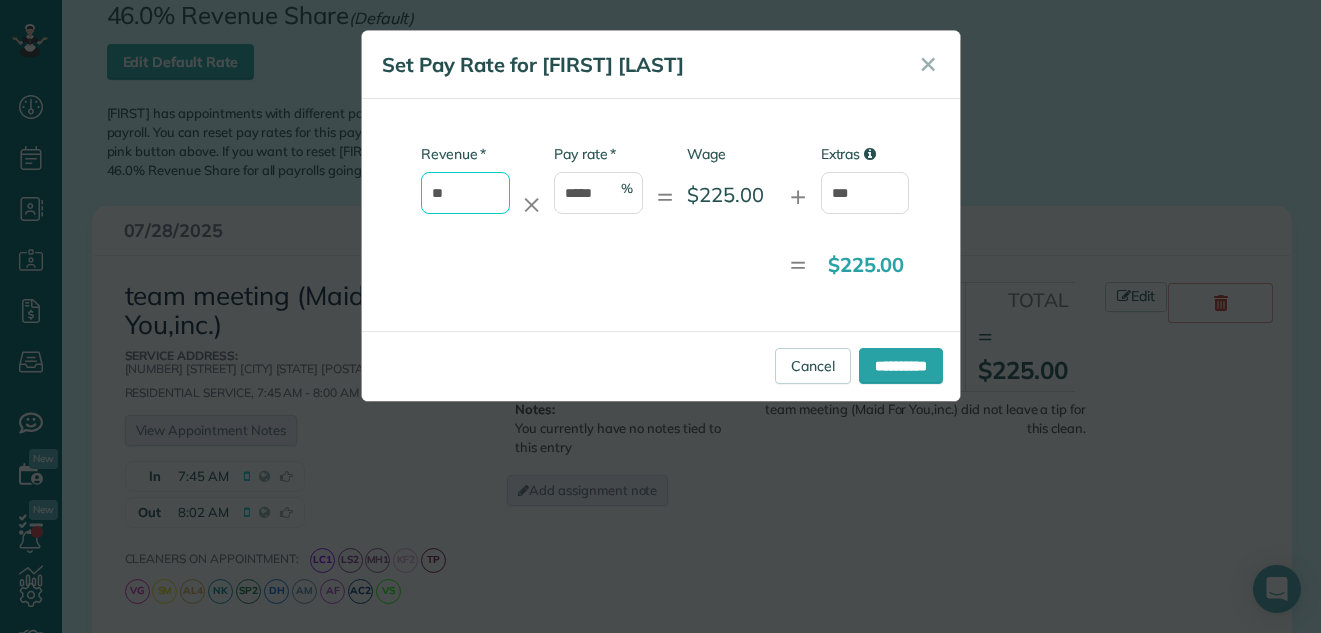 type on "*" 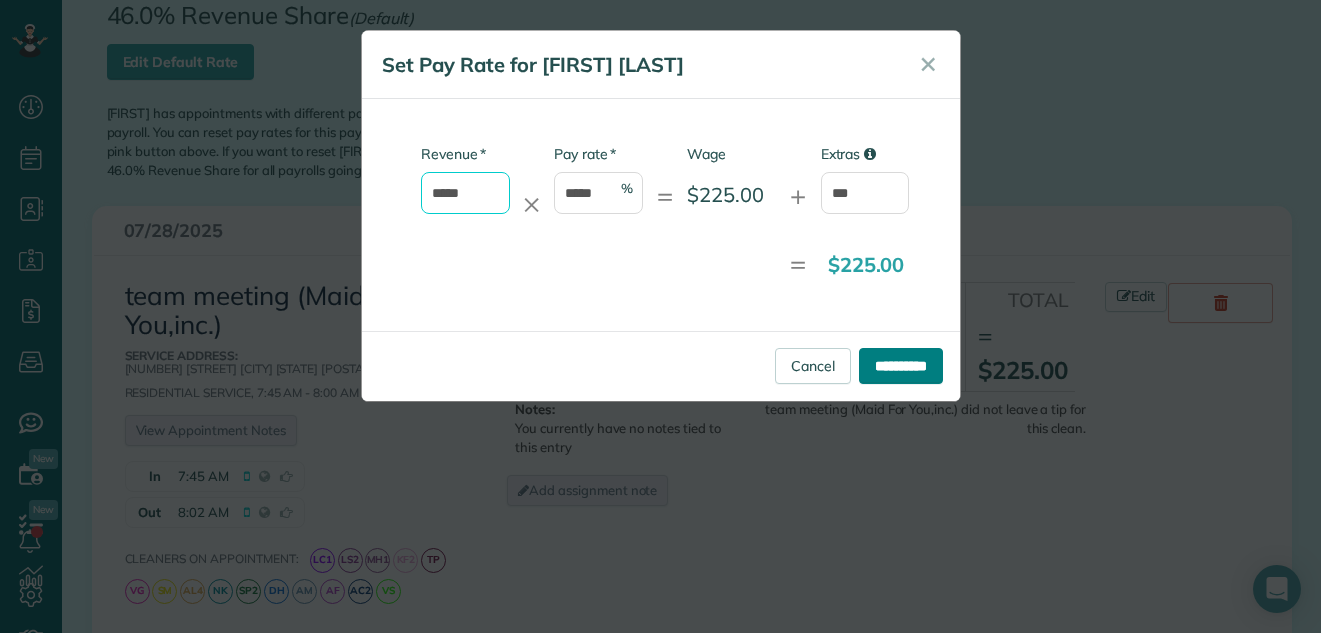 type on "*****" 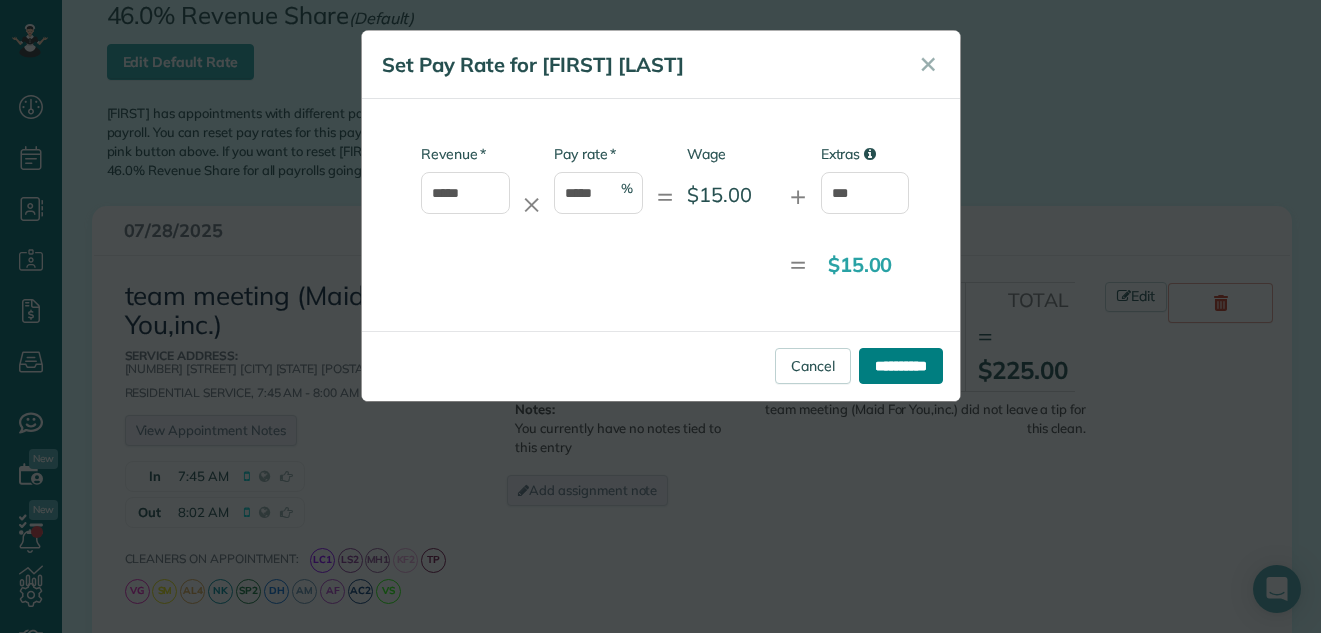 click on "**********" at bounding box center (901, 366) 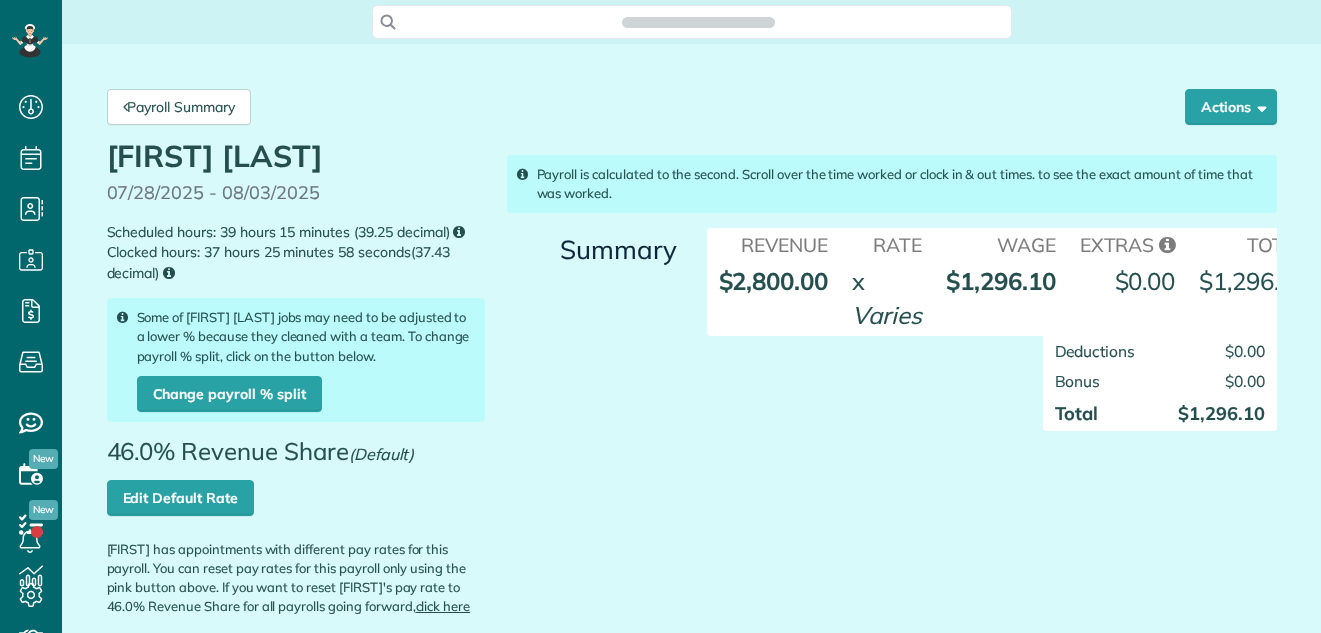 scroll, scrollTop: 0, scrollLeft: 0, axis: both 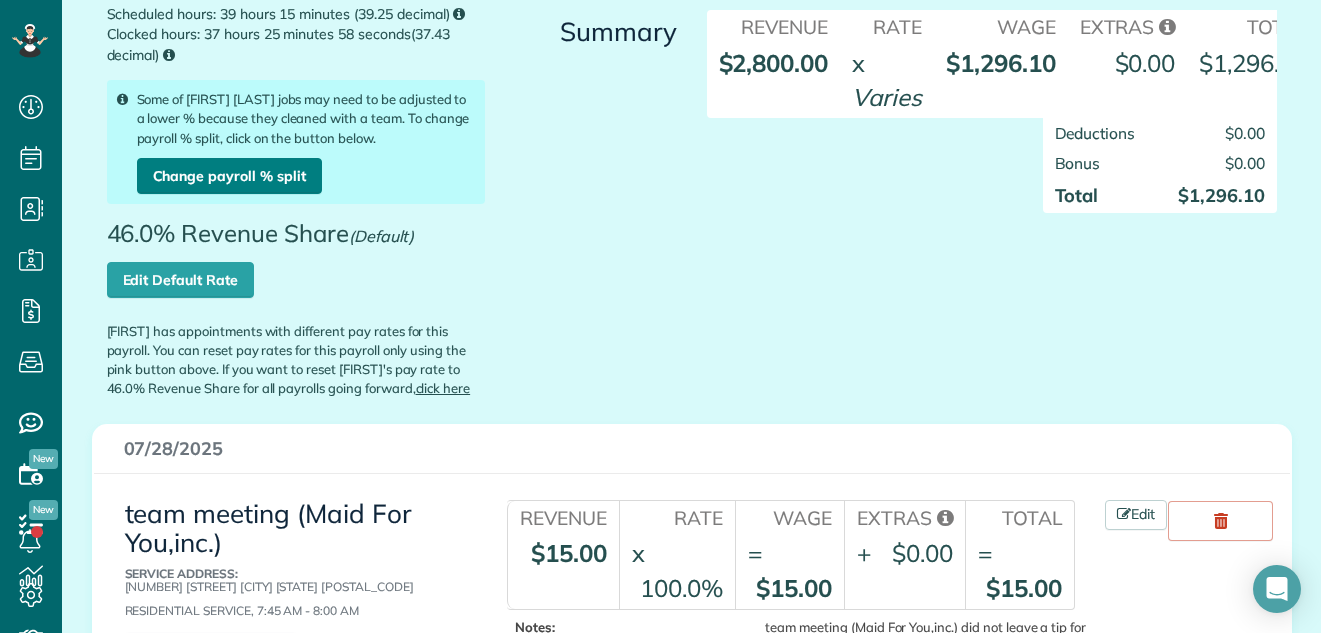click on "Change payroll % split" at bounding box center (229, 176) 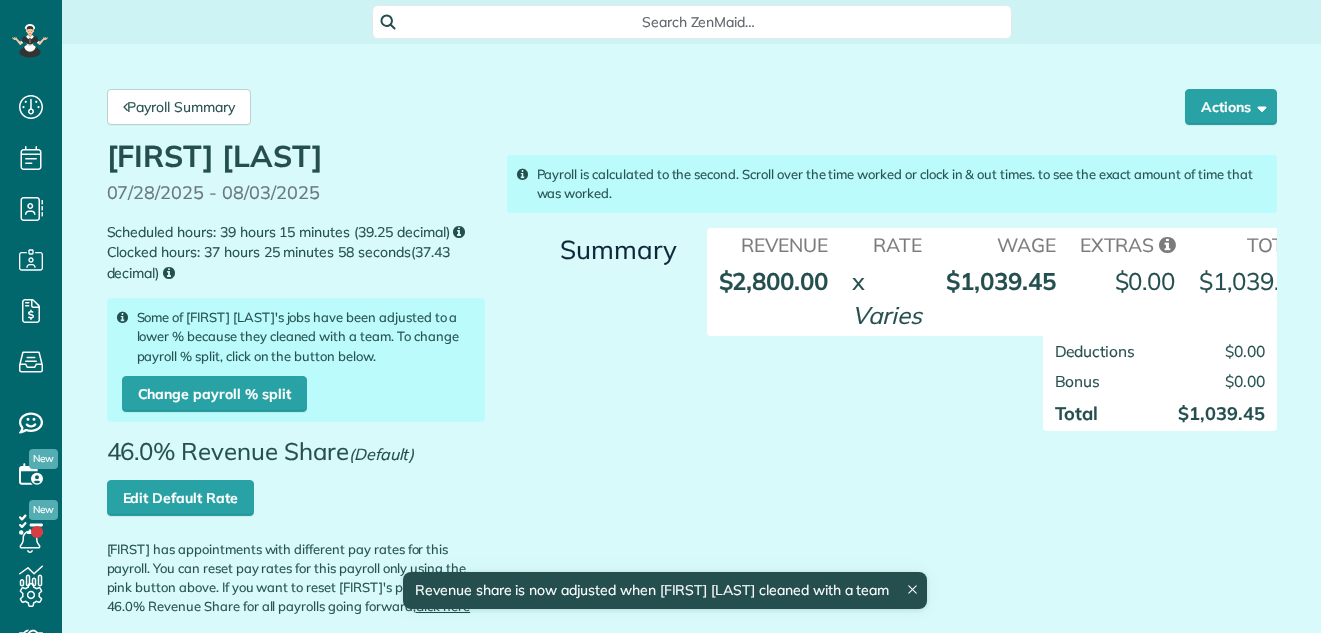 scroll, scrollTop: 0, scrollLeft: 0, axis: both 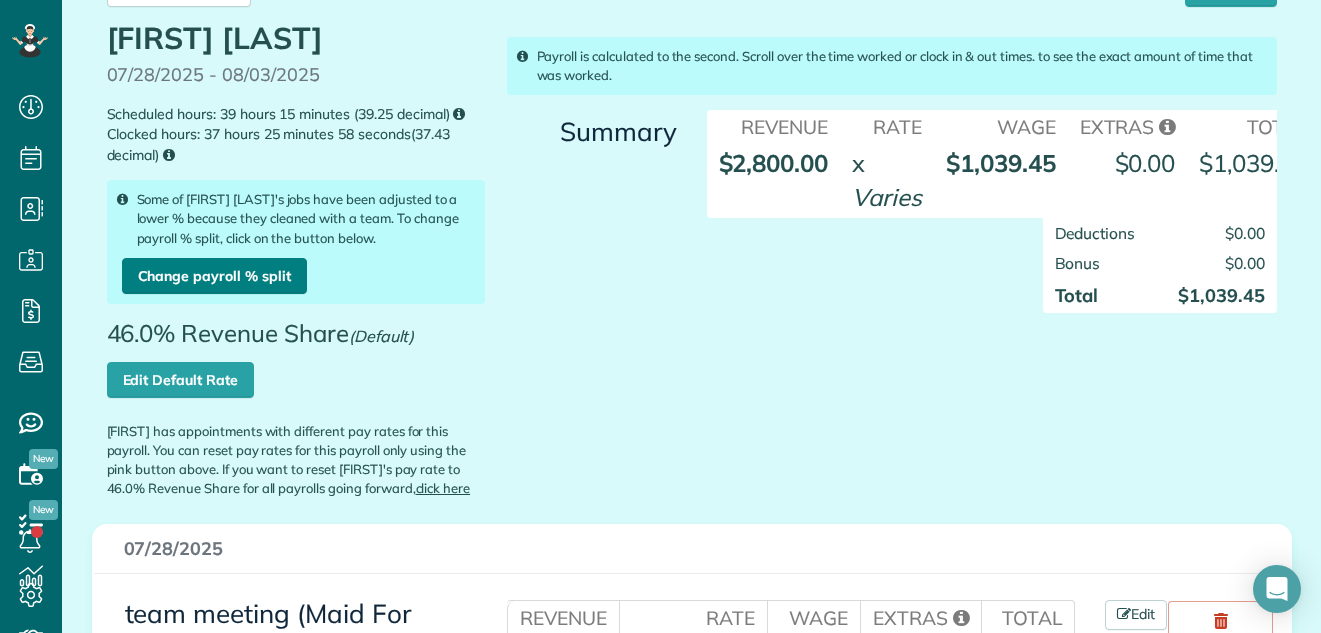 click on "Change payroll % split" at bounding box center [214, 276] 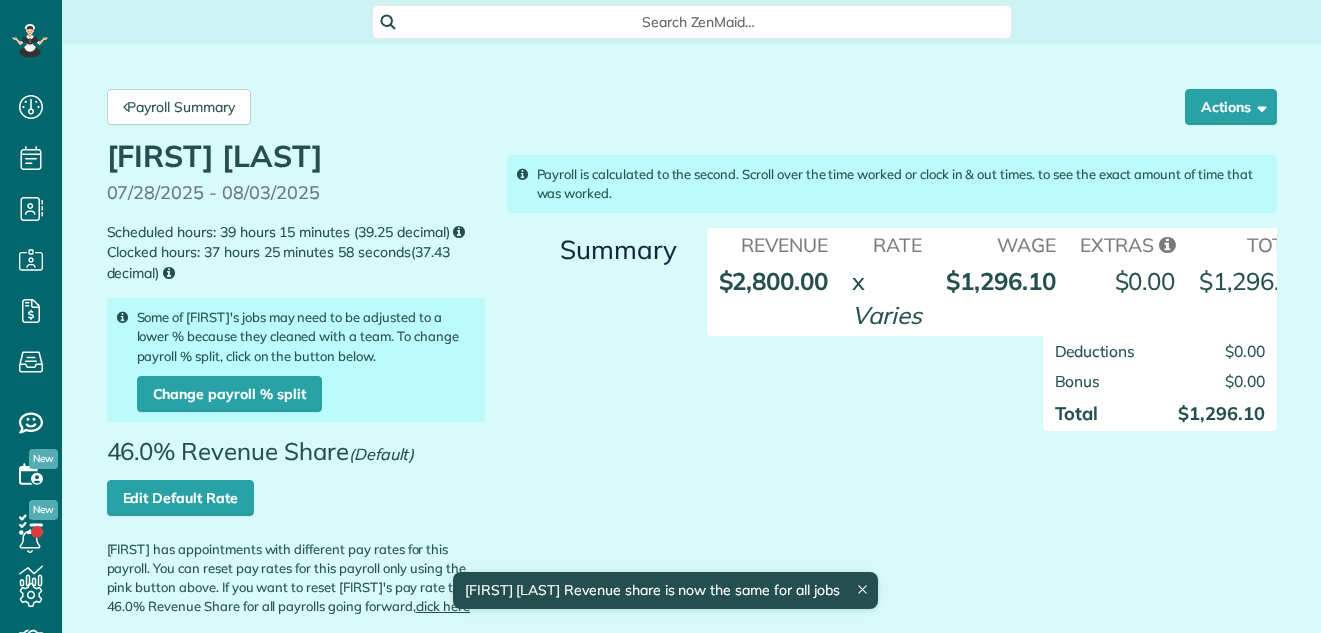 scroll, scrollTop: 0, scrollLeft: 0, axis: both 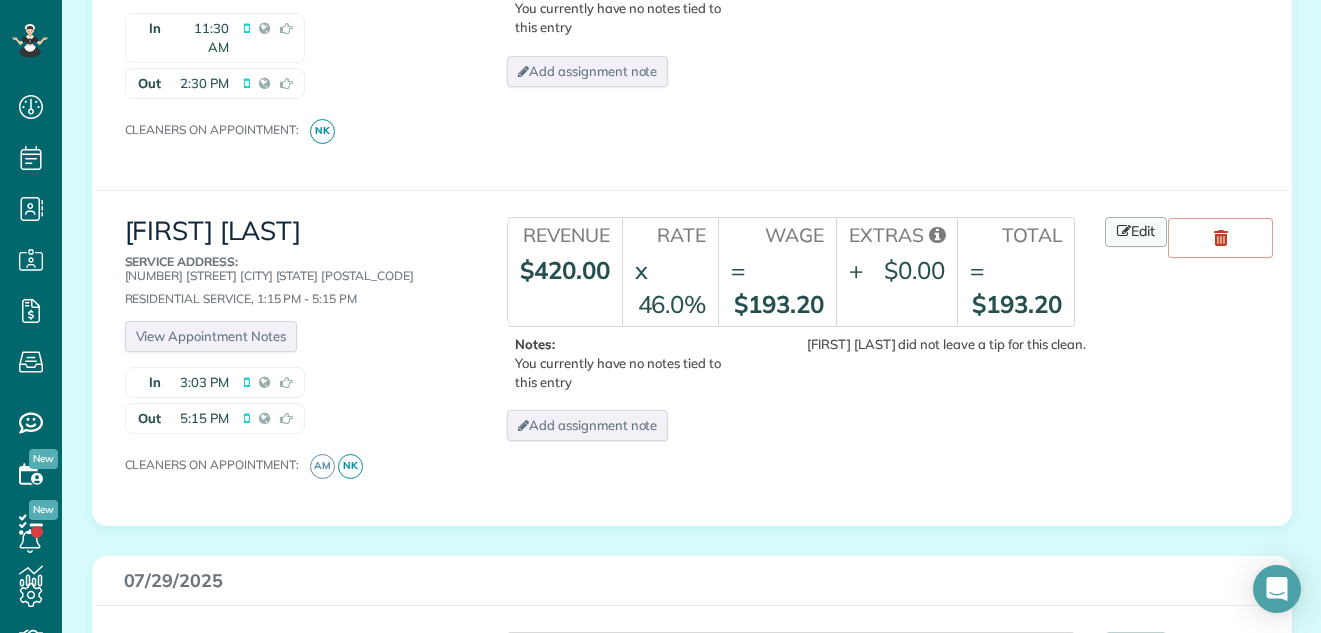 click at bounding box center (1124, 231) 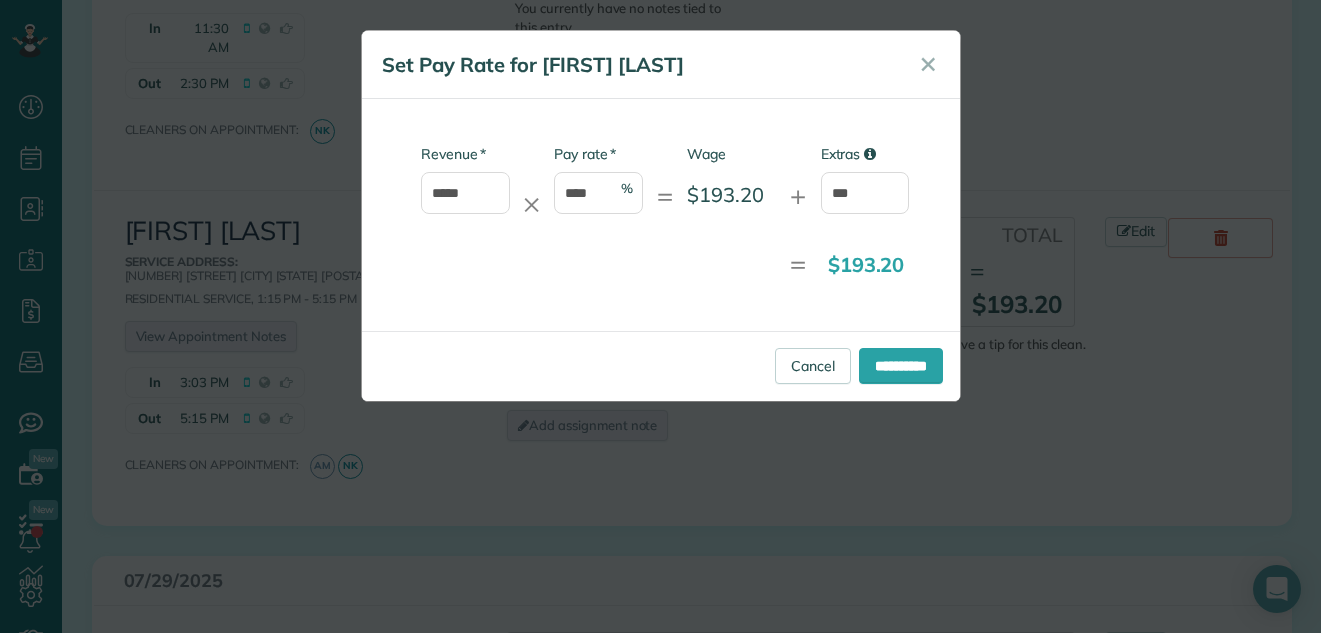 click on "**********" at bounding box center (660, 316) 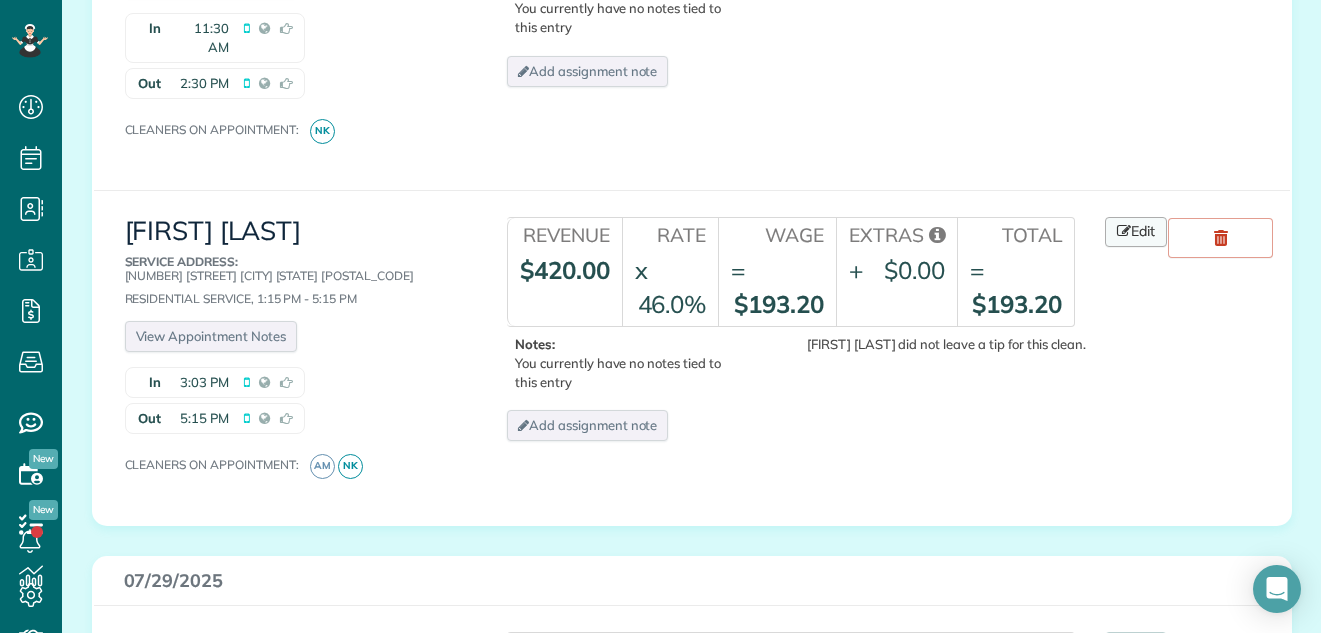 click on "Edit" at bounding box center [1136, 232] 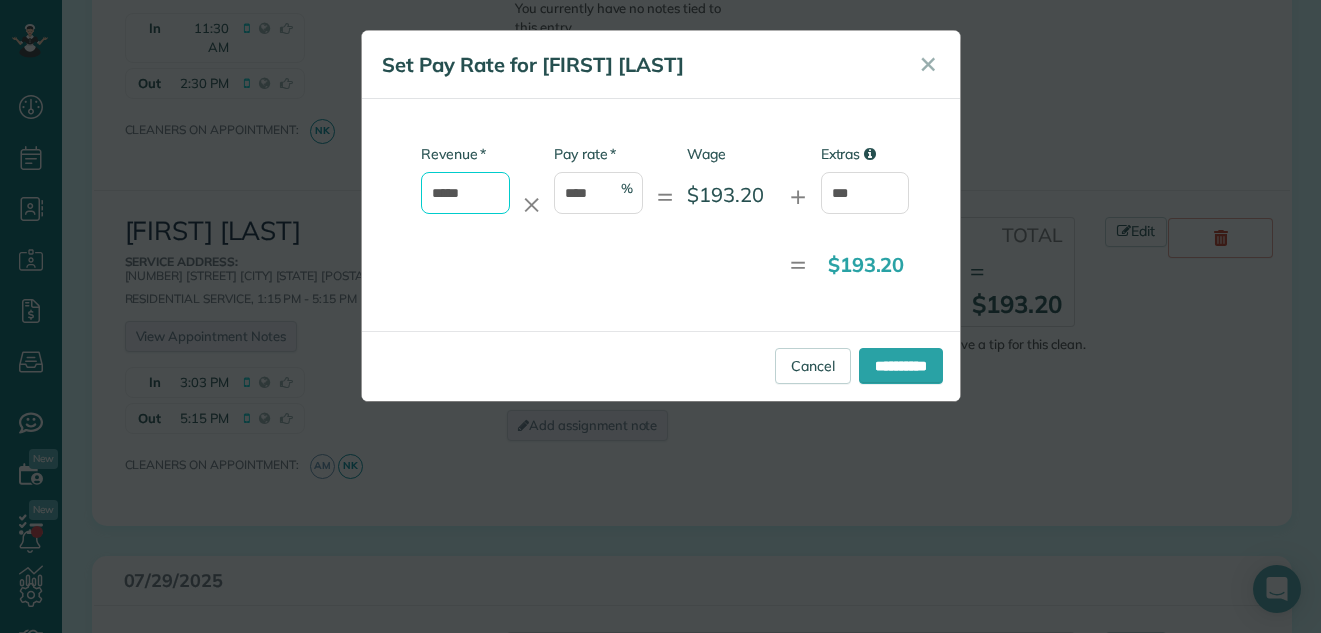 click on "*****" at bounding box center (465, 193) 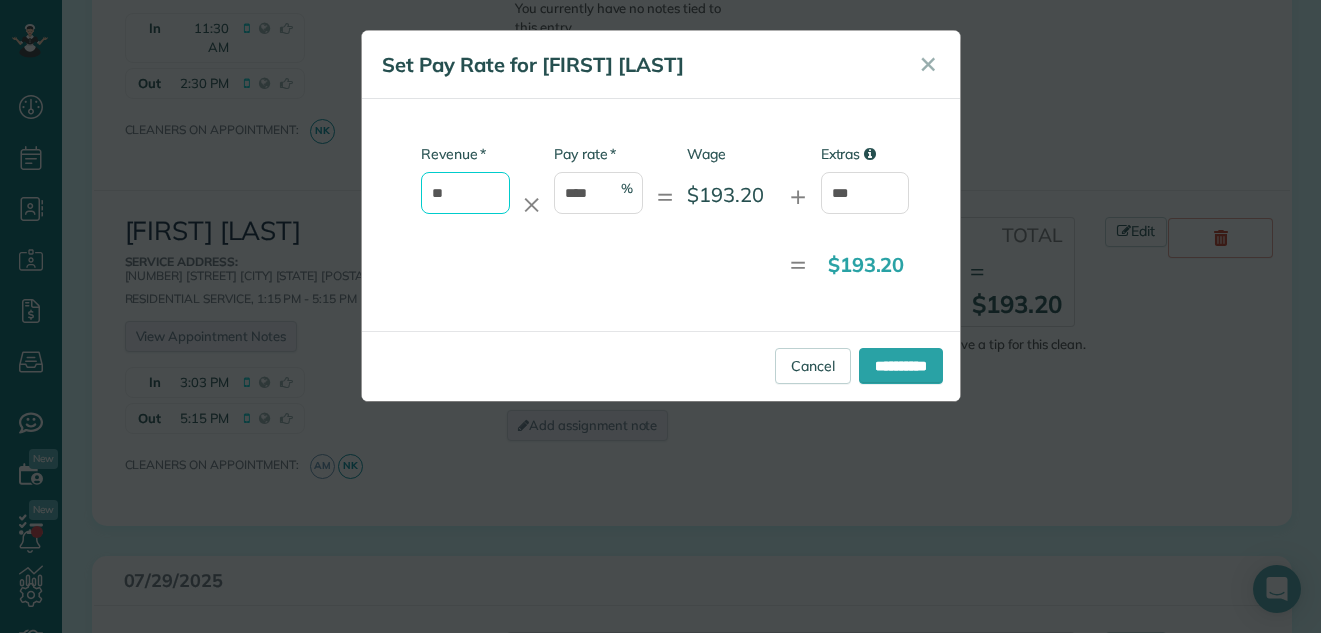 type on "*" 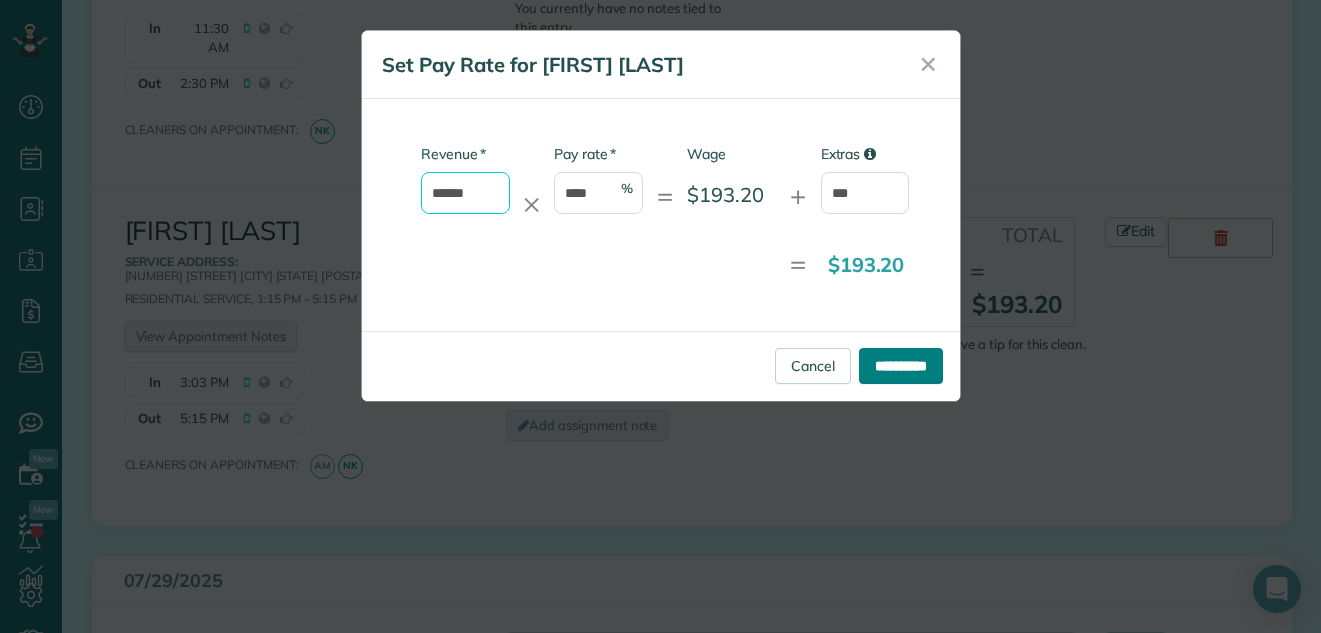 type on "******" 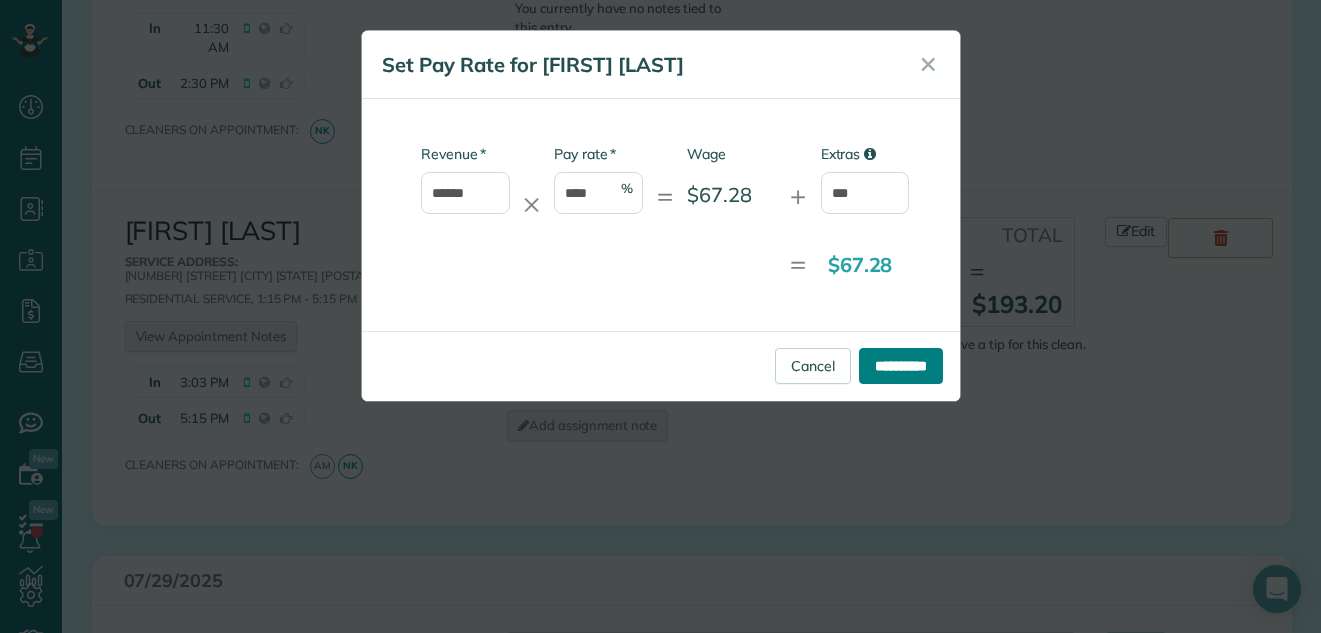 click on "**********" at bounding box center [901, 366] 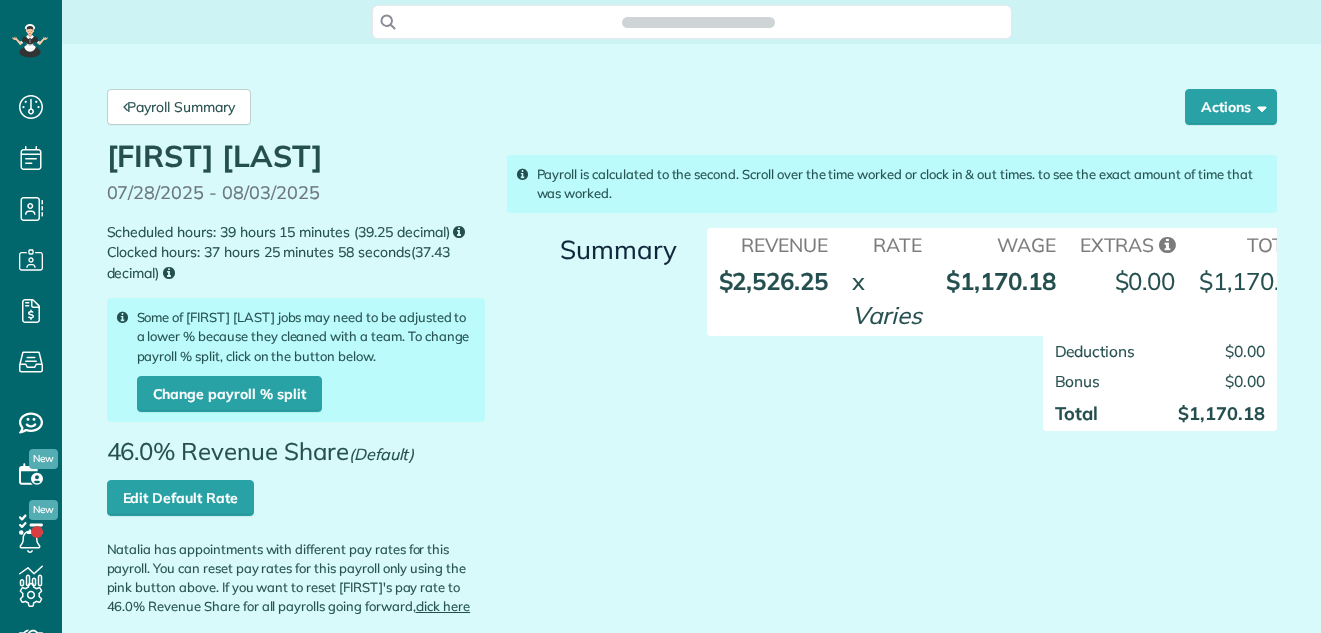 scroll, scrollTop: 0, scrollLeft: 0, axis: both 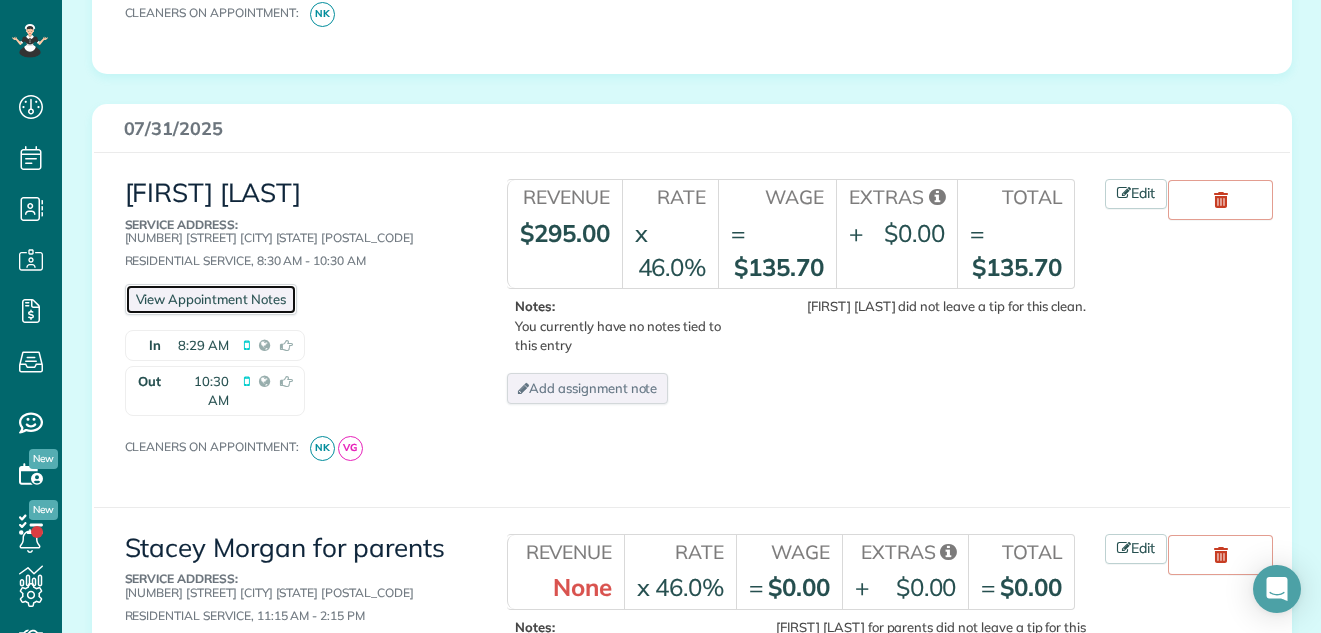 click on "View Appointment Notes" at bounding box center (211, 299) 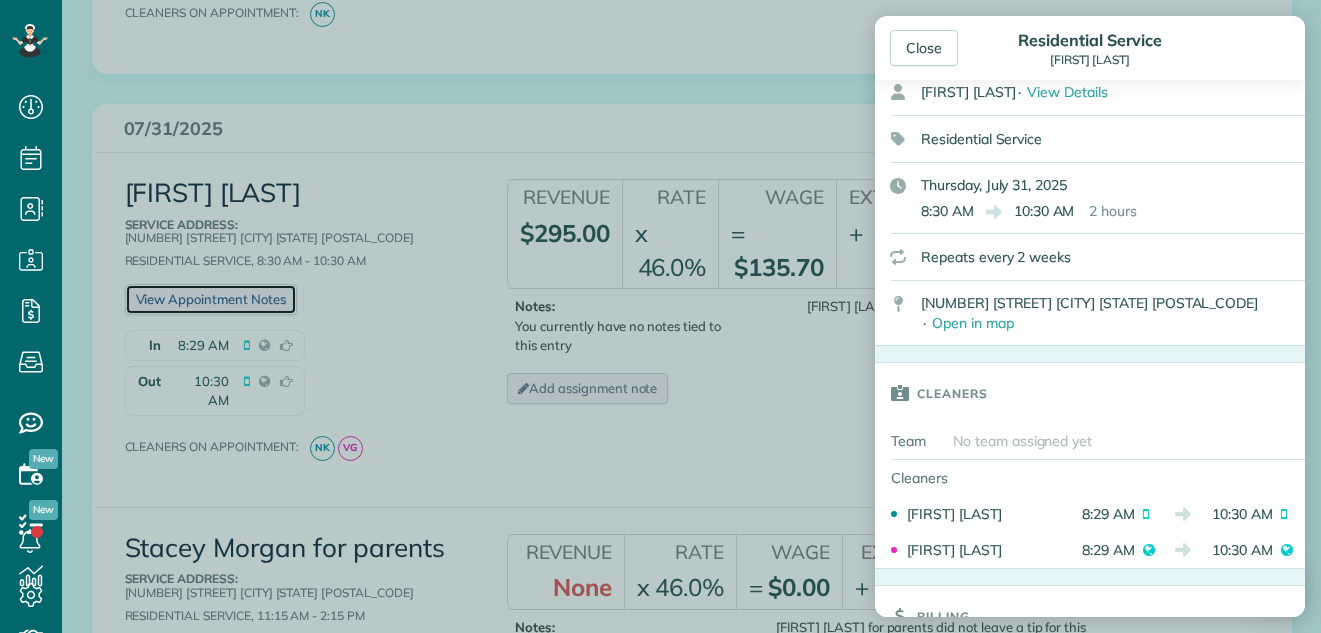 scroll, scrollTop: 286, scrollLeft: 0, axis: vertical 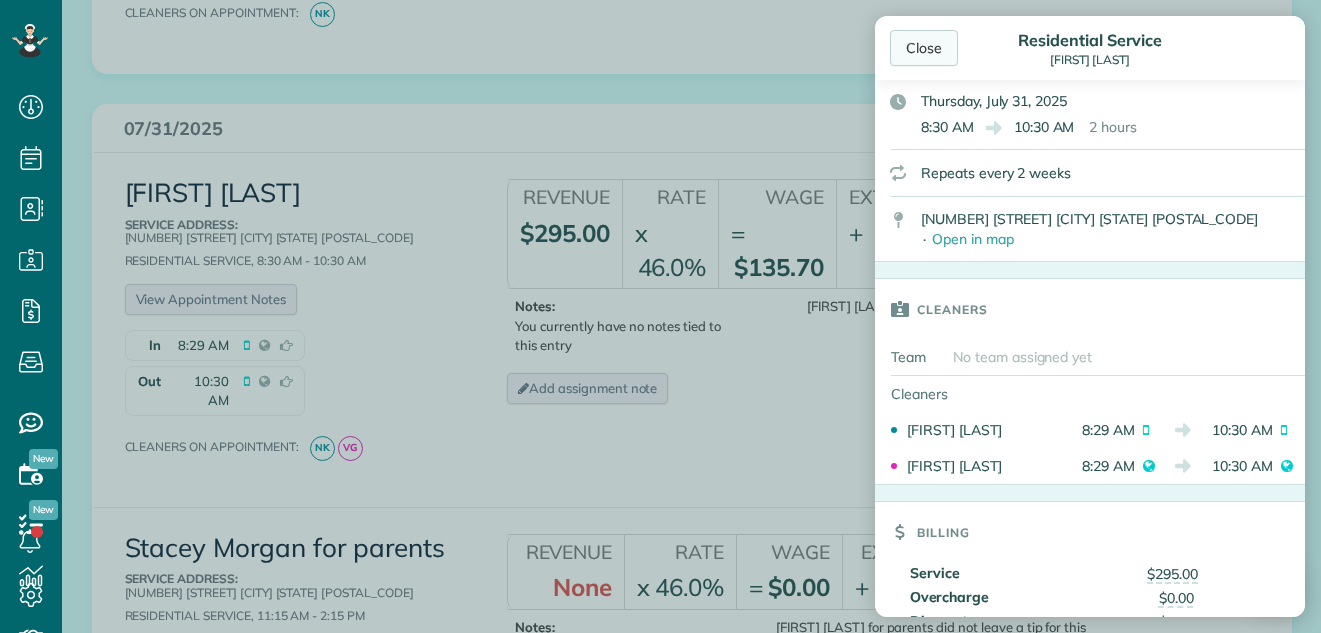 click on "Close" at bounding box center [924, 48] 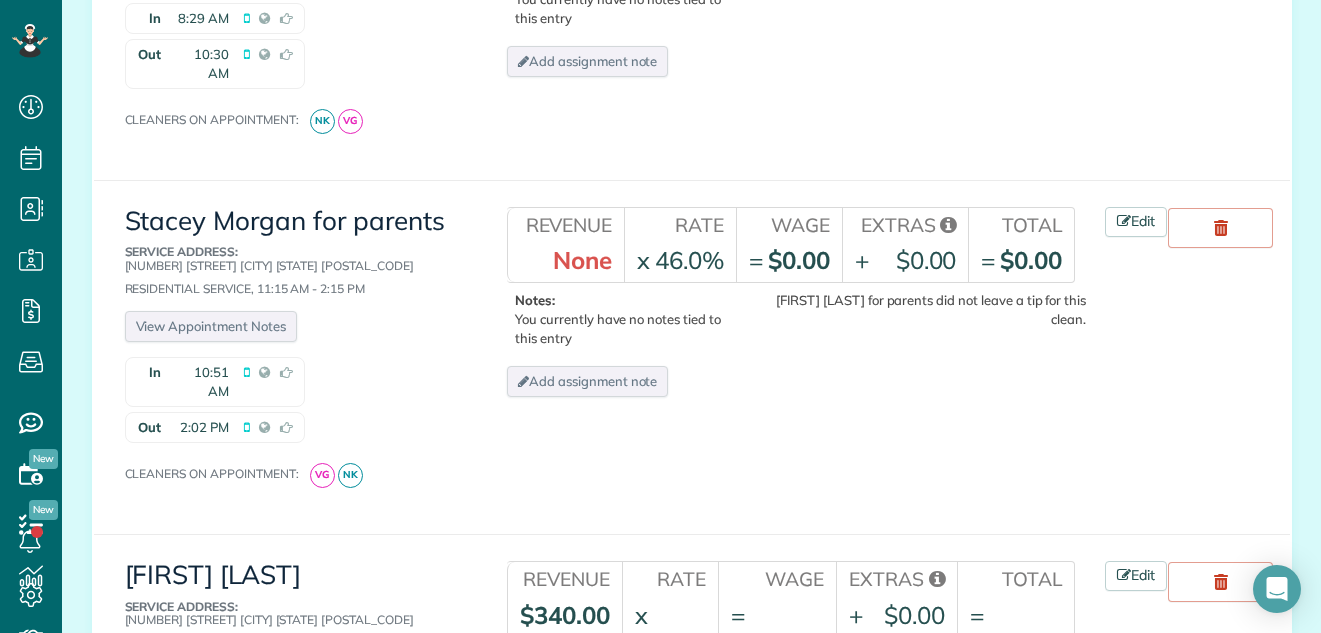 scroll, scrollTop: 3934, scrollLeft: 0, axis: vertical 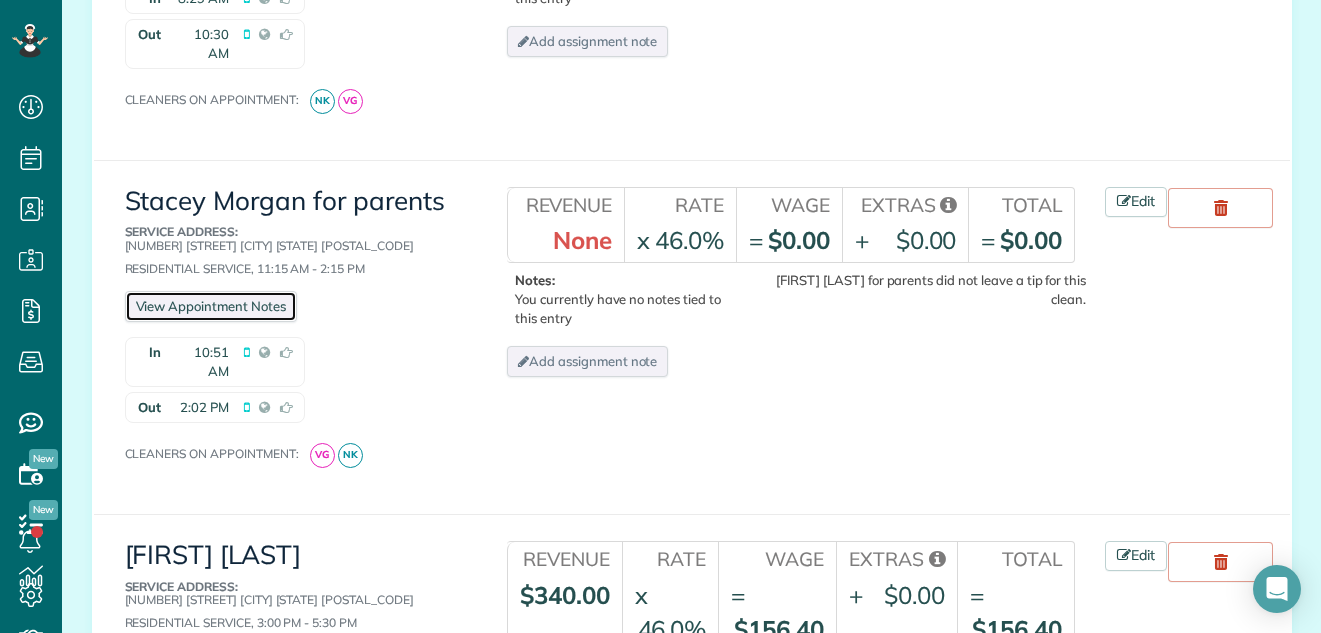 click on "View Appointment Notes" at bounding box center [211, 306] 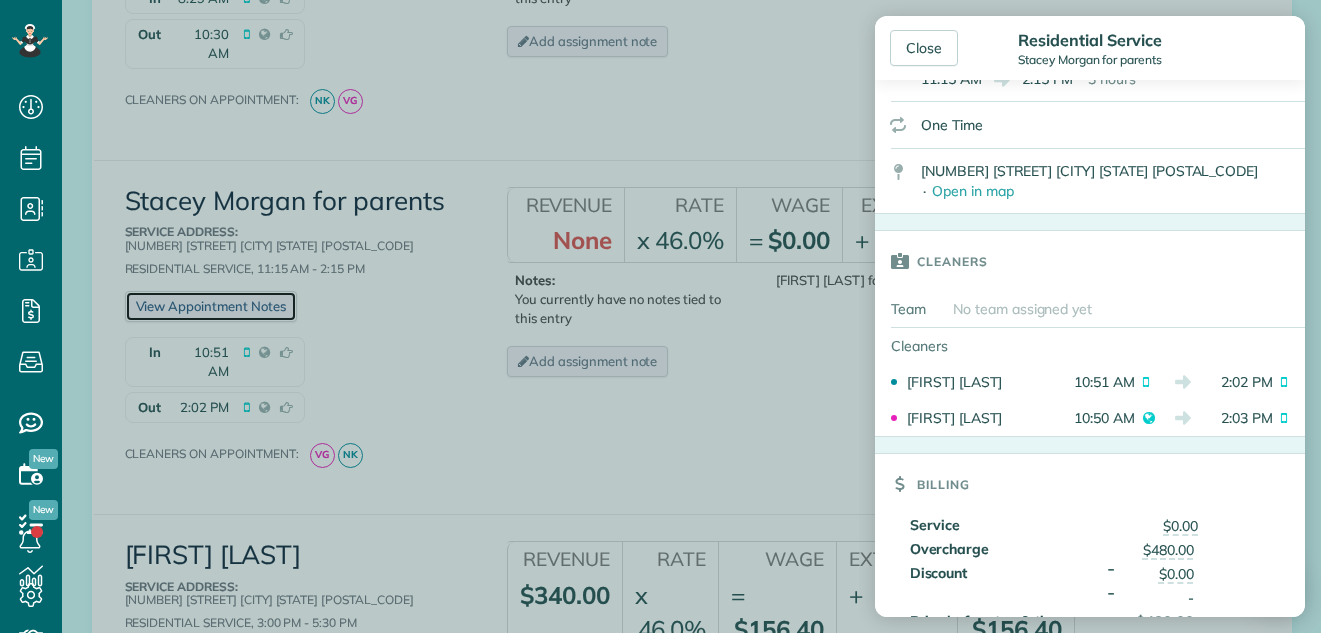 scroll, scrollTop: 340, scrollLeft: 0, axis: vertical 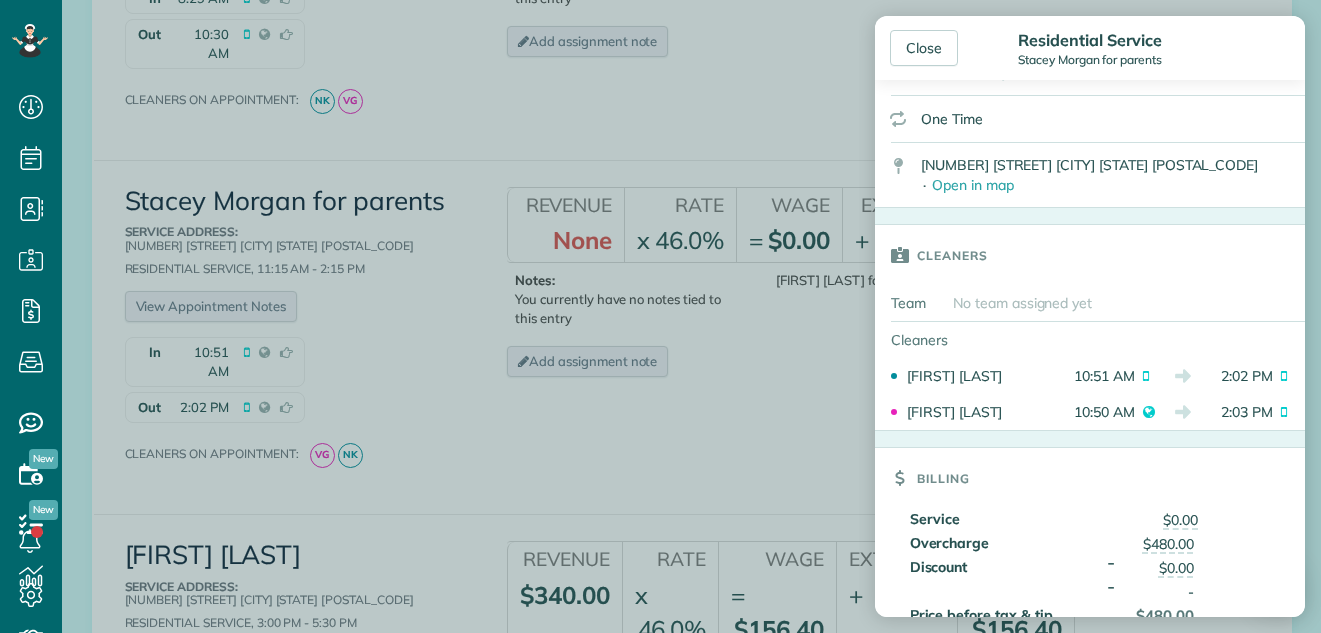 click on "29 Stagecoach Road Pipersville PA 18947
·
Open in map" at bounding box center [1113, 175] 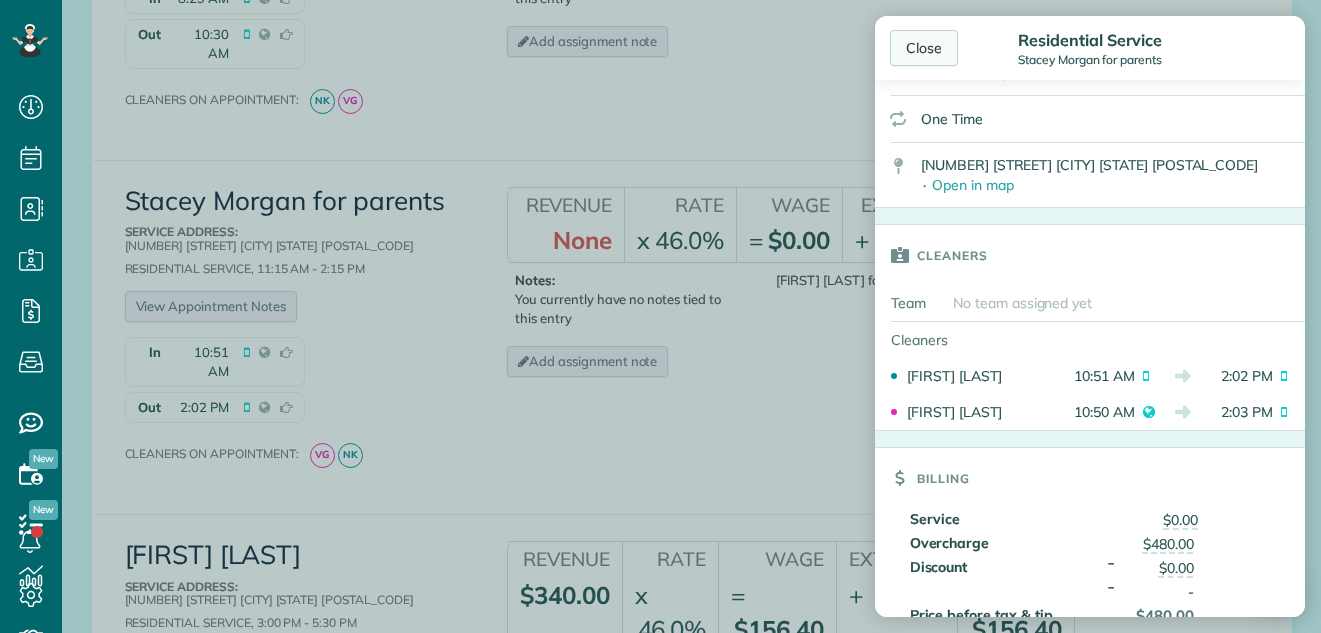 click on "Close" at bounding box center [924, 48] 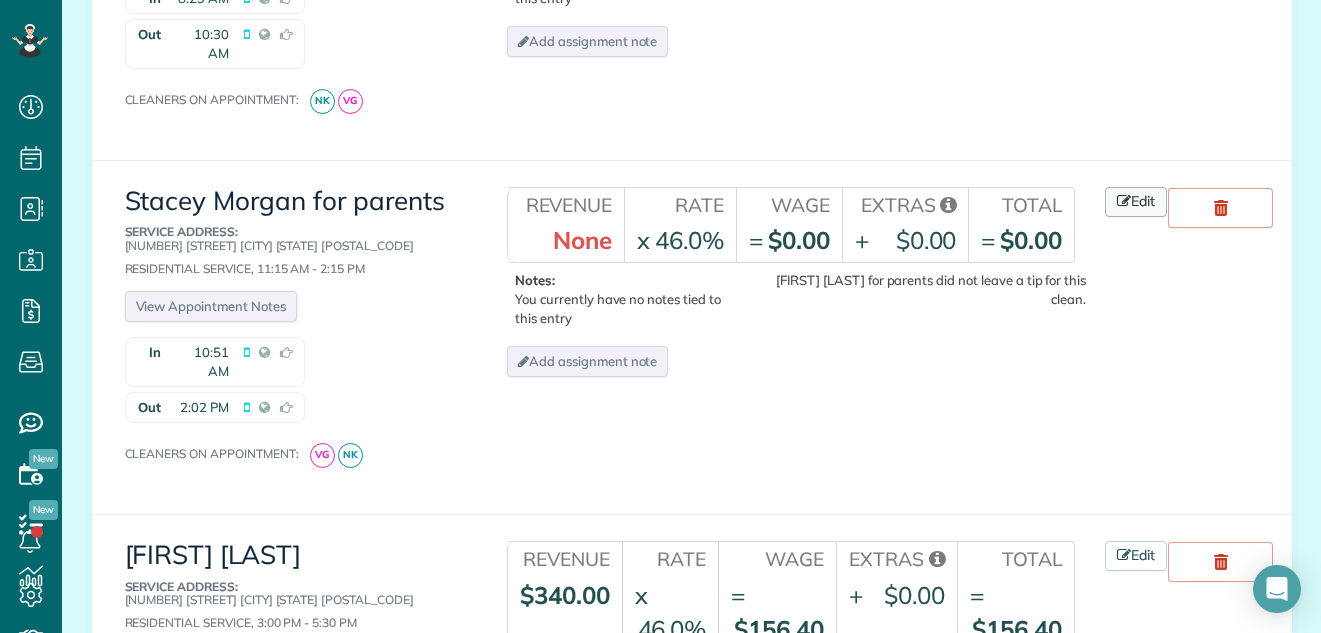 click on "Edit" at bounding box center (1136, 202) 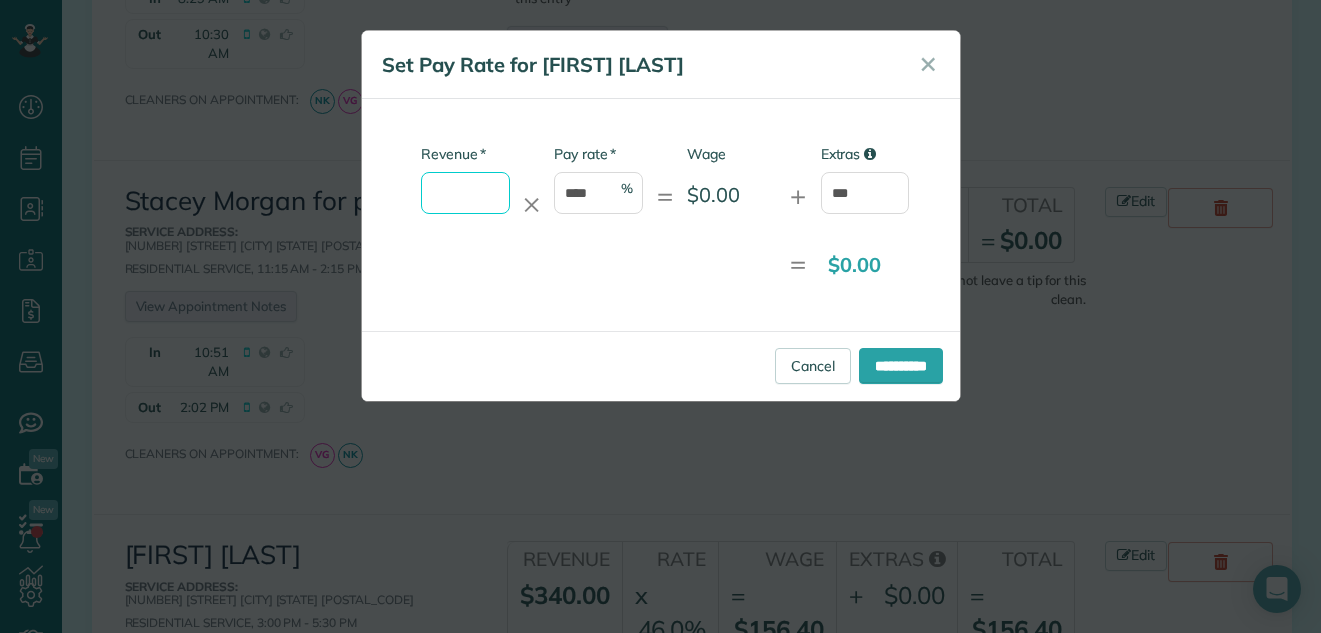 click on "*  Revenue" at bounding box center (465, 193) 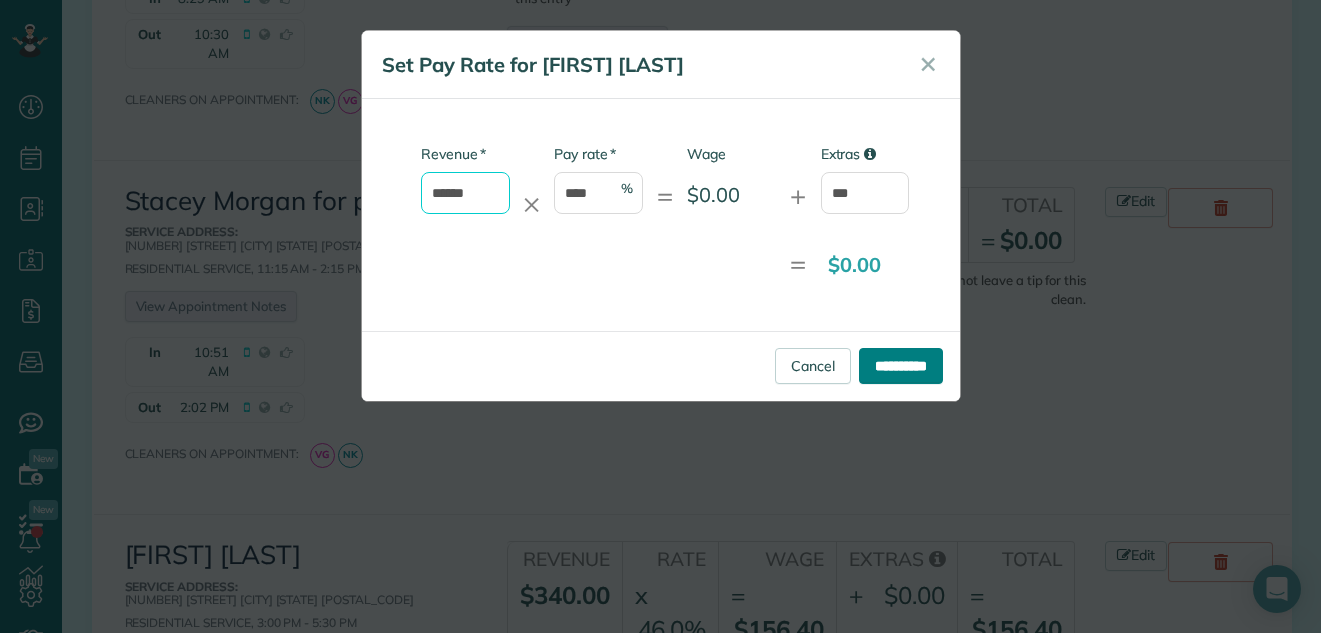 type on "******" 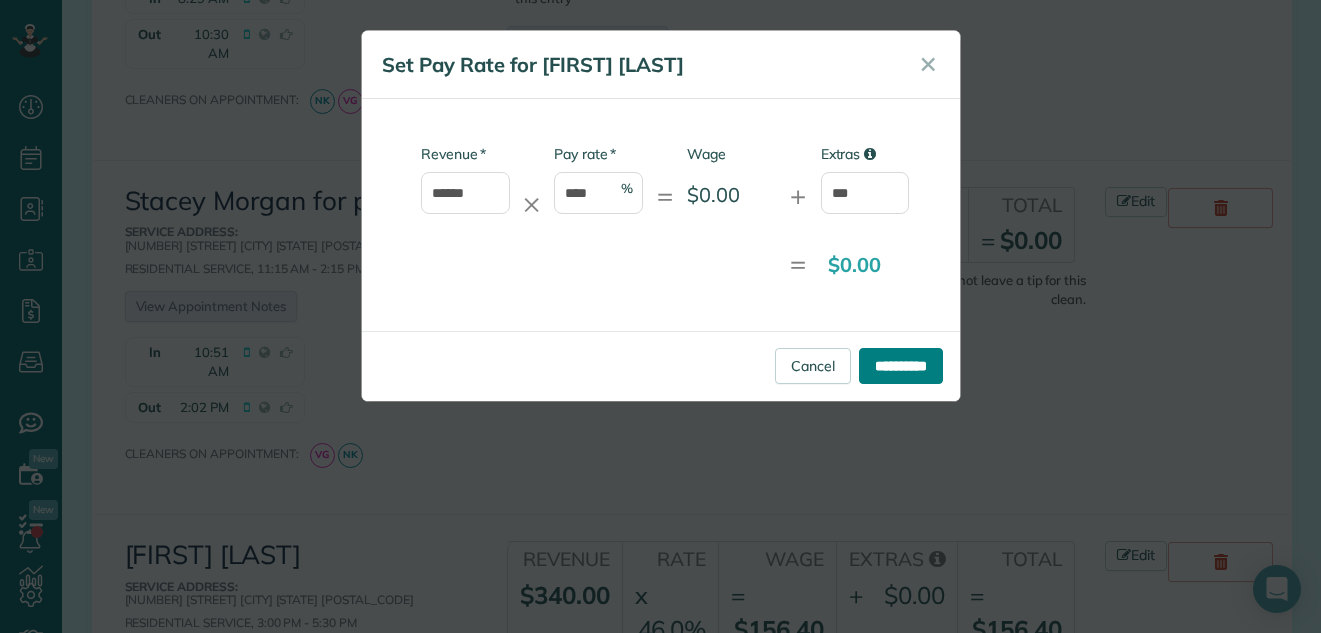 click on "**********" at bounding box center (901, 366) 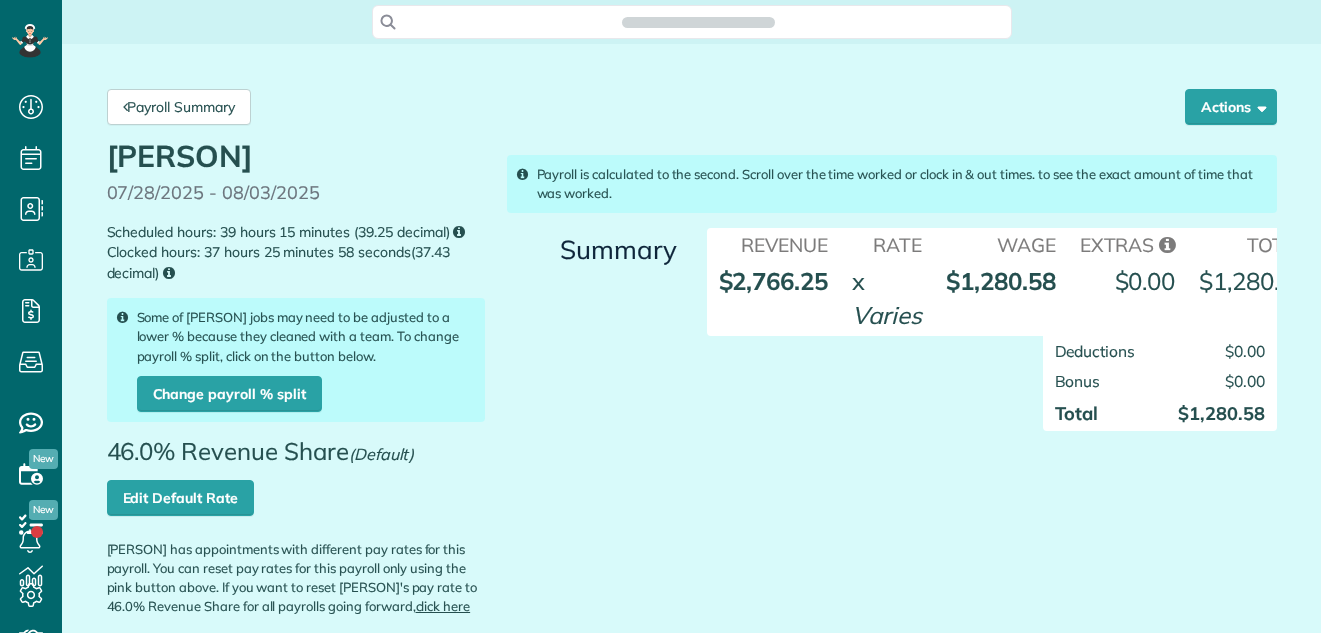 scroll, scrollTop: 0, scrollLeft: 0, axis: both 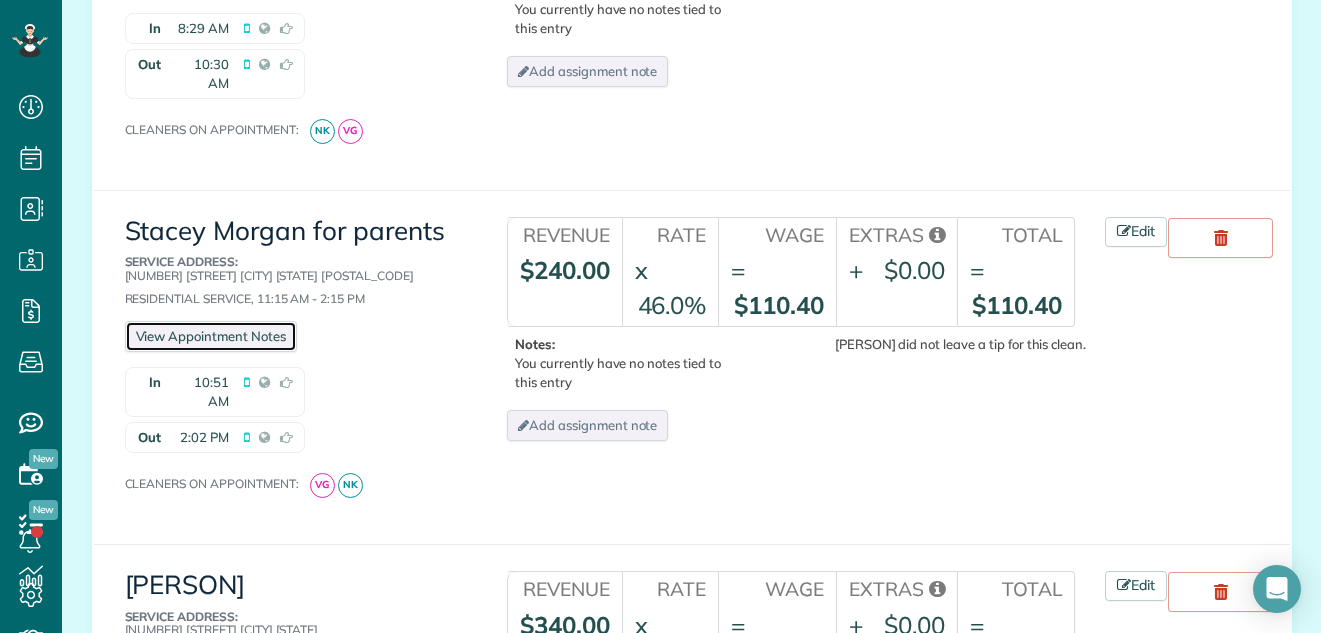 click on "View Appointment Notes" at bounding box center [211, 336] 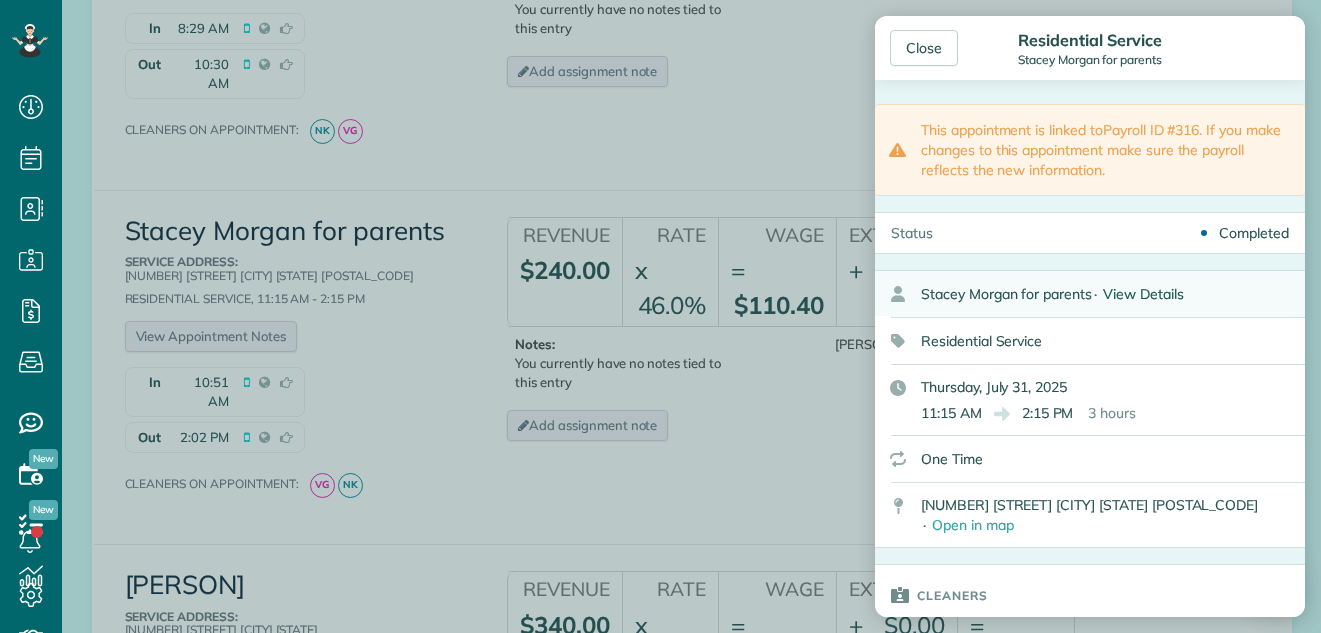 click on "View Details" at bounding box center [1143, 294] 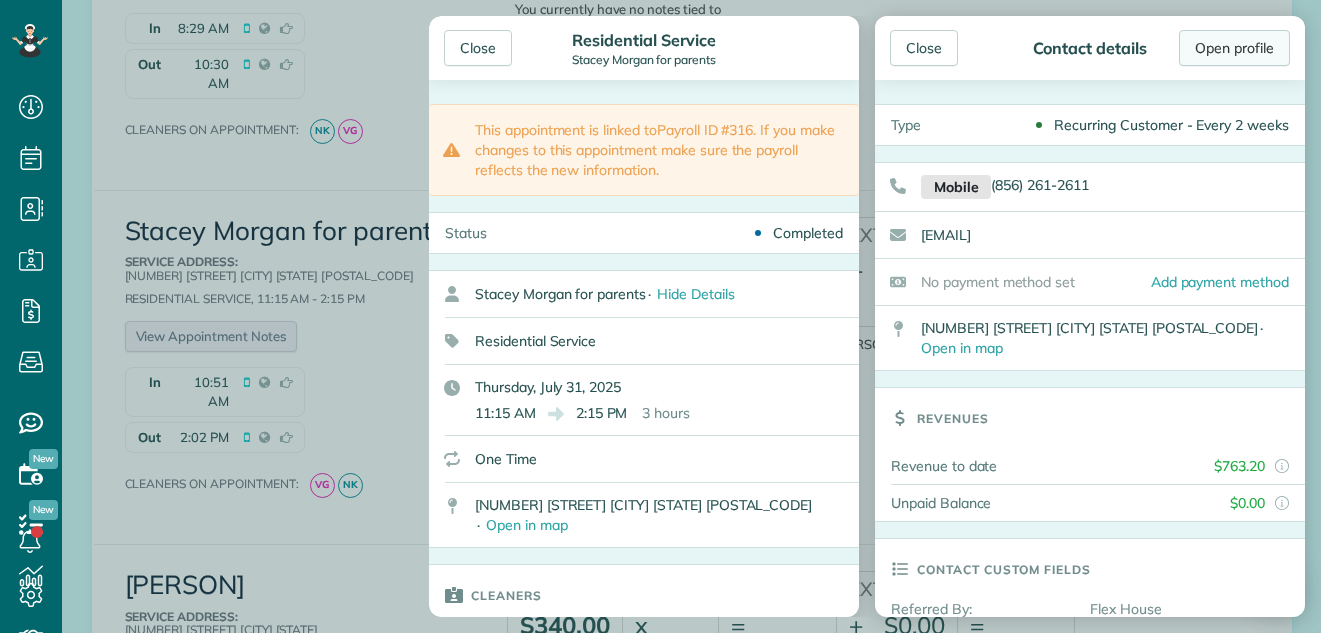 click on "Open profile" at bounding box center [1234, 48] 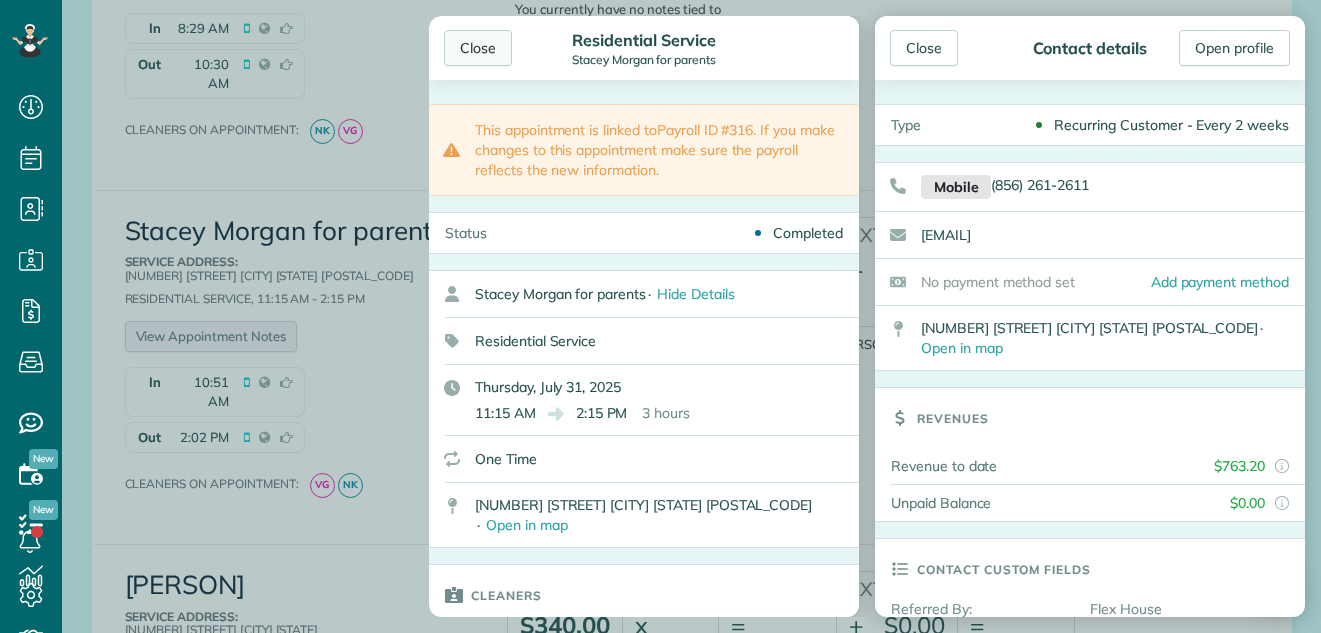 click on "Close" at bounding box center (478, 48) 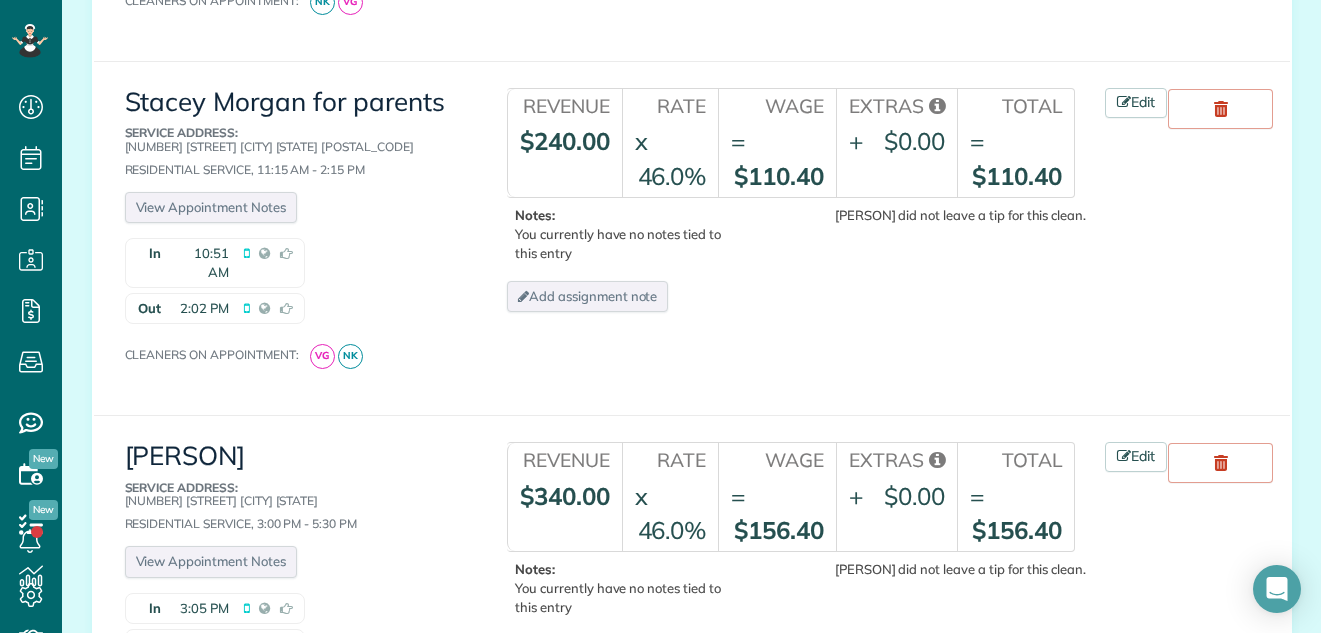 scroll, scrollTop: 4260, scrollLeft: 0, axis: vertical 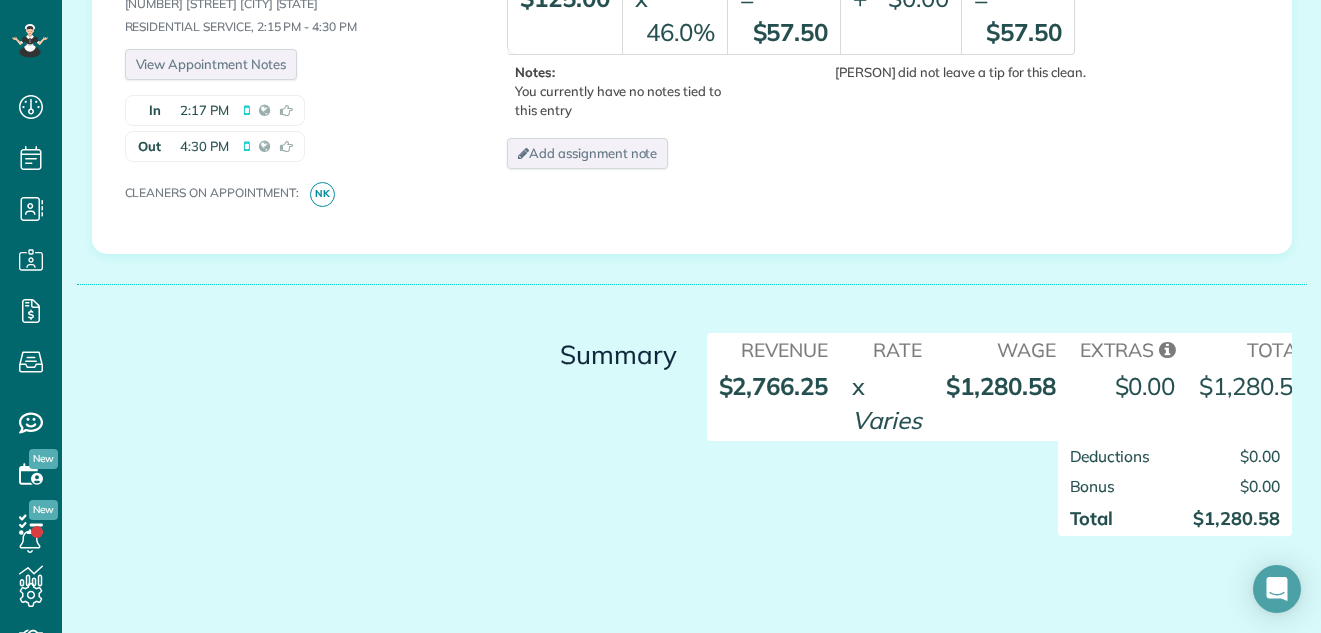 drag, startPoint x: 1300, startPoint y: 537, endPoint x: 1302, endPoint y: 515, distance: 22.090721 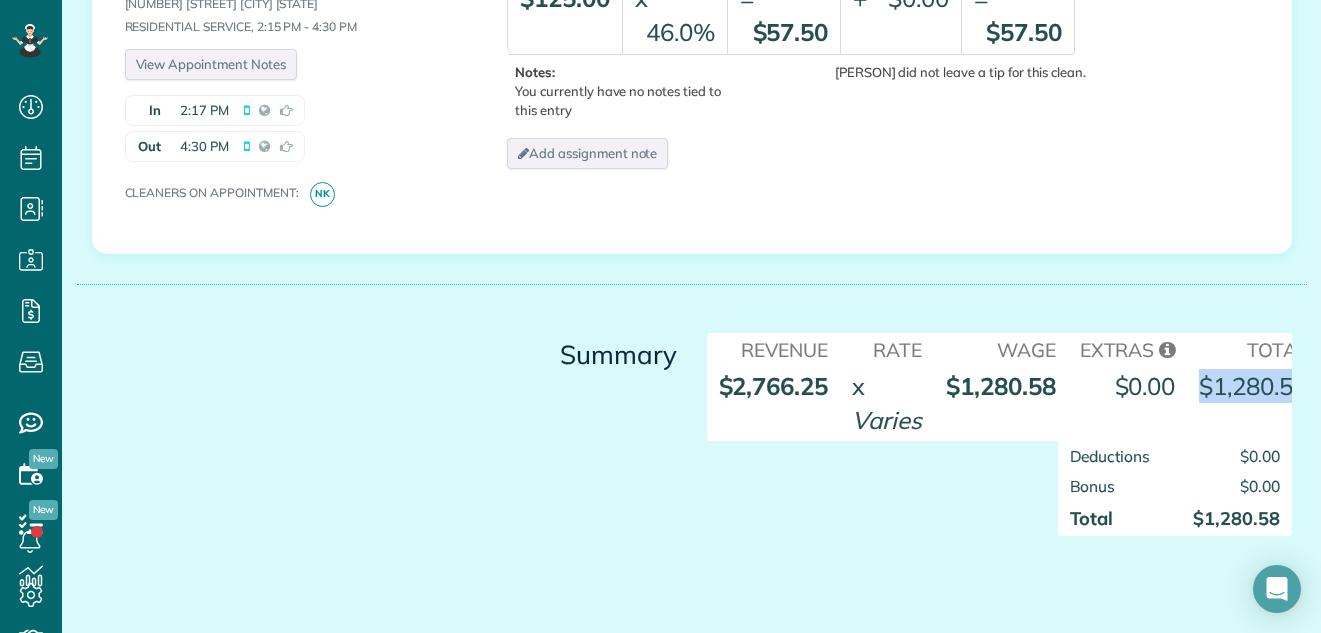 drag, startPoint x: 1302, startPoint y: 515, endPoint x: 1298, endPoint y: 342, distance: 173.04623 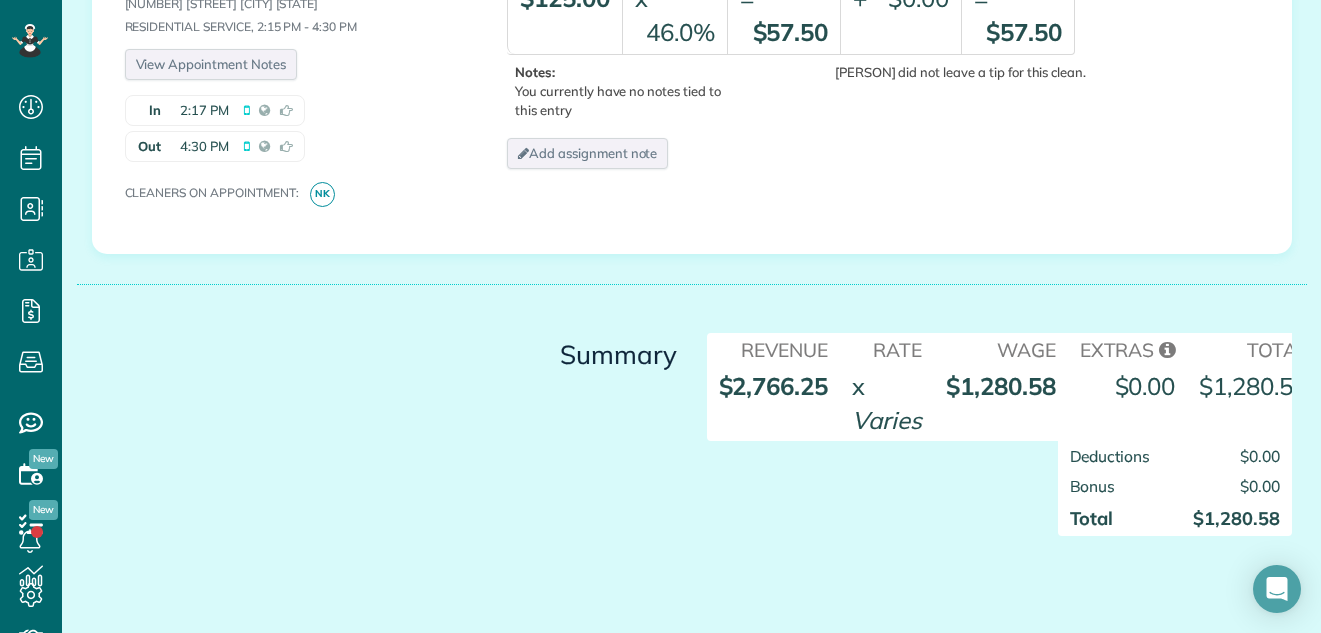 click on "Payroll Summary
Actions
Delete Natalia Kononenko Payroll
Natalia Kononenko
07/28/2025 - 08/03/2025
Scheduled hours: 39 hours 15 minutes (39.25 decimal)
Clocked hours: 37 hours 25 minutes 58 seconds(37.43 decimal)
Some of Natalia Kononenko jobs may need to be adjusted to a lower % because they cleaned with a team. To change payroll % split, click on the button below.
Change payroll % split" at bounding box center (691, -2281) 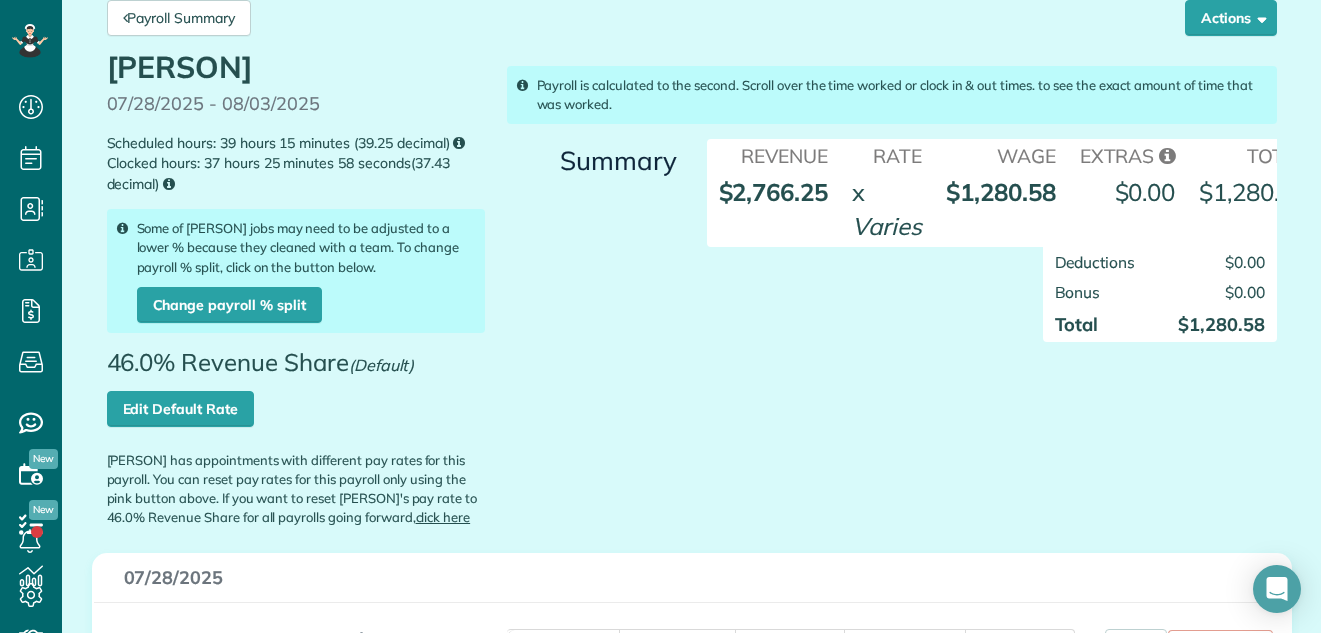 scroll, scrollTop: 0, scrollLeft: 0, axis: both 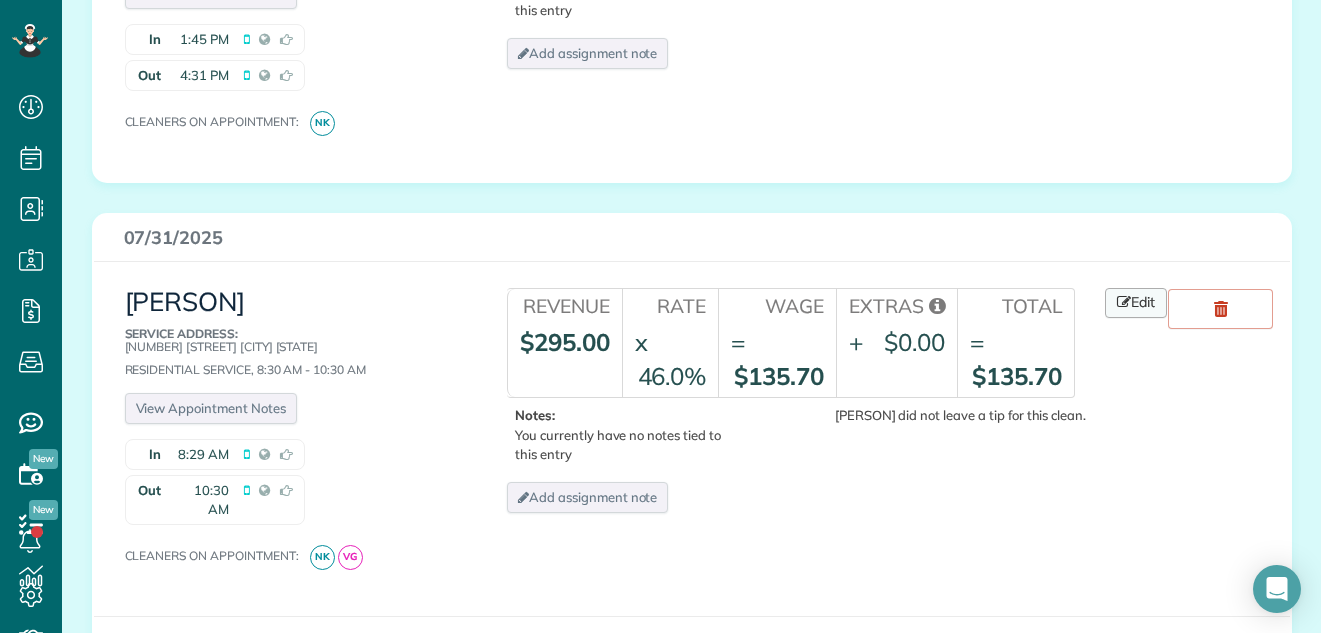 click on "Edit" at bounding box center (1136, 303) 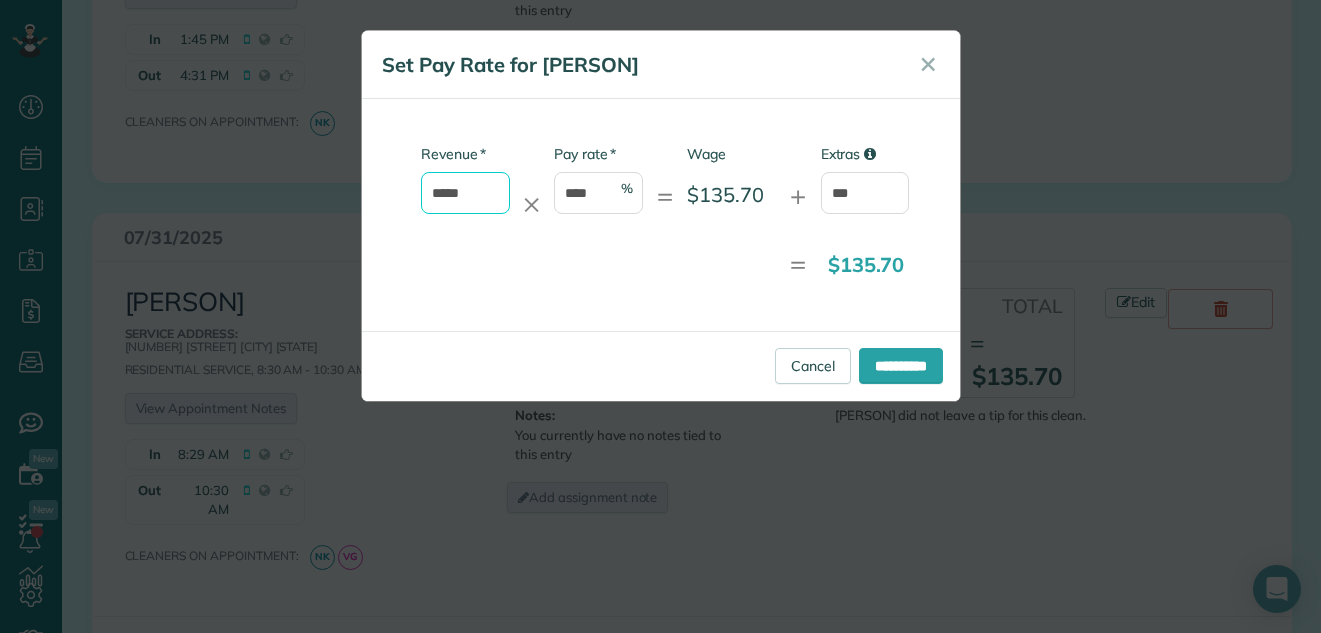 click on "*****" at bounding box center (465, 193) 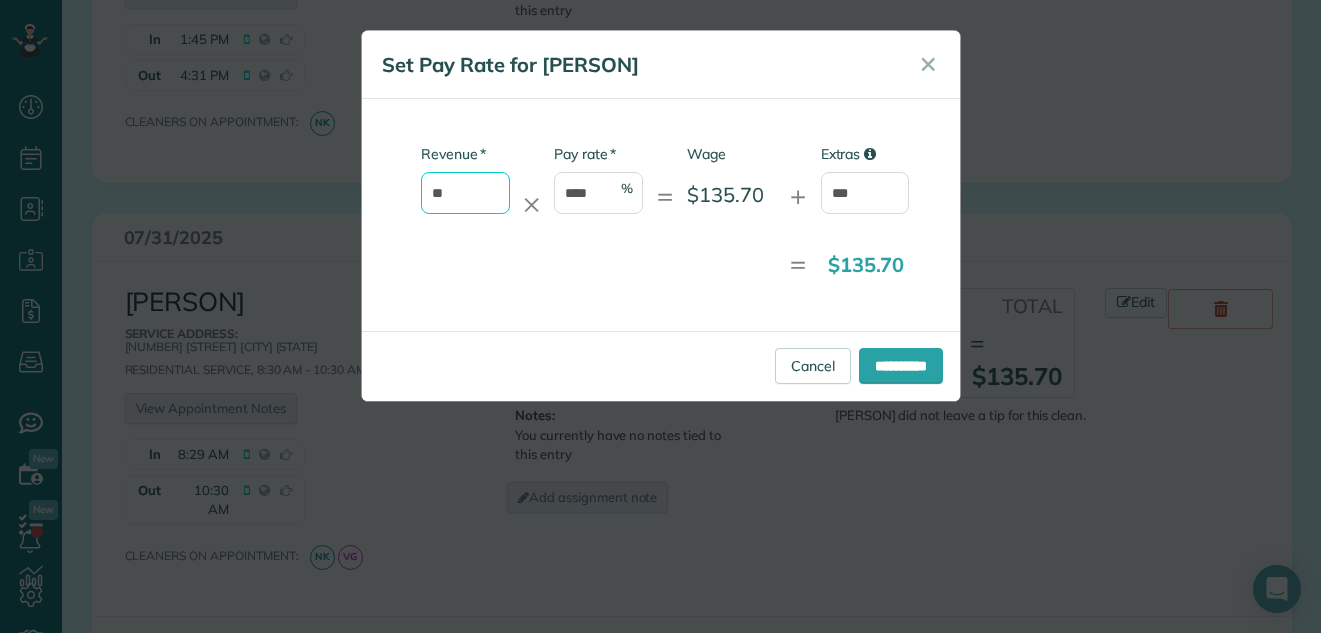 type on "*" 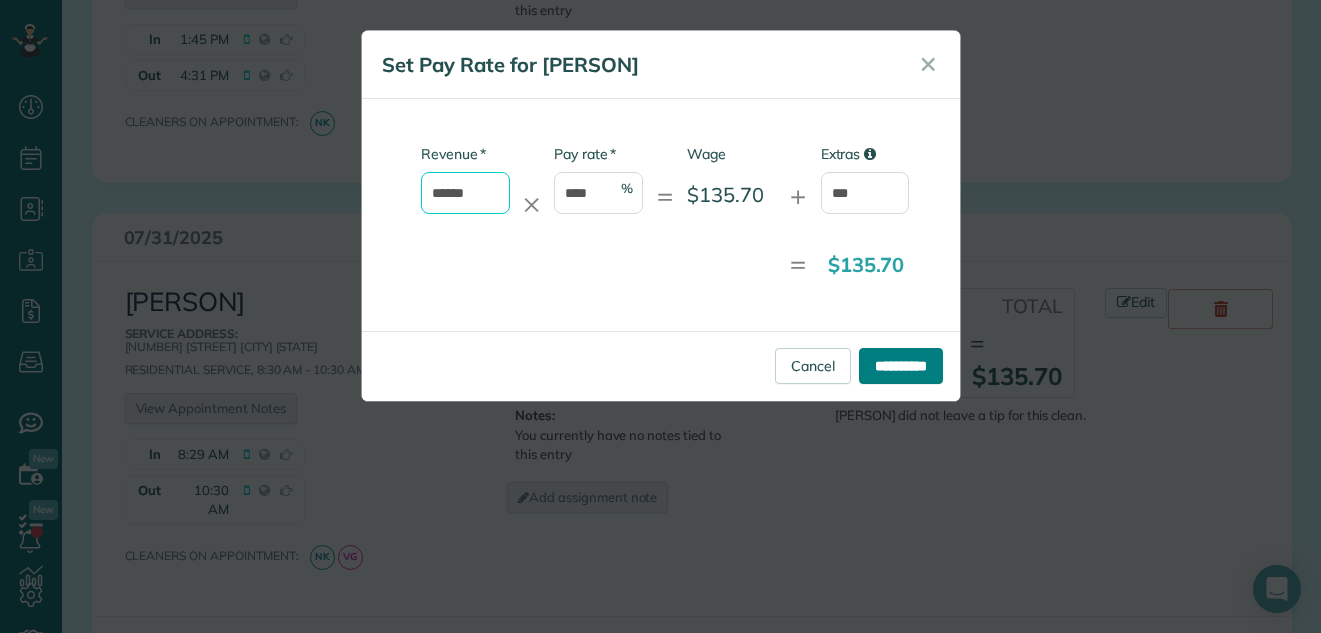 type on "******" 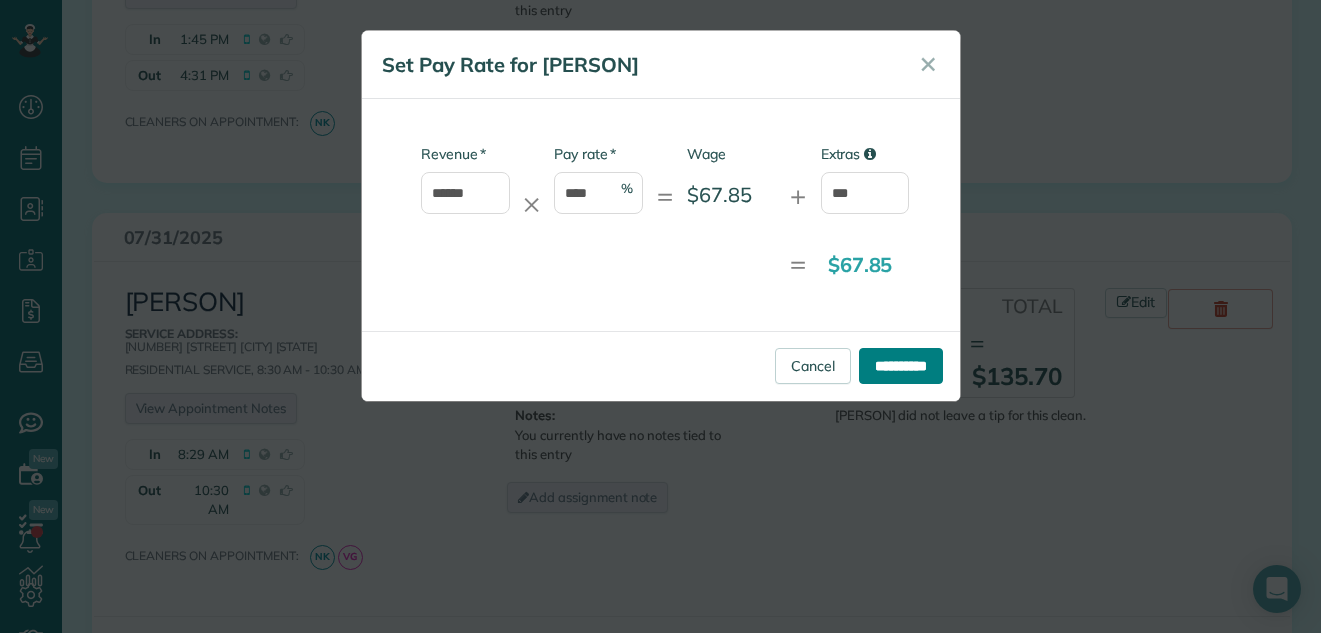 click on "**********" at bounding box center [901, 366] 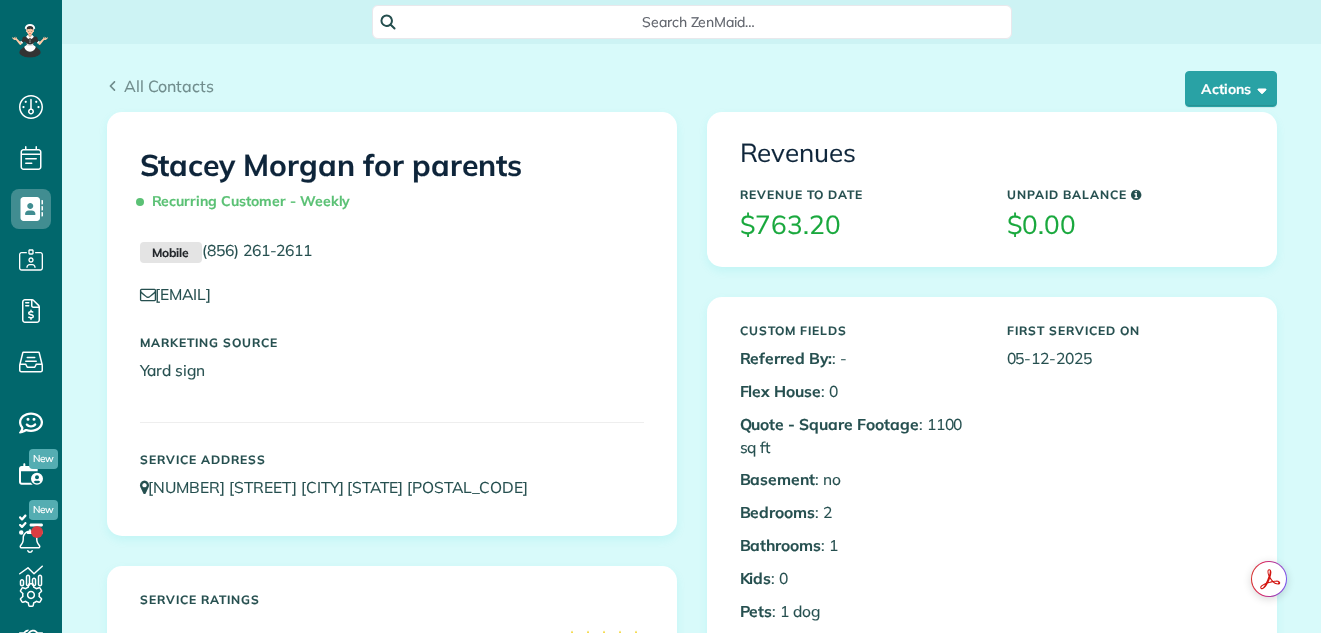 scroll, scrollTop: 0, scrollLeft: 0, axis: both 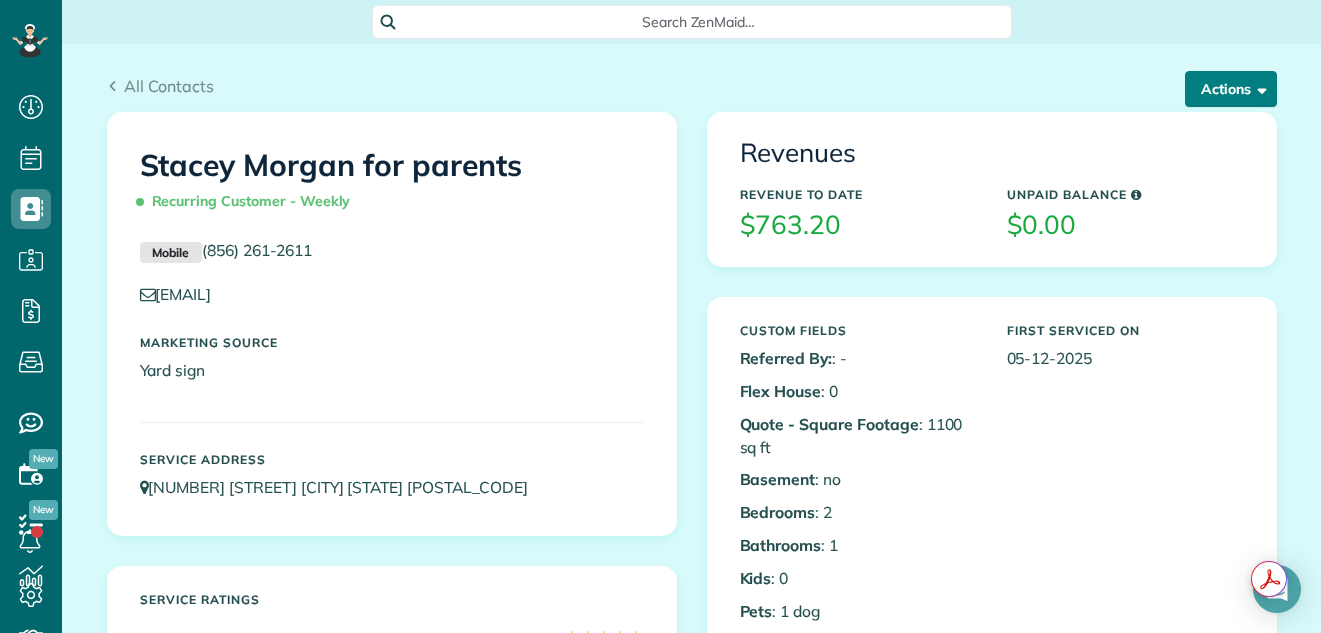 click on "Actions" at bounding box center (1231, 89) 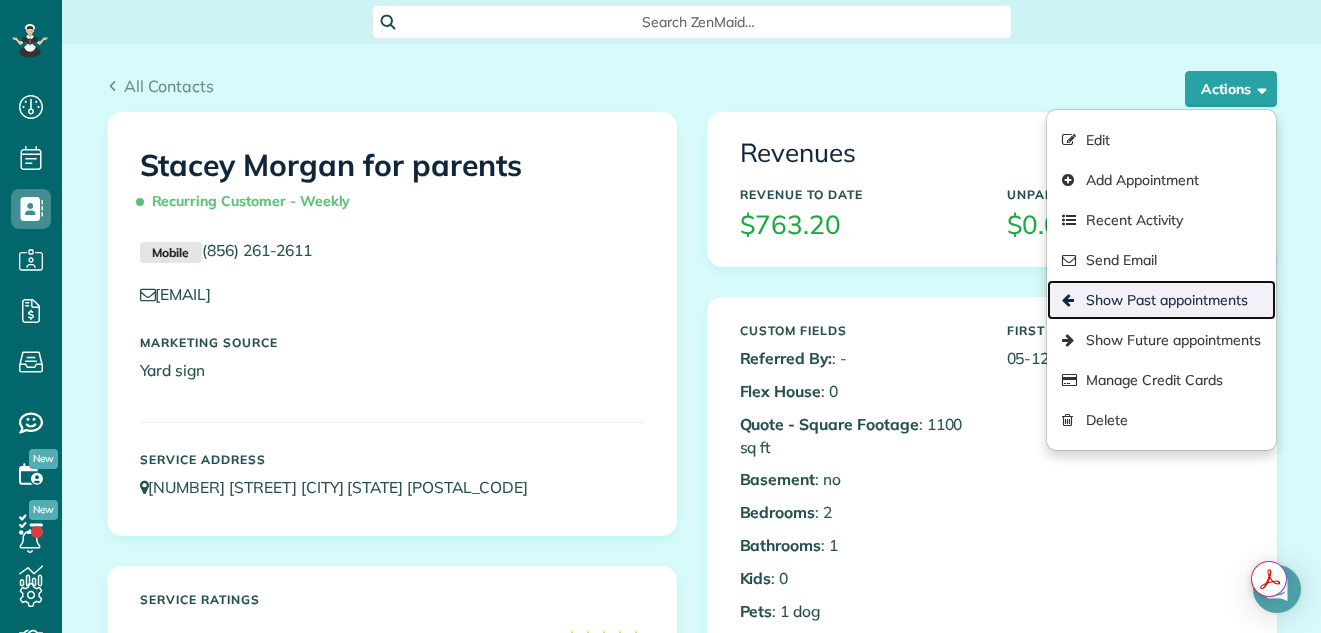 click on "Show Past appointments" at bounding box center [1161, 300] 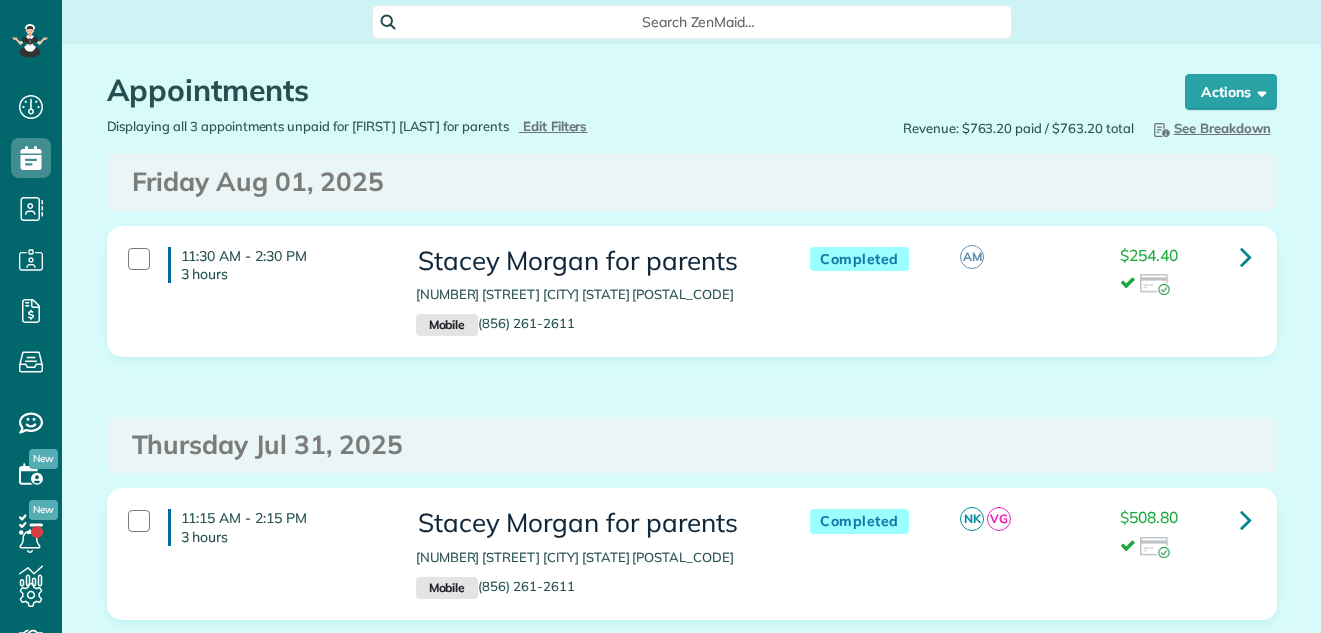 scroll, scrollTop: 0, scrollLeft: 0, axis: both 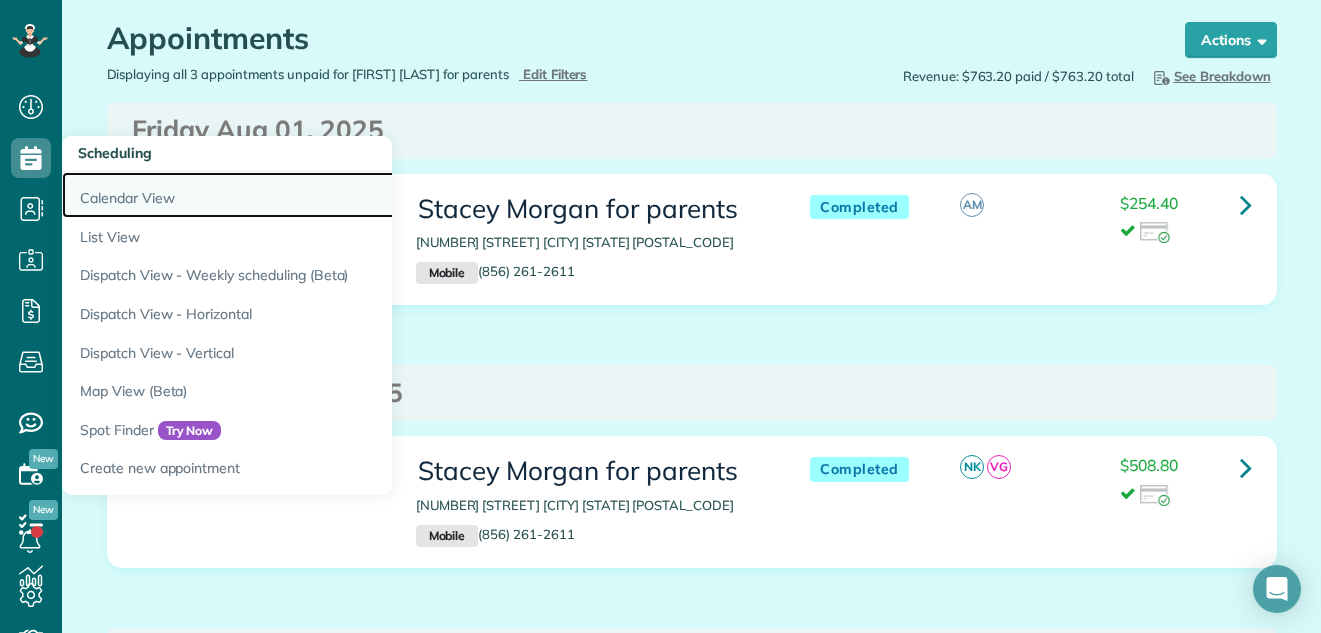 click on "Calendar View" at bounding box center [312, 195] 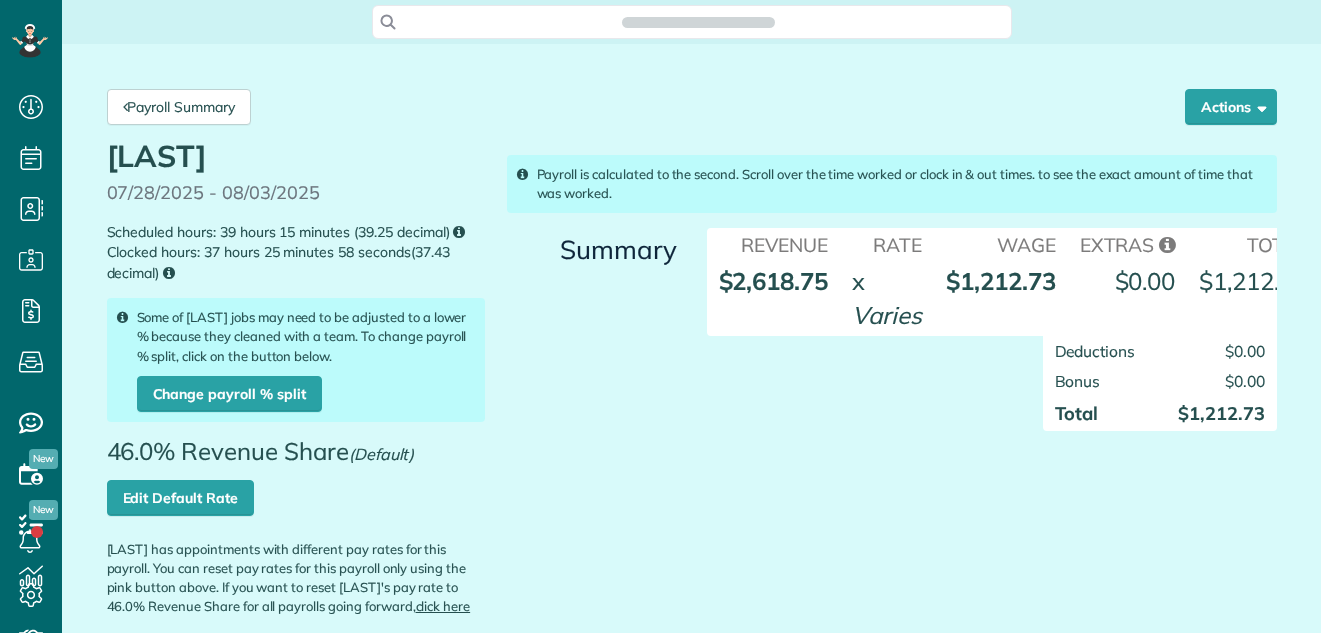 scroll, scrollTop: 0, scrollLeft: 0, axis: both 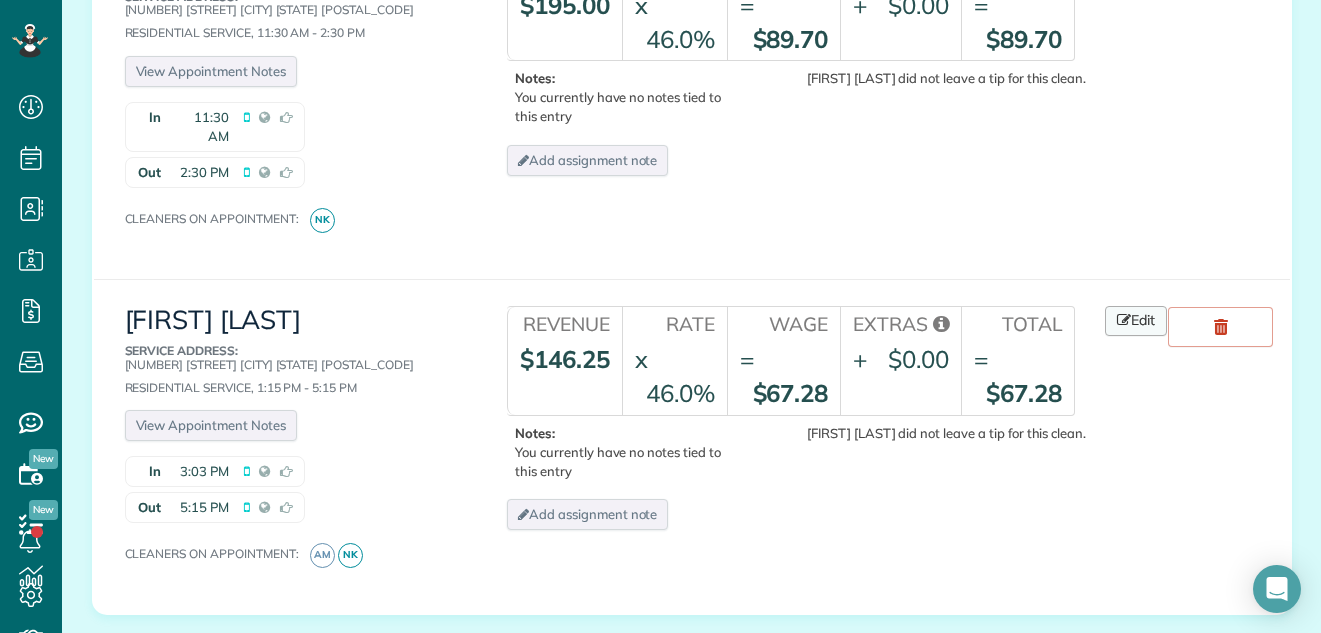 click on "Edit" at bounding box center [1136, 321] 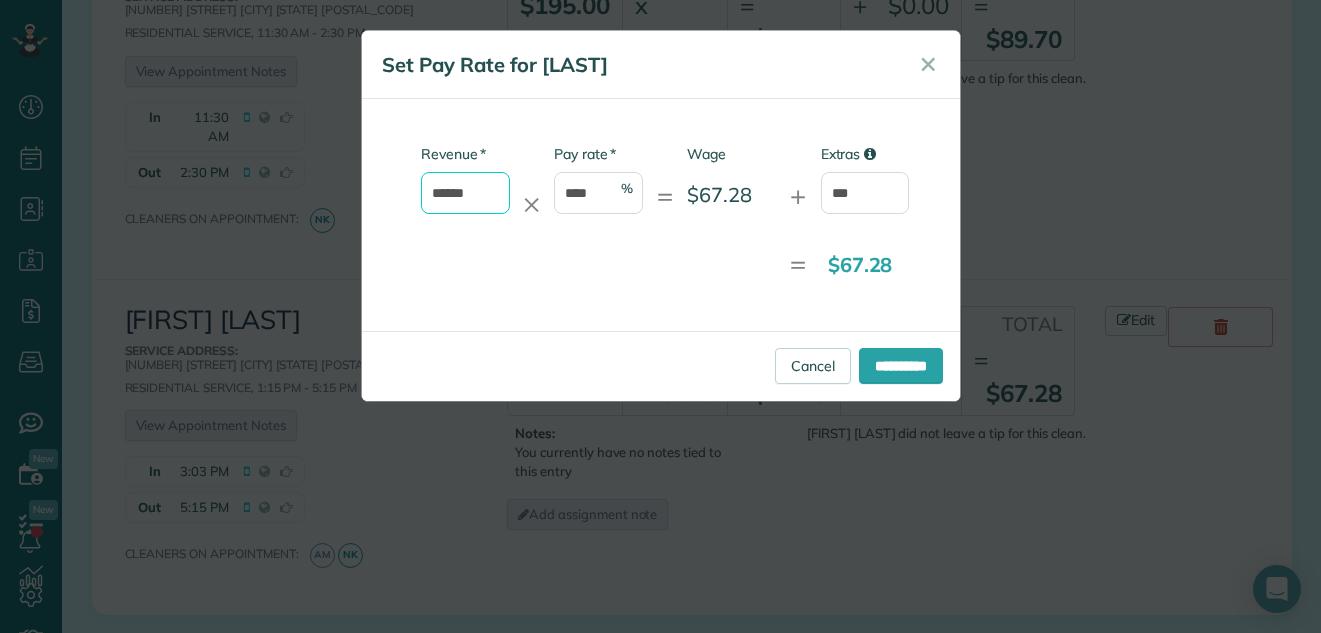 click on "******" at bounding box center [465, 193] 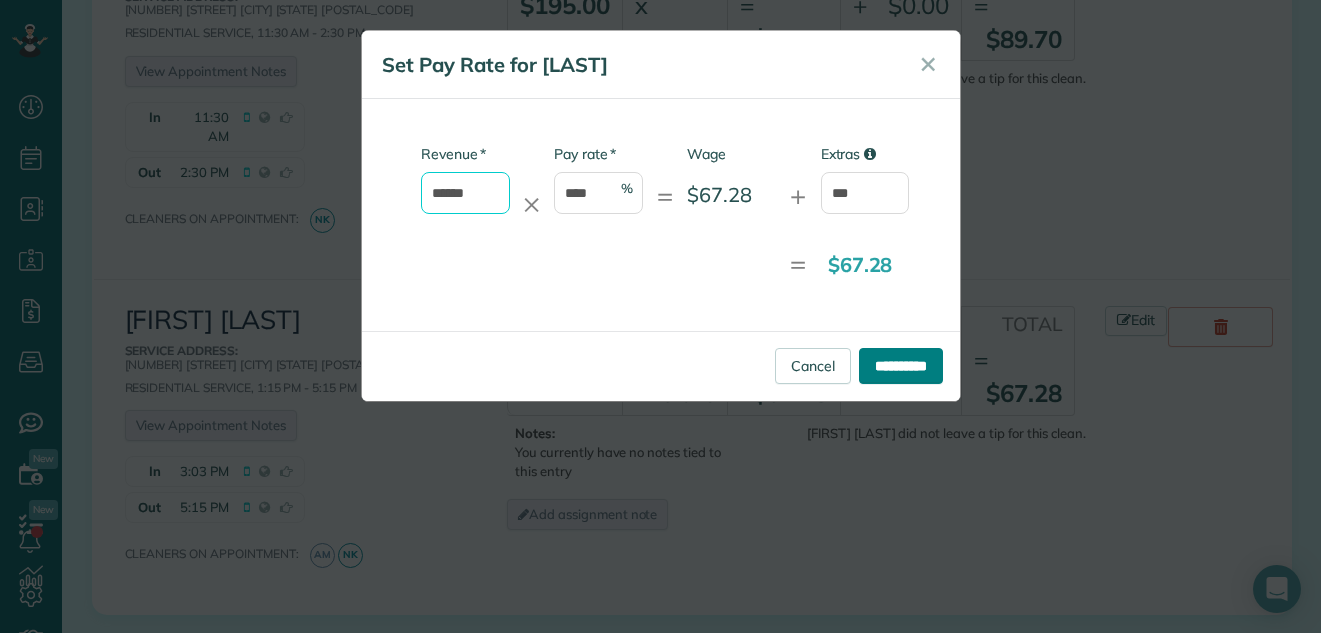 type on "******" 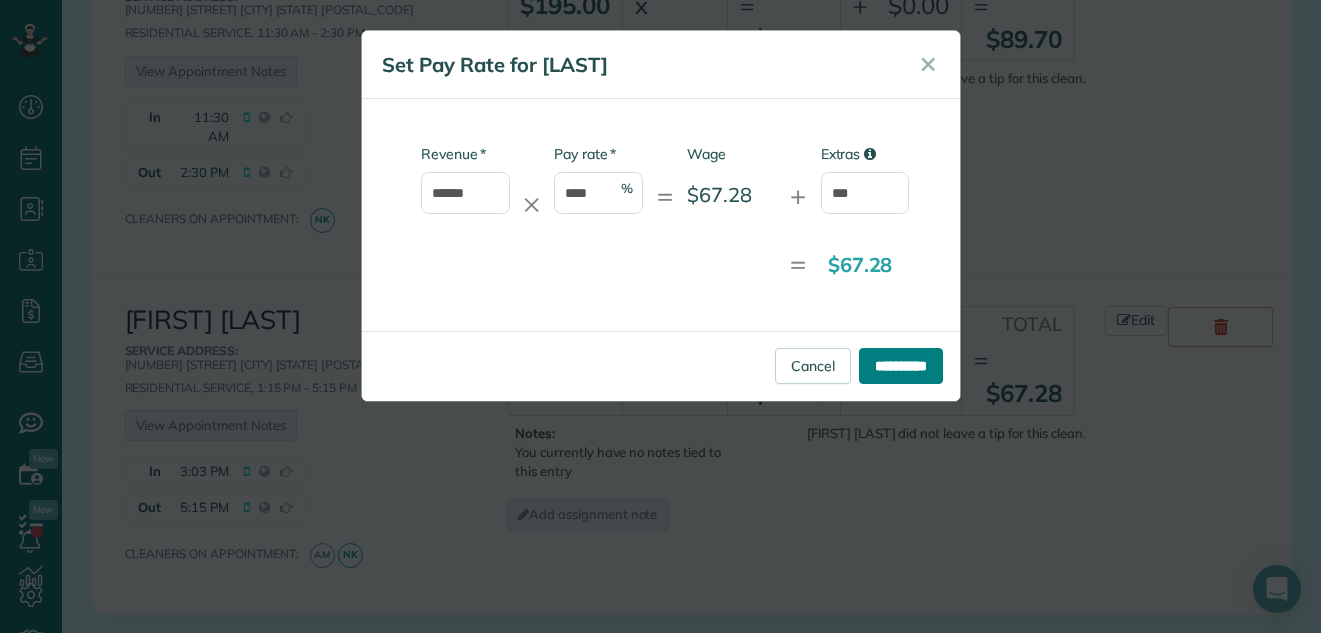 click on "**********" at bounding box center [901, 366] 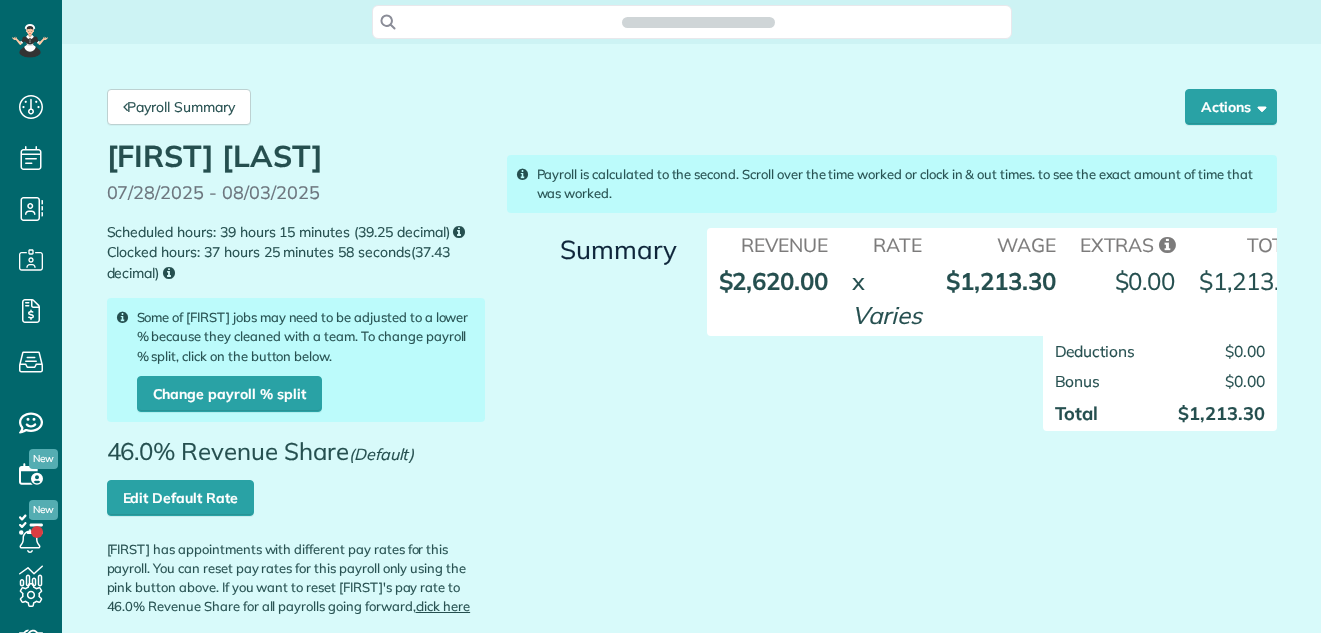 scroll, scrollTop: 0, scrollLeft: 0, axis: both 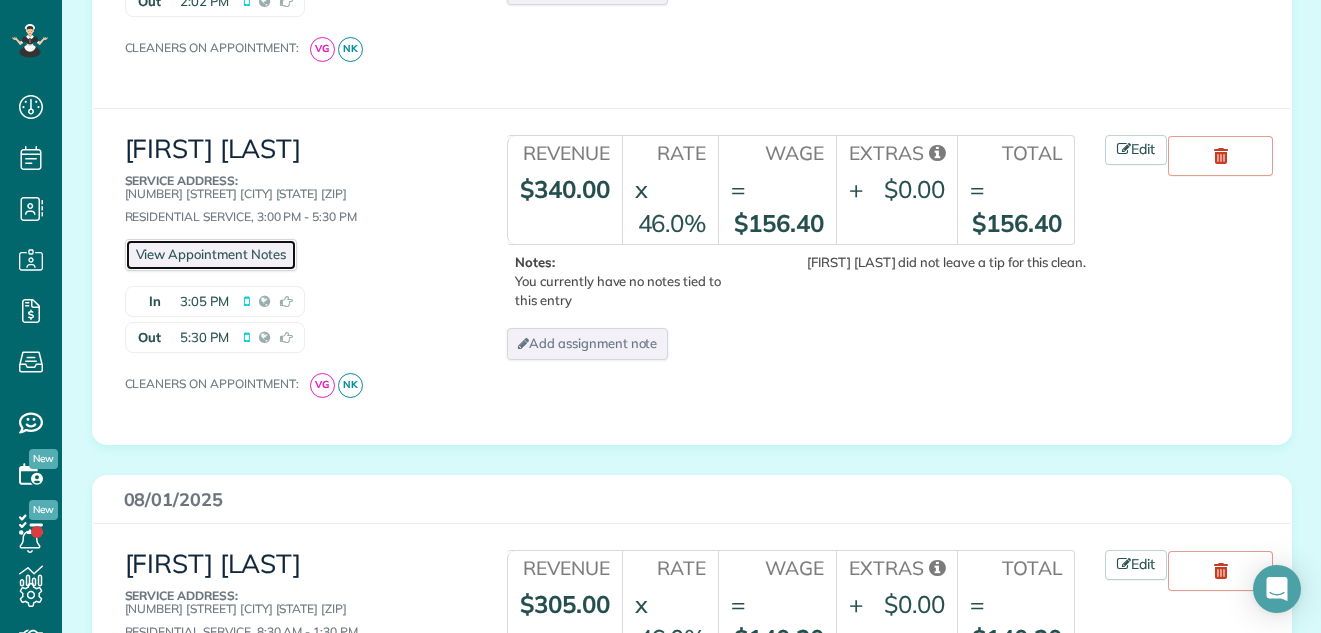 click on "View Appointment Notes" at bounding box center (211, 254) 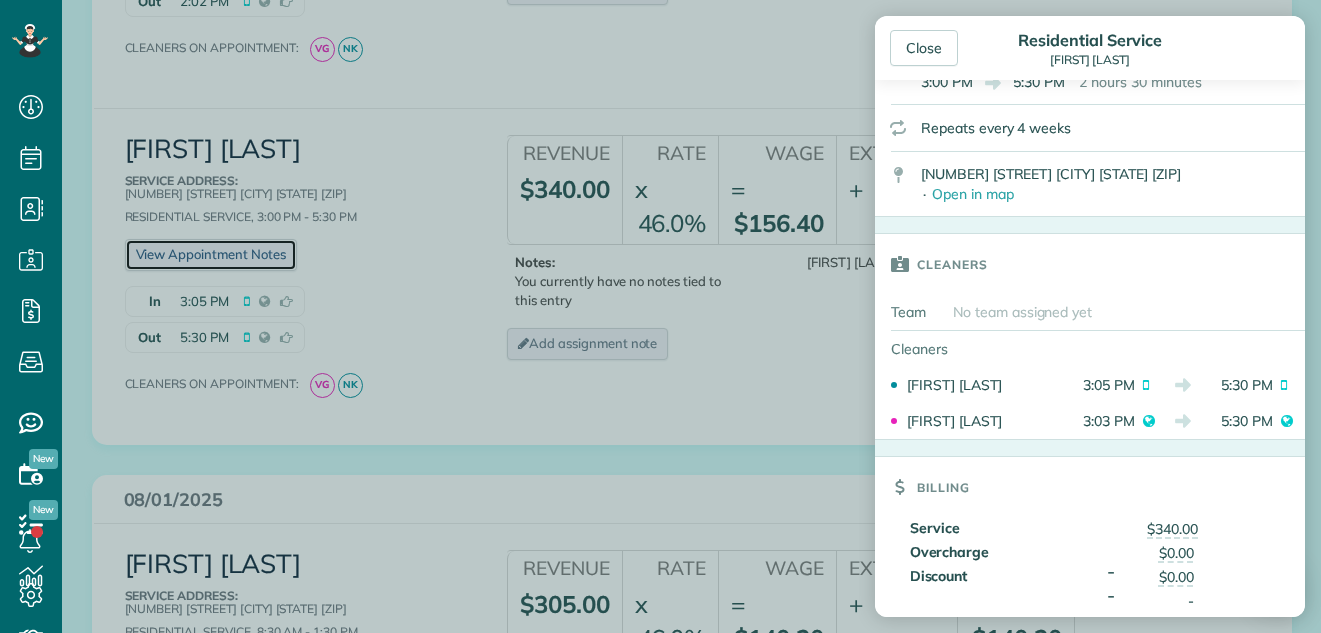 scroll, scrollTop: 346, scrollLeft: 0, axis: vertical 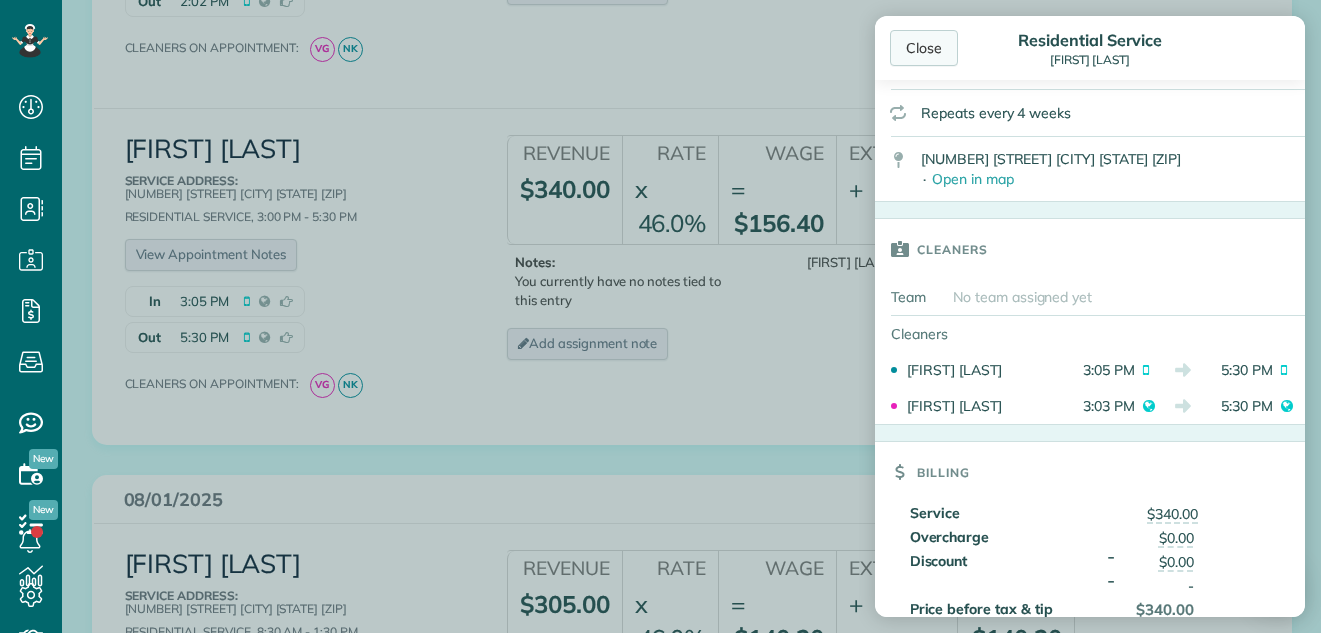 click on "Close" at bounding box center (924, 48) 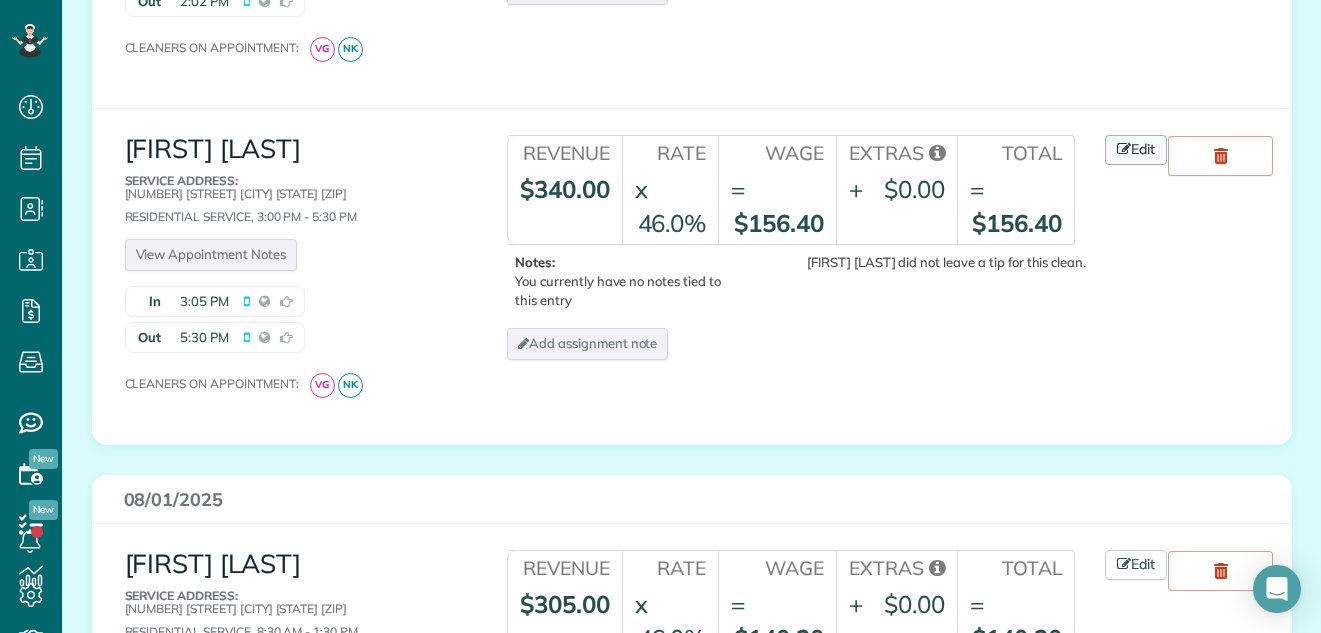 click on "Edit" at bounding box center [1136, 150] 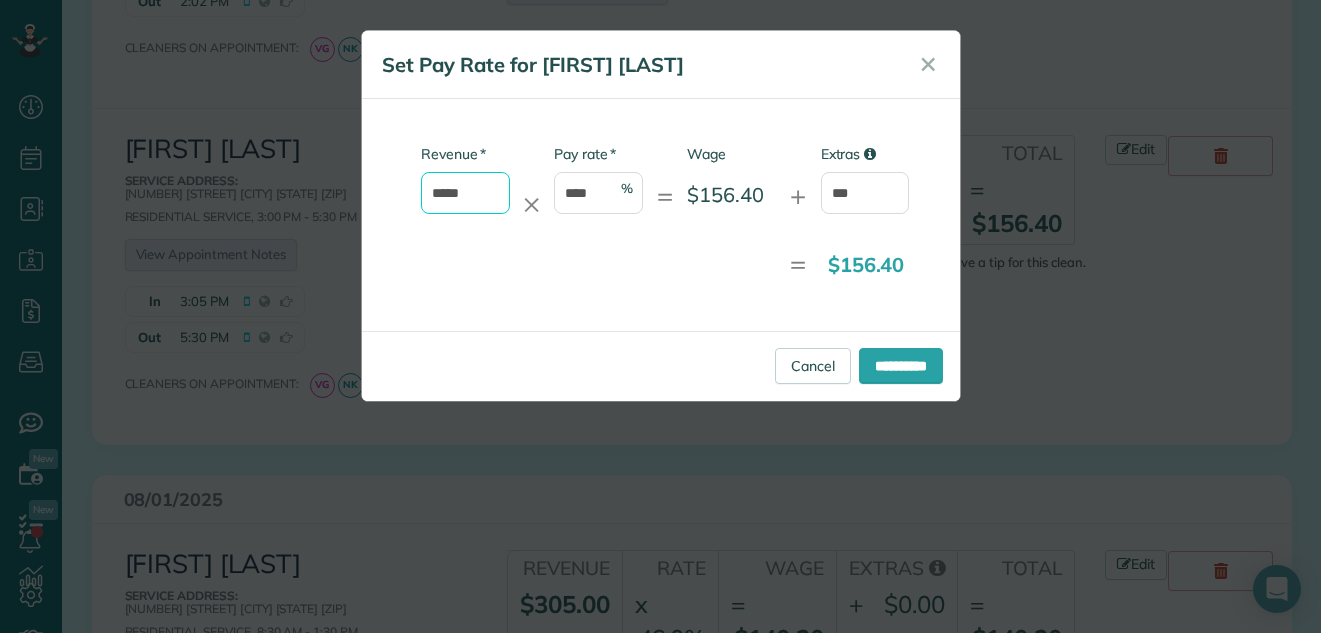 click on "*****" at bounding box center [465, 193] 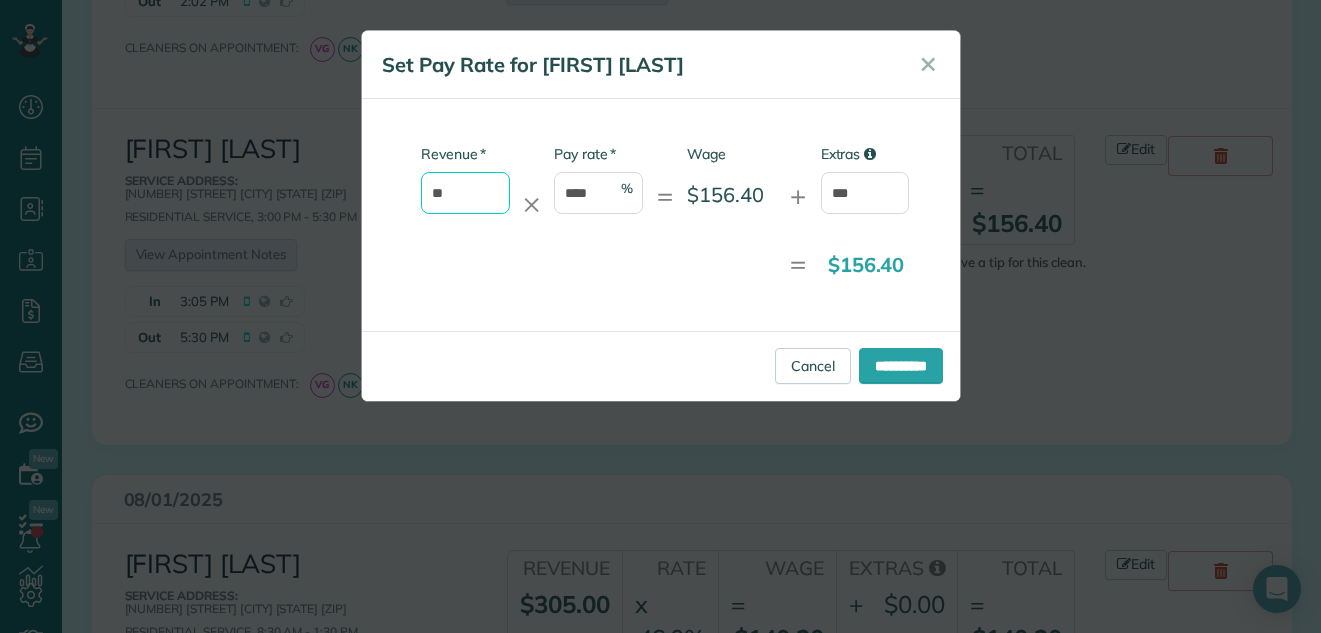 type on "*" 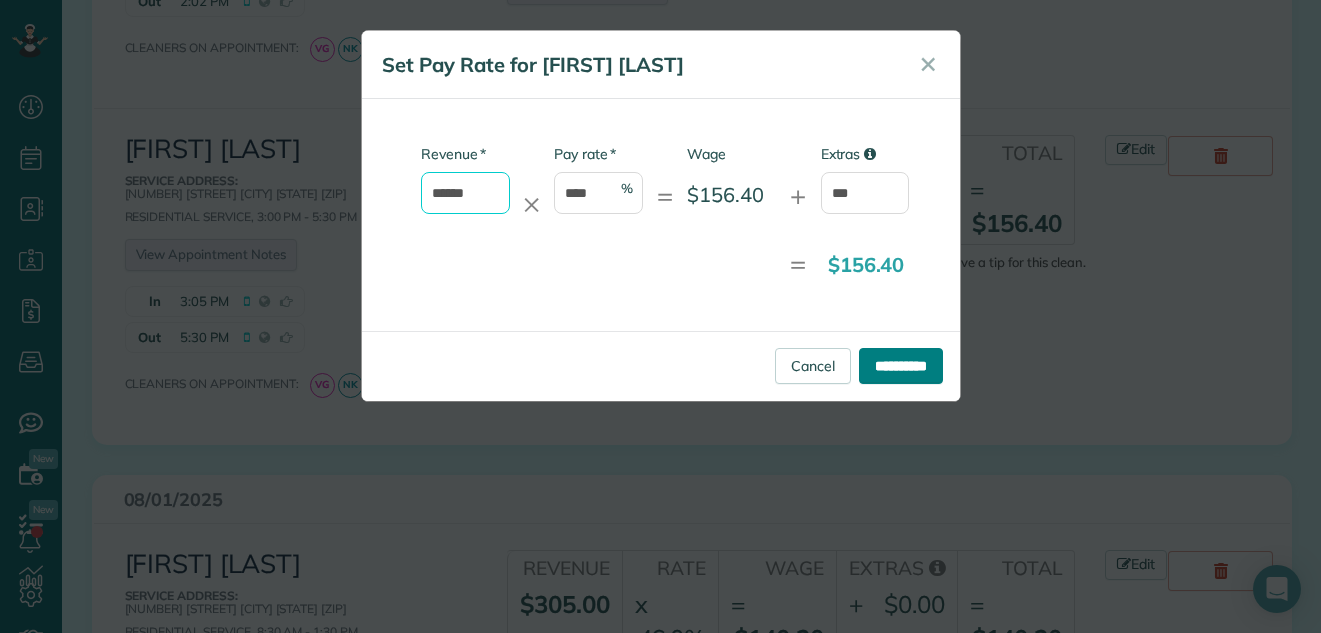 type on "******" 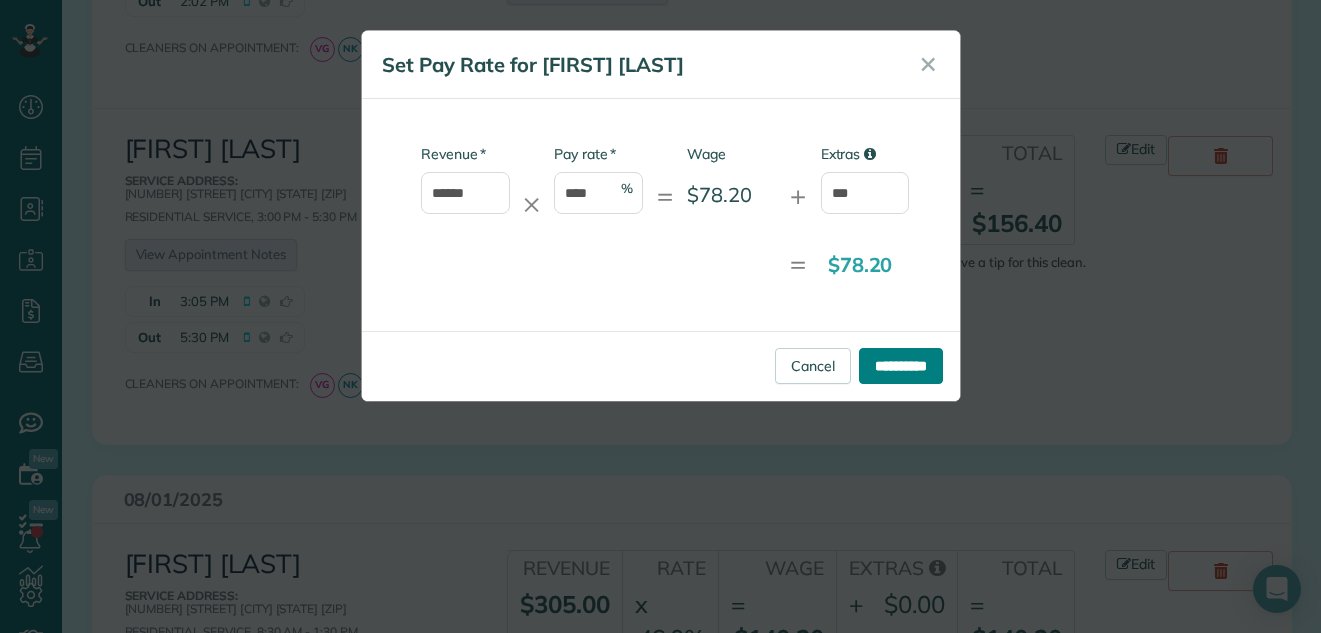 click on "**********" at bounding box center [901, 366] 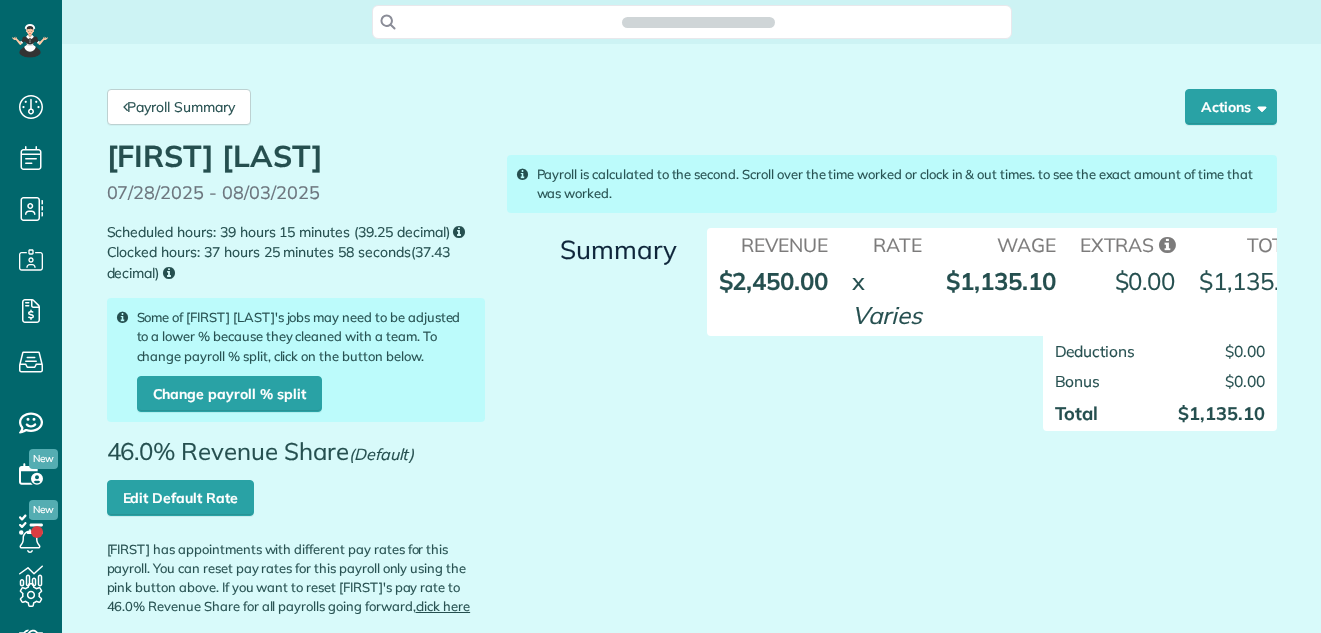scroll, scrollTop: 0, scrollLeft: 0, axis: both 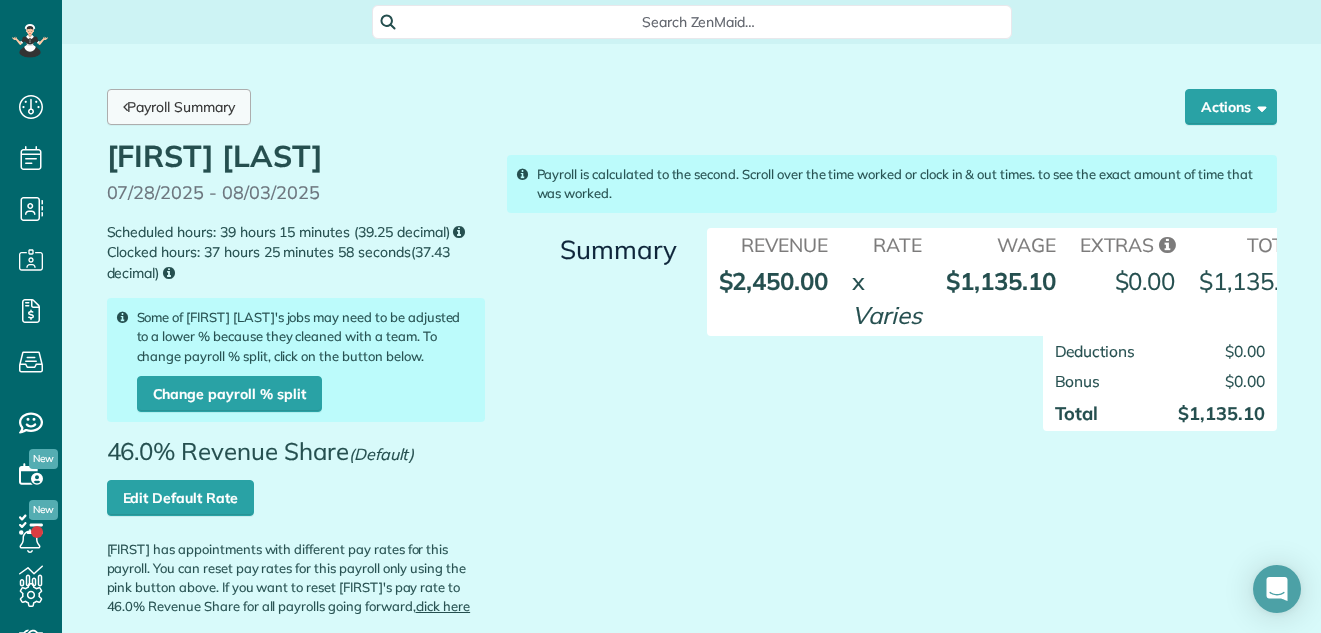 click on "Payroll Summary" at bounding box center (179, 107) 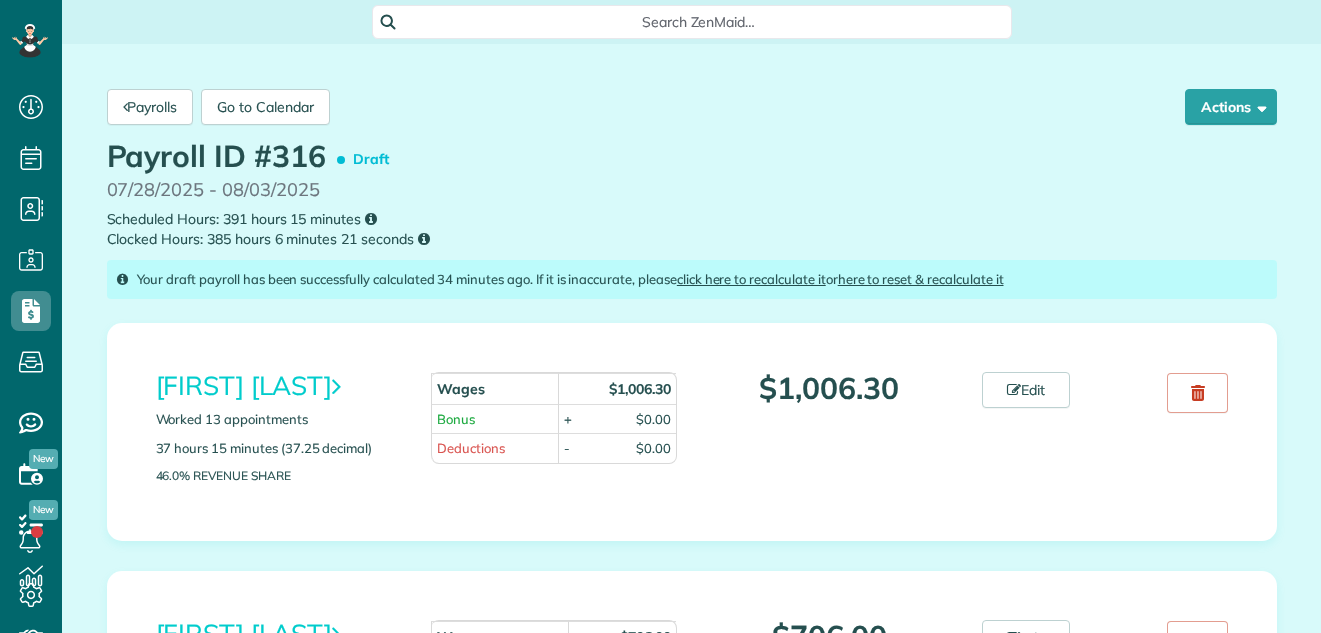 scroll, scrollTop: 0, scrollLeft: 0, axis: both 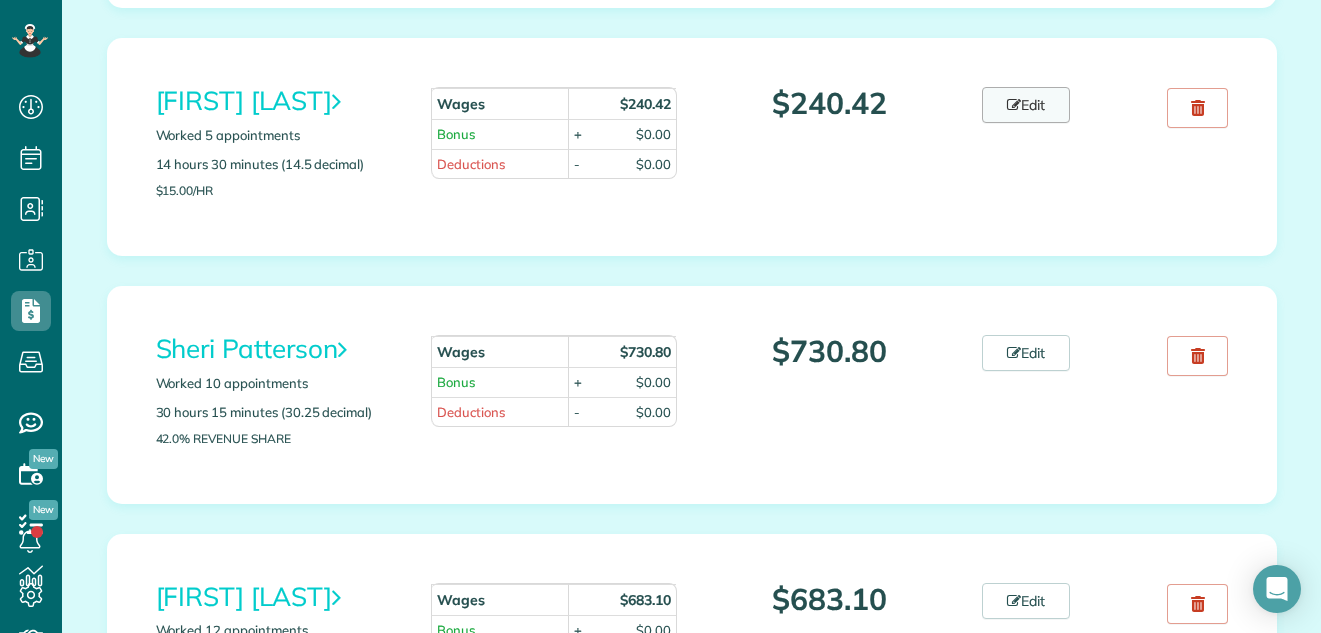 click on "Edit" at bounding box center [1026, 105] 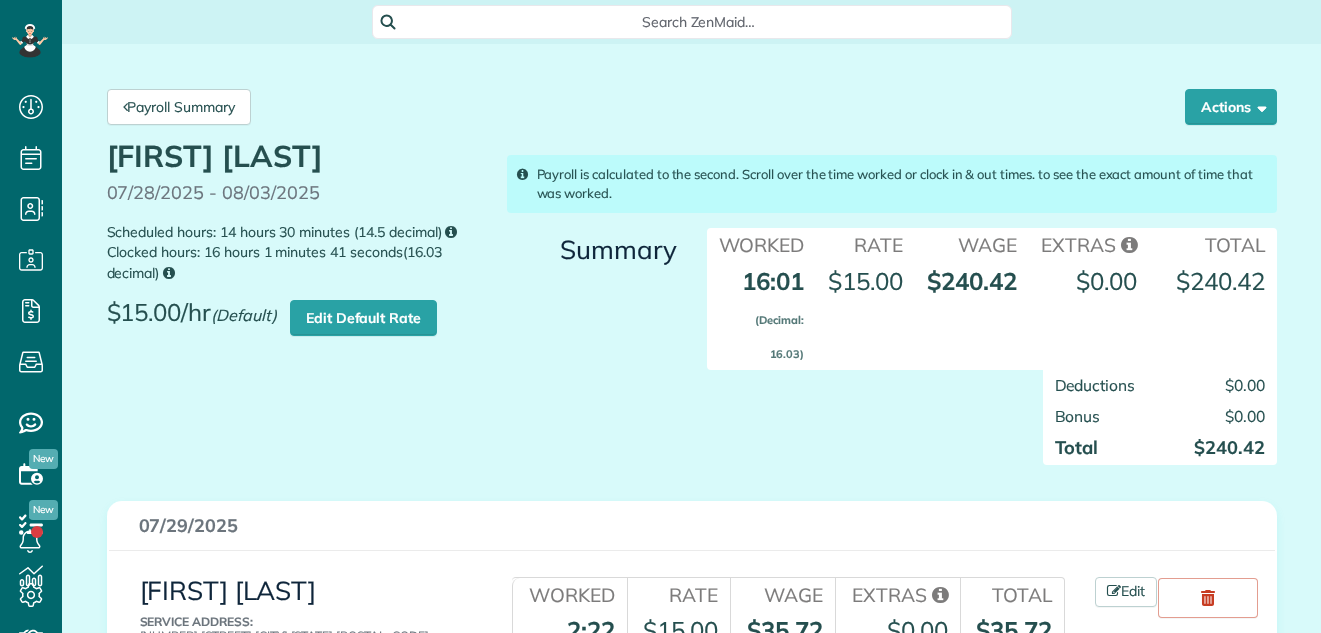 scroll, scrollTop: 0, scrollLeft: 0, axis: both 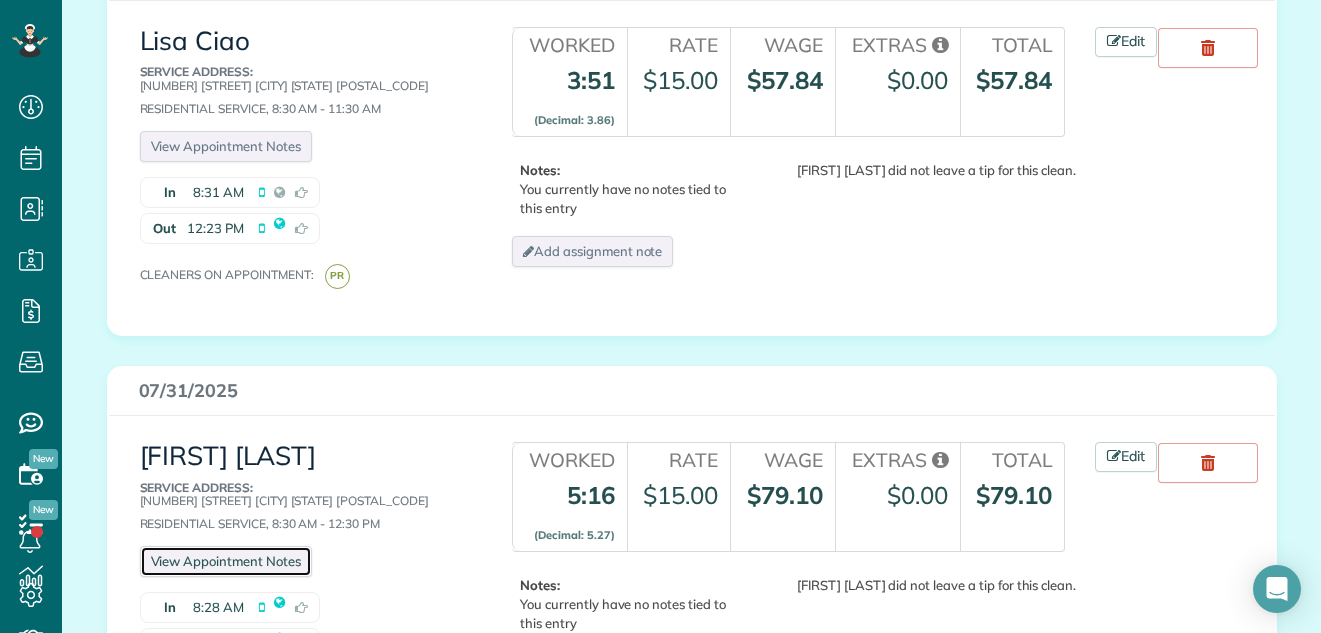 click on "View Appointment Notes" at bounding box center (226, 561) 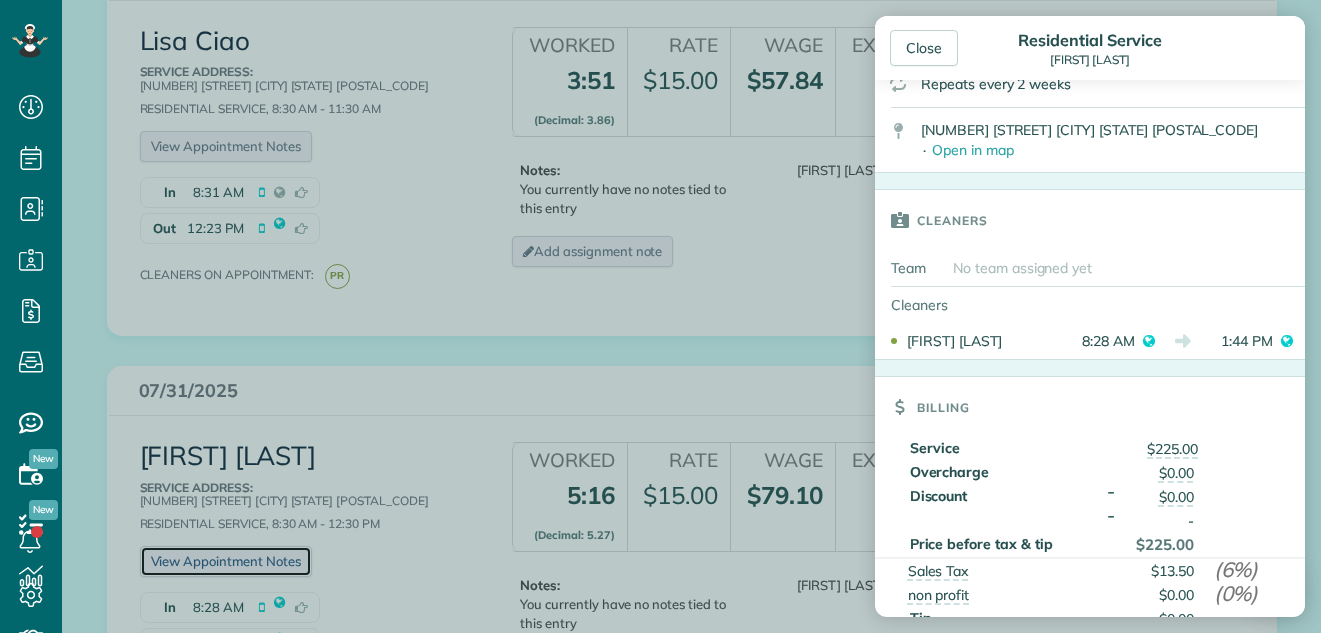 scroll, scrollTop: 514, scrollLeft: 0, axis: vertical 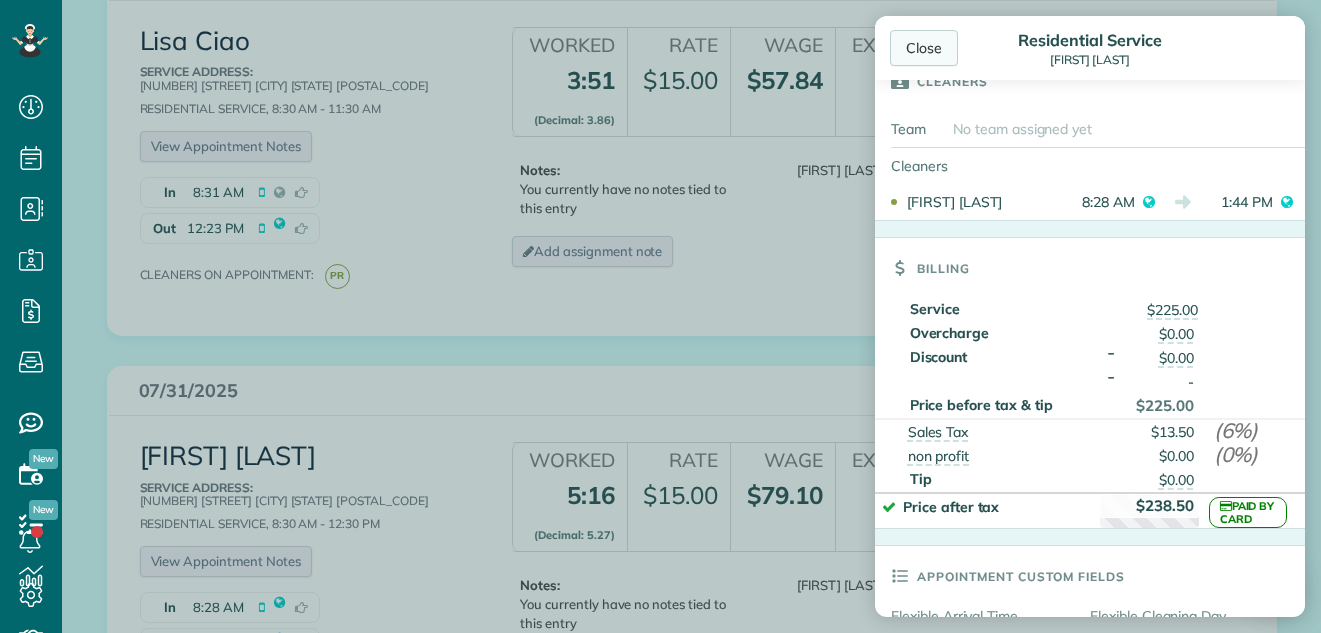 click on "Close" at bounding box center [924, 48] 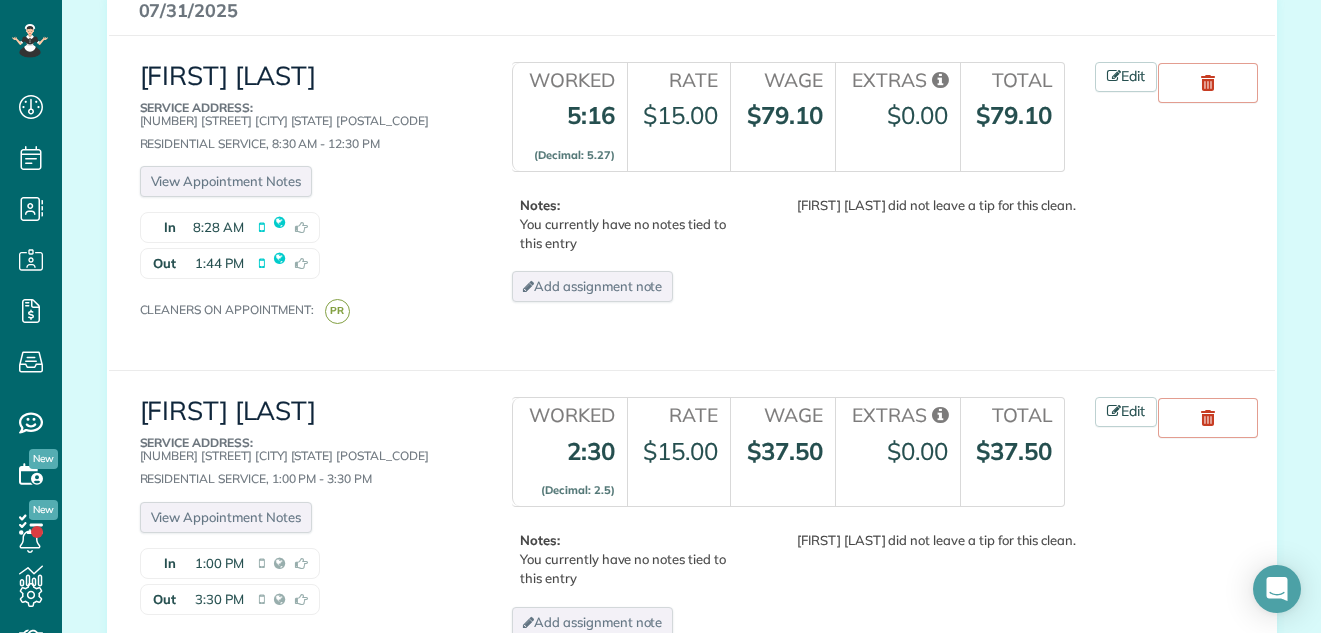 scroll, scrollTop: 1813, scrollLeft: 0, axis: vertical 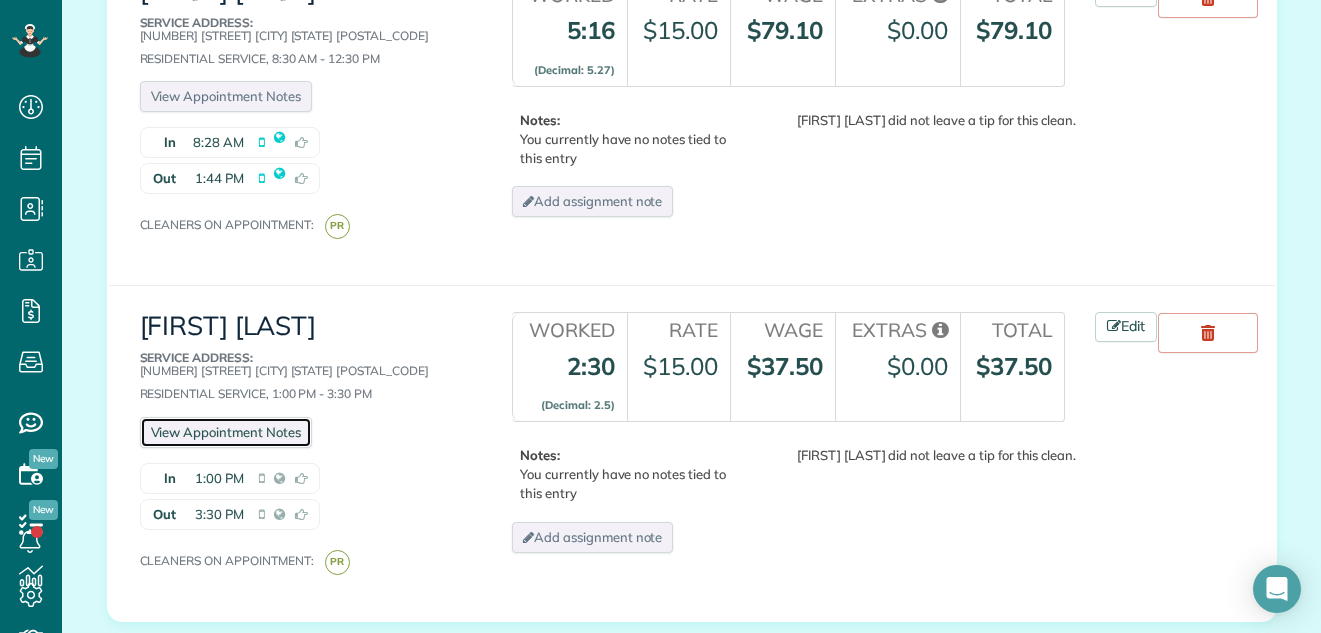 click on "View Appointment Notes" at bounding box center (226, 432) 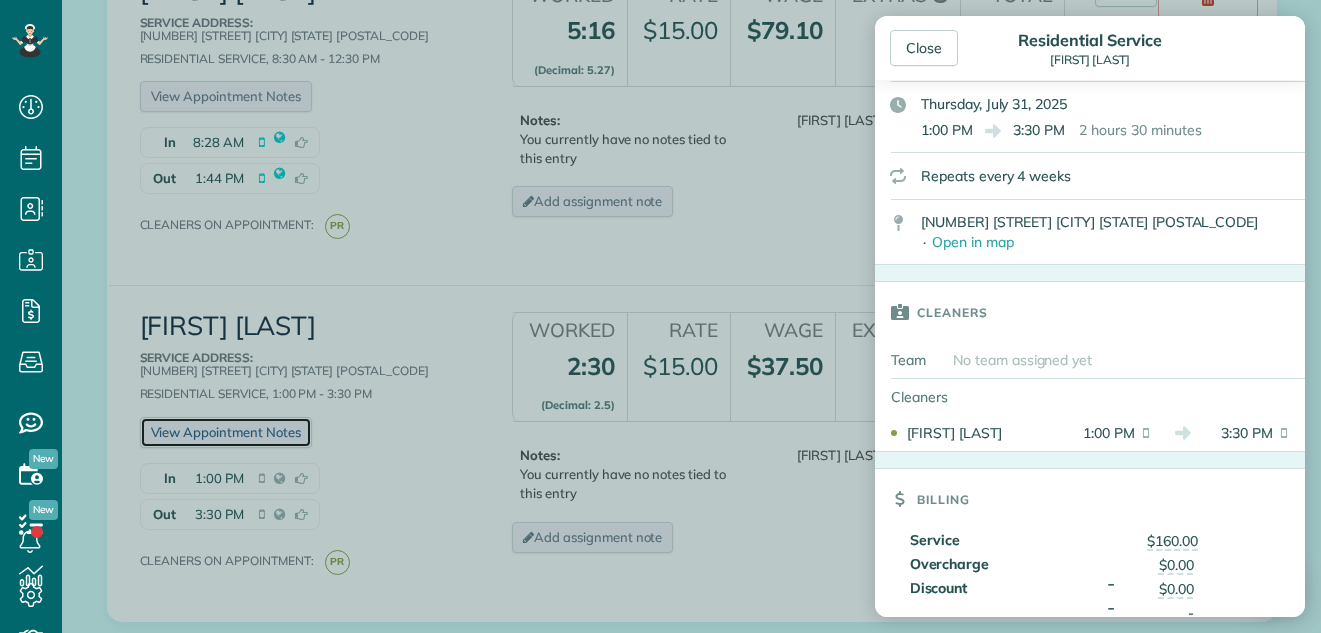 scroll, scrollTop: 409, scrollLeft: 0, axis: vertical 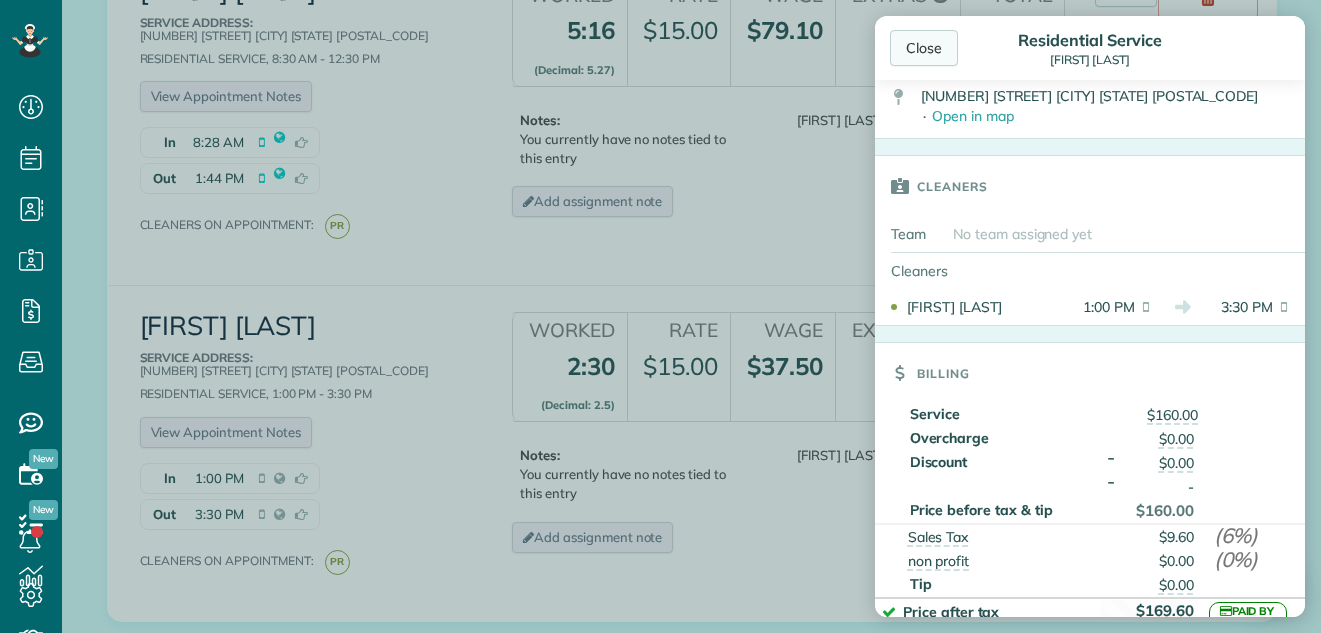 click on "Close" at bounding box center [924, 48] 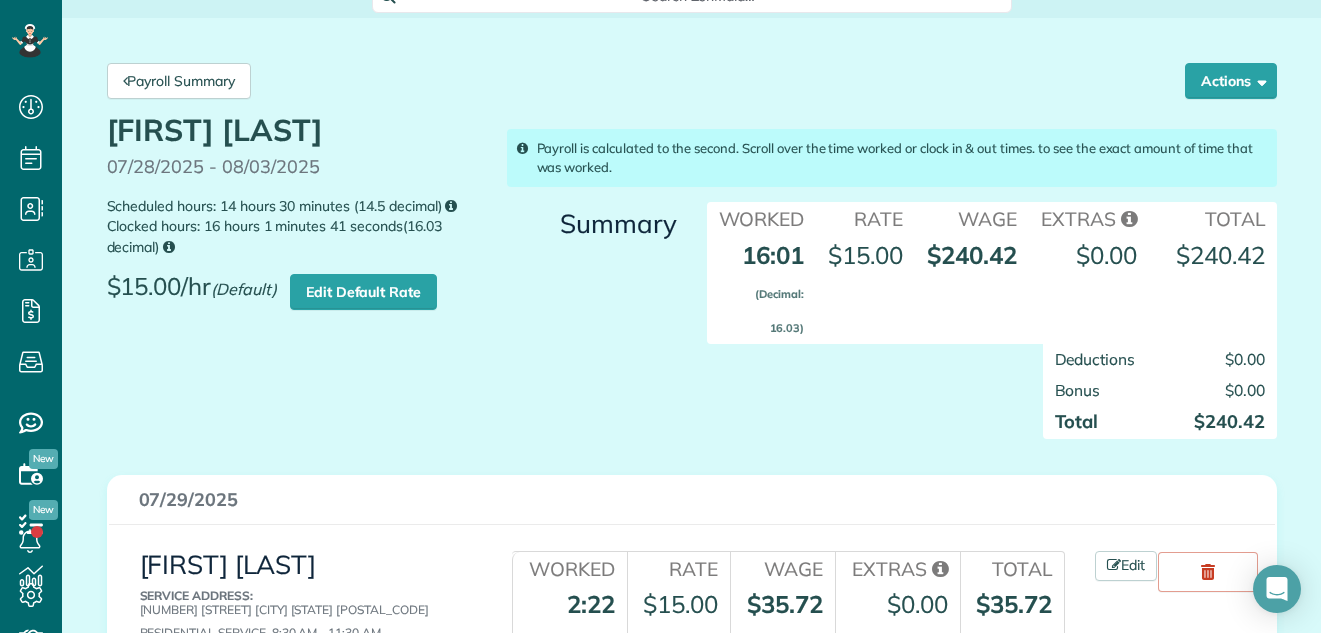 scroll, scrollTop: 0, scrollLeft: 0, axis: both 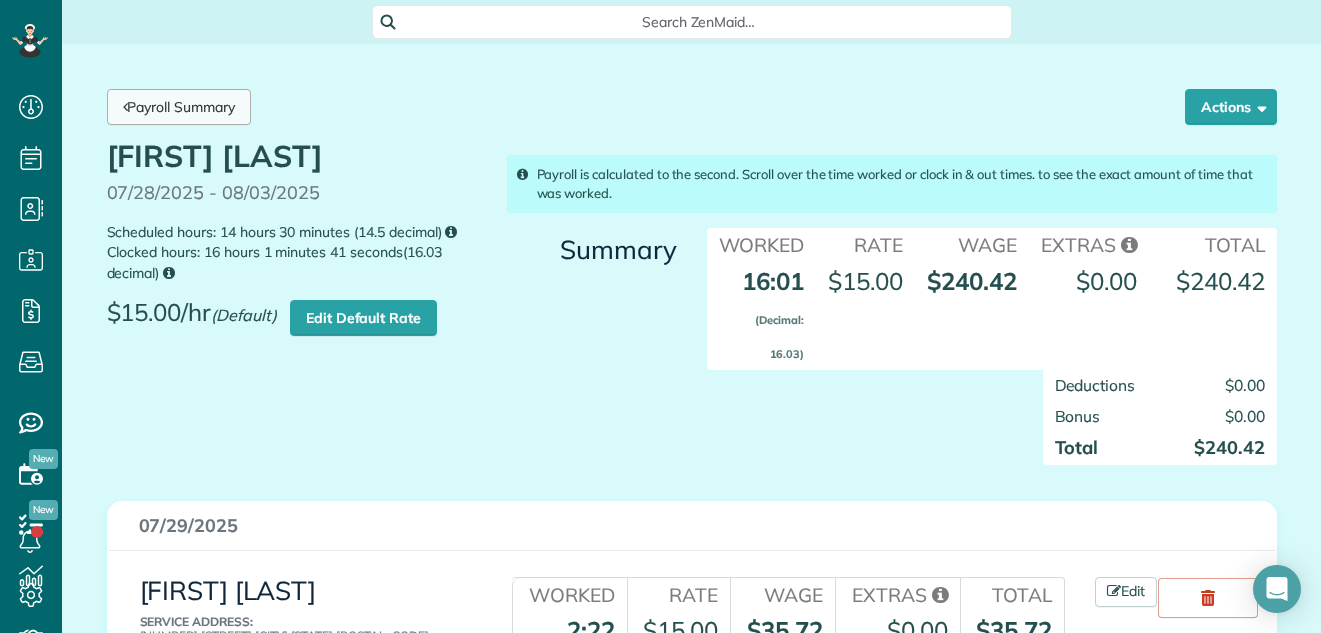 click on "Payroll Summary" at bounding box center (179, 107) 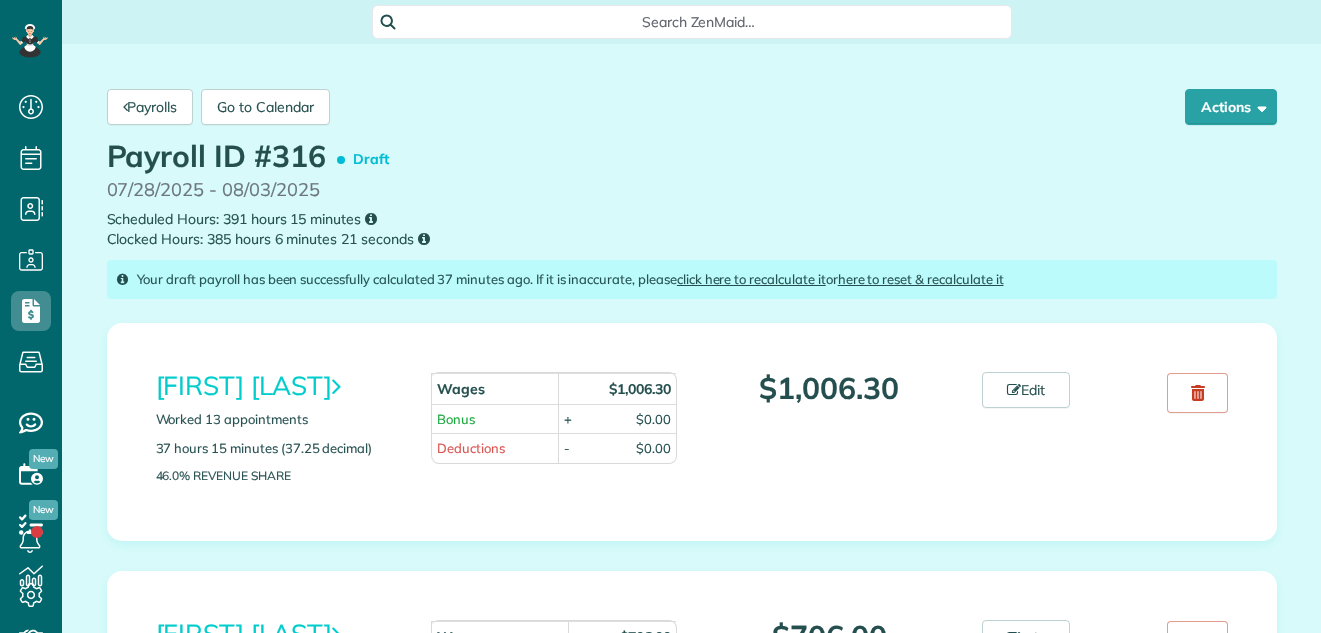 scroll, scrollTop: 0, scrollLeft: 0, axis: both 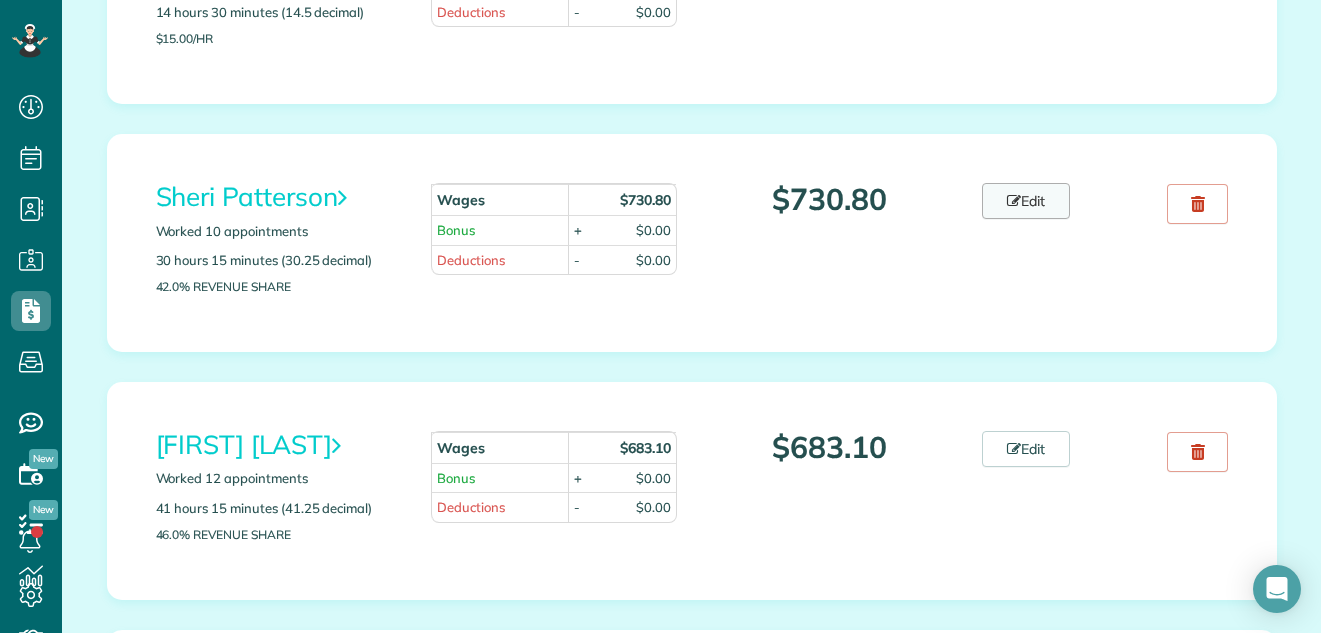 click on "Edit" at bounding box center [1026, 201] 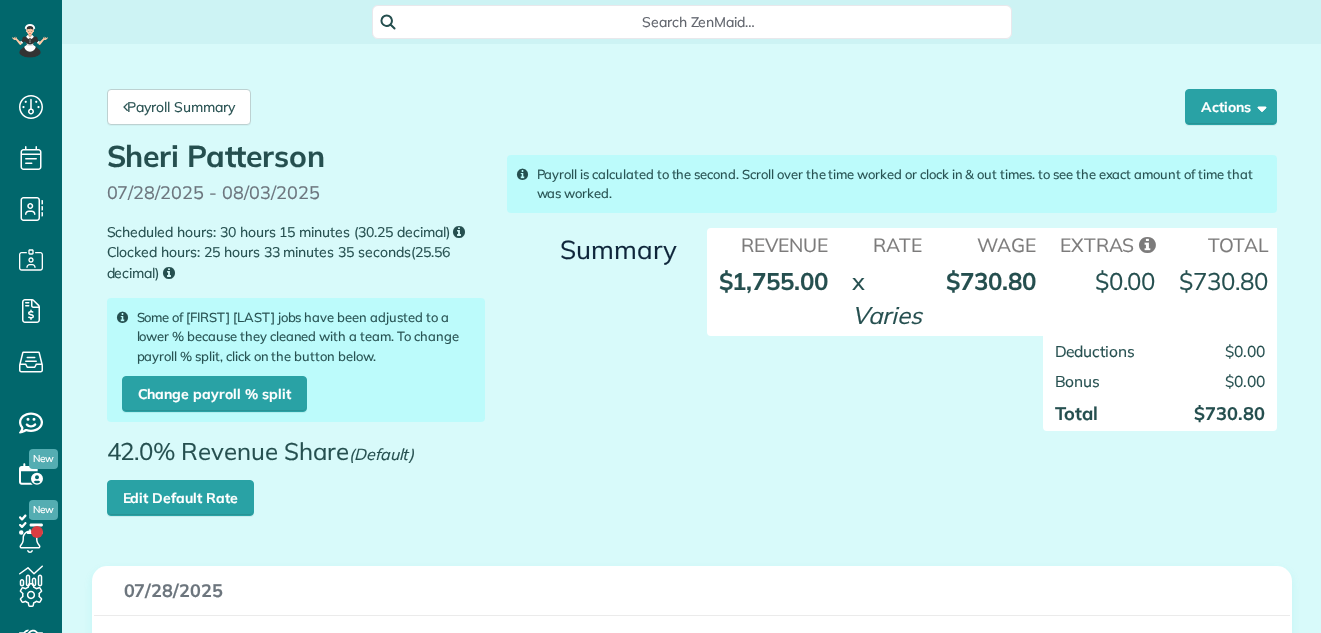 scroll, scrollTop: 0, scrollLeft: 0, axis: both 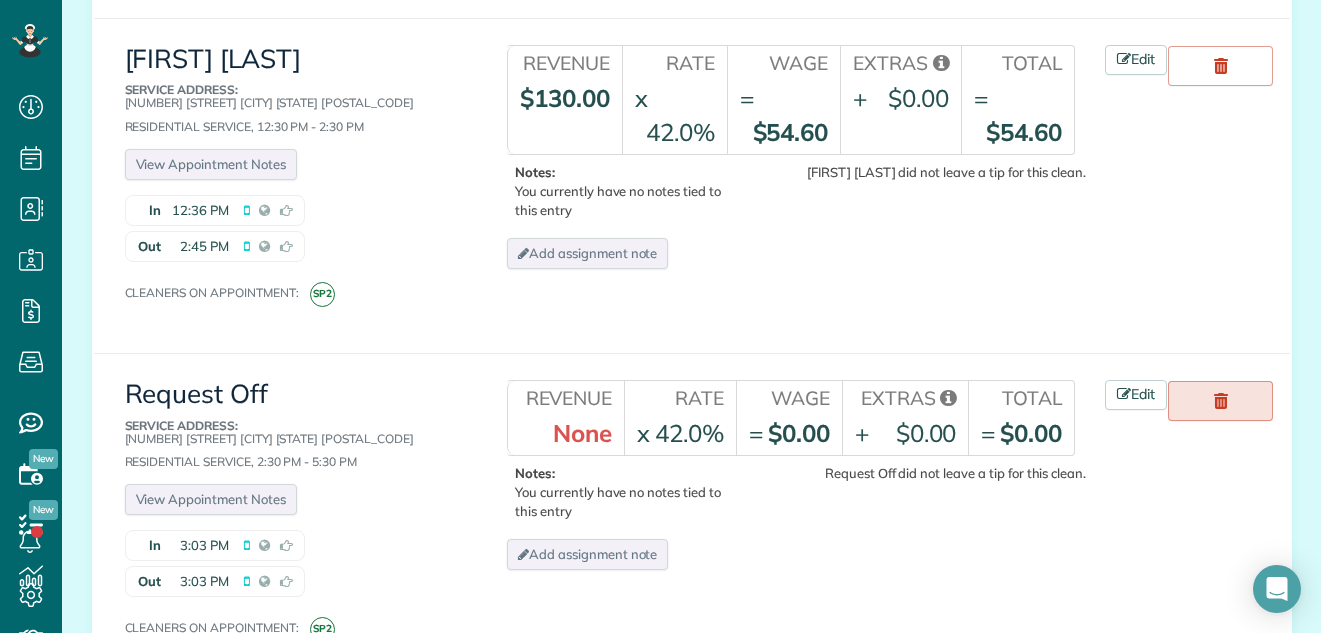 click at bounding box center (1221, 401) 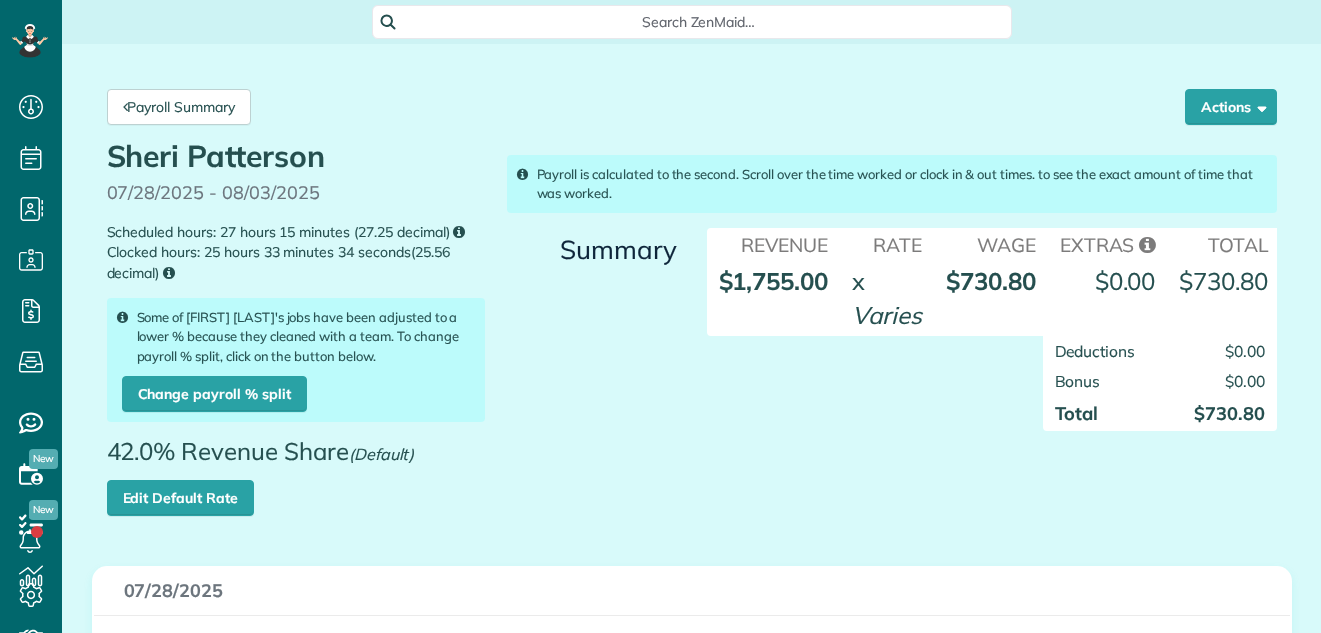 scroll, scrollTop: 0, scrollLeft: 0, axis: both 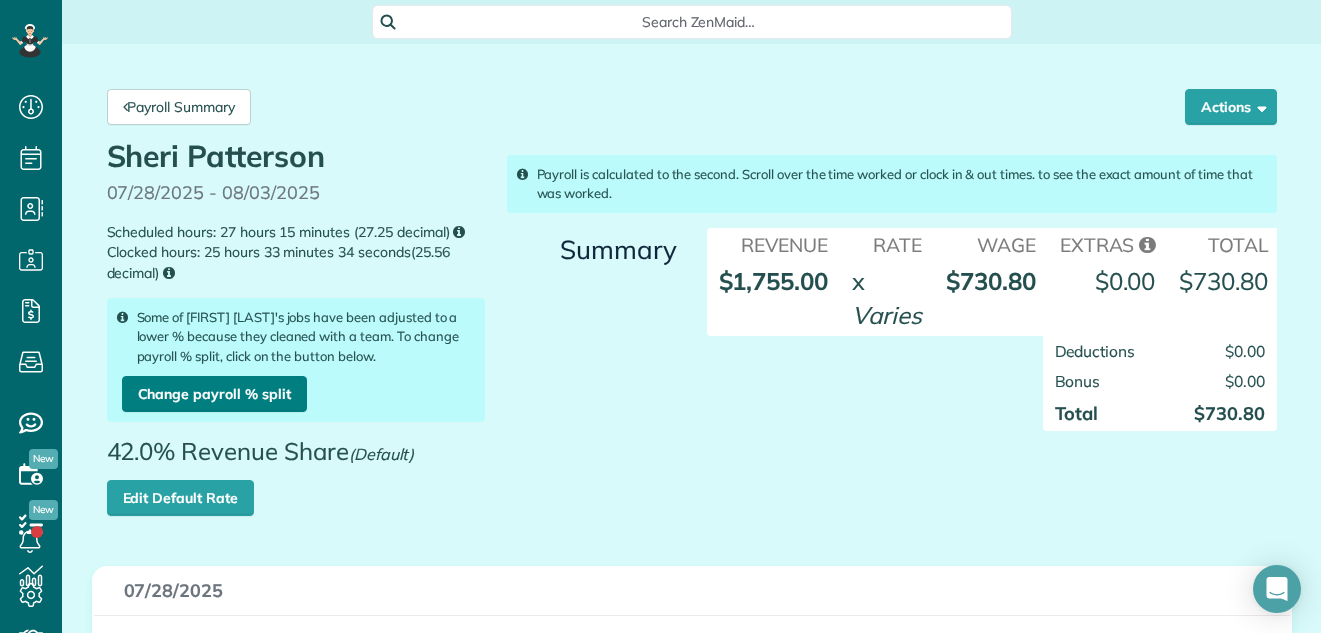 click on "Change payroll % split" at bounding box center (214, 394) 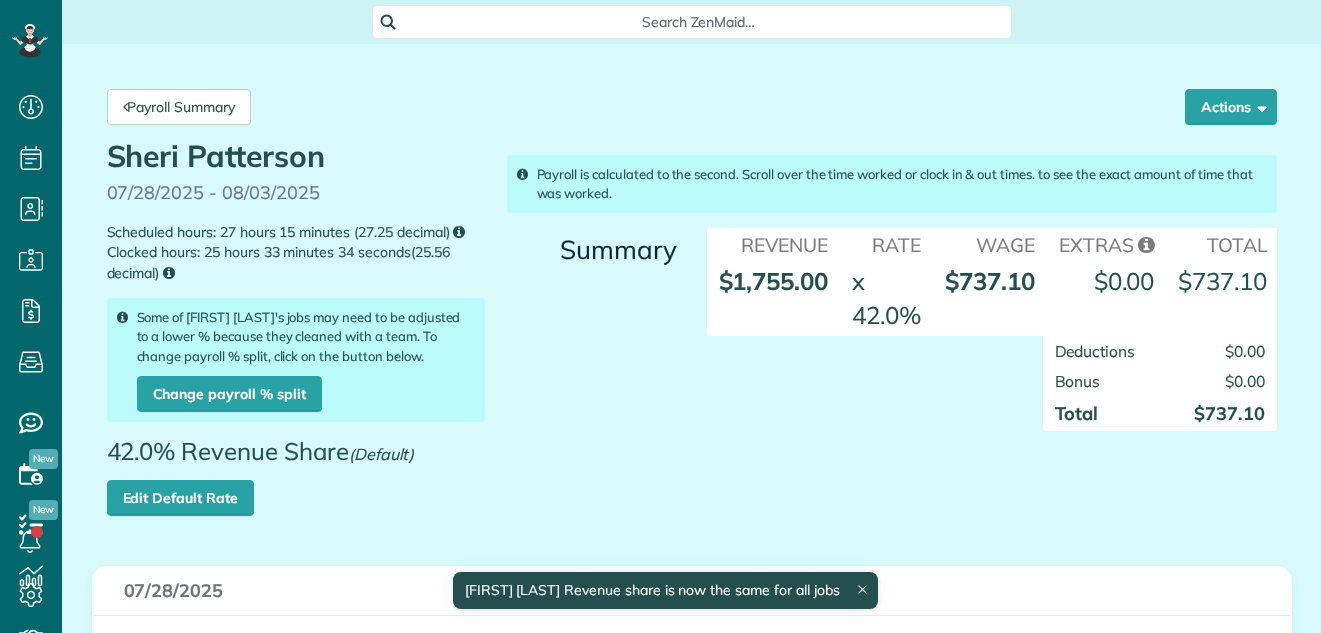 scroll, scrollTop: 0, scrollLeft: 0, axis: both 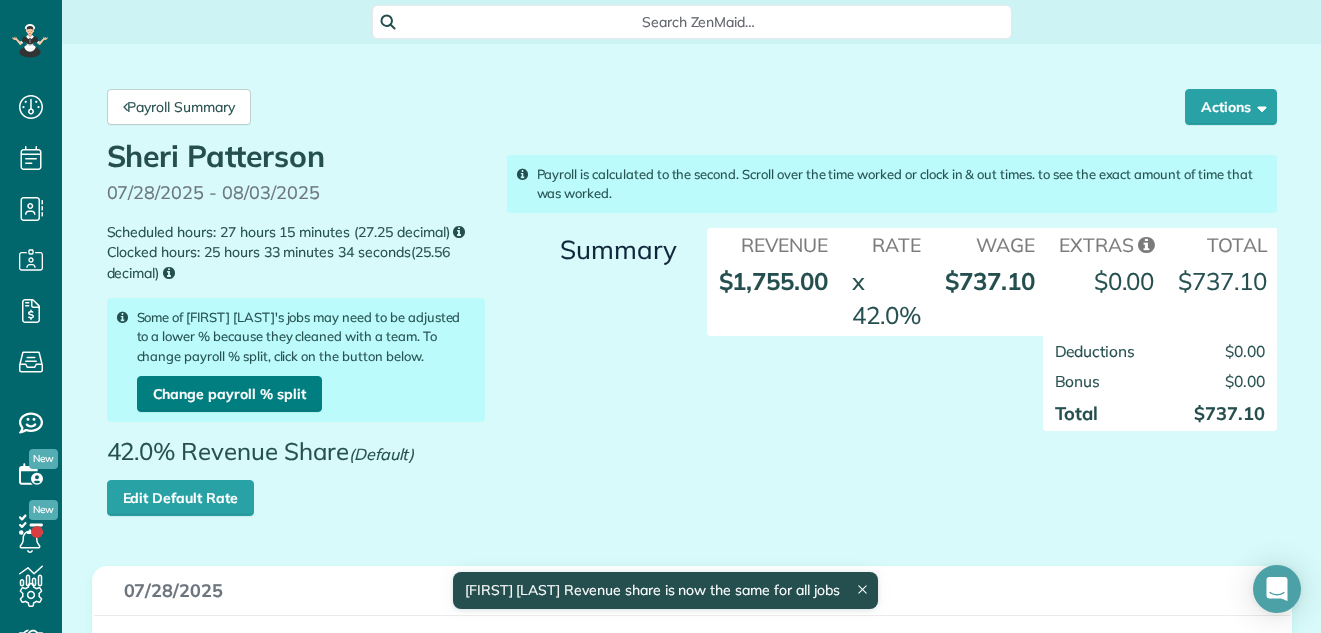 click on "Change payroll % split" at bounding box center [229, 394] 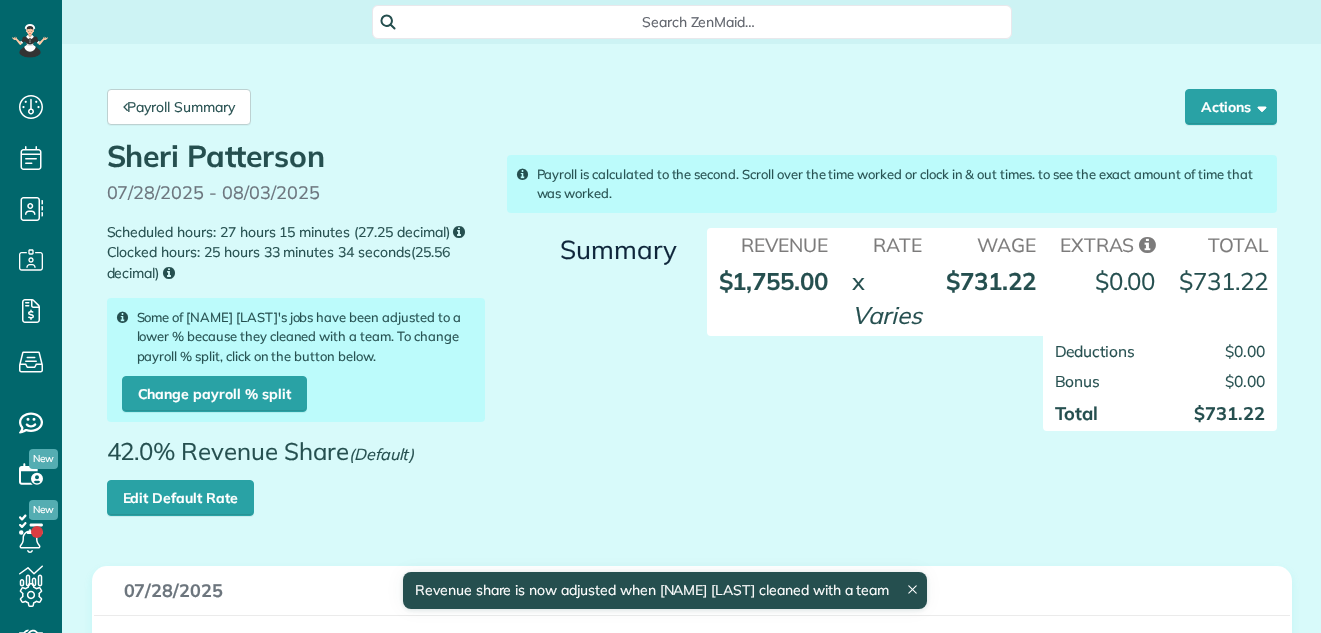 click on "Edit Default Rate" at bounding box center (180, 498) 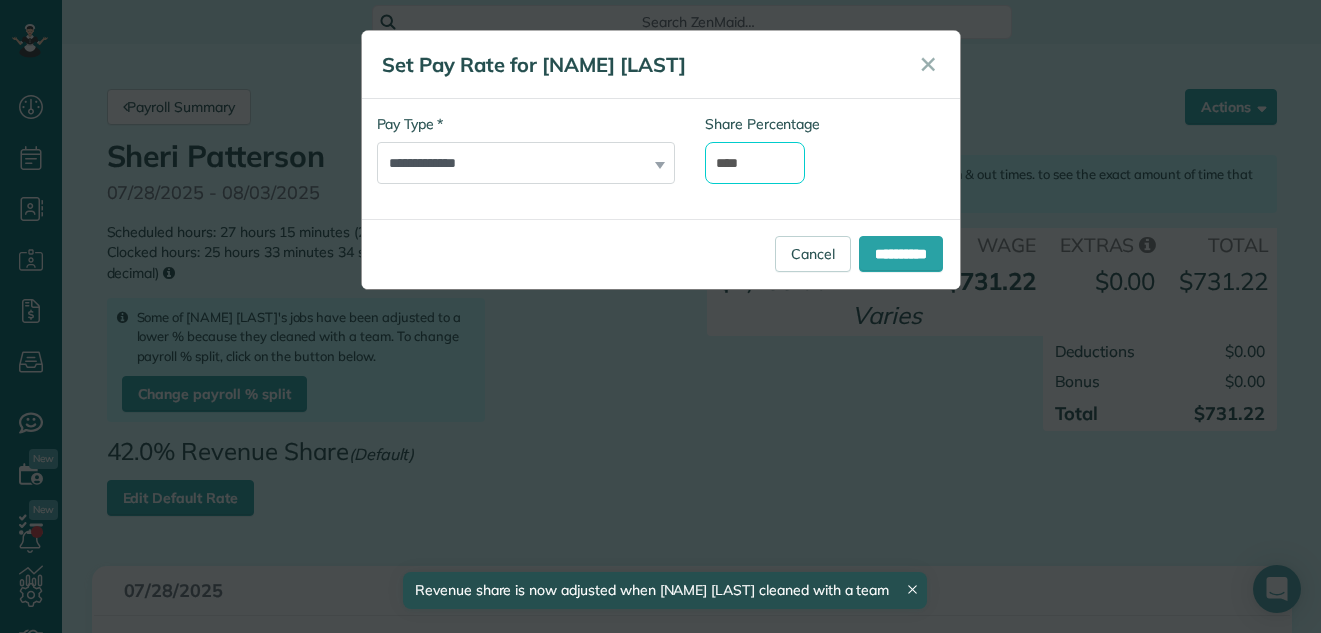 click on "****" at bounding box center (755, 163) 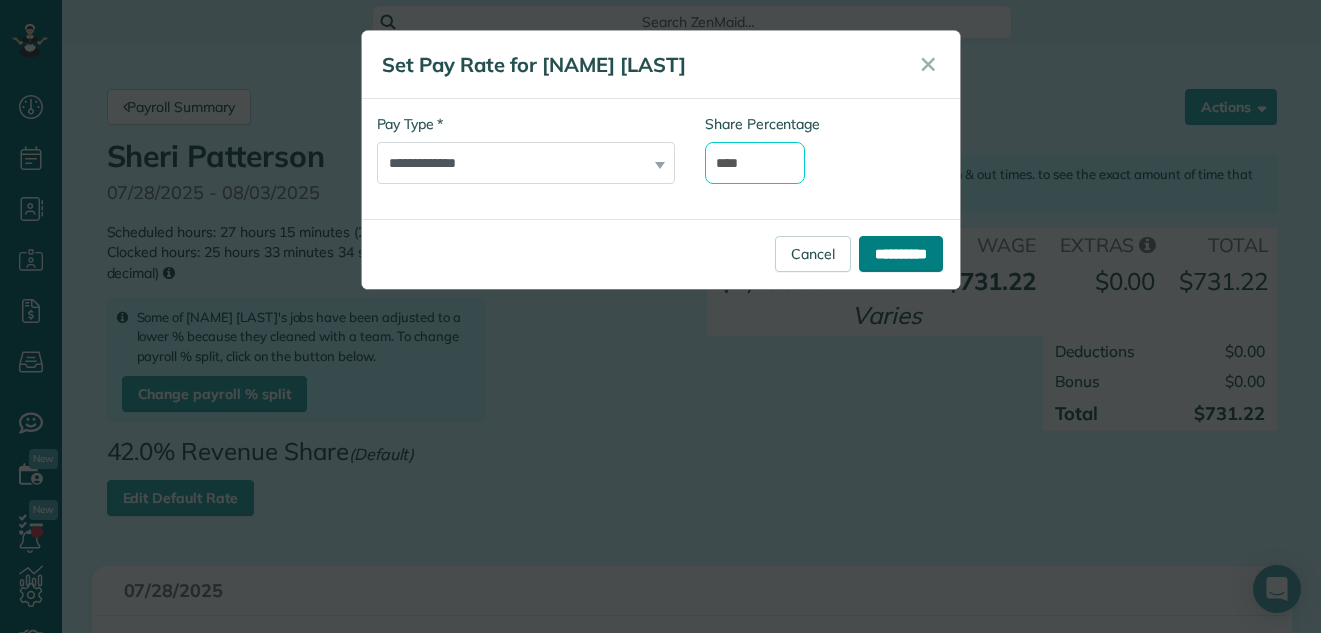type on "****" 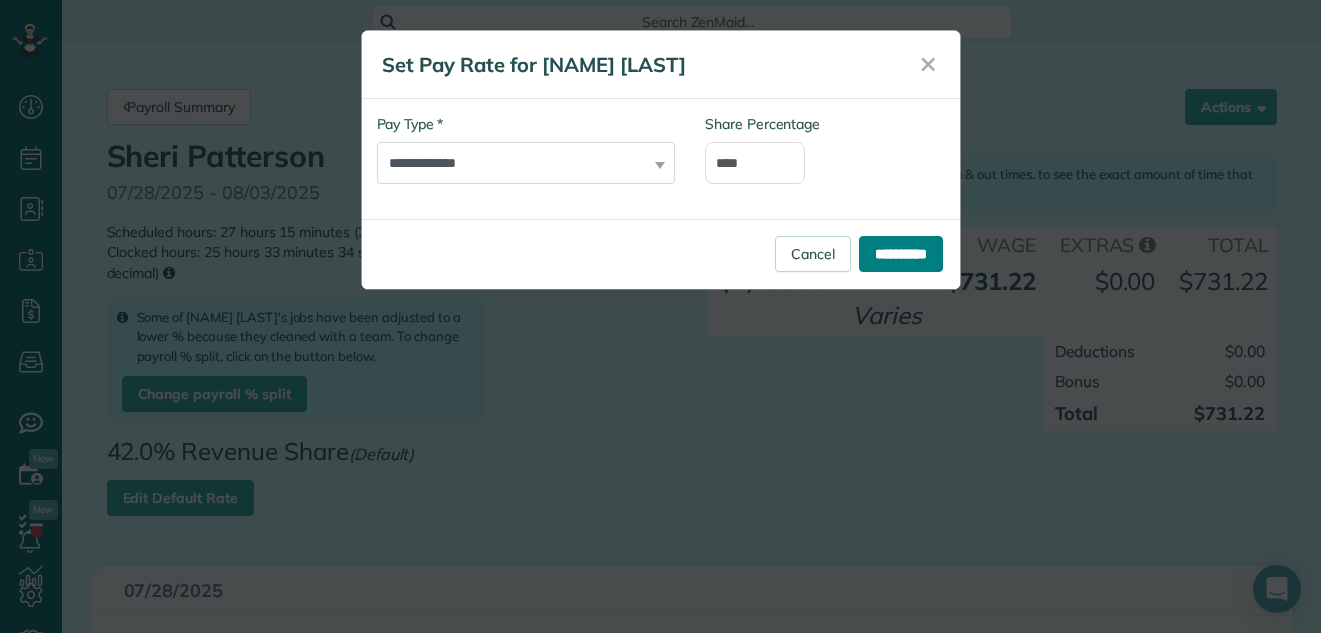 click on "**********" at bounding box center [901, 254] 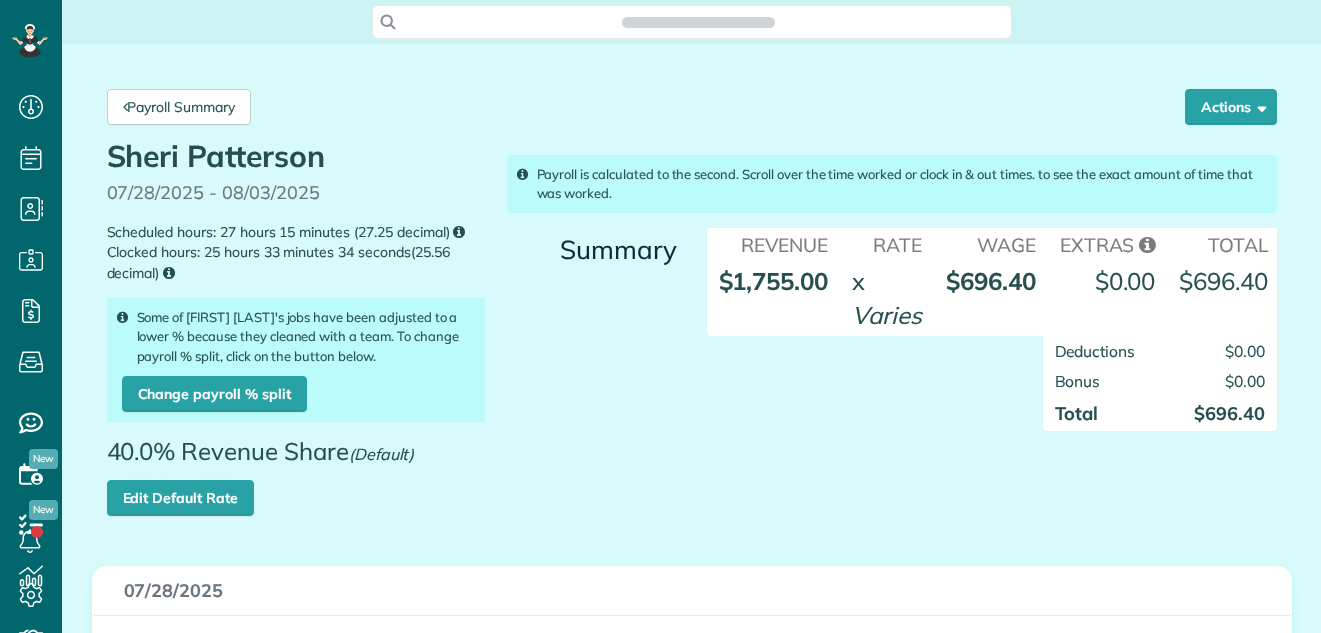 scroll, scrollTop: 0, scrollLeft: 0, axis: both 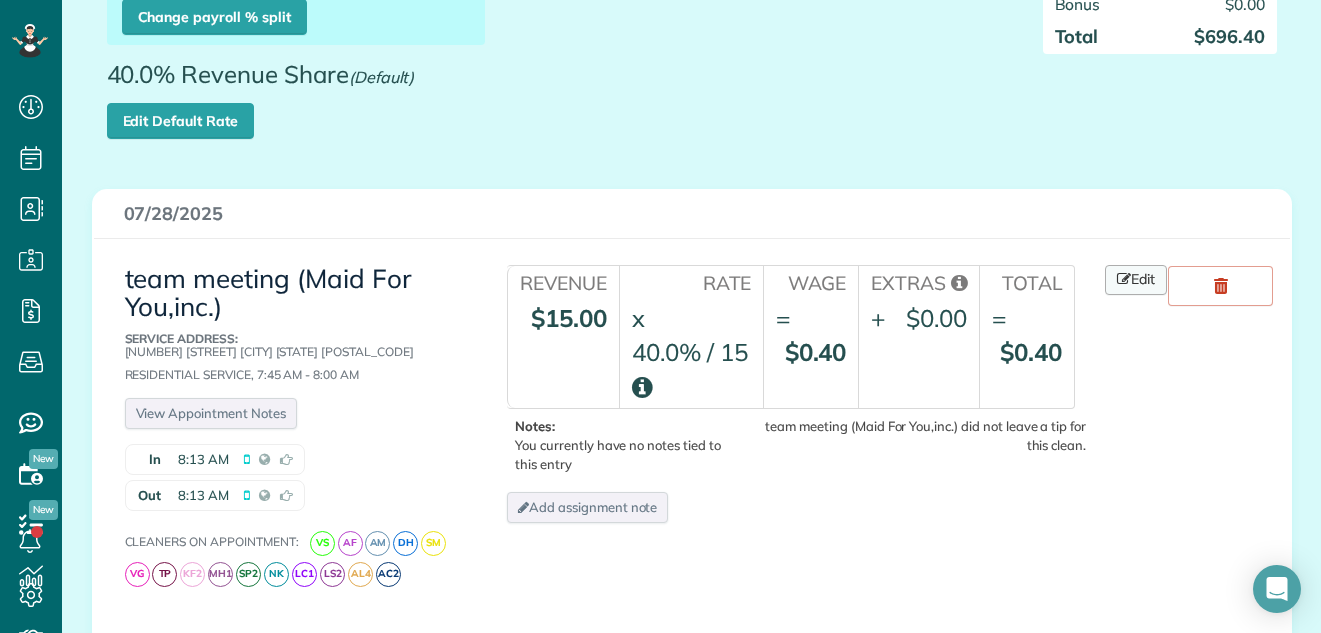 click on "Edit" at bounding box center (1136, 280) 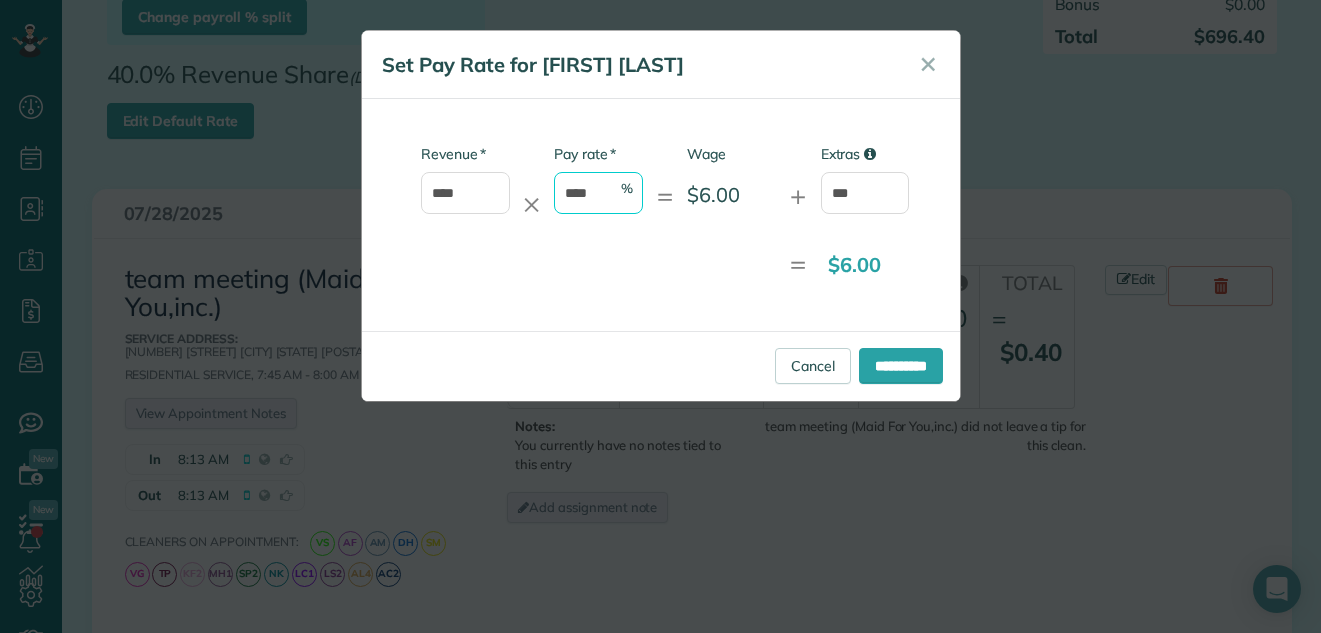 click on "****" at bounding box center [598, 193] 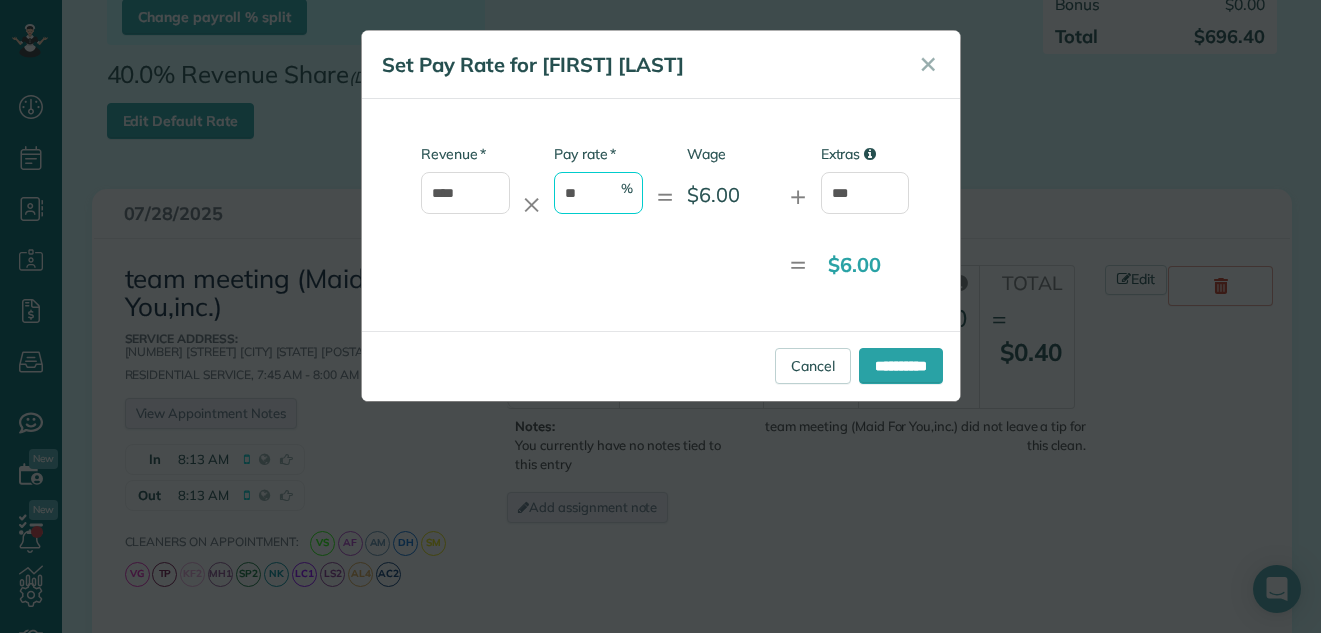 type on "*" 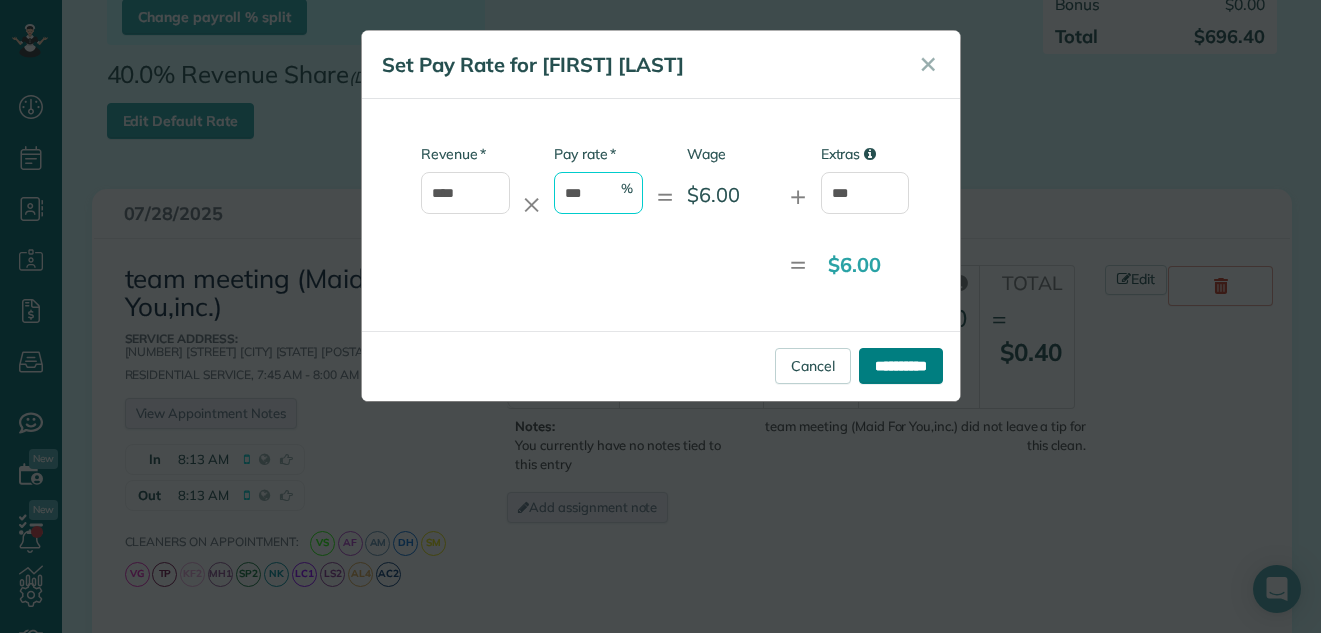 type on "***" 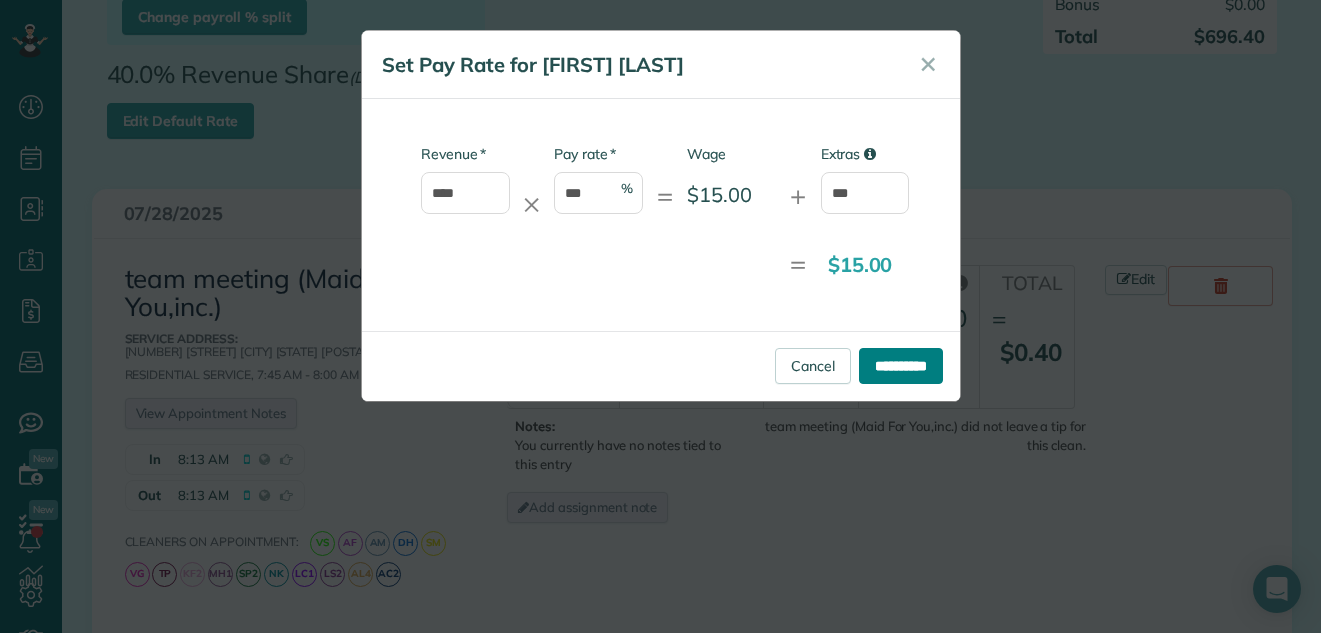 click on "**********" at bounding box center (901, 366) 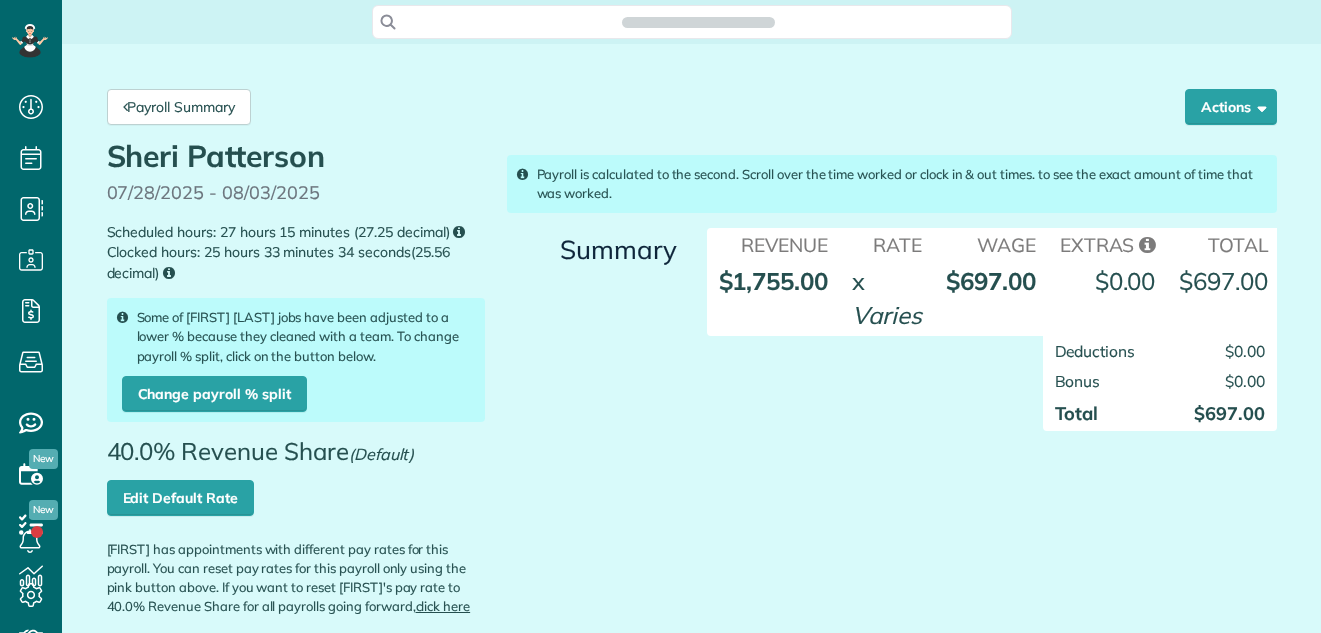 scroll, scrollTop: 0, scrollLeft: 0, axis: both 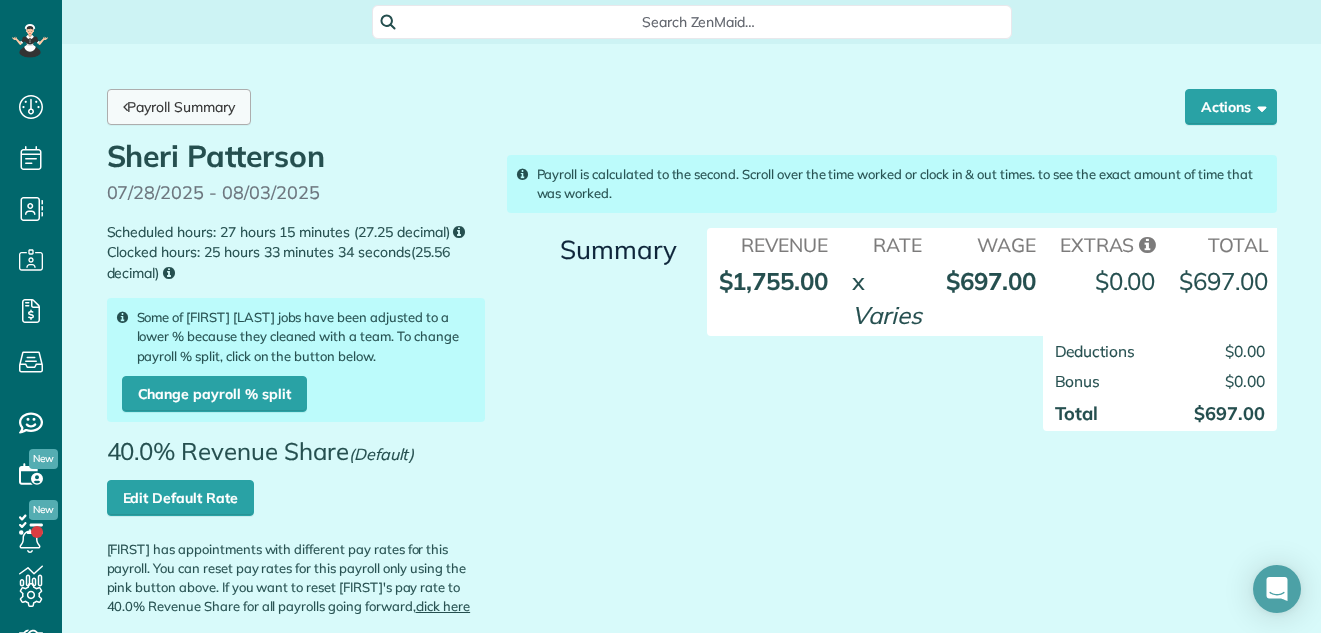 click on "Payroll Summary" at bounding box center [179, 107] 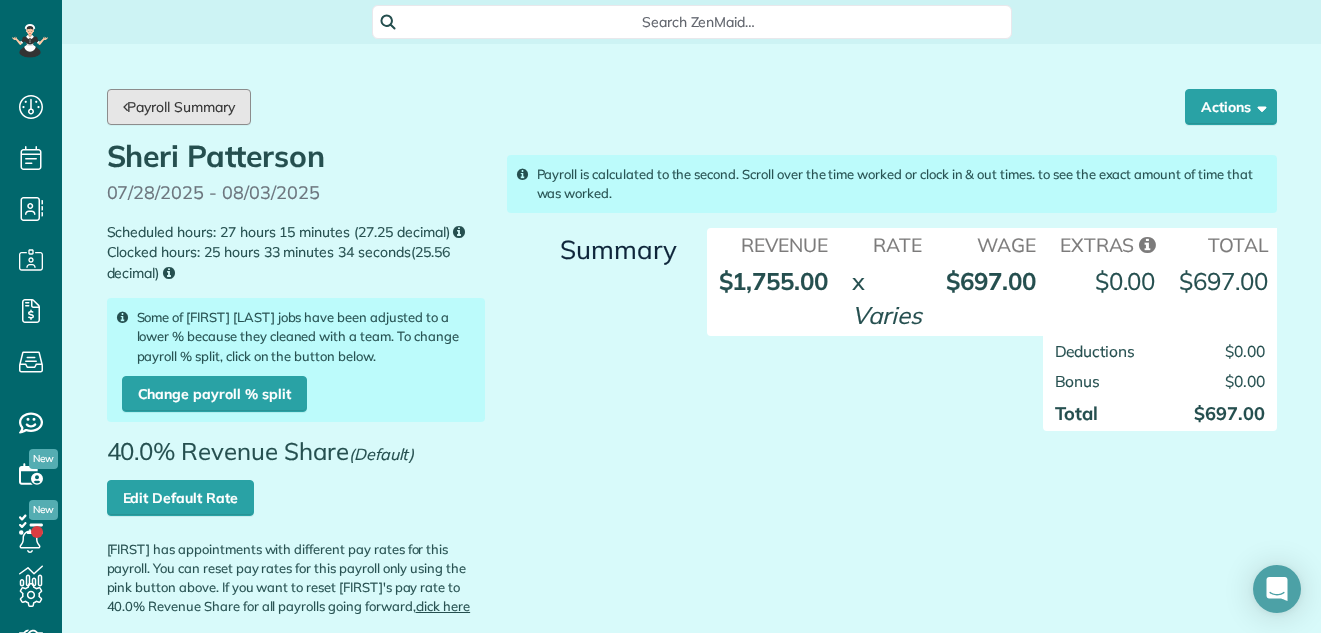 drag, startPoint x: 217, startPoint y: 105, endPoint x: 923, endPoint y: 169, distance: 708.8949 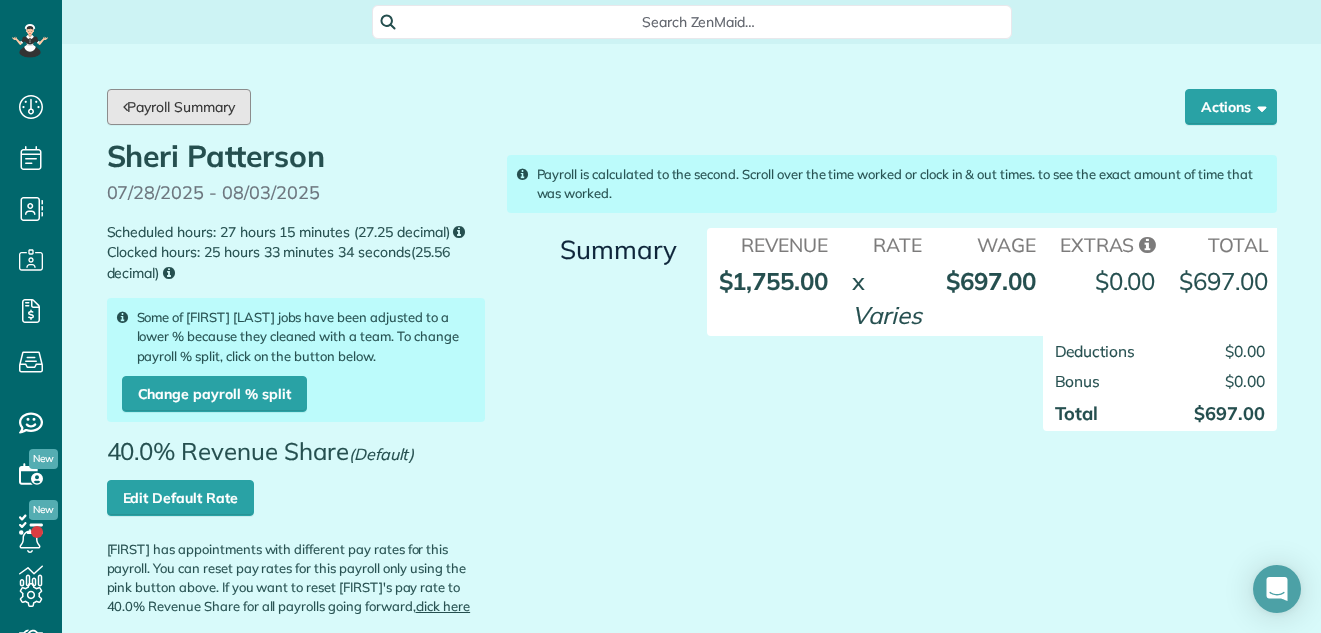 click on "Payroll Summary
Actions
Delete Sheri Patterson Payroll
Sheri Patterson
07/28/2025 - 08/03/2025
Scheduled hours: 27 hours 15 minutes (27.25 decimal)
Clocked hours: 25 hours 33 minutes 34 seconds(25.56 decimal)
Some of Sheri Patterson jobs have been adjusted to a lower % because they cleaned with a team. To change payroll % split, click on the button below.
Change payroll % split" at bounding box center (692, 2266) 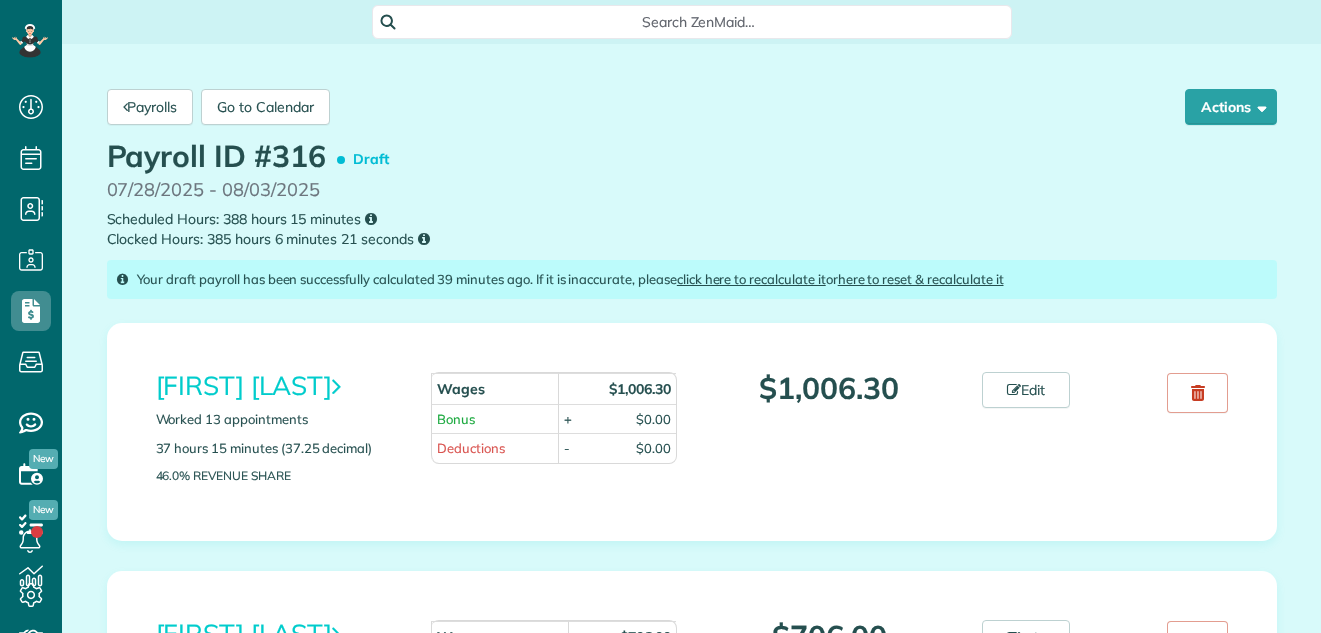 scroll, scrollTop: 0, scrollLeft: 0, axis: both 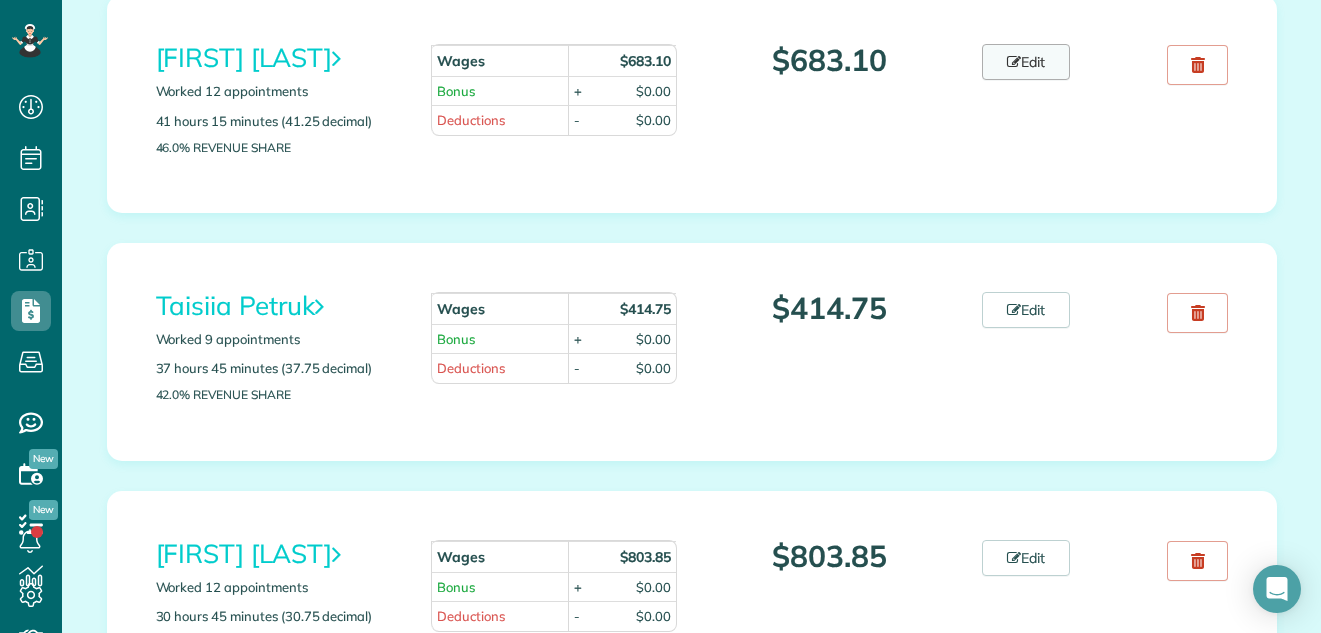 click on "Edit" at bounding box center [1026, 62] 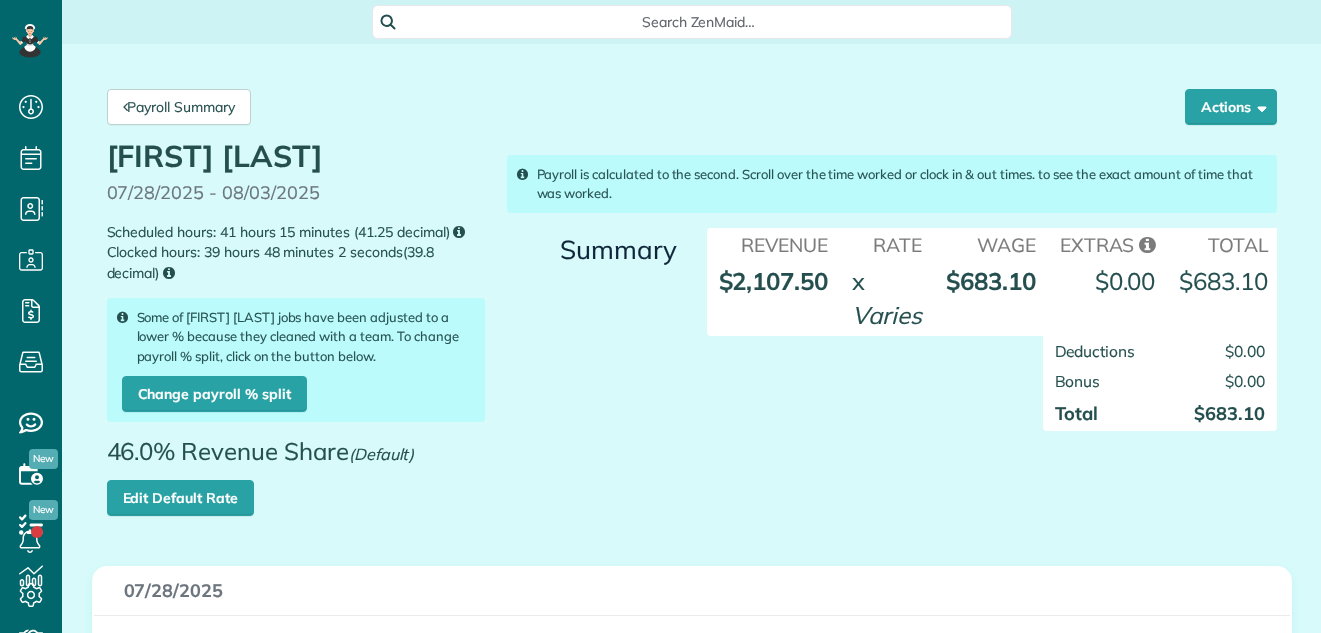 scroll, scrollTop: 0, scrollLeft: 0, axis: both 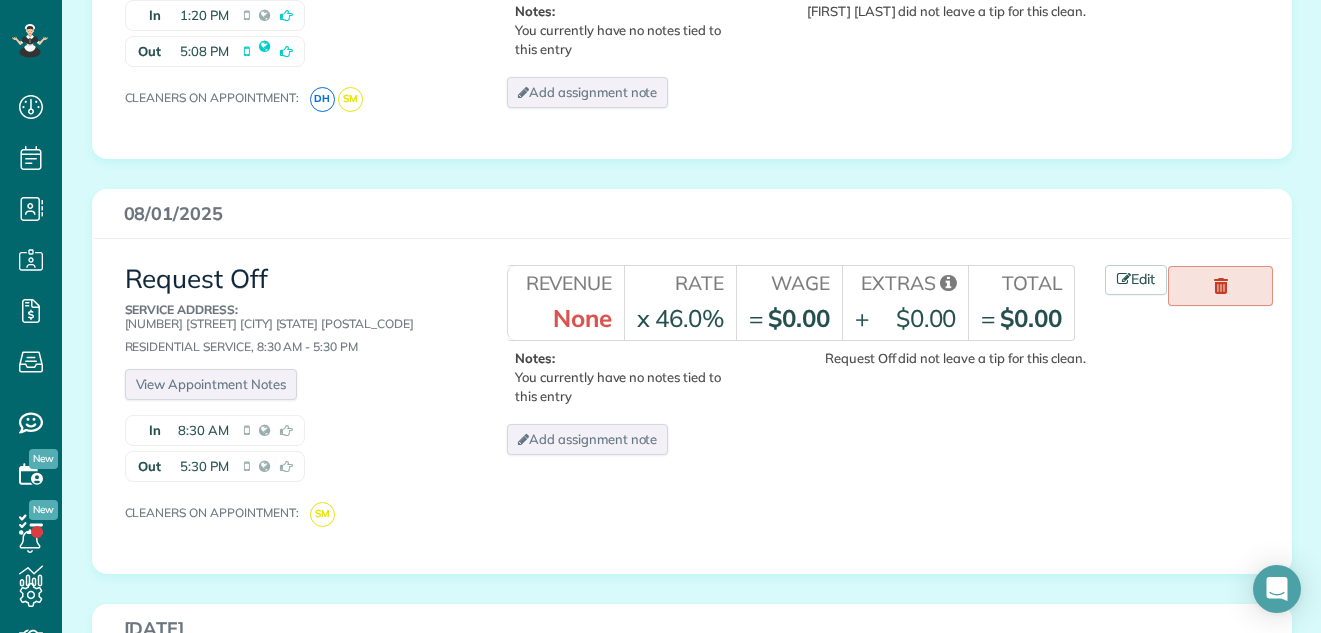 click 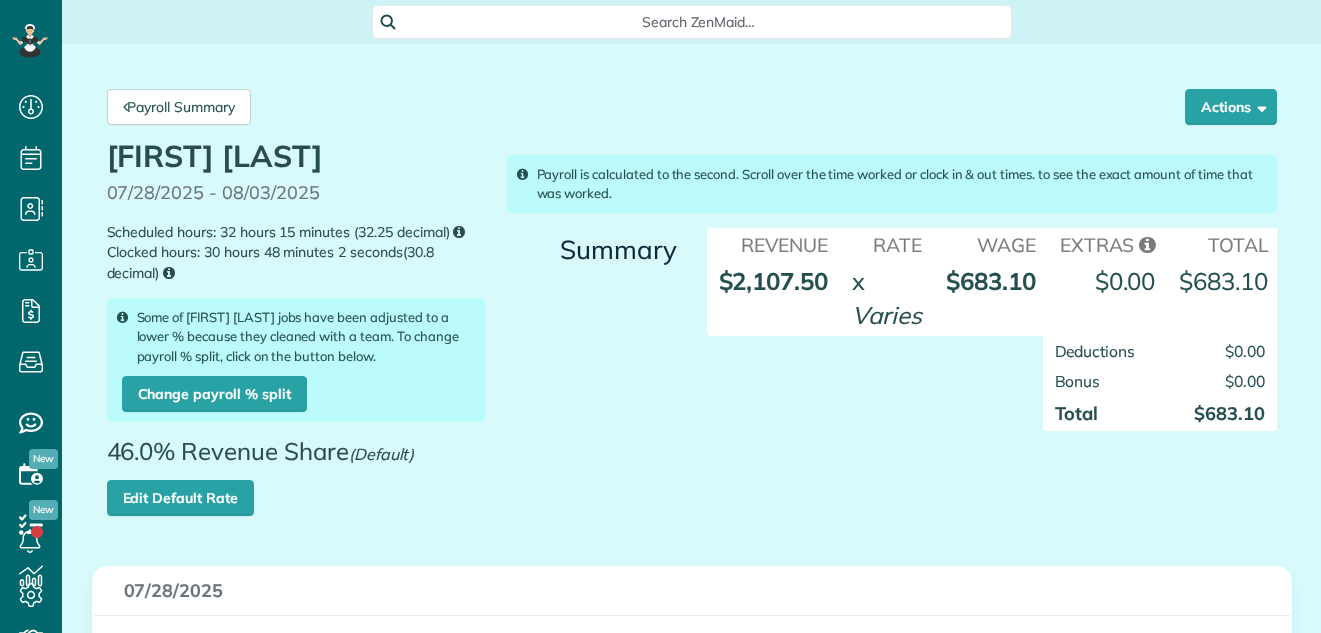 scroll, scrollTop: 0, scrollLeft: 0, axis: both 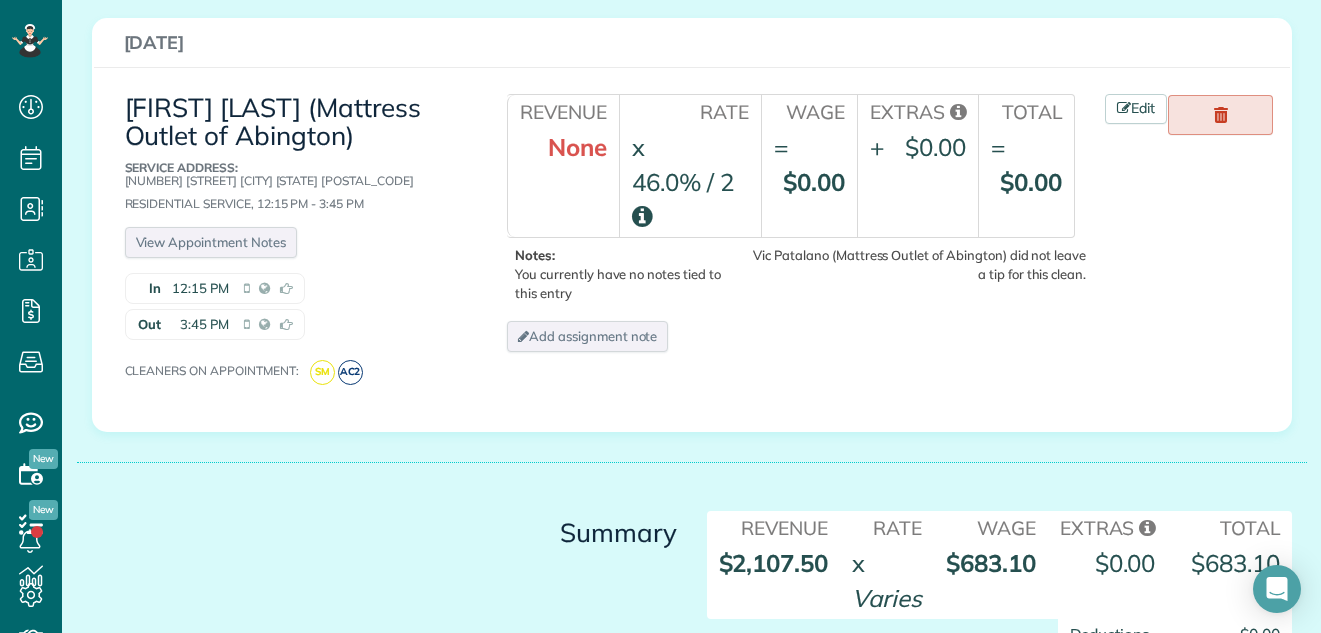 click 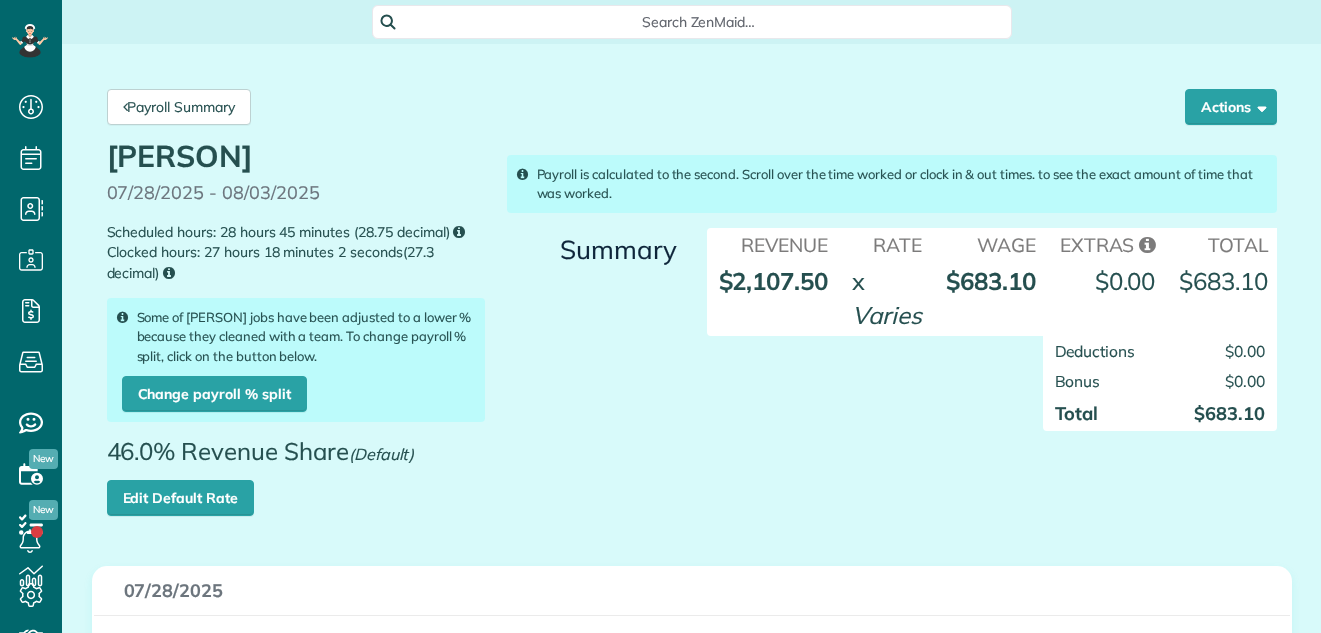 scroll, scrollTop: 0, scrollLeft: 0, axis: both 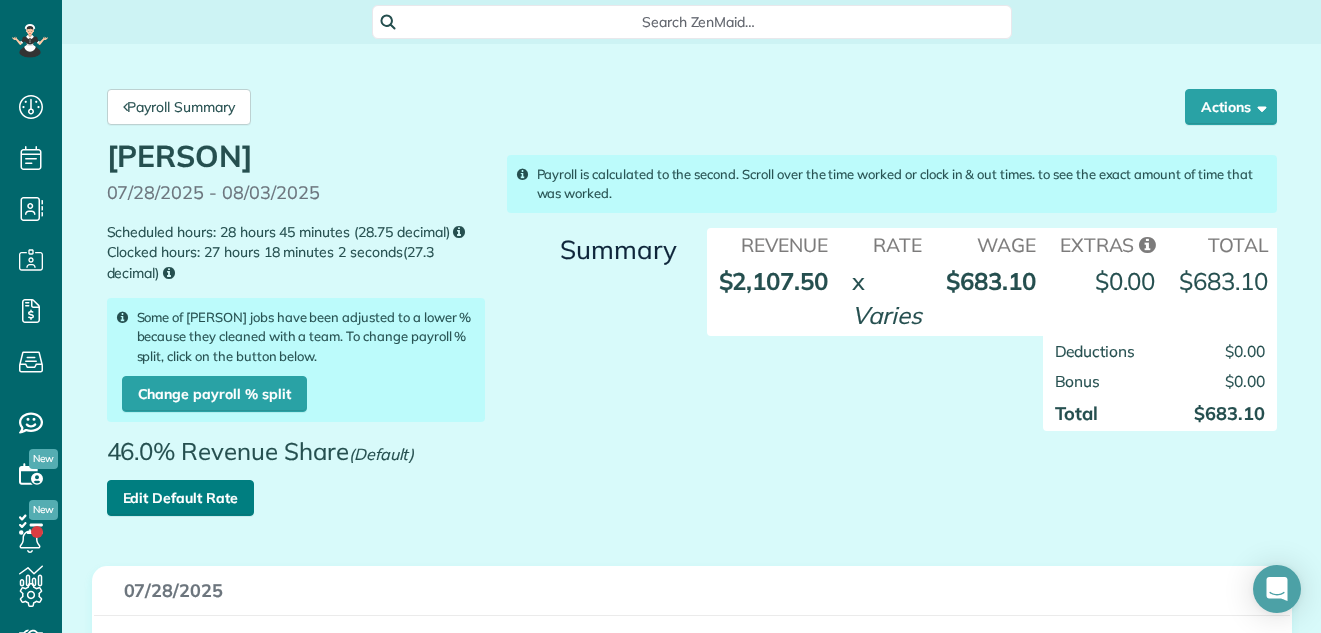 click on "Edit Default Rate" at bounding box center (180, 498) 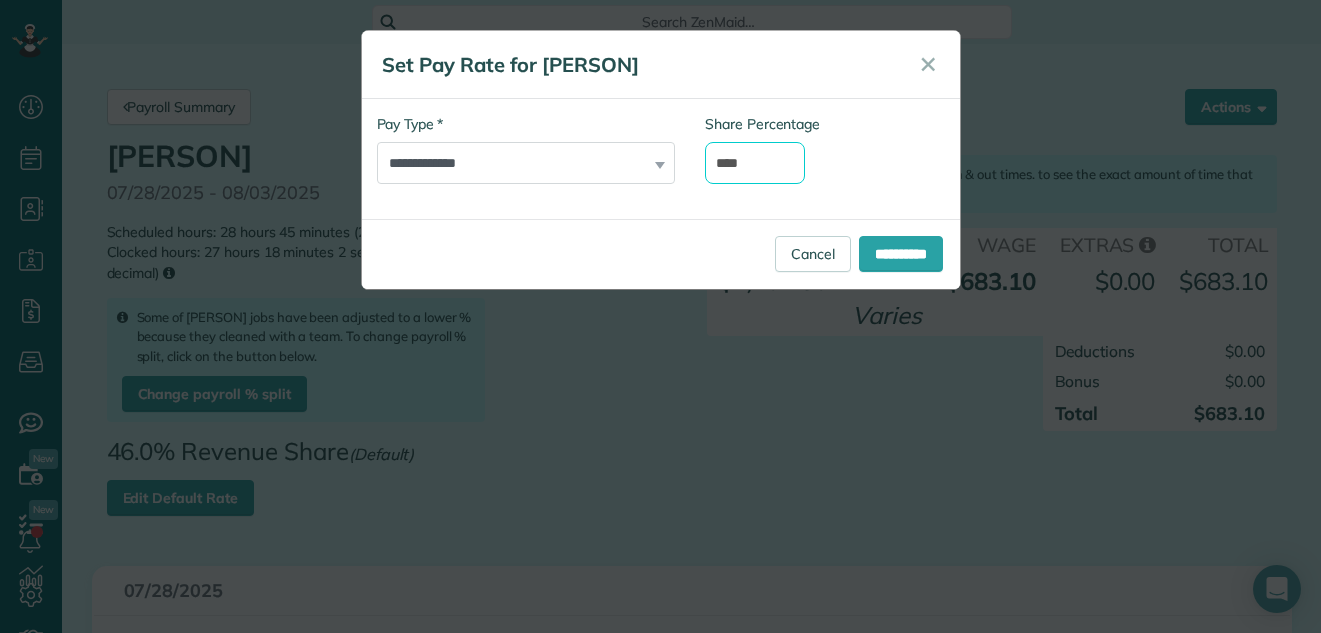 click on "****" at bounding box center [755, 163] 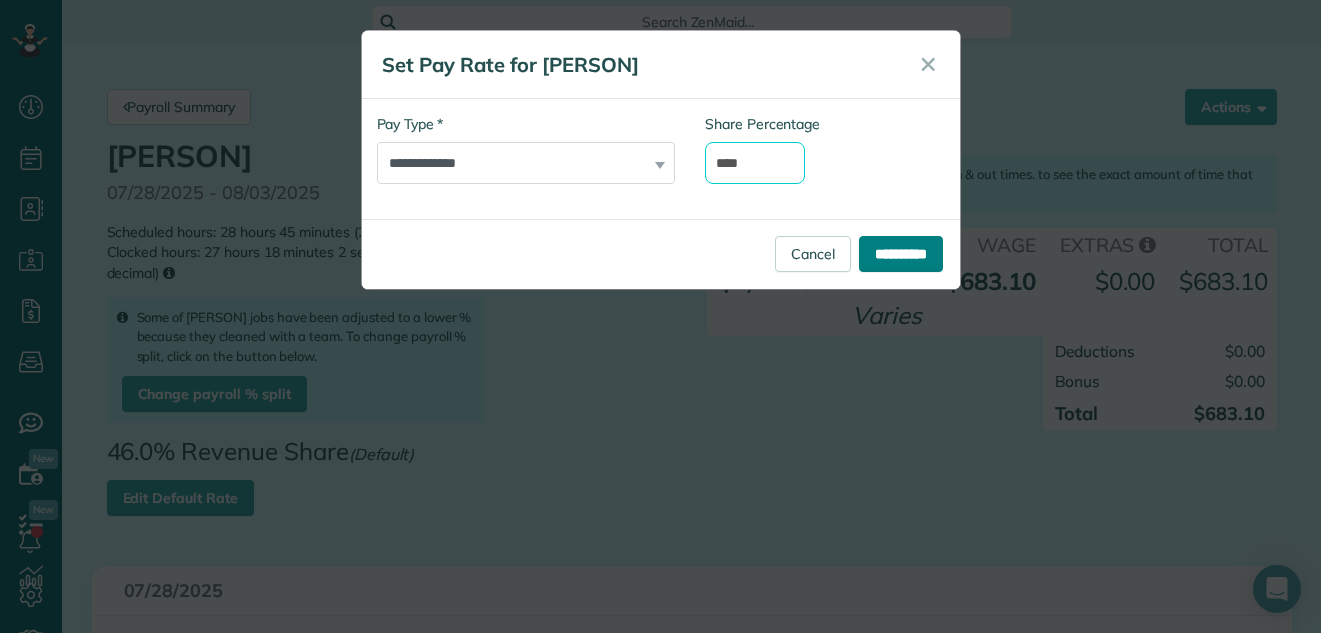 type on "****" 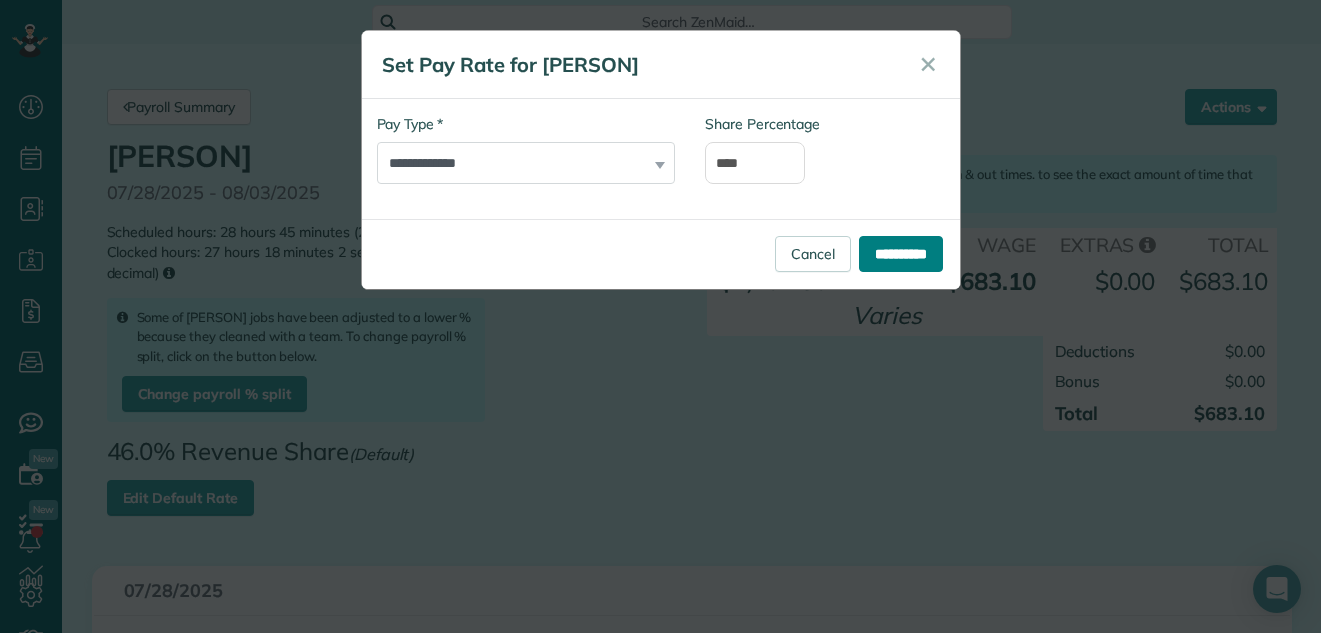 click on "**********" at bounding box center (901, 254) 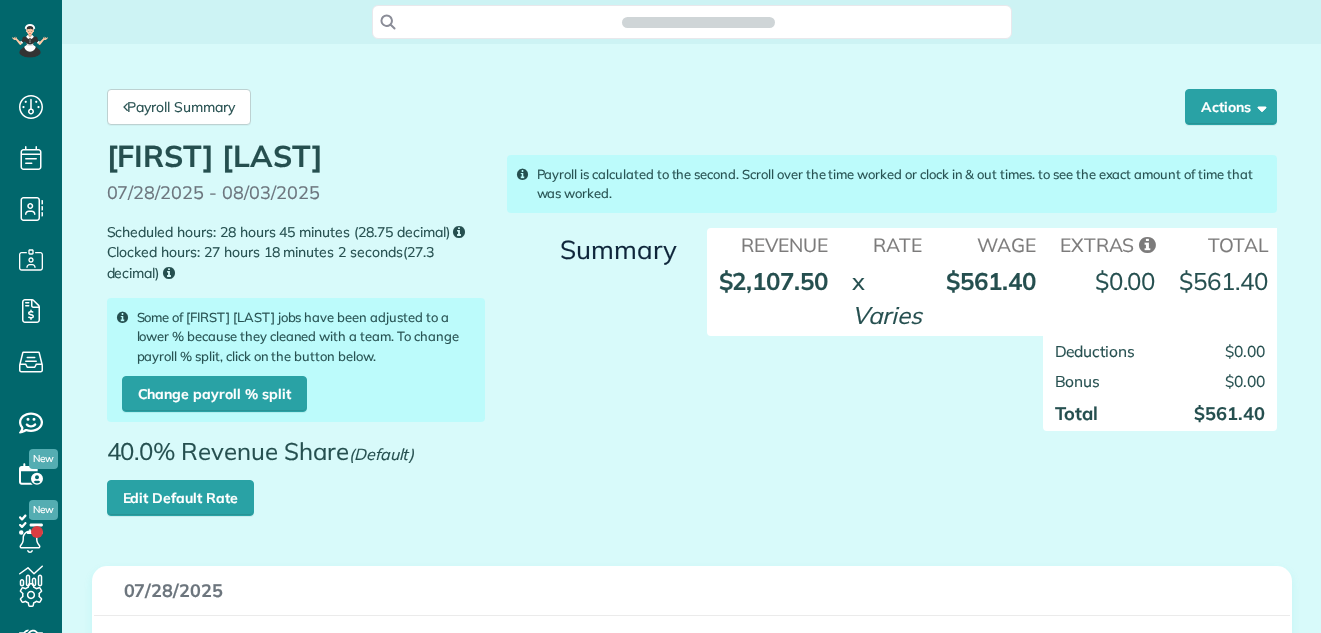 scroll, scrollTop: 0, scrollLeft: 0, axis: both 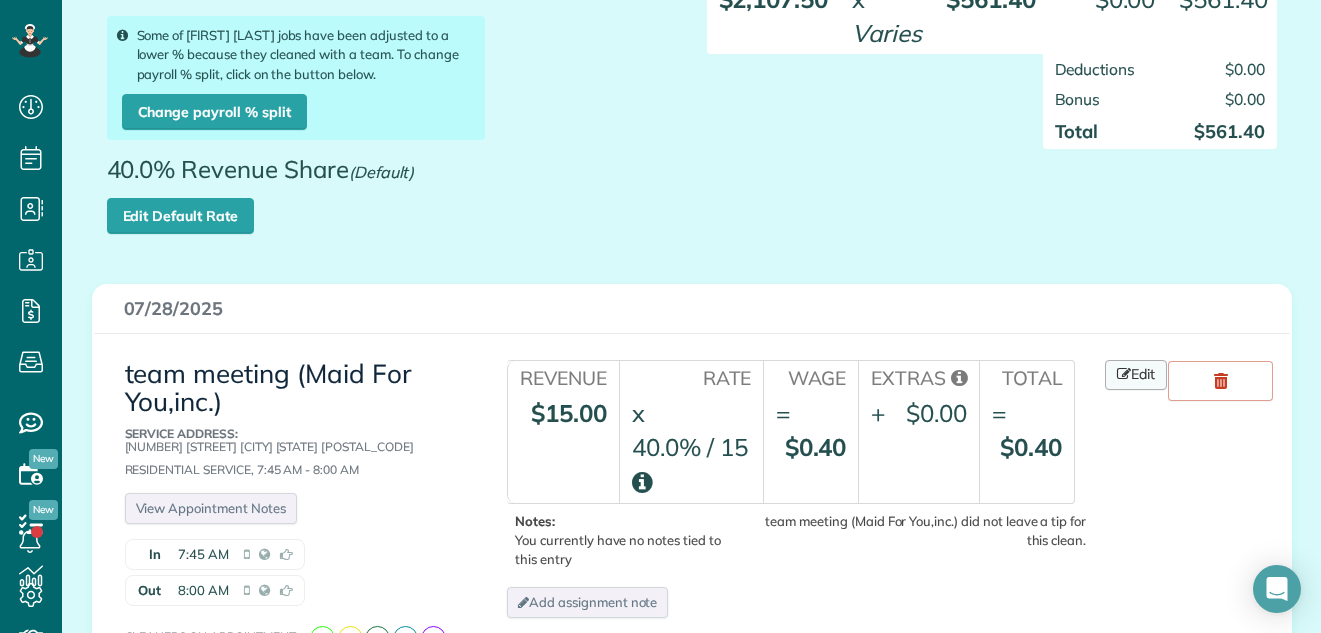 click on "Edit" at bounding box center [1136, 375] 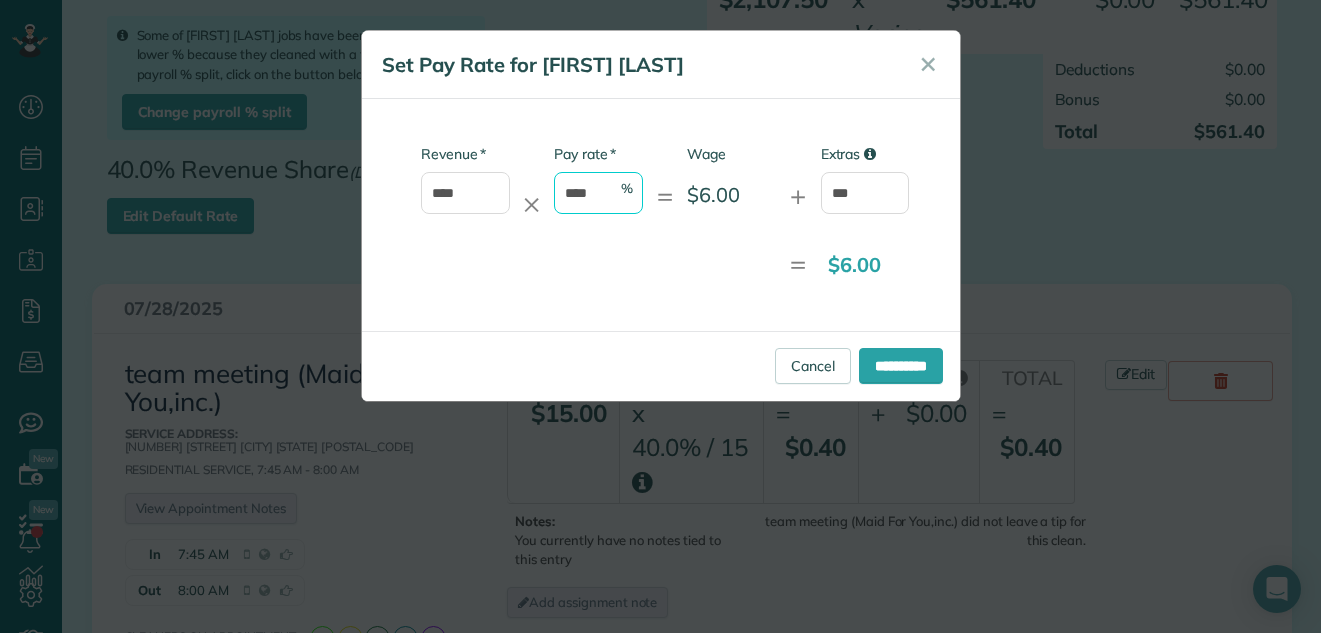 click on "****" at bounding box center [598, 193] 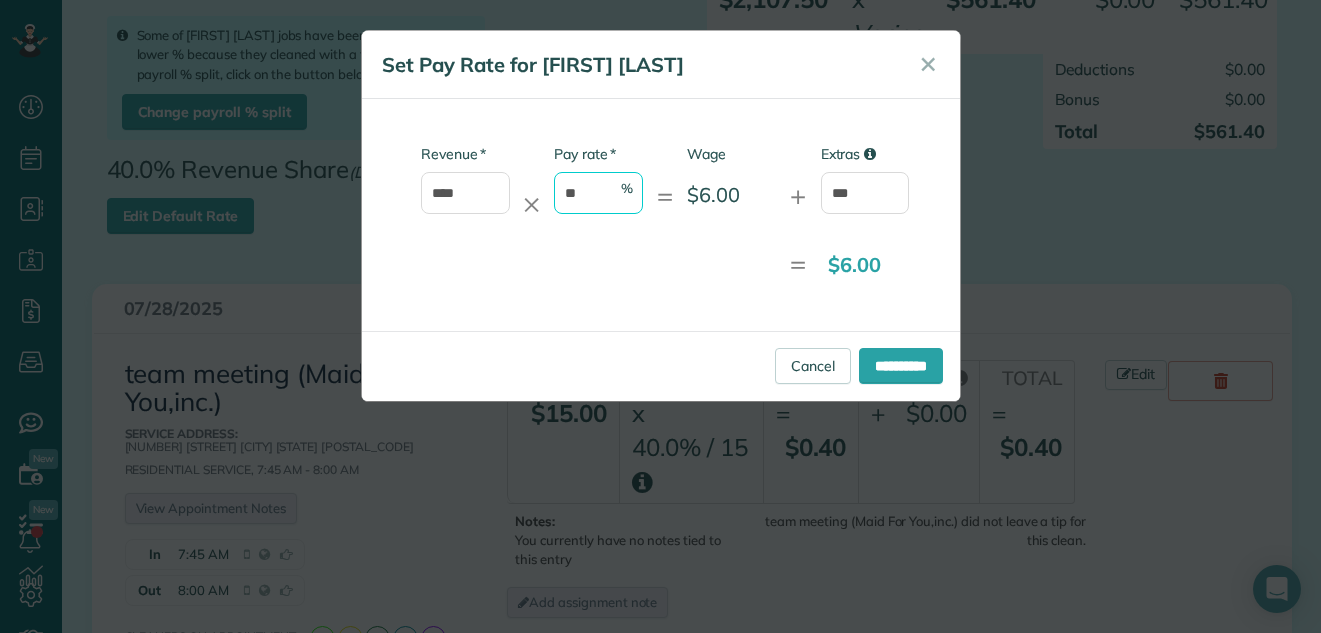 type on "*" 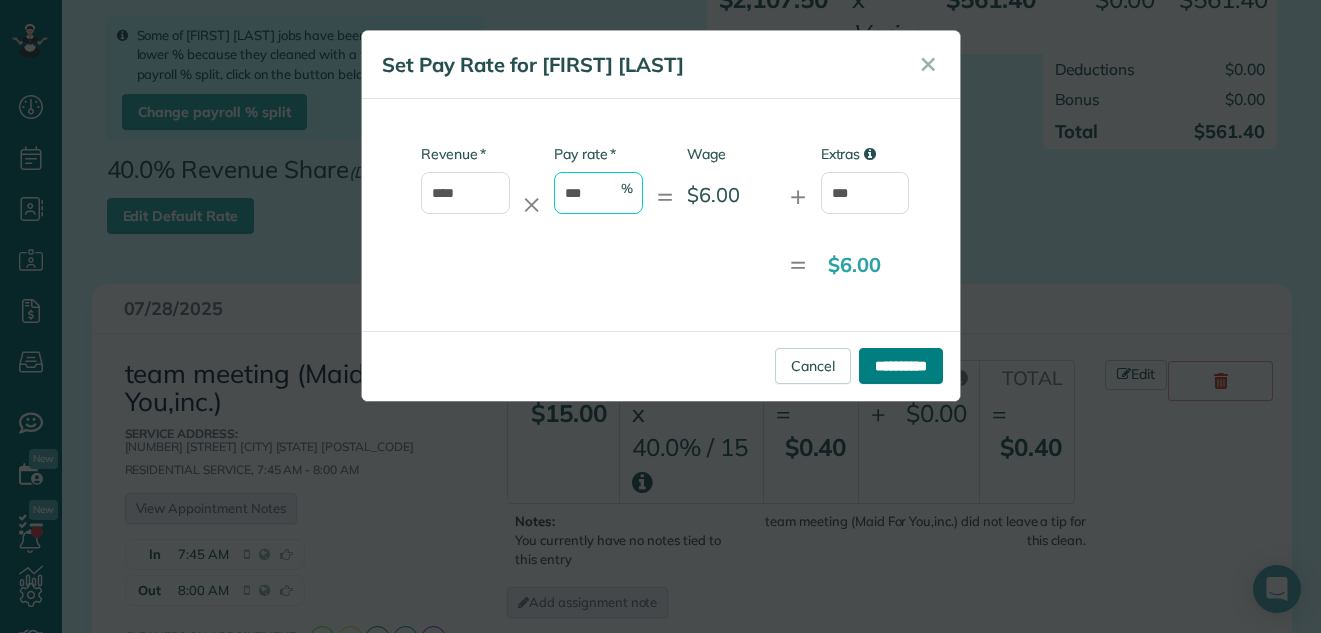 type on "***" 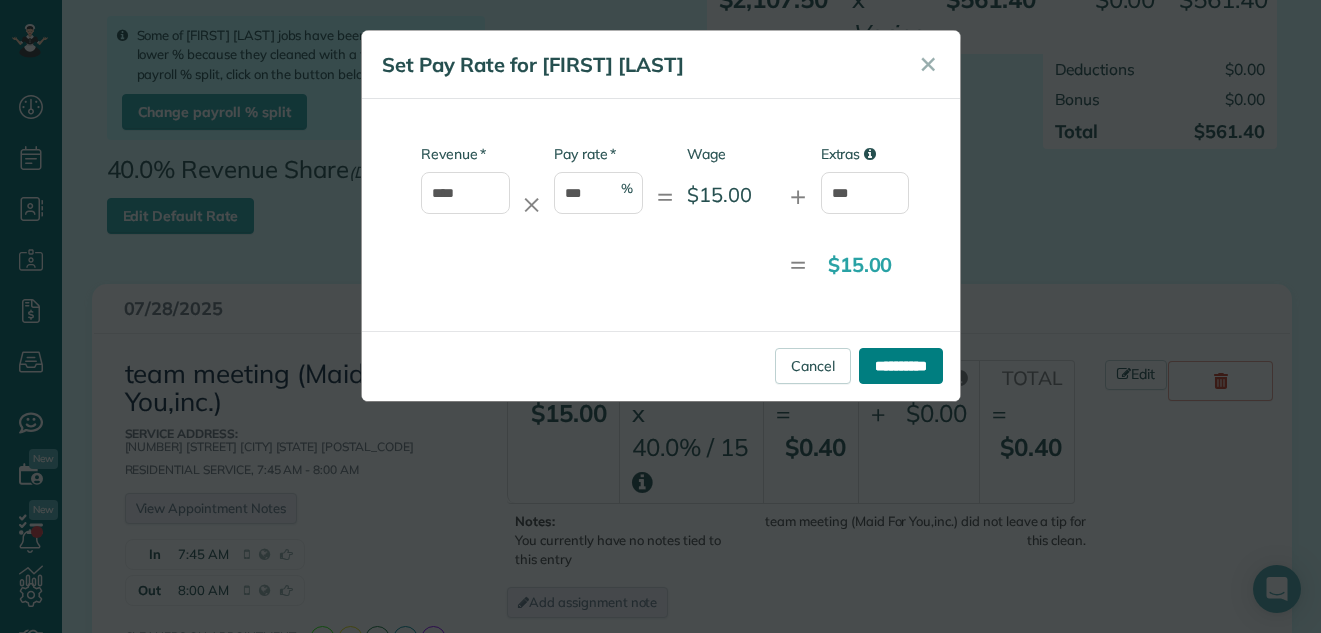 click on "**********" at bounding box center (901, 366) 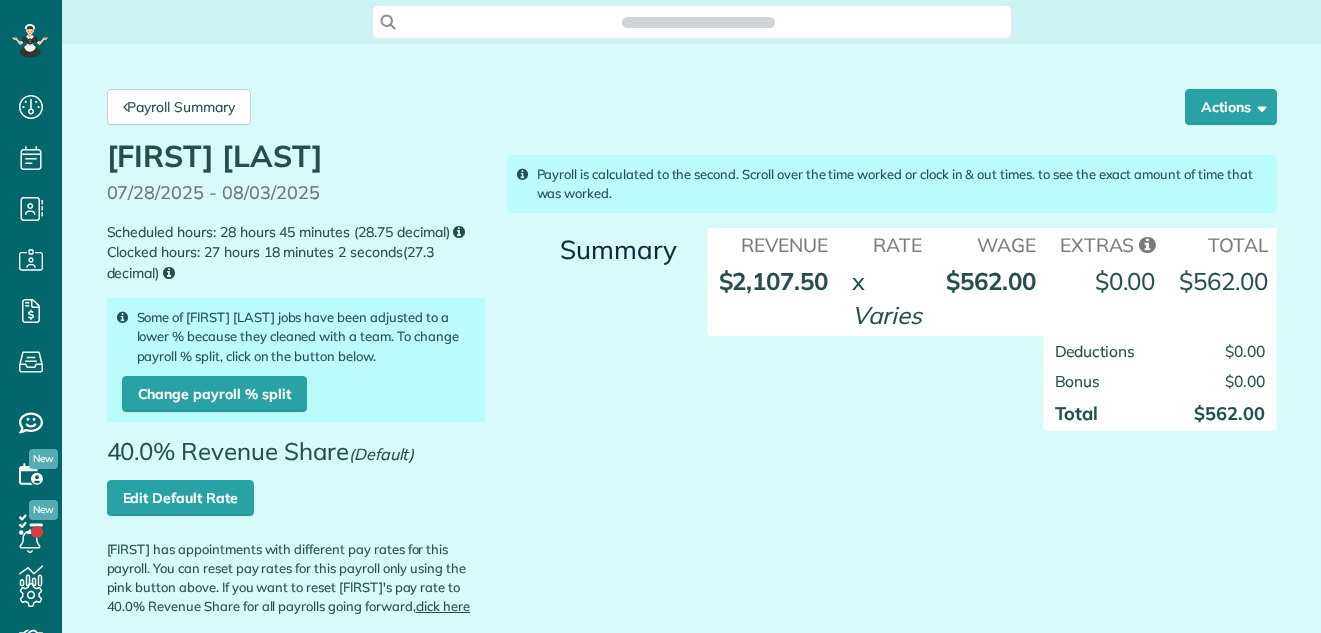 scroll, scrollTop: 0, scrollLeft: 0, axis: both 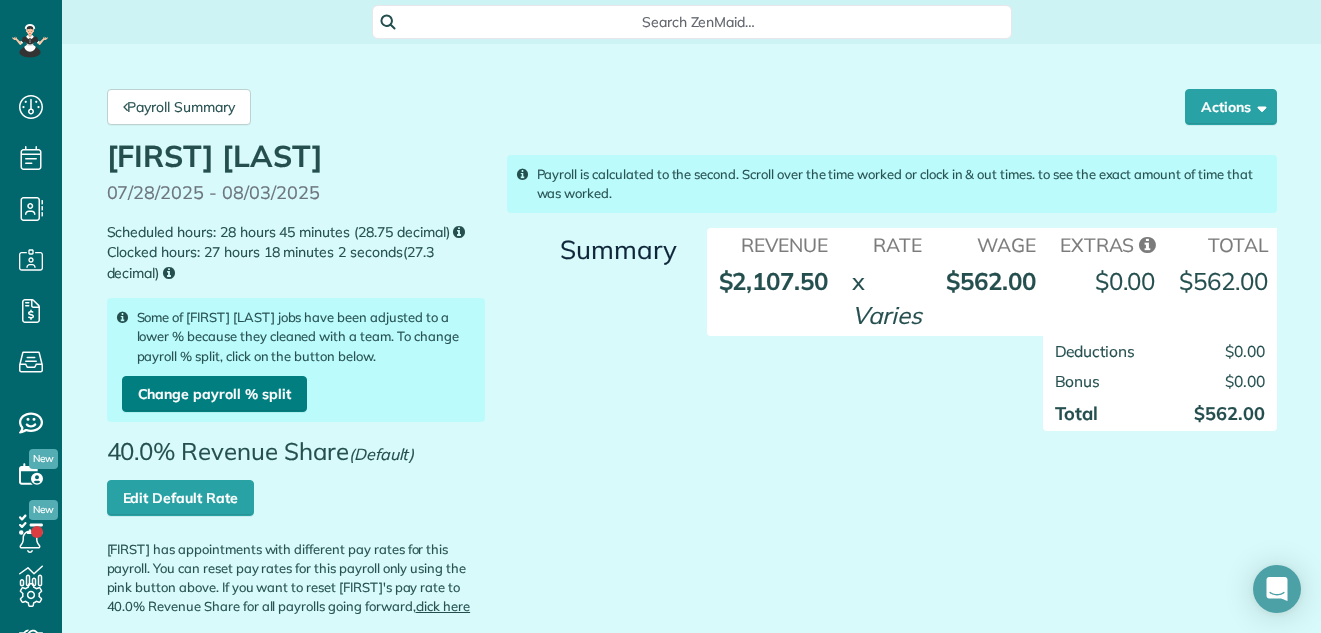 click on "Change payroll % split" at bounding box center (214, 394) 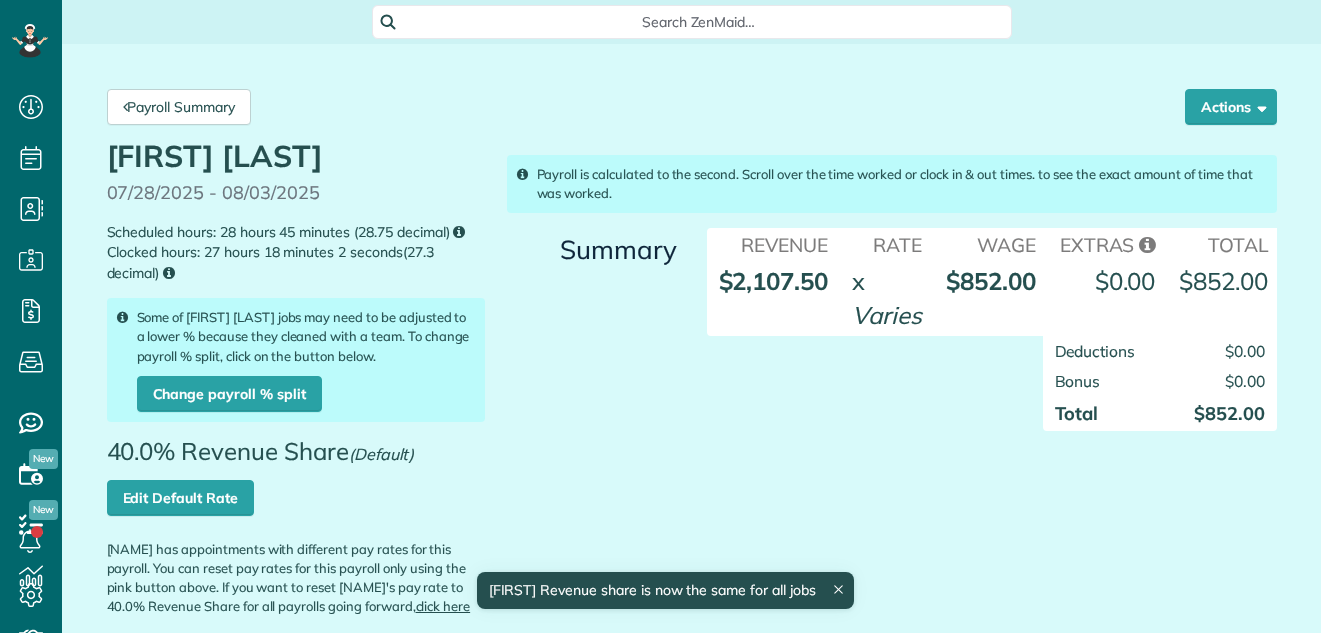 scroll, scrollTop: 0, scrollLeft: 0, axis: both 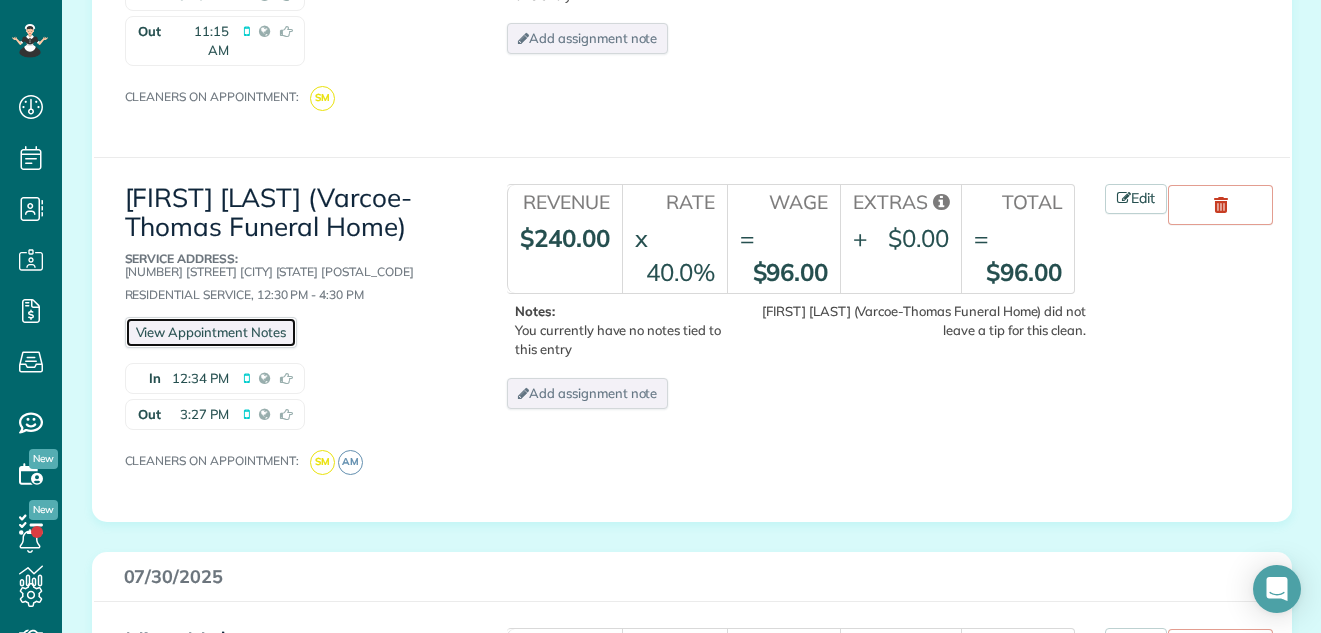 click on "View Appointment Notes" at bounding box center [211, 332] 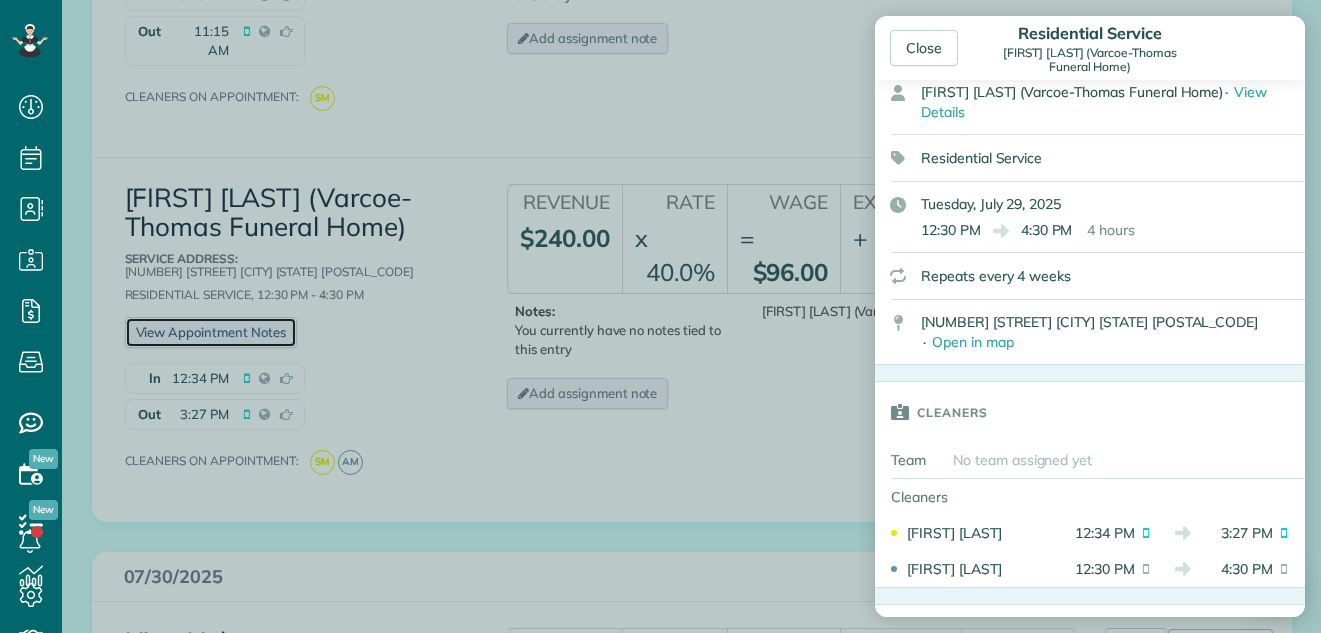 scroll, scrollTop: 274, scrollLeft: 0, axis: vertical 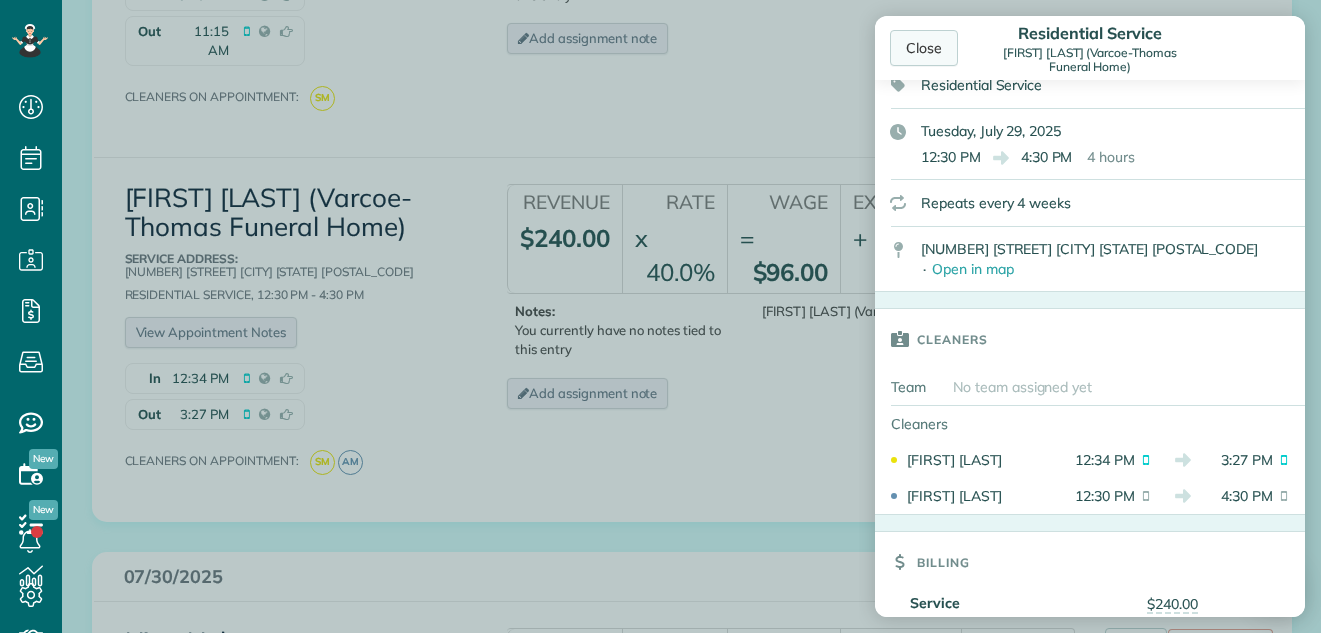 click on "Close" at bounding box center (924, 48) 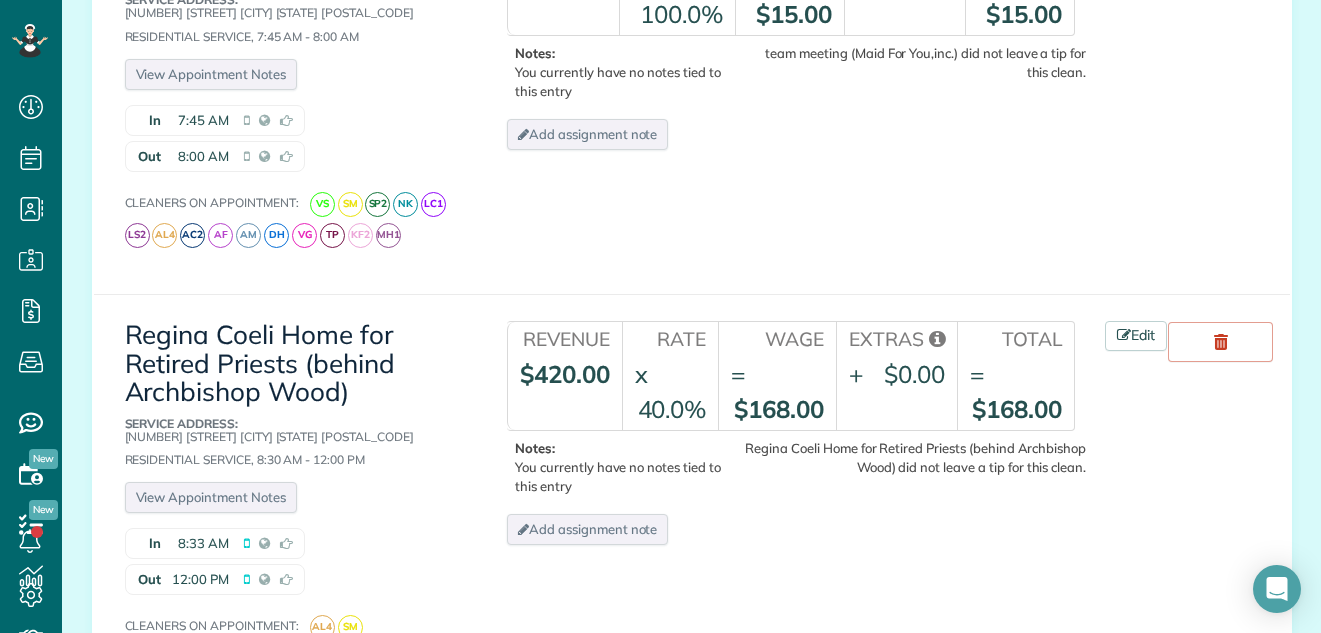 scroll, scrollTop: 776, scrollLeft: 0, axis: vertical 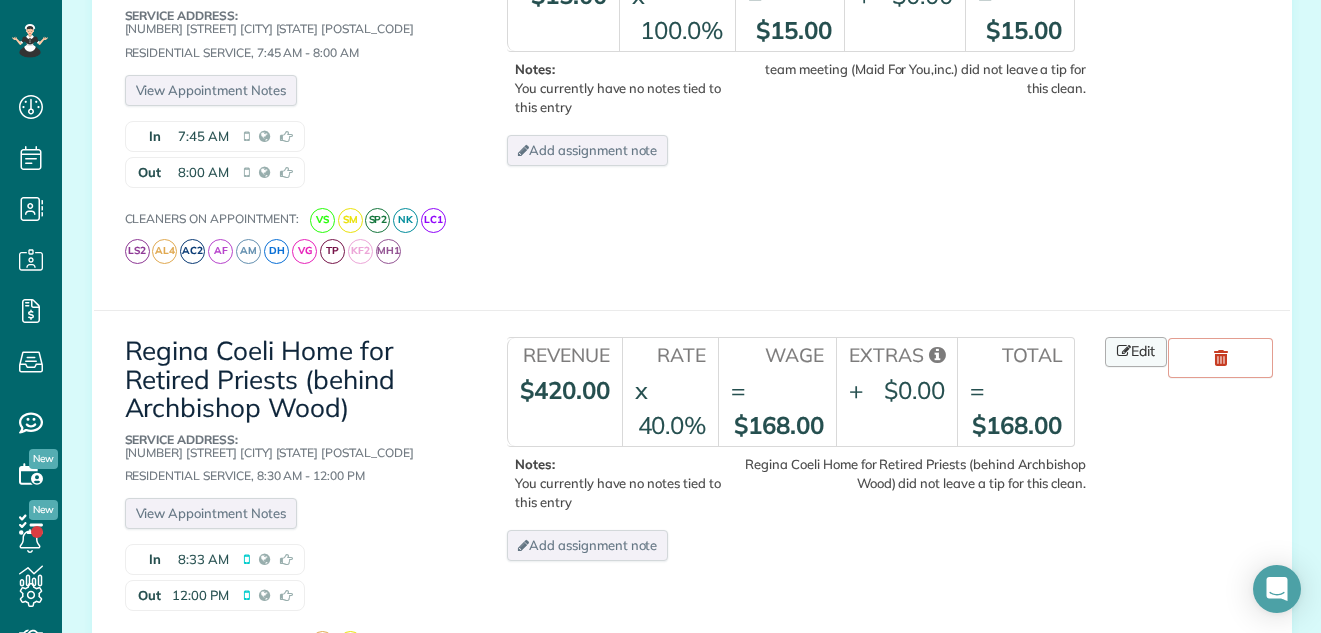 click on "Edit" at bounding box center (1136, 352) 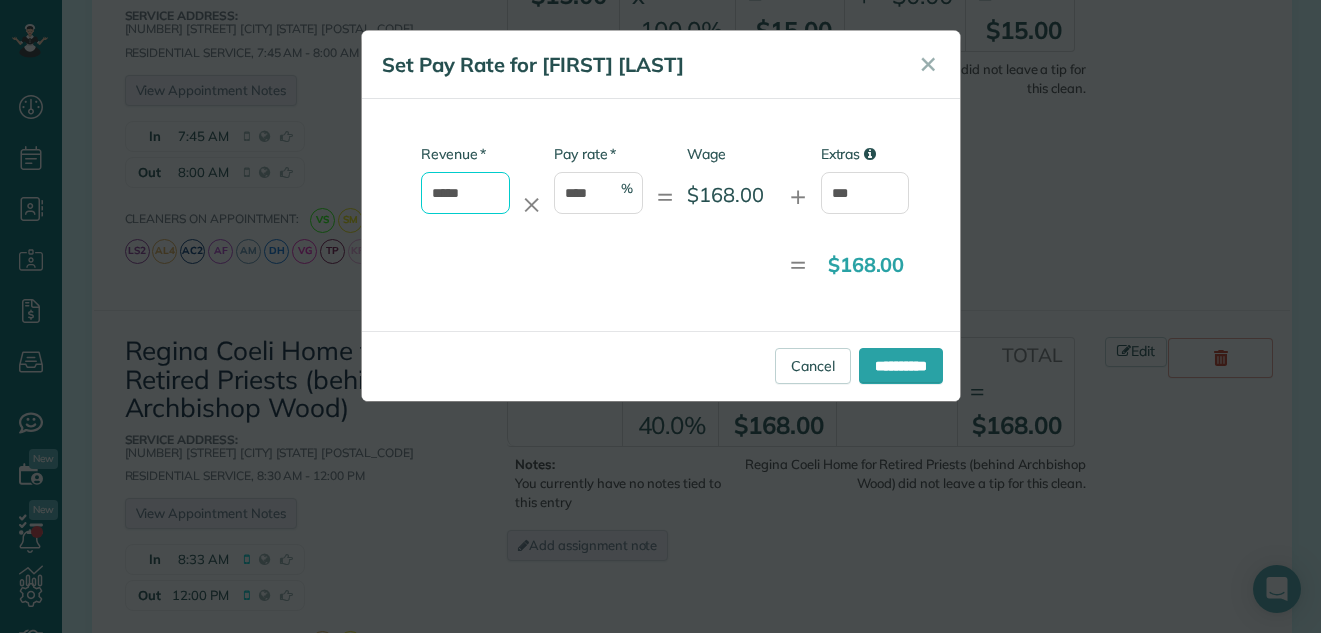 click on "*****" at bounding box center [465, 193] 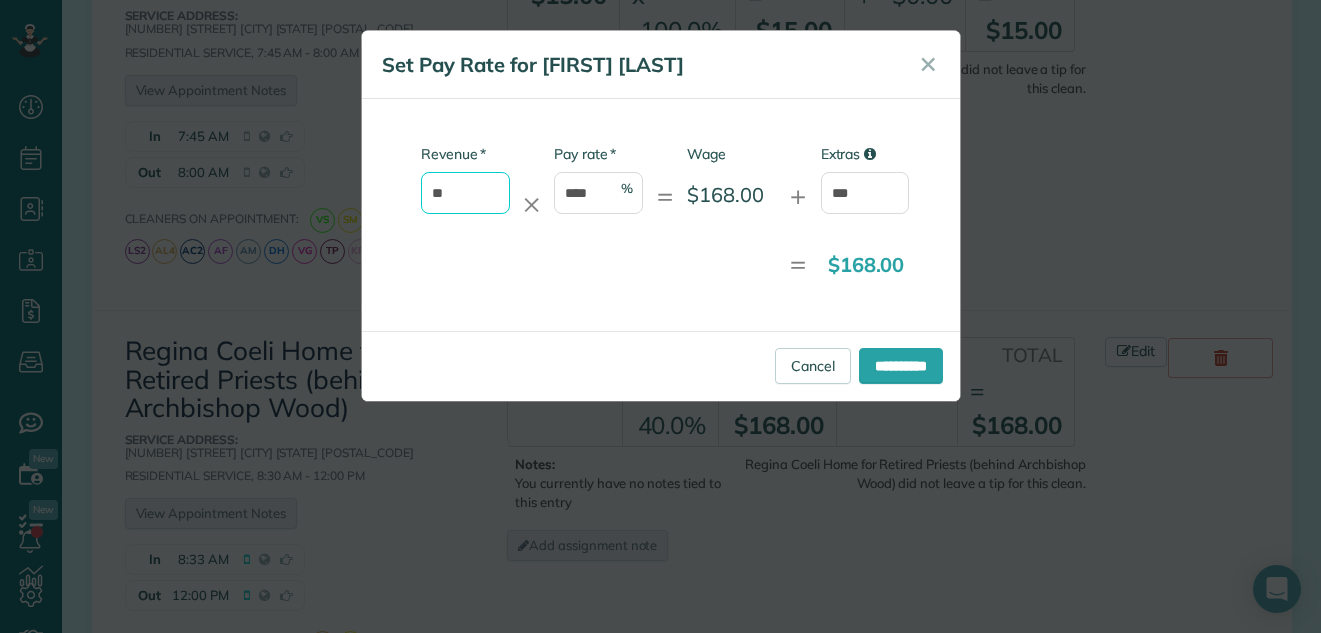 type on "*" 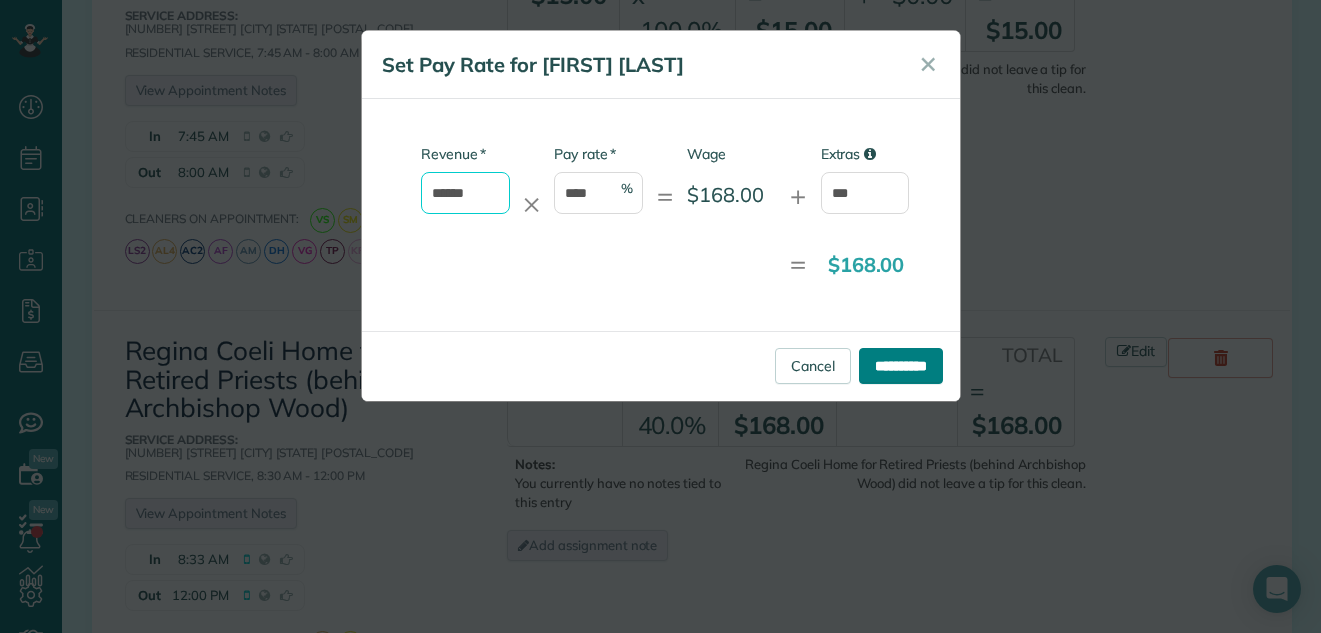 type on "******" 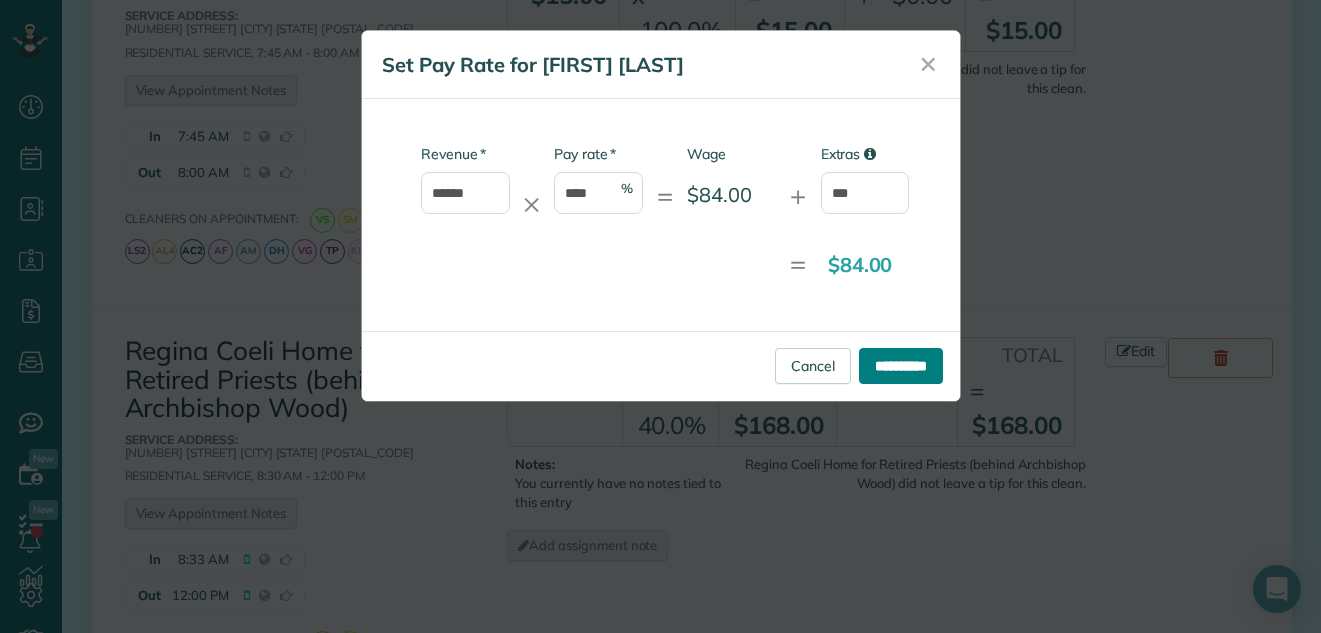 click on "**********" at bounding box center (901, 366) 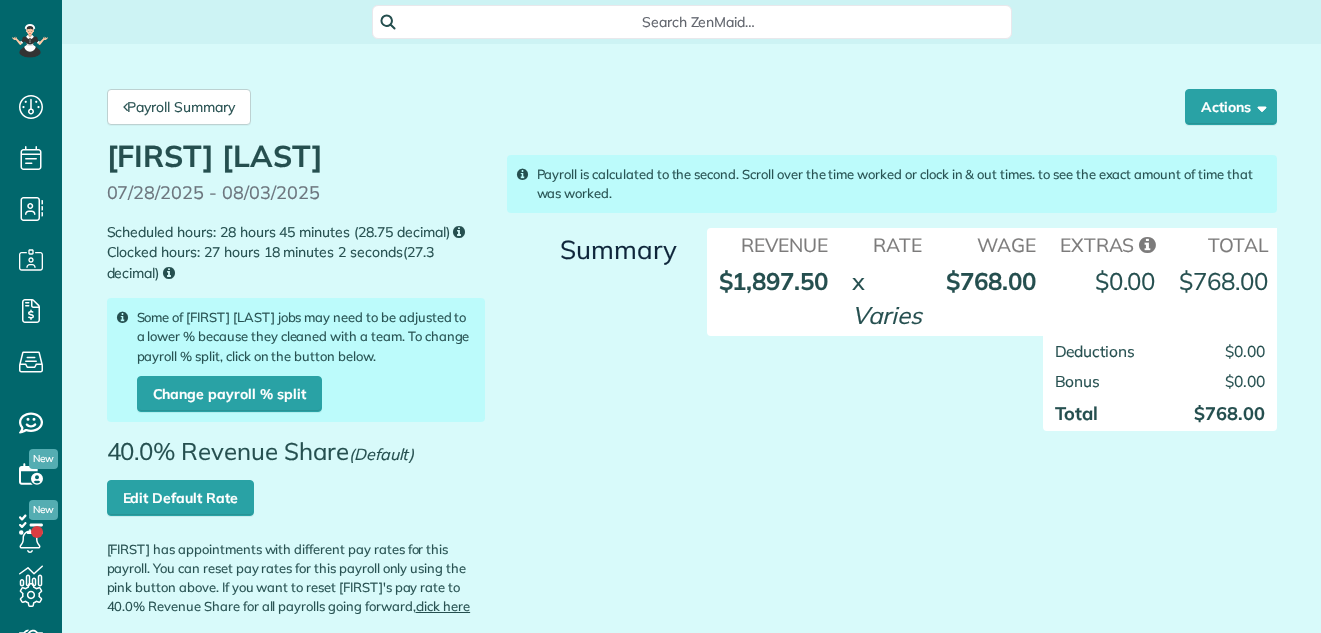 scroll, scrollTop: 0, scrollLeft: 0, axis: both 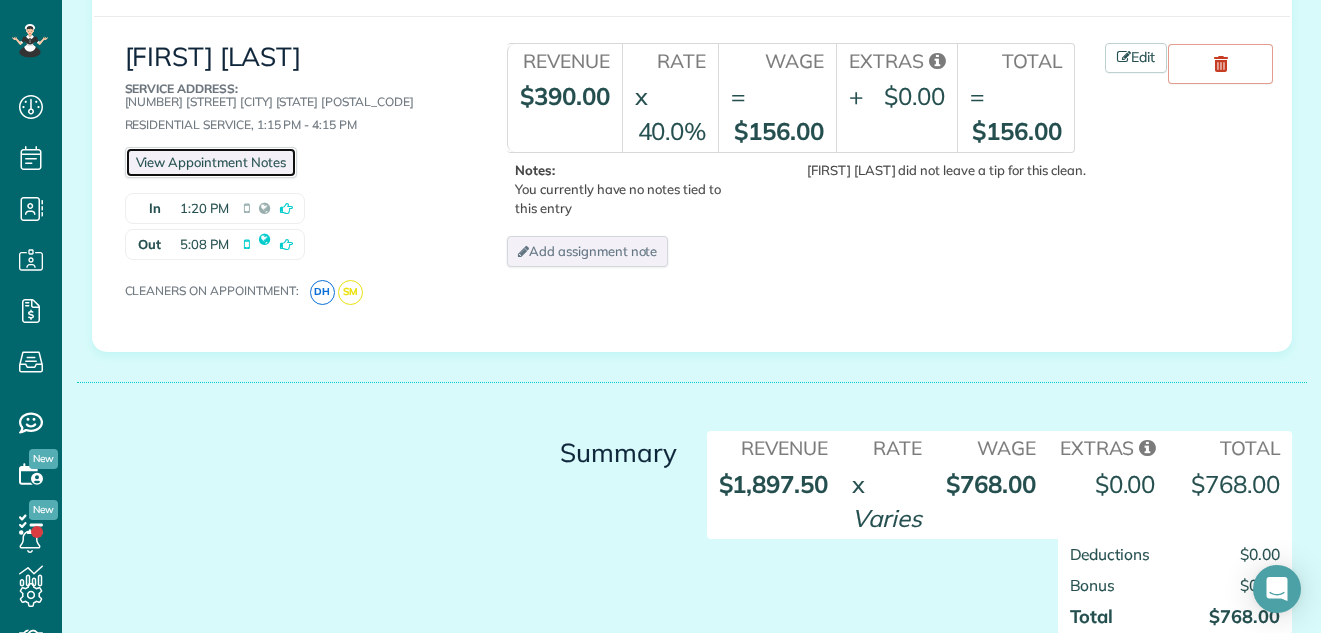 click on "View Appointment Notes" at bounding box center (211, 162) 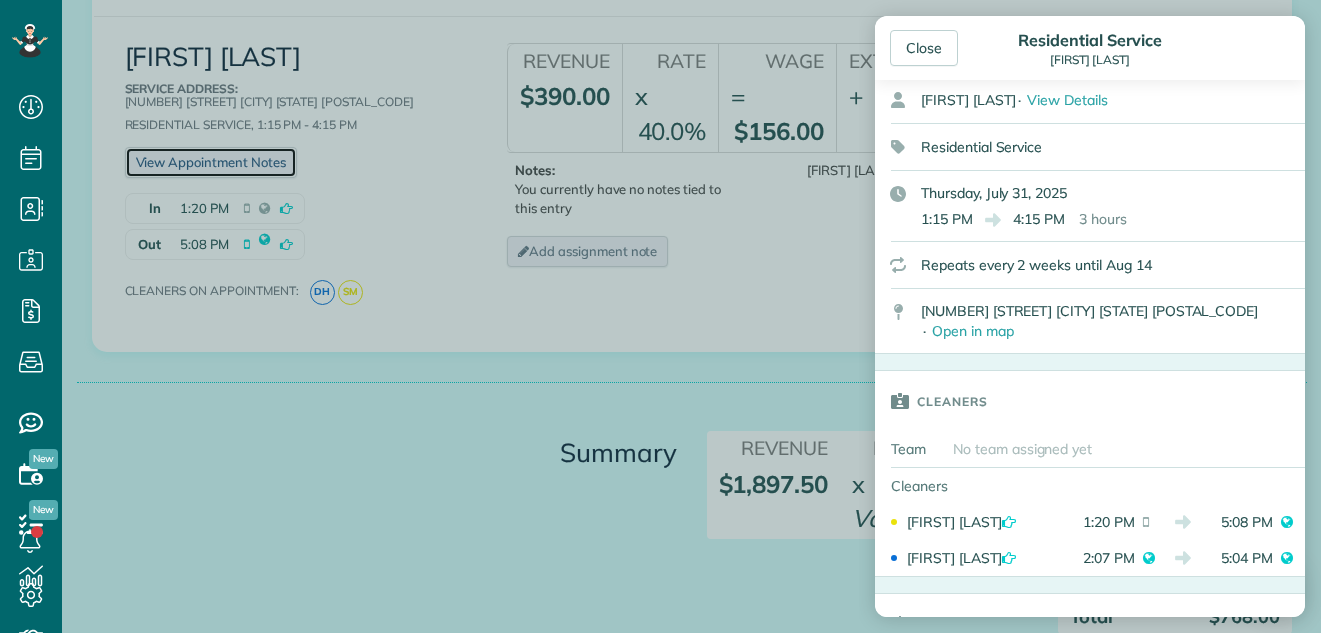 scroll, scrollTop: 388, scrollLeft: 0, axis: vertical 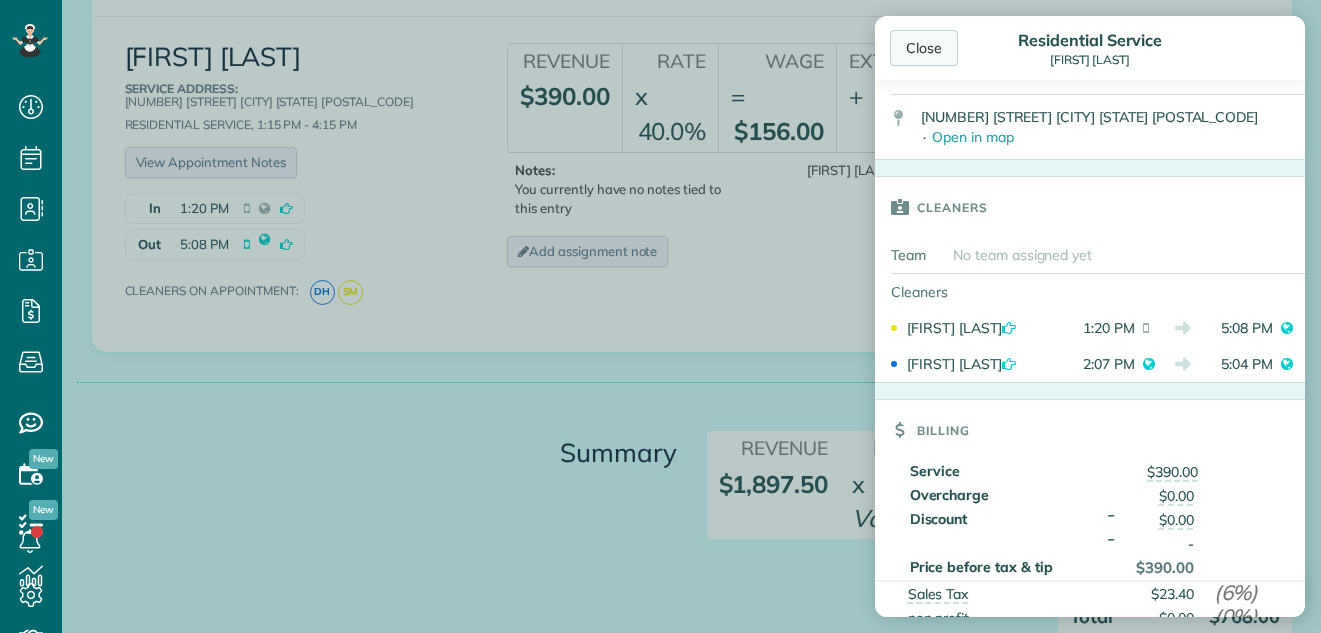 click on "Close" at bounding box center [924, 48] 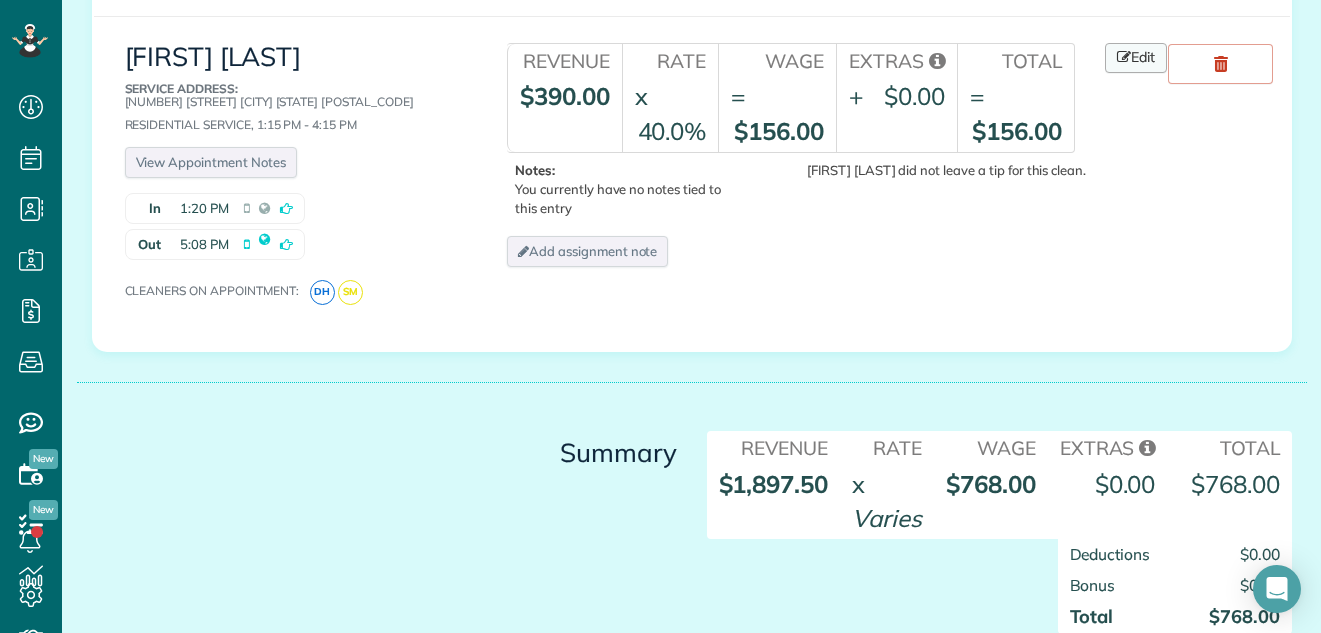 click on "Edit" at bounding box center (1136, 58) 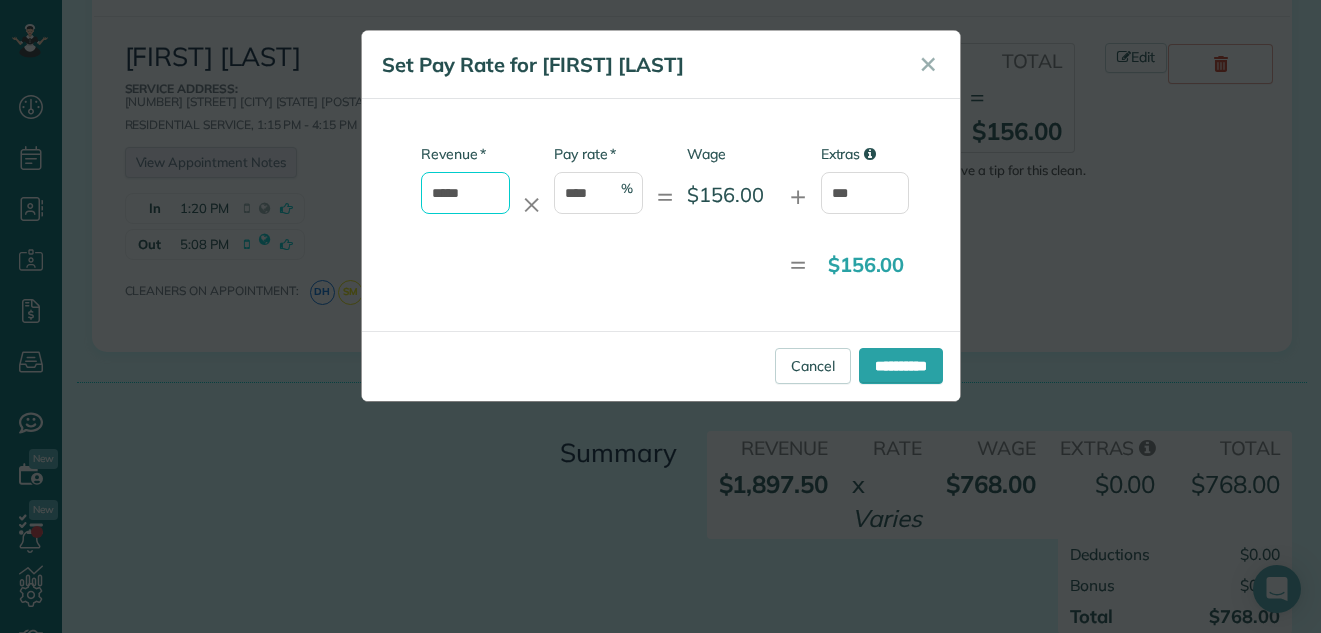 click on "*****" at bounding box center [465, 193] 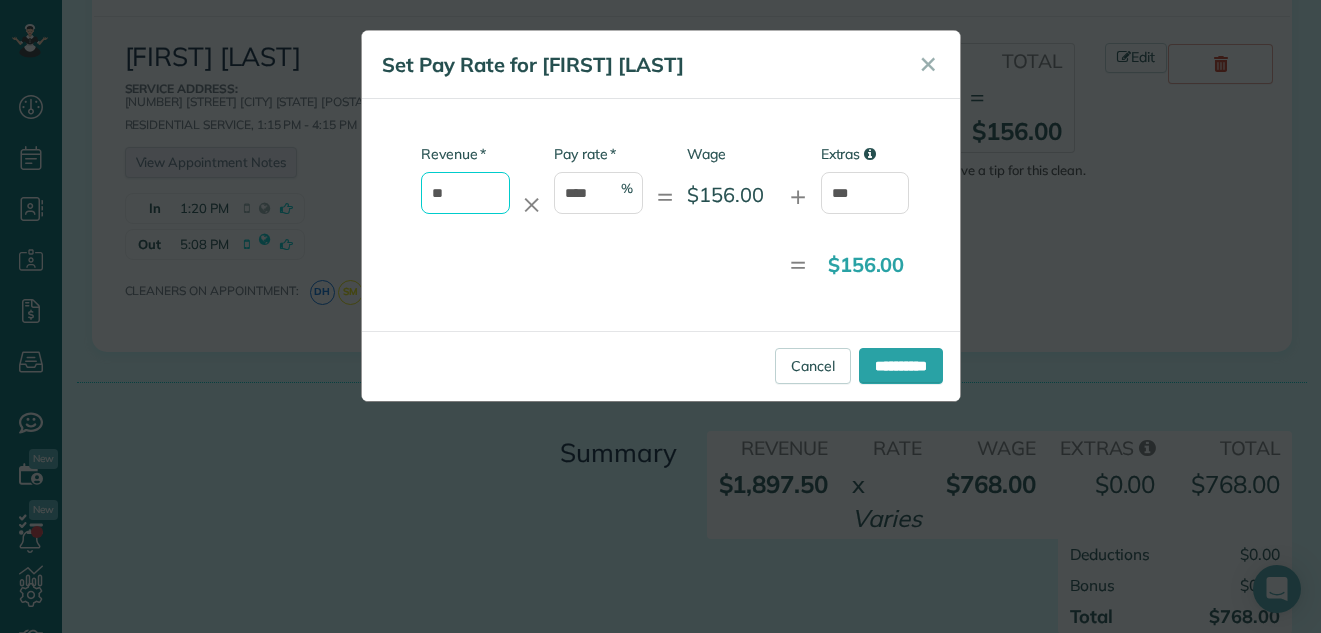 type on "*" 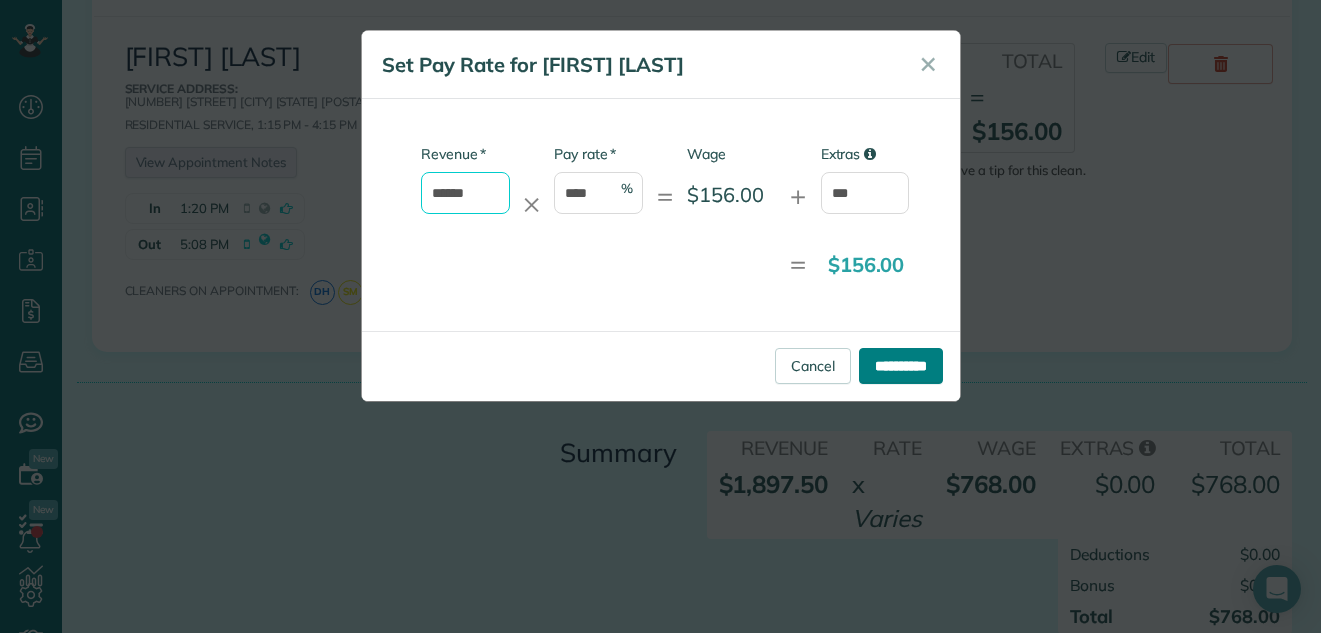 type on "******" 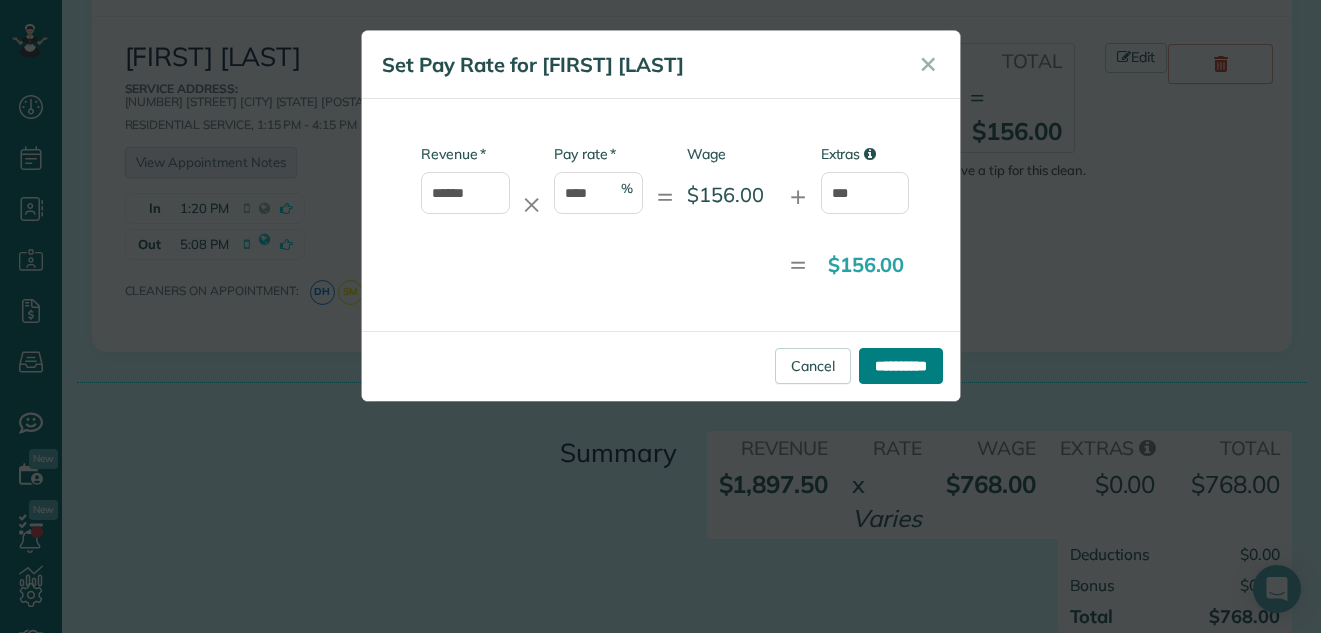 click on "**********" at bounding box center [901, 366] 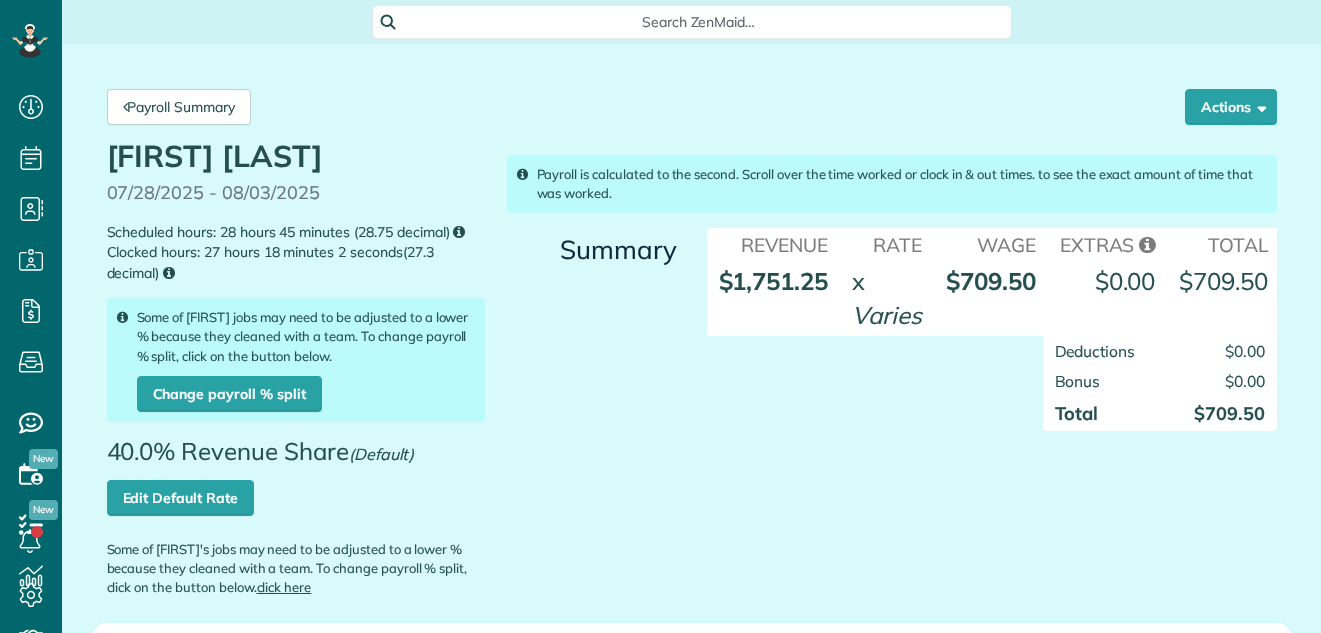 scroll, scrollTop: 0, scrollLeft: 0, axis: both 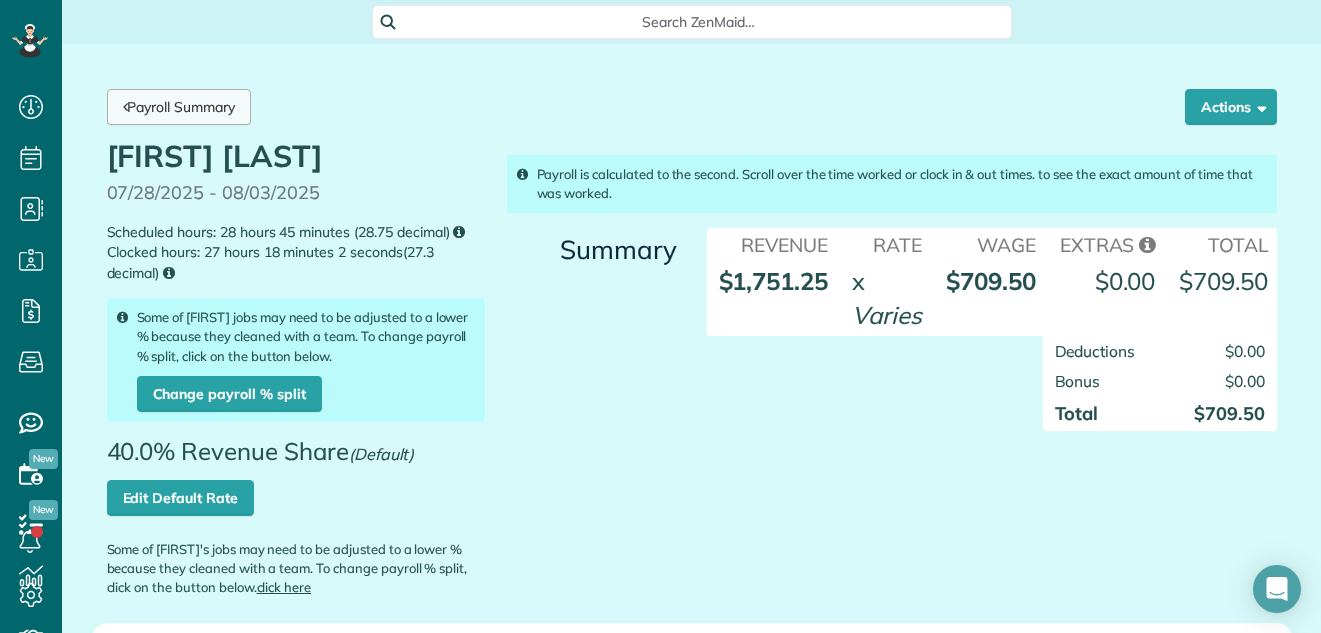 click on "Payroll Summary" at bounding box center (179, 107) 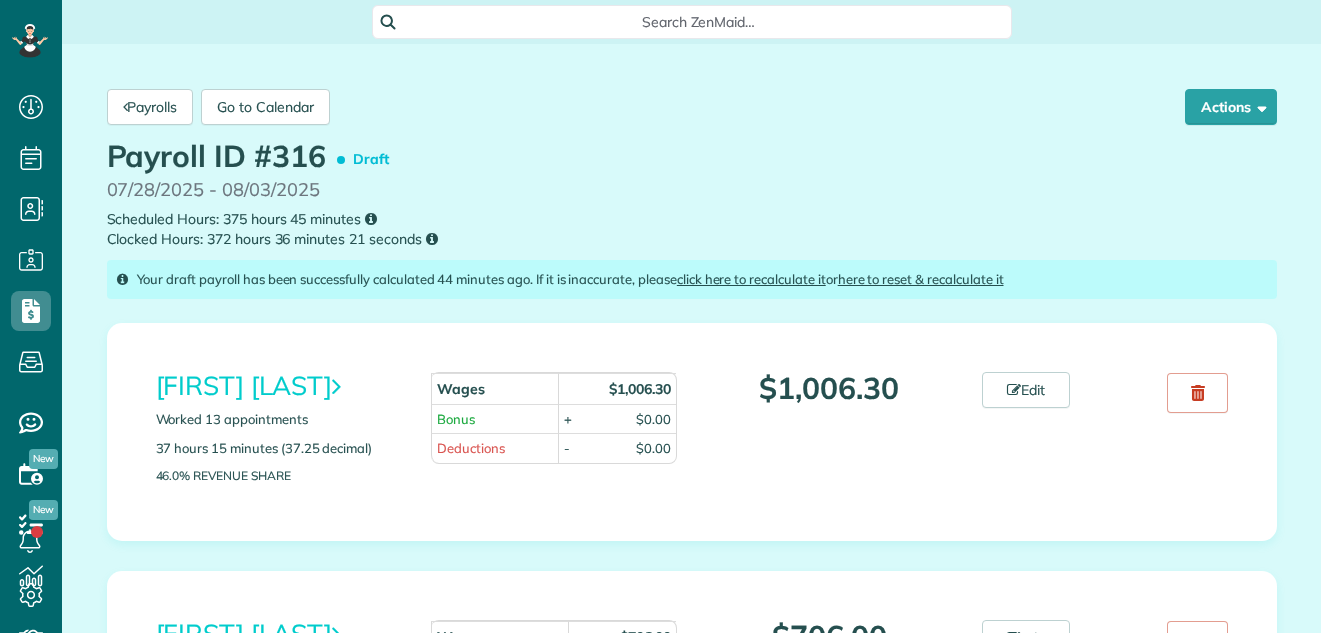 scroll, scrollTop: 0, scrollLeft: 0, axis: both 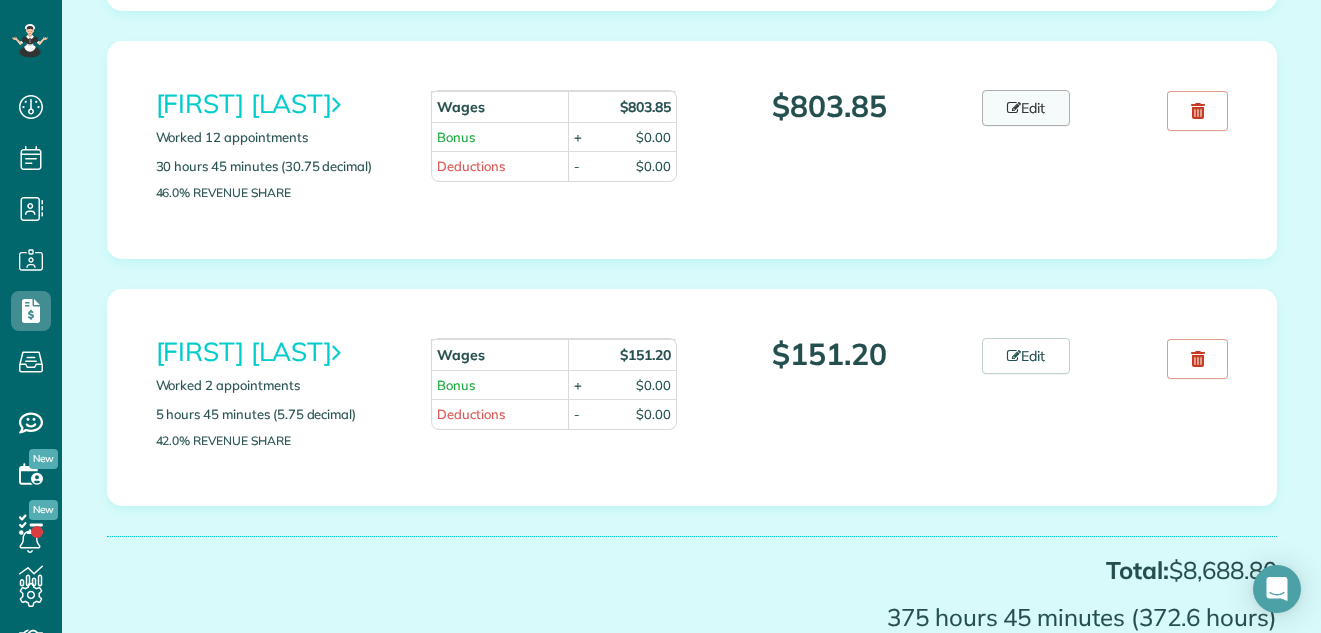click on "Edit" at bounding box center [1026, 108] 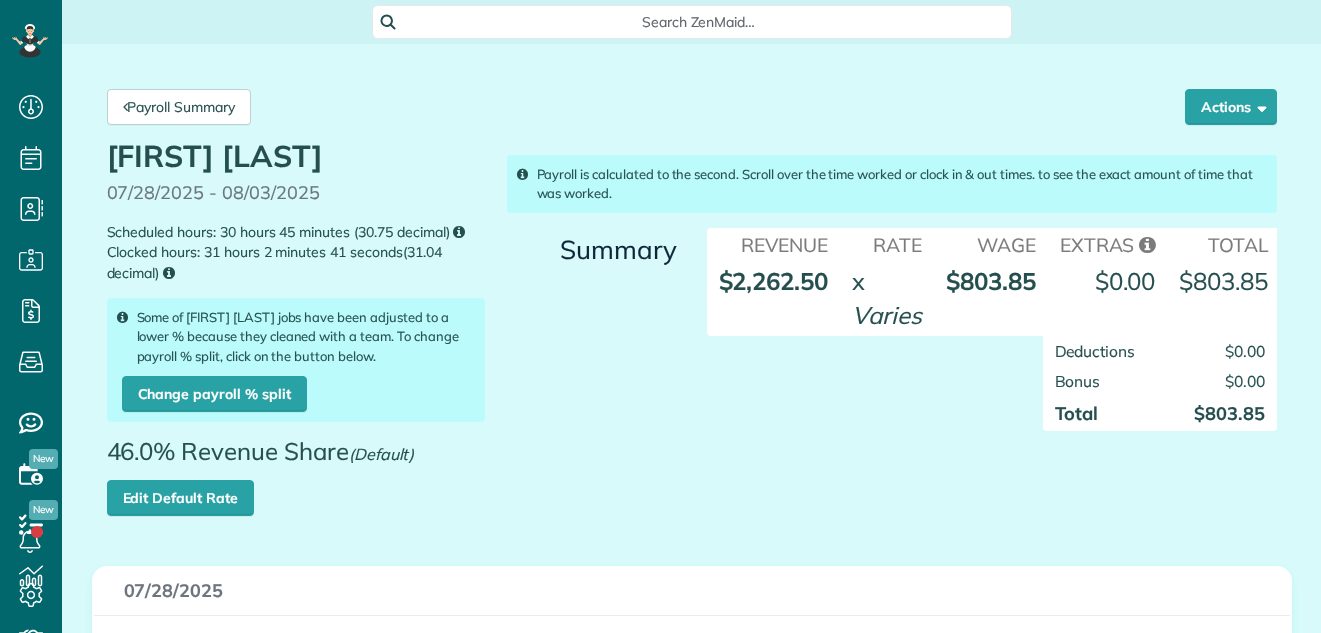 scroll, scrollTop: 0, scrollLeft: 0, axis: both 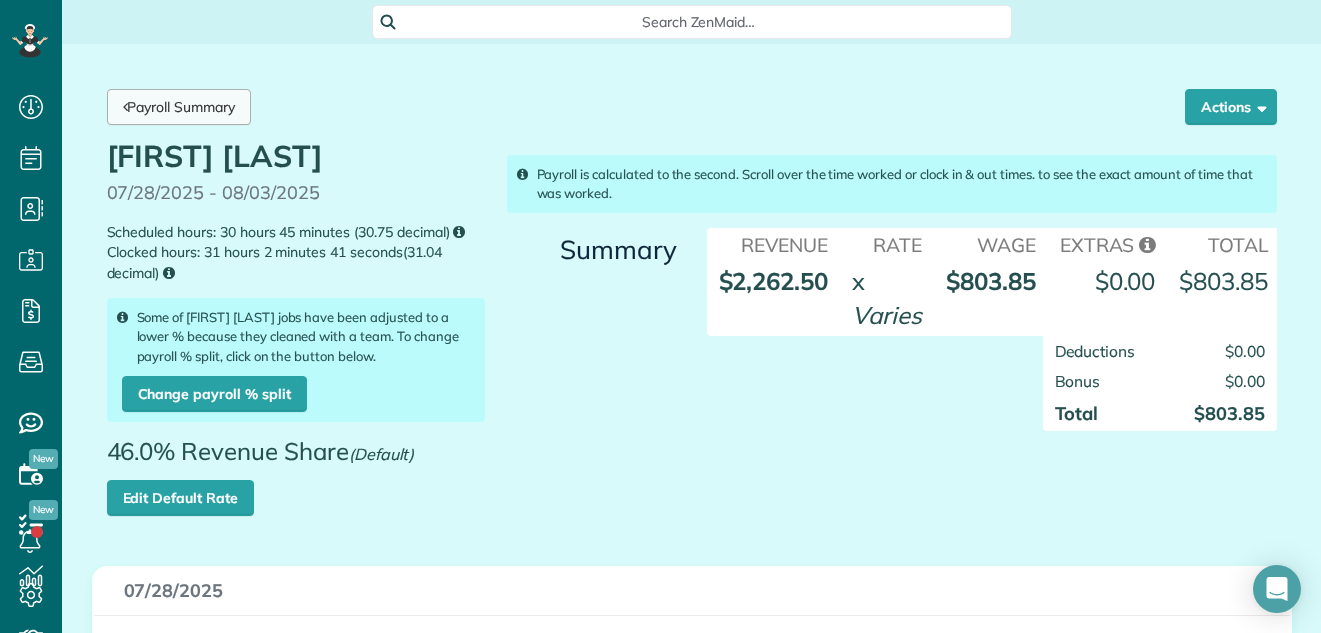 click on "Payroll Summary" at bounding box center (179, 107) 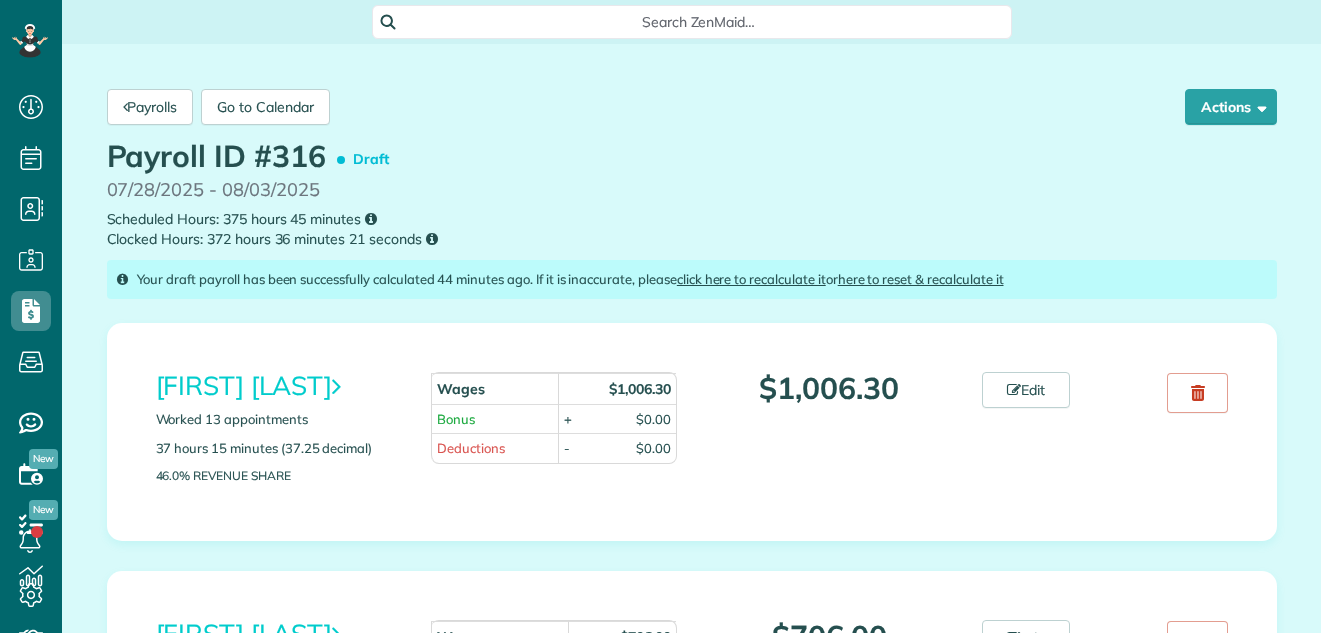 scroll, scrollTop: 0, scrollLeft: 0, axis: both 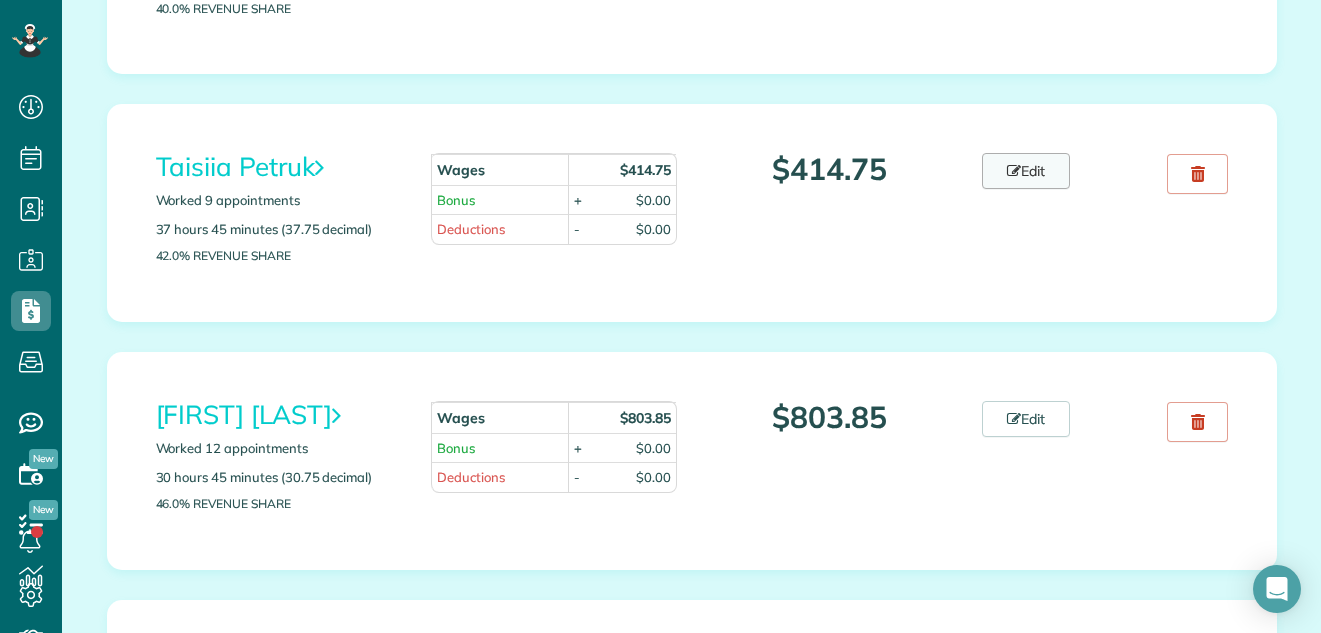 click on "Edit" at bounding box center [1026, 171] 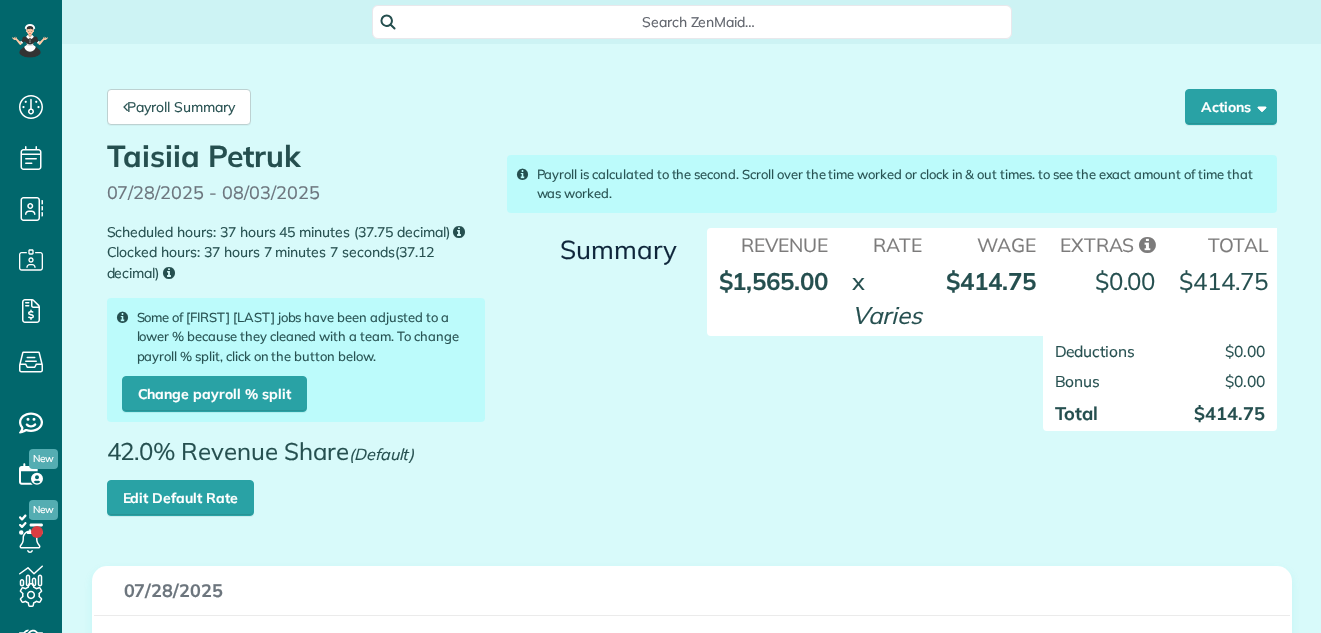 scroll, scrollTop: 0, scrollLeft: 0, axis: both 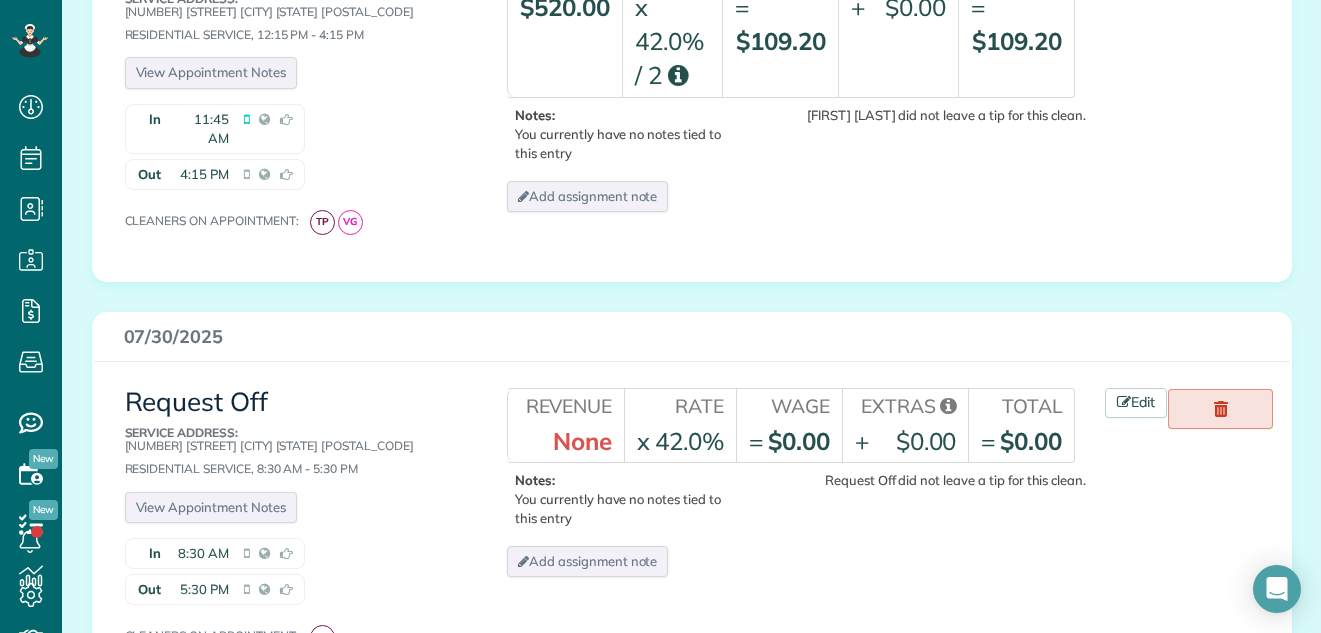 click 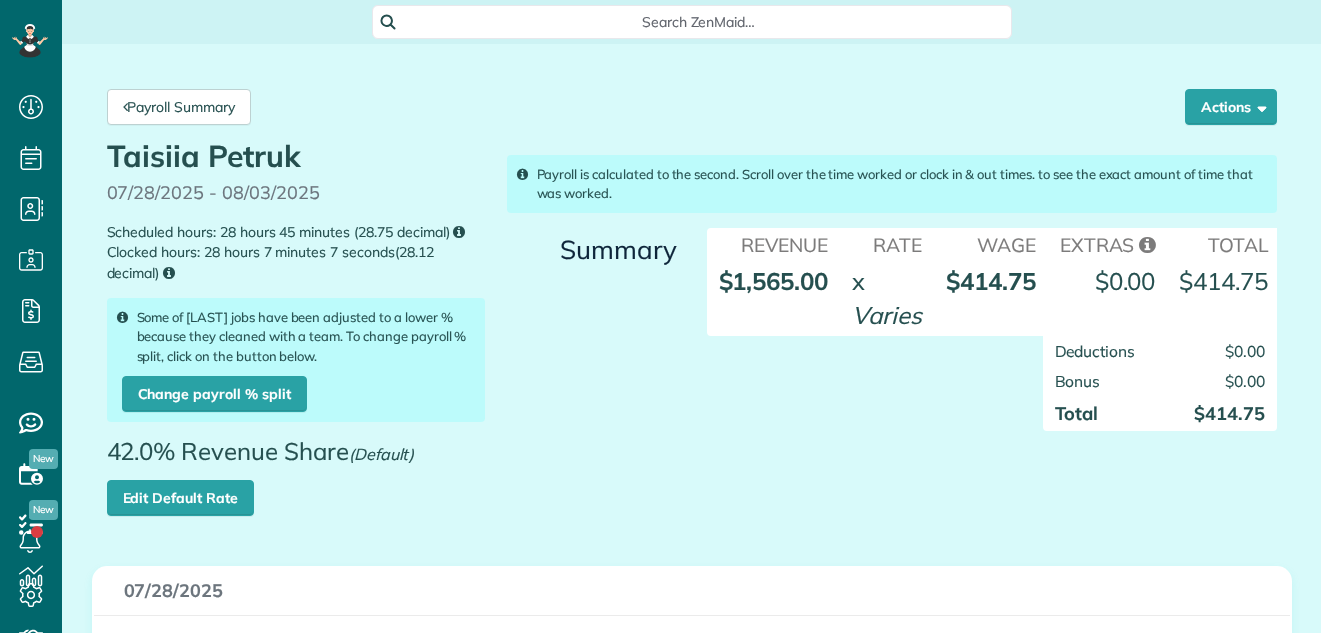 scroll, scrollTop: 0, scrollLeft: 0, axis: both 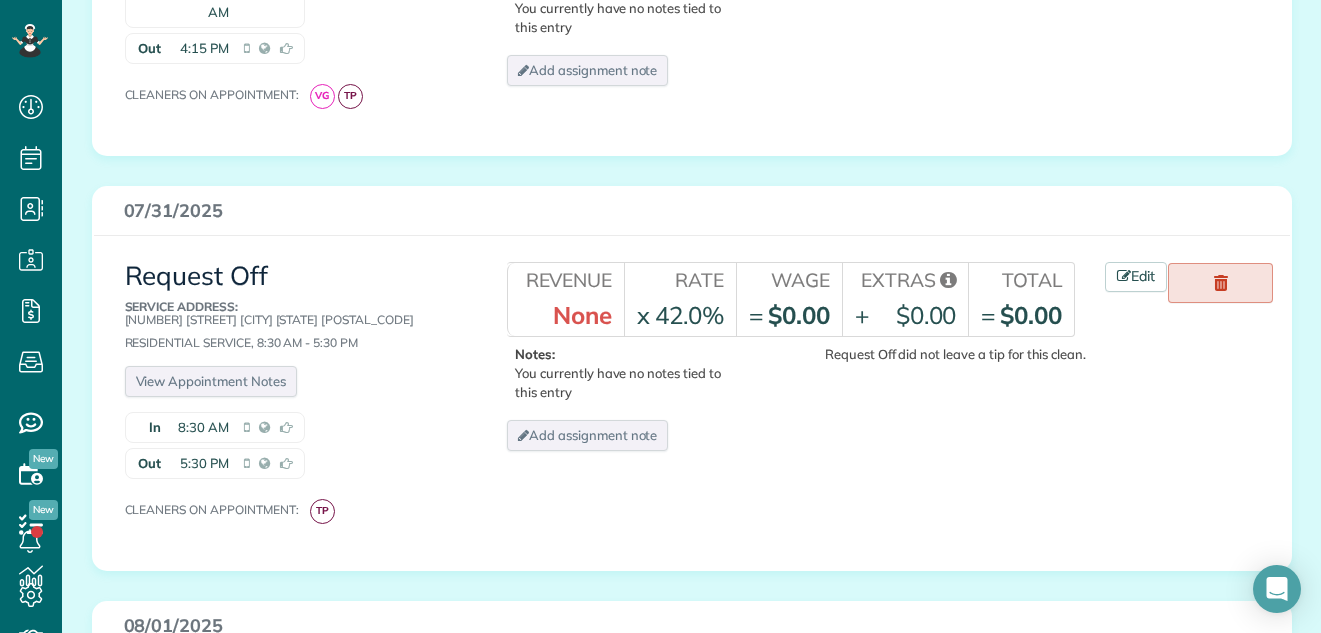 click 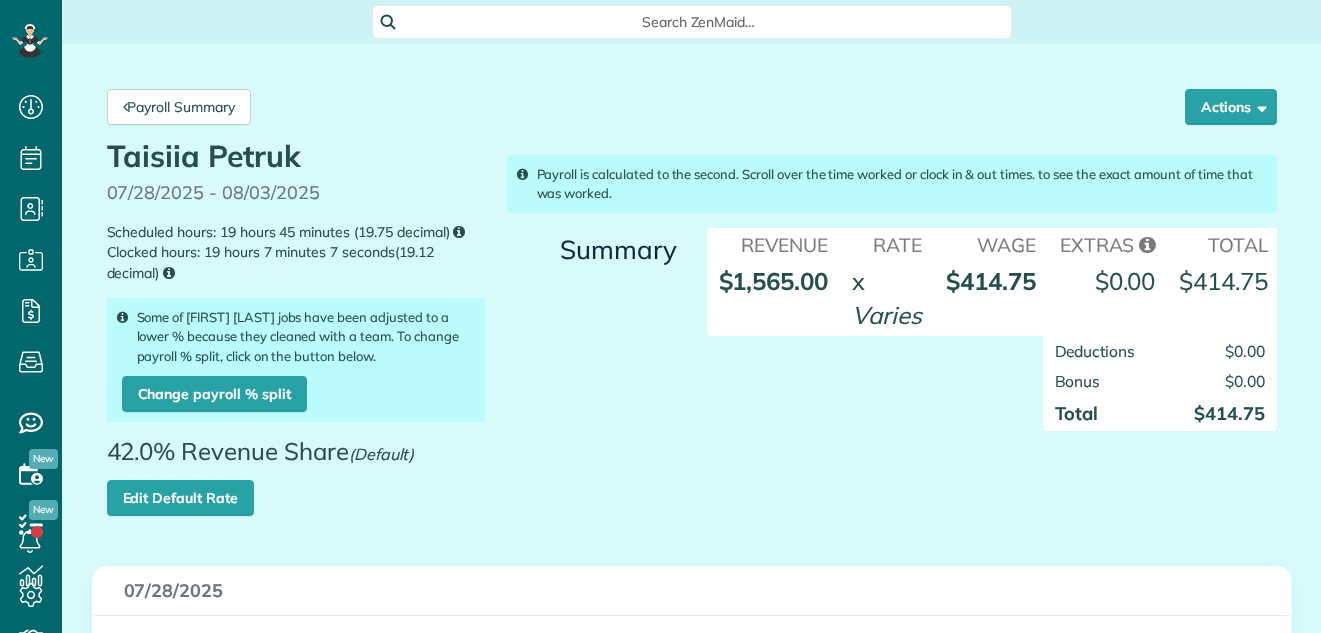scroll, scrollTop: 0, scrollLeft: 0, axis: both 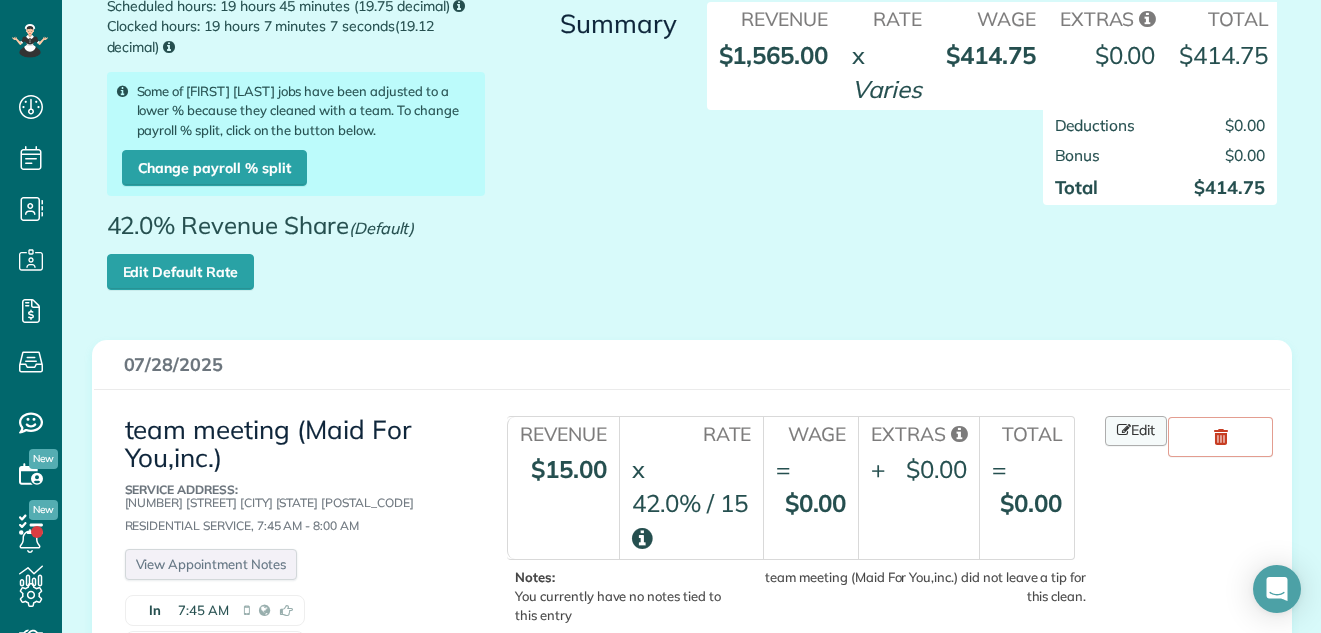click on "Edit" at bounding box center (1136, 431) 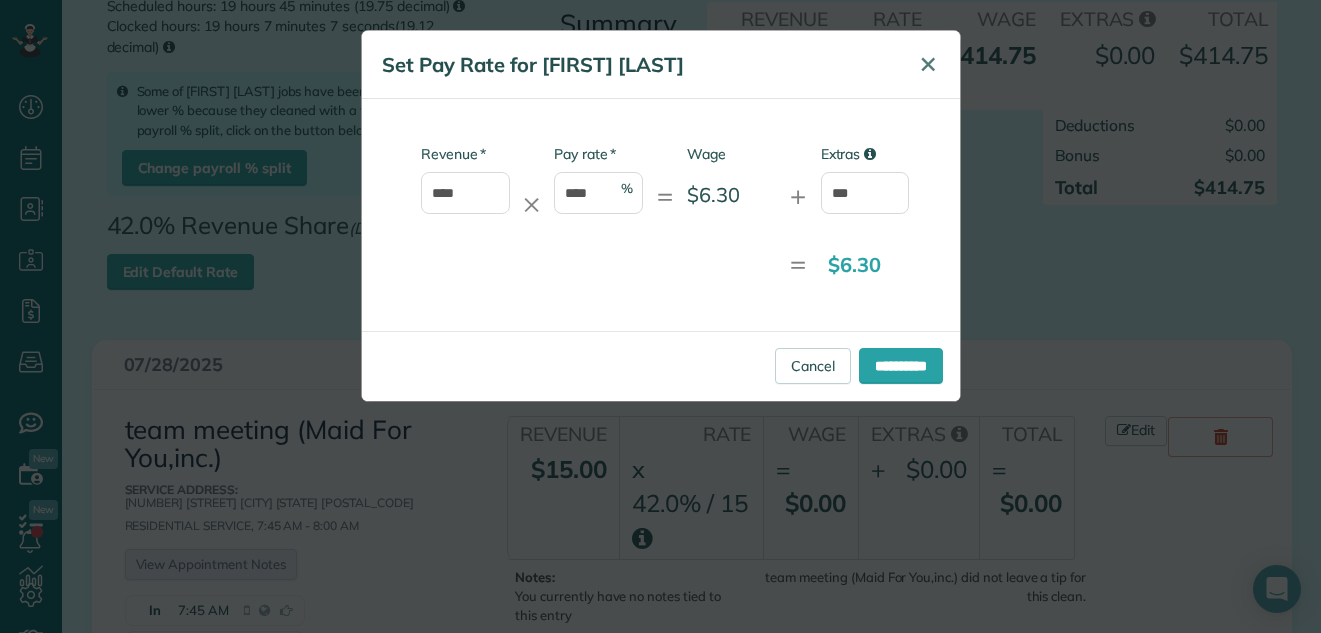 click on "✕" at bounding box center (928, 64) 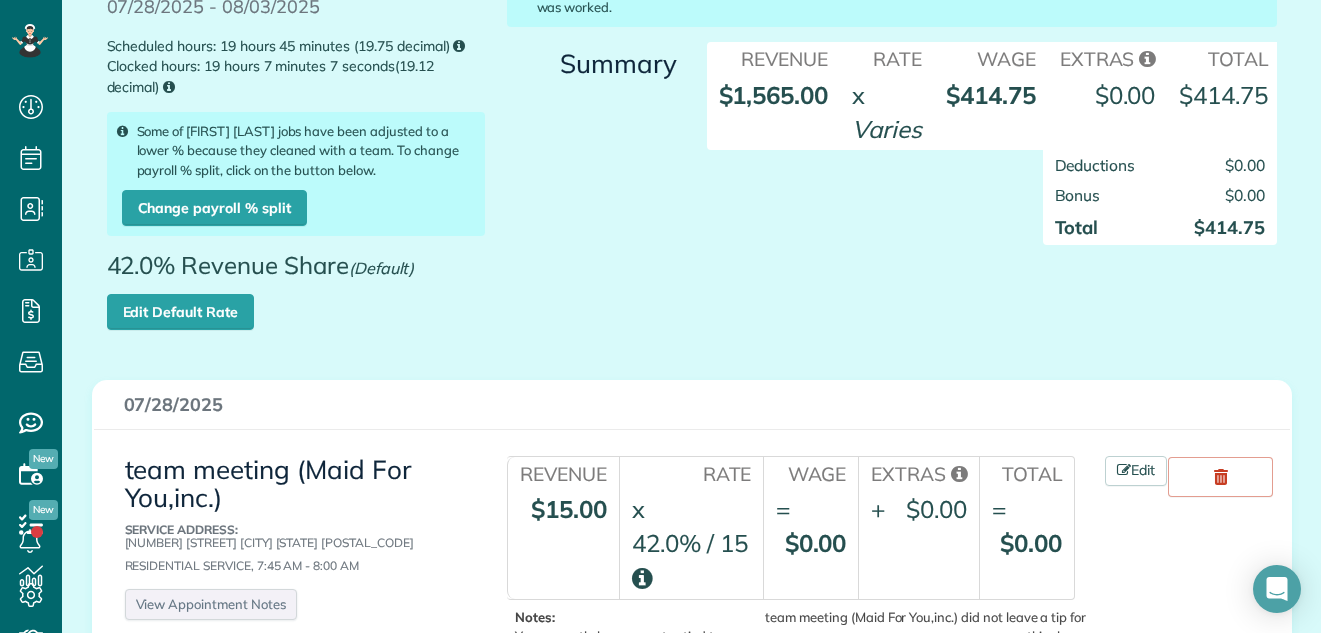 scroll, scrollTop: 106, scrollLeft: 0, axis: vertical 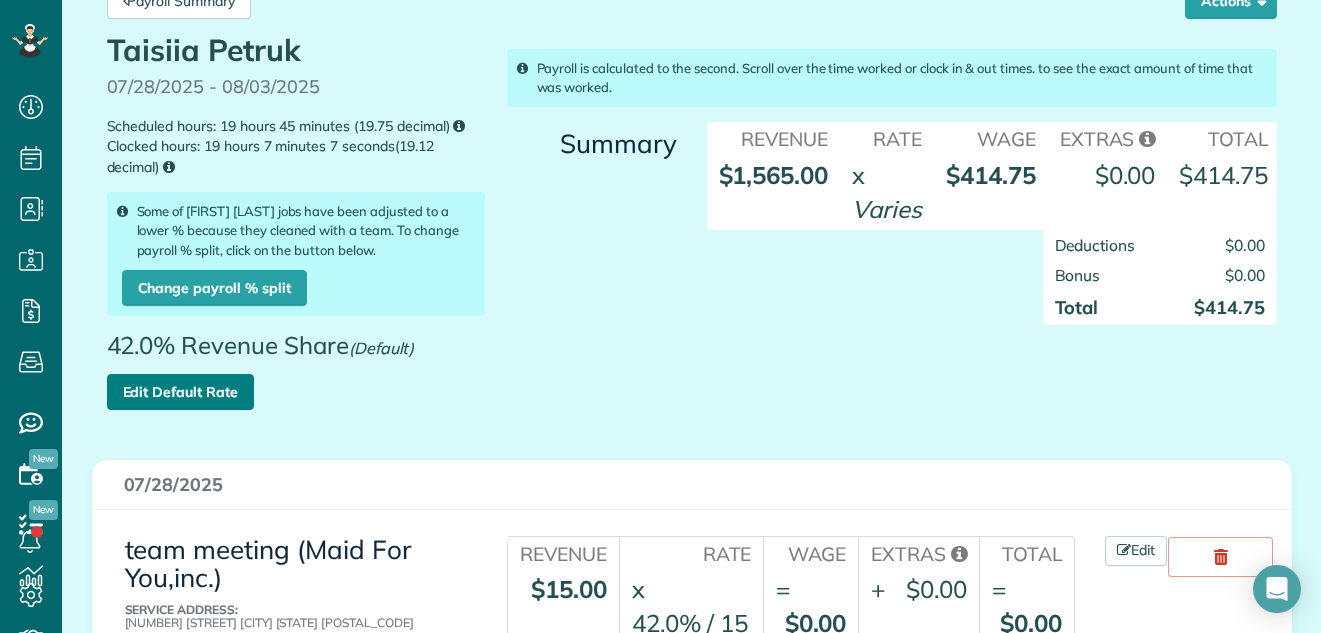 click on "Edit Default Rate" at bounding box center [180, 392] 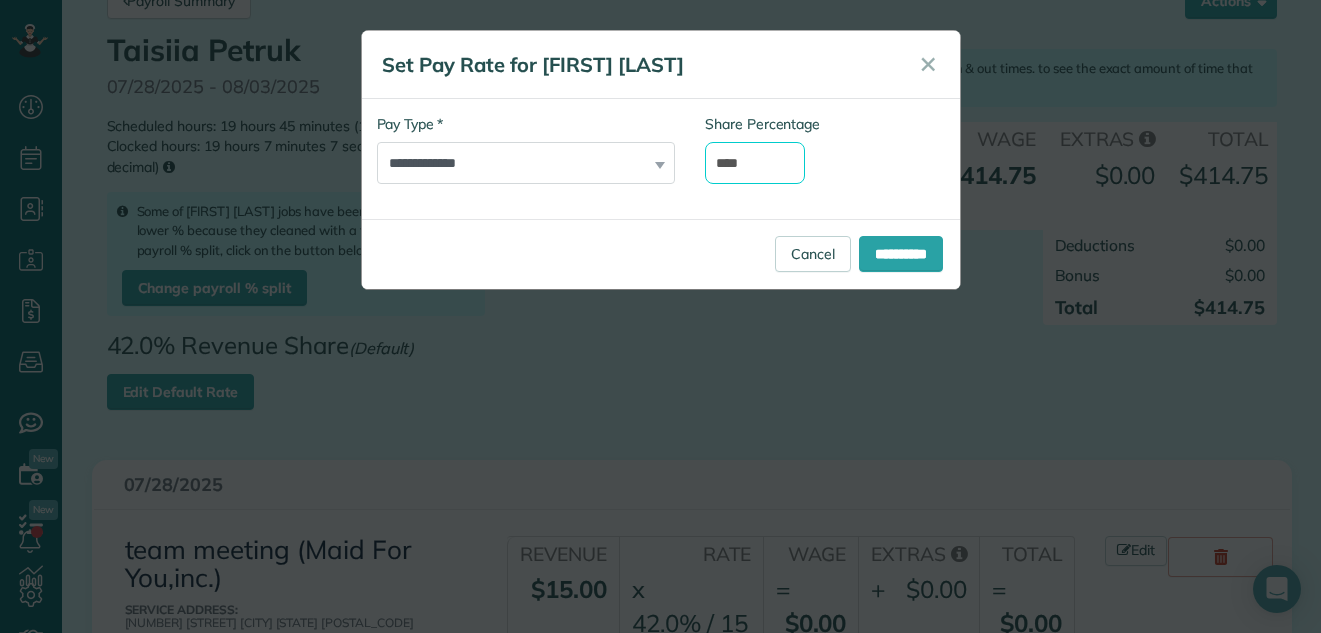 click on "****" at bounding box center (755, 163) 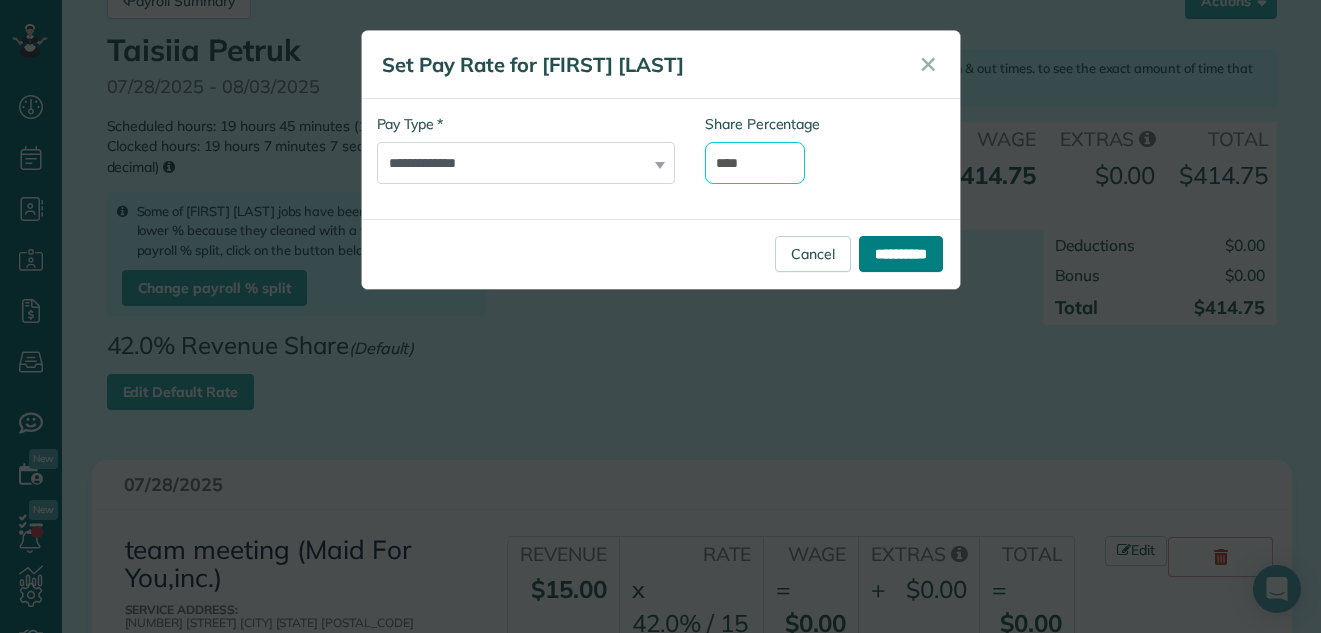 type on "****" 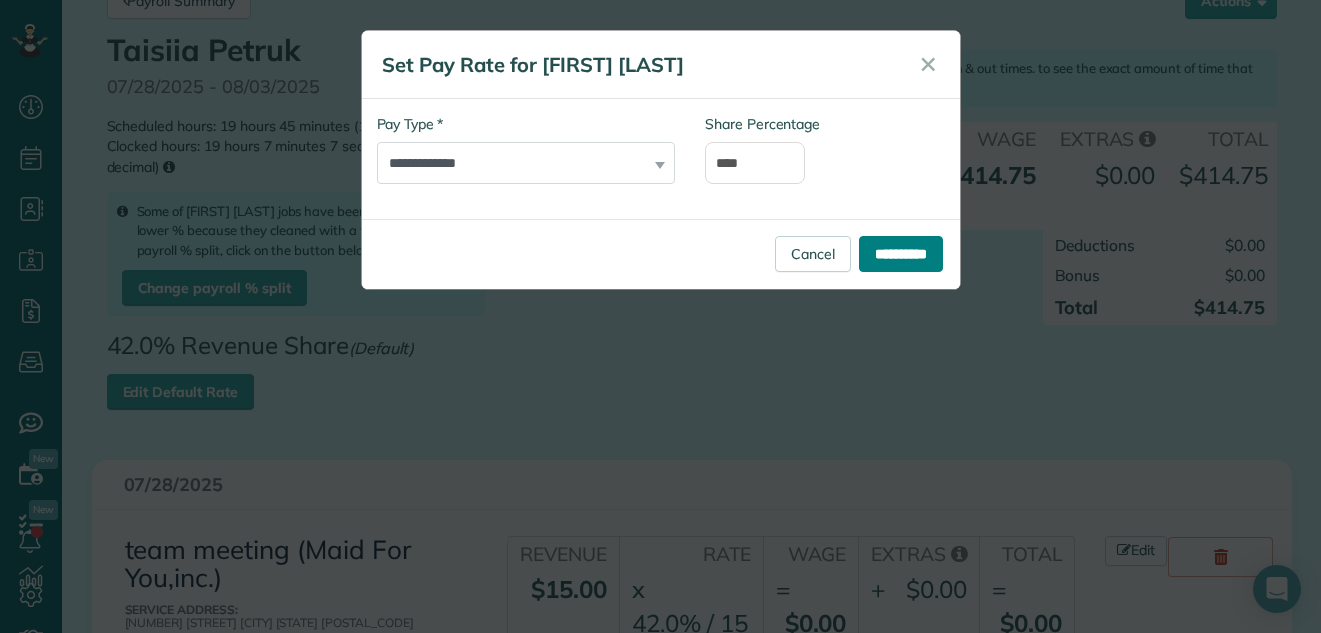 click on "**********" at bounding box center (901, 254) 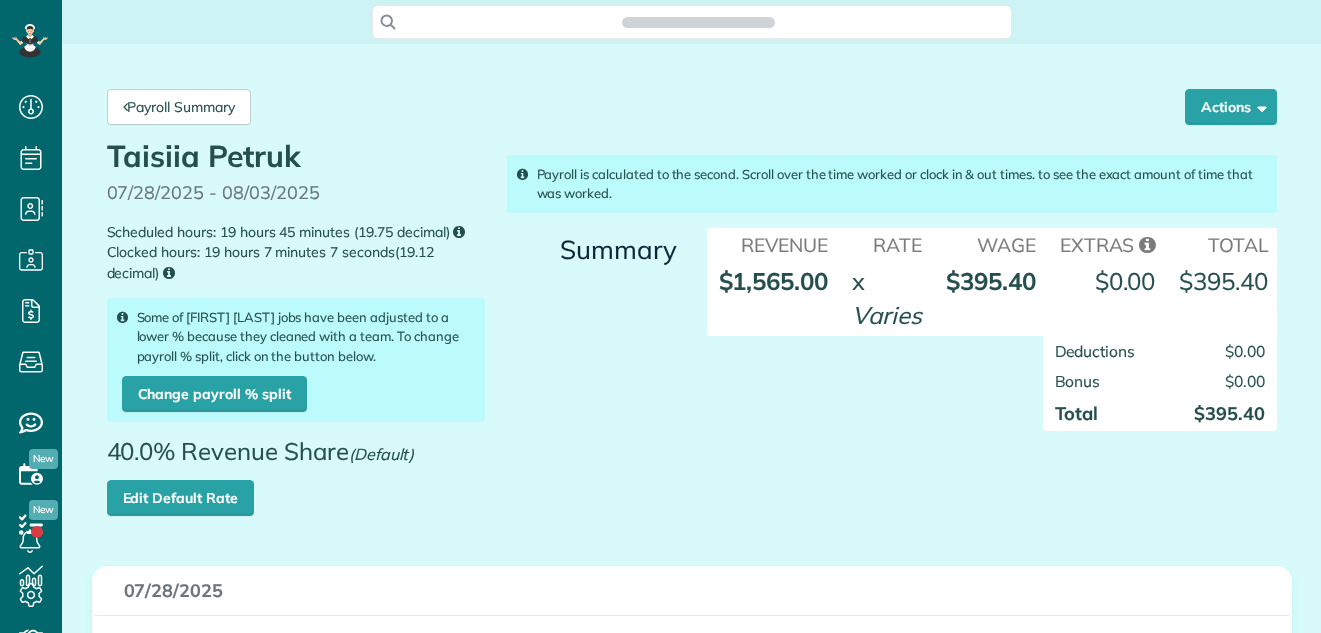 scroll, scrollTop: 0, scrollLeft: 0, axis: both 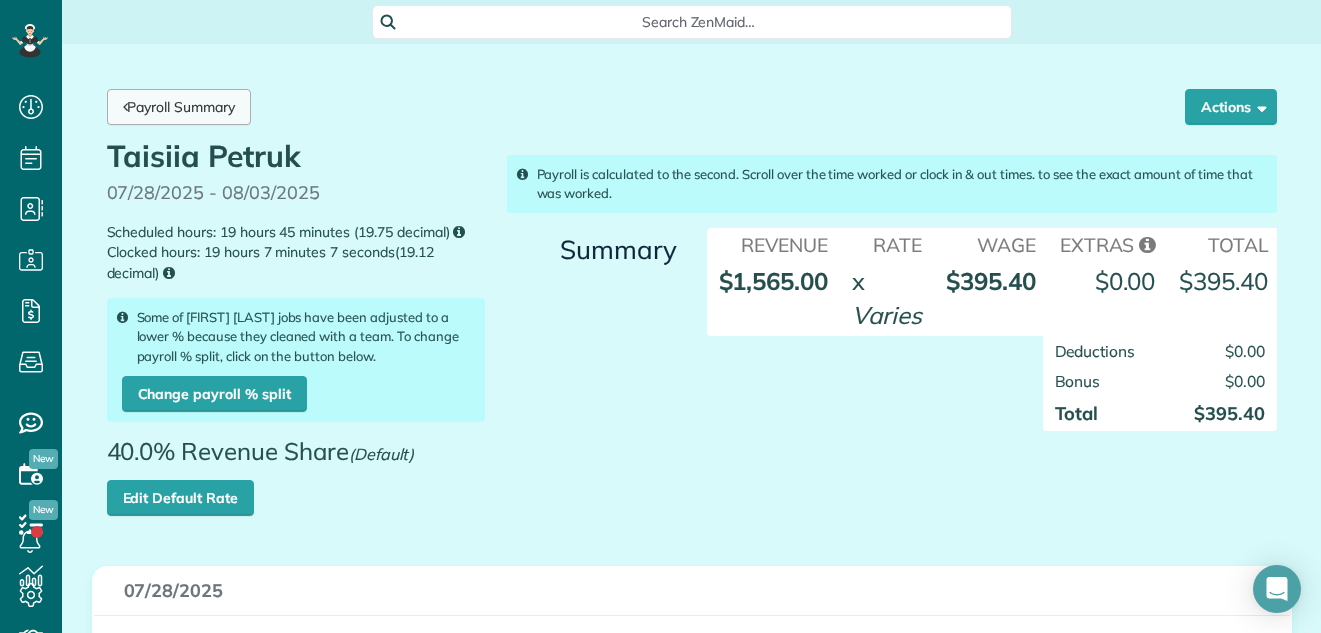 click on "Payroll Summary" at bounding box center (179, 107) 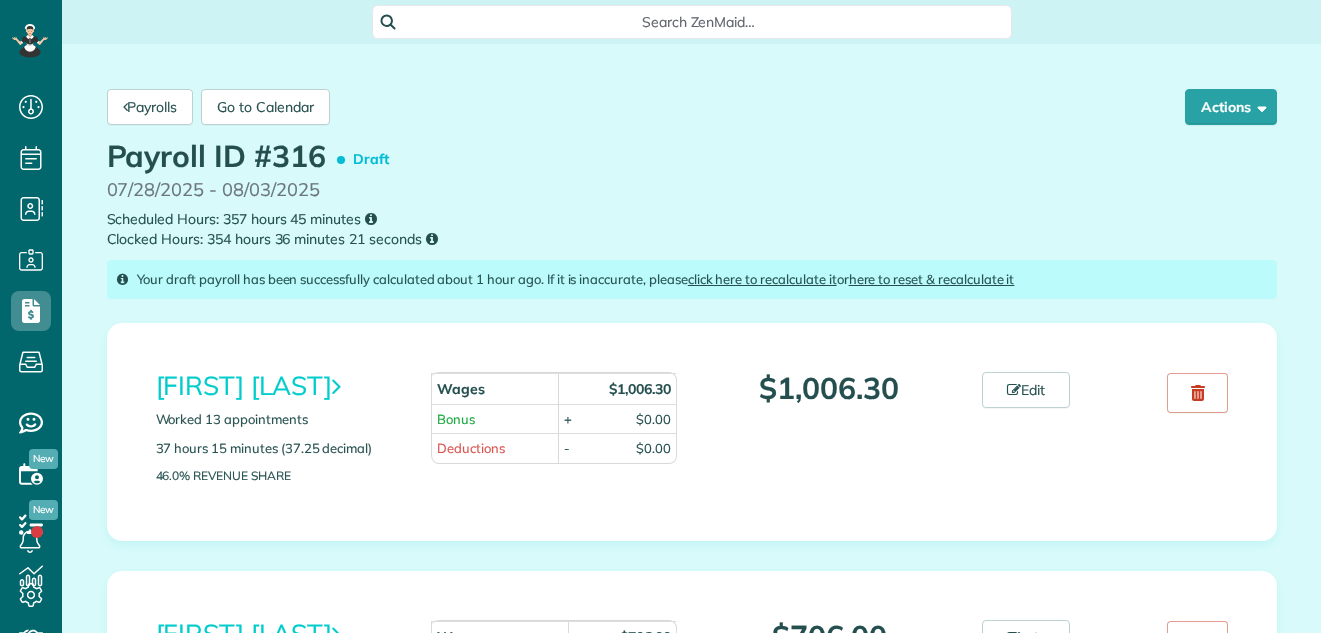 scroll, scrollTop: 0, scrollLeft: 0, axis: both 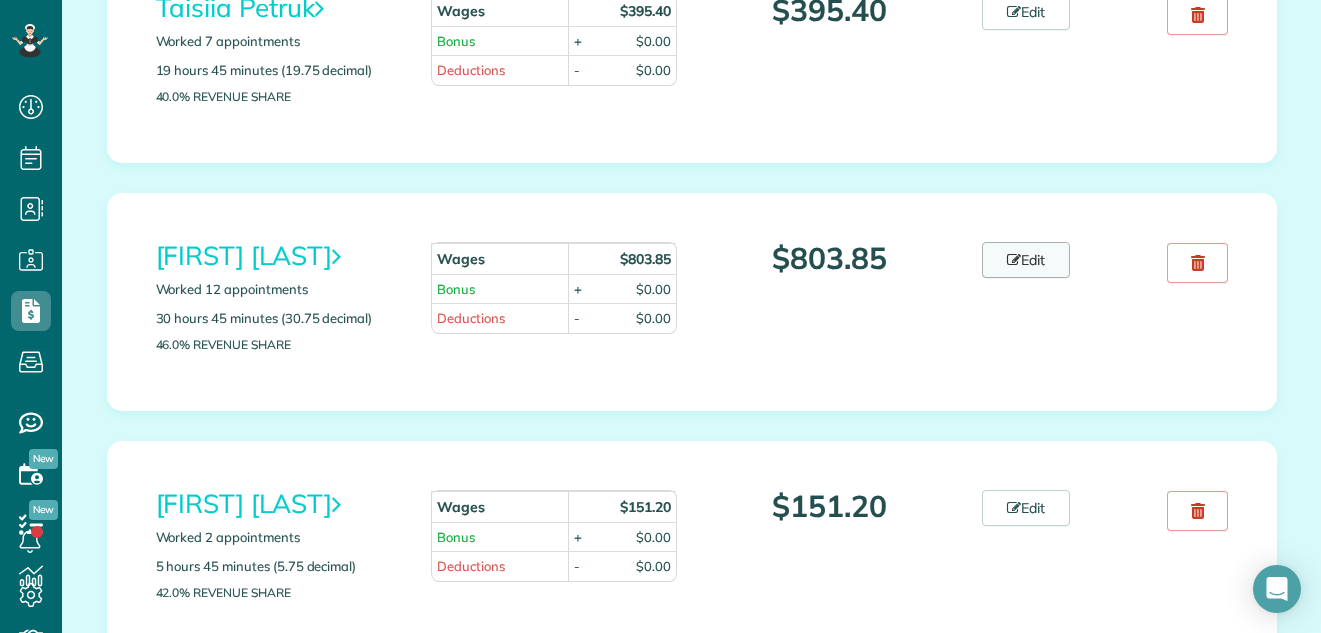 click on "Edit" at bounding box center (1026, 260) 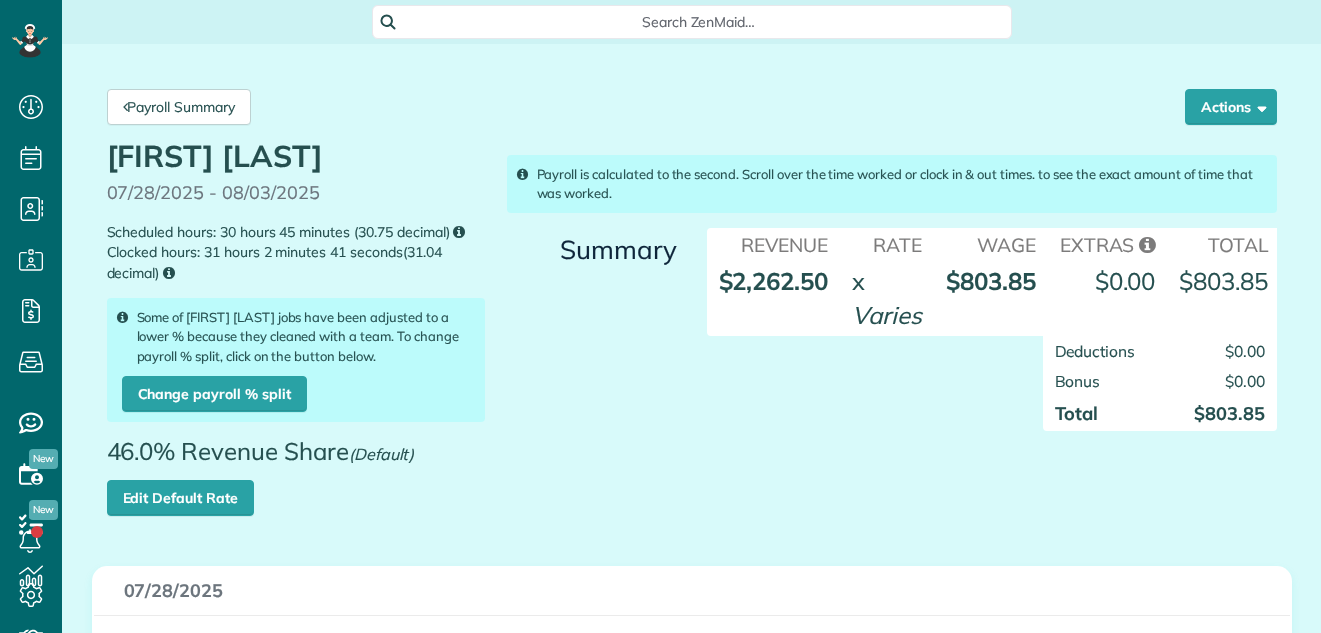 scroll, scrollTop: 0, scrollLeft: 0, axis: both 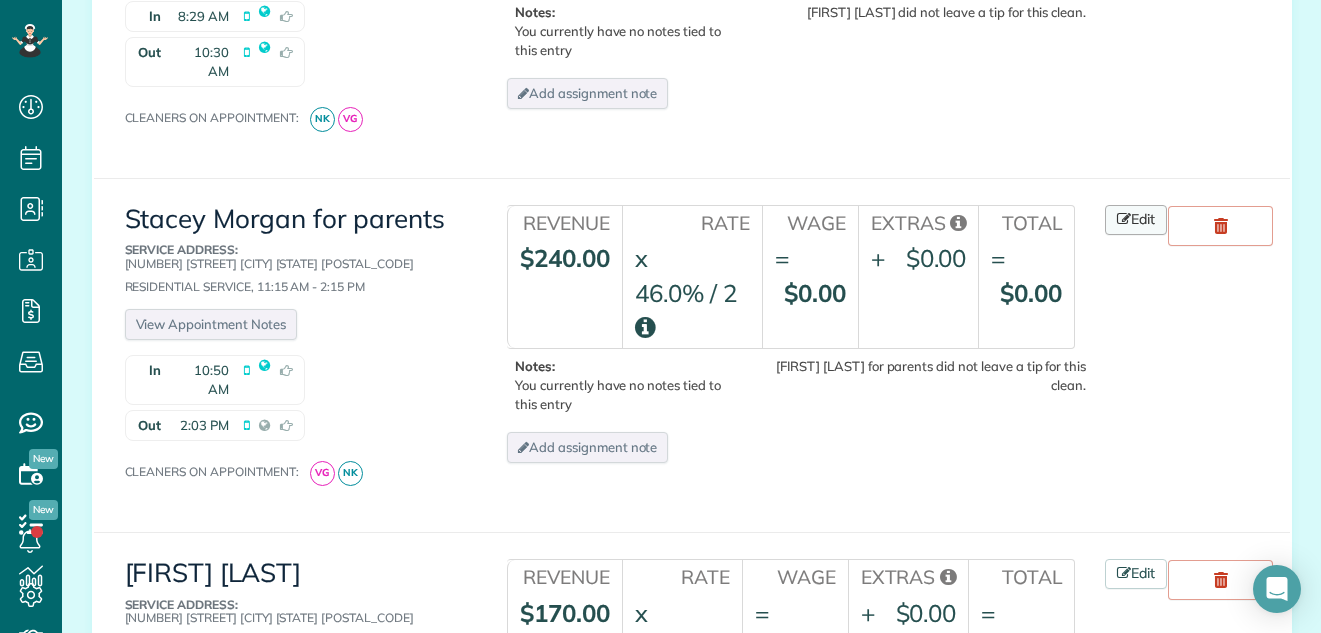 click on "Edit" at bounding box center [1136, 220] 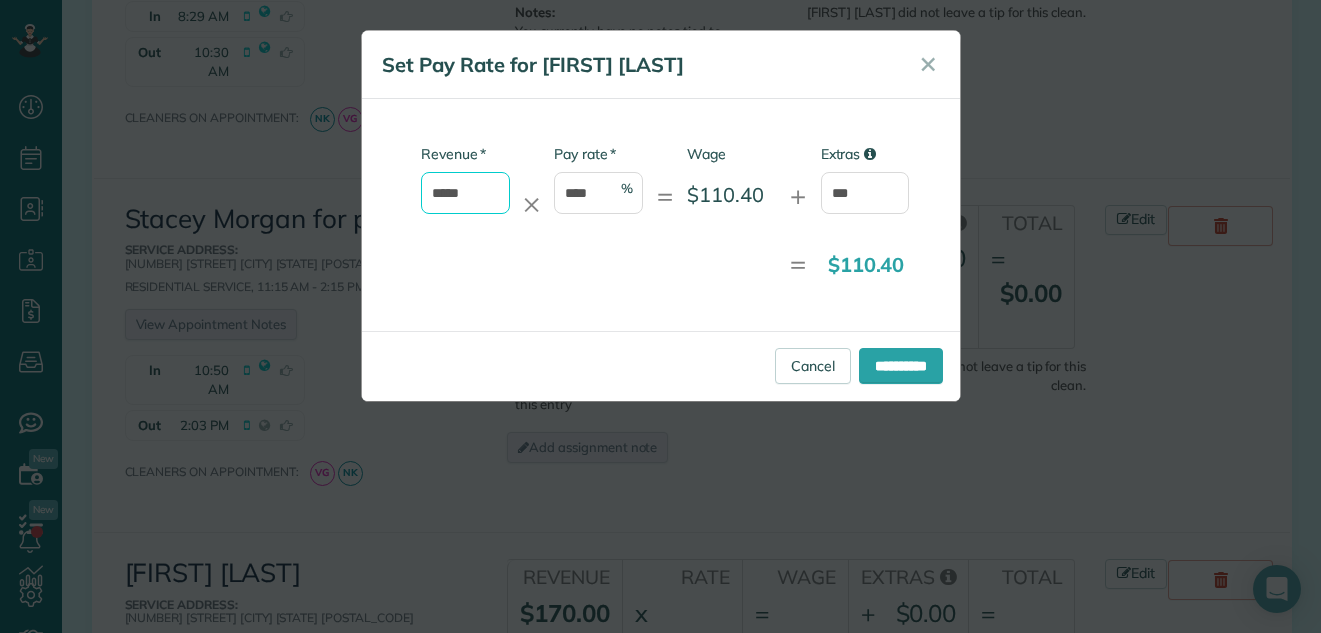 drag, startPoint x: 470, startPoint y: 198, endPoint x: 464, endPoint y: 188, distance: 11.661903 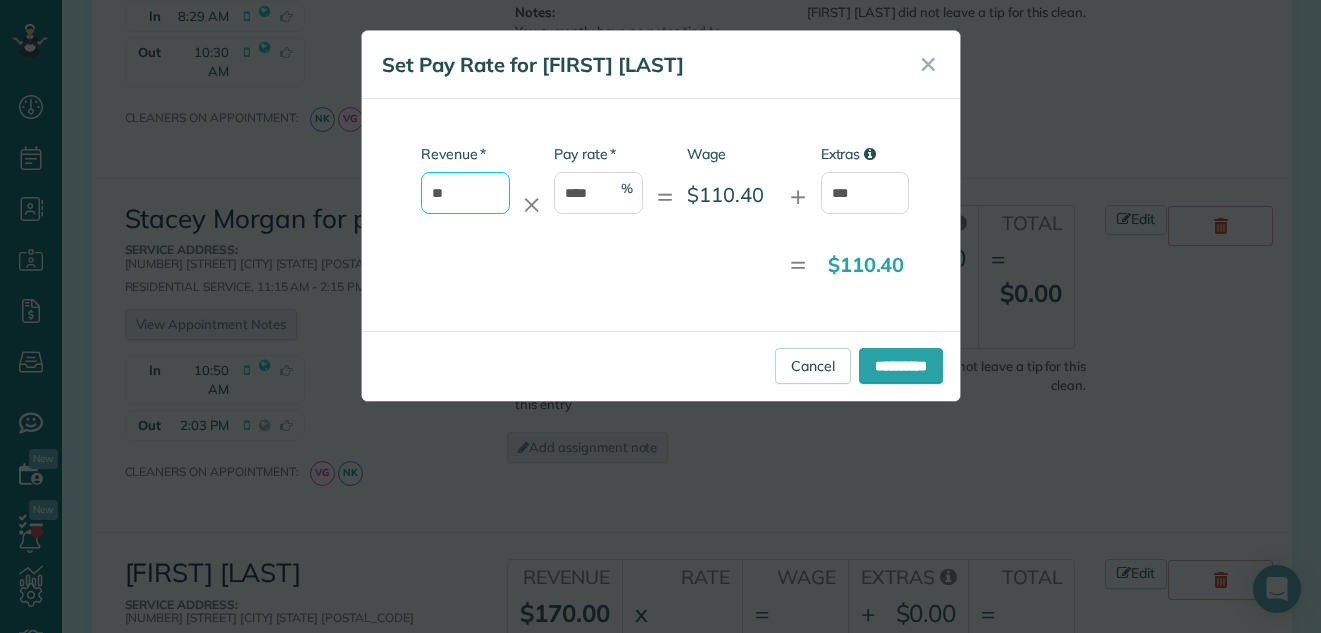 type on "*" 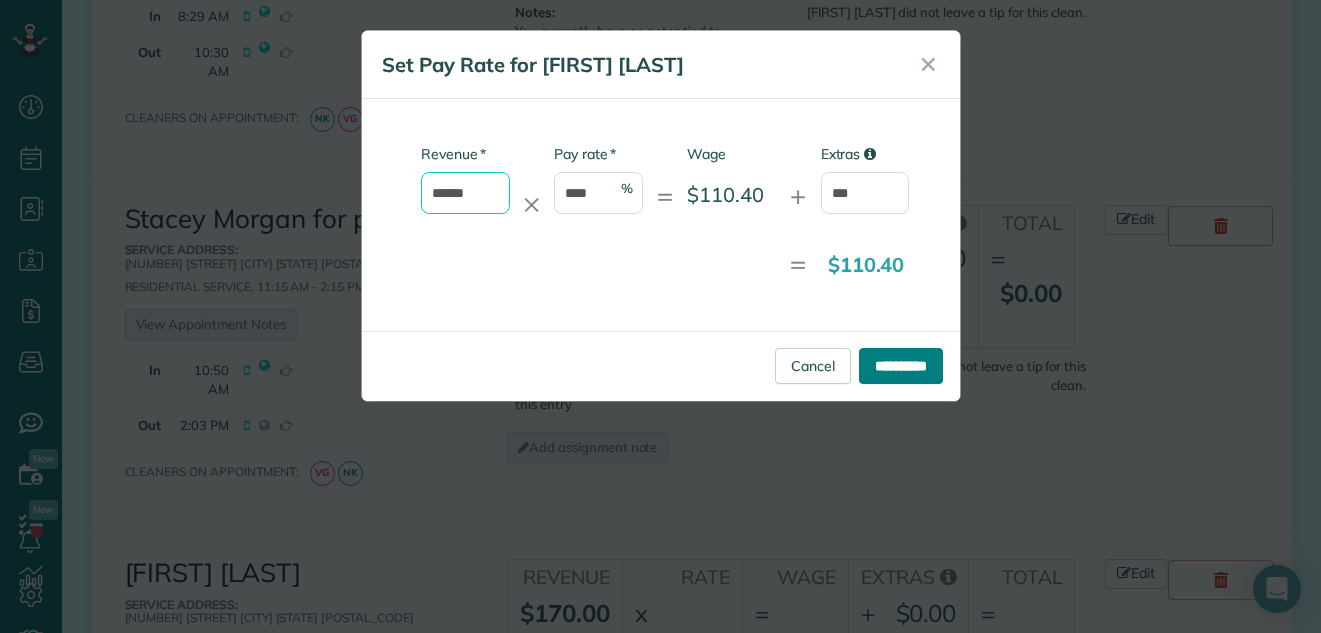 type on "******" 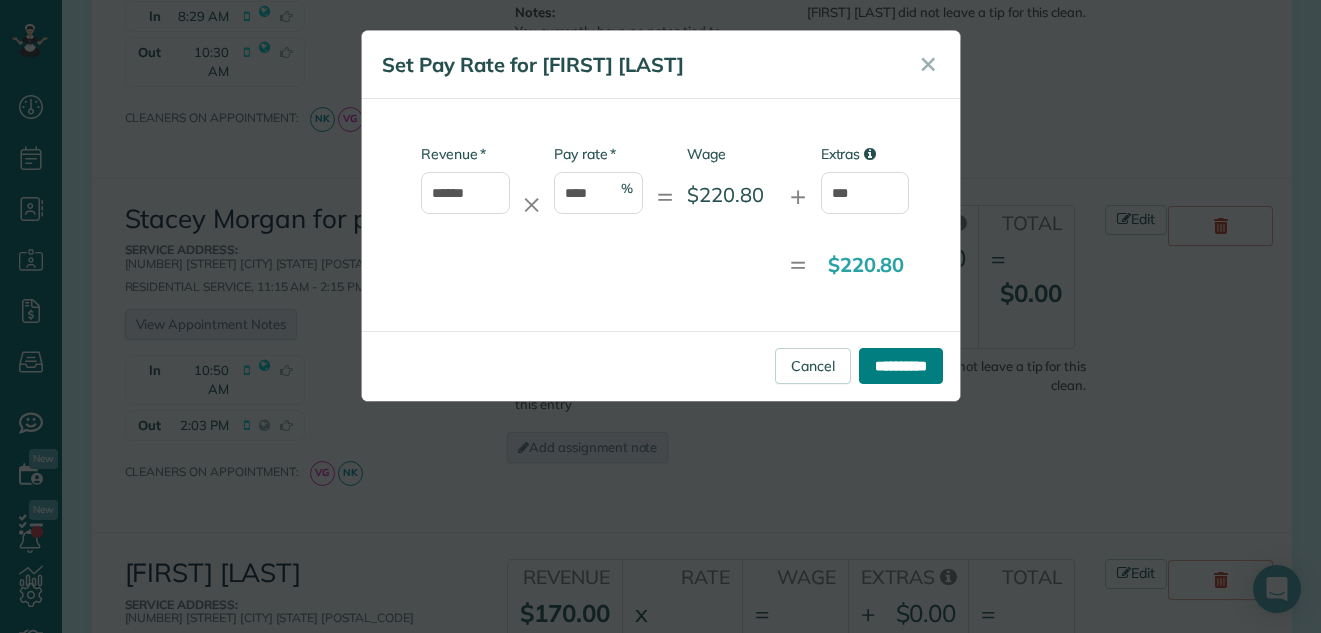 click on "**********" at bounding box center (901, 366) 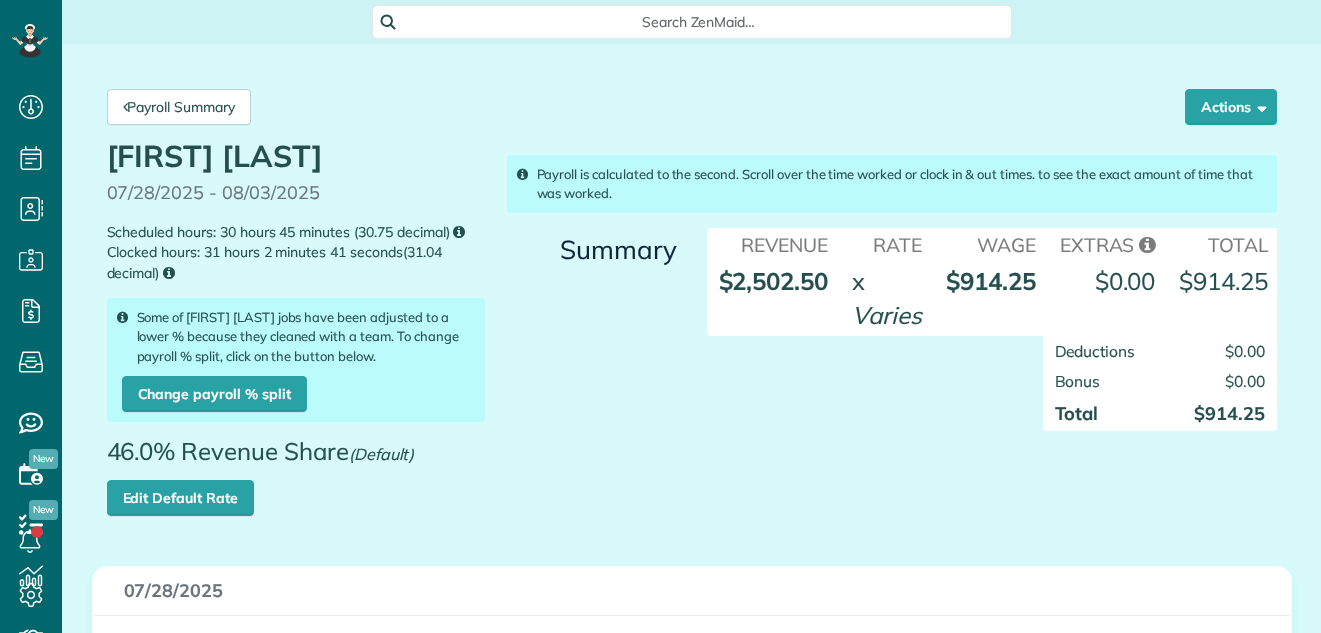 scroll, scrollTop: 0, scrollLeft: 0, axis: both 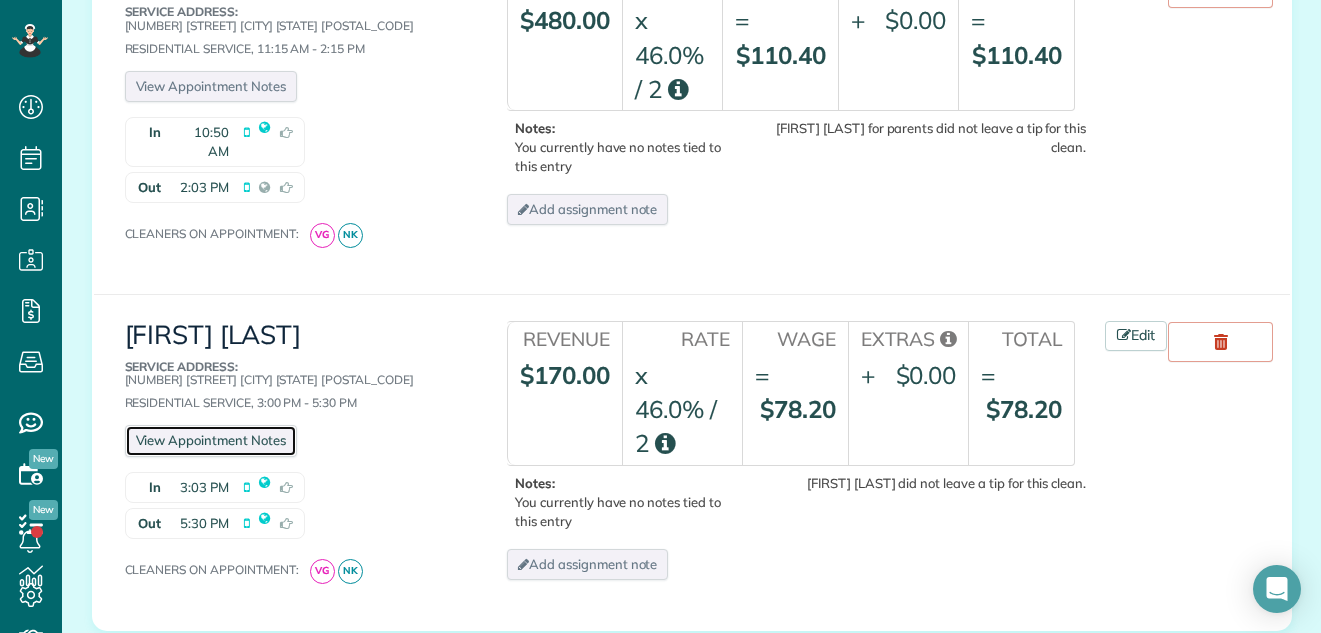click on "View Appointment Notes" at bounding box center (211, 440) 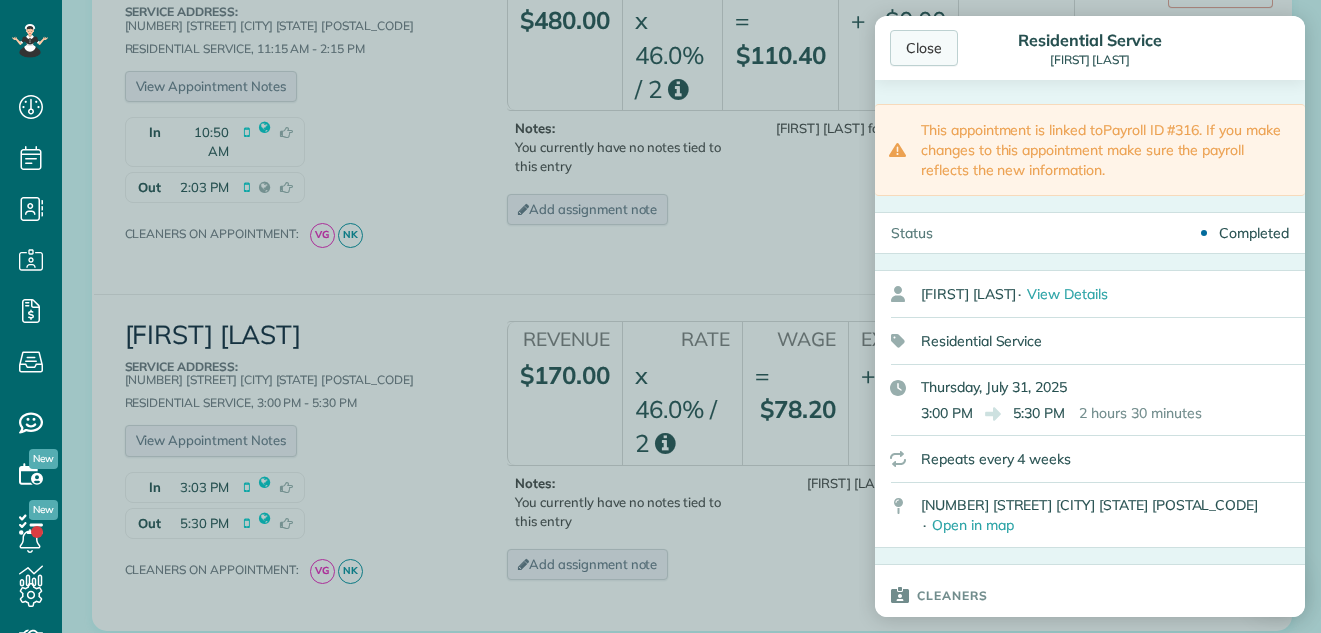 click on "Close" at bounding box center [924, 48] 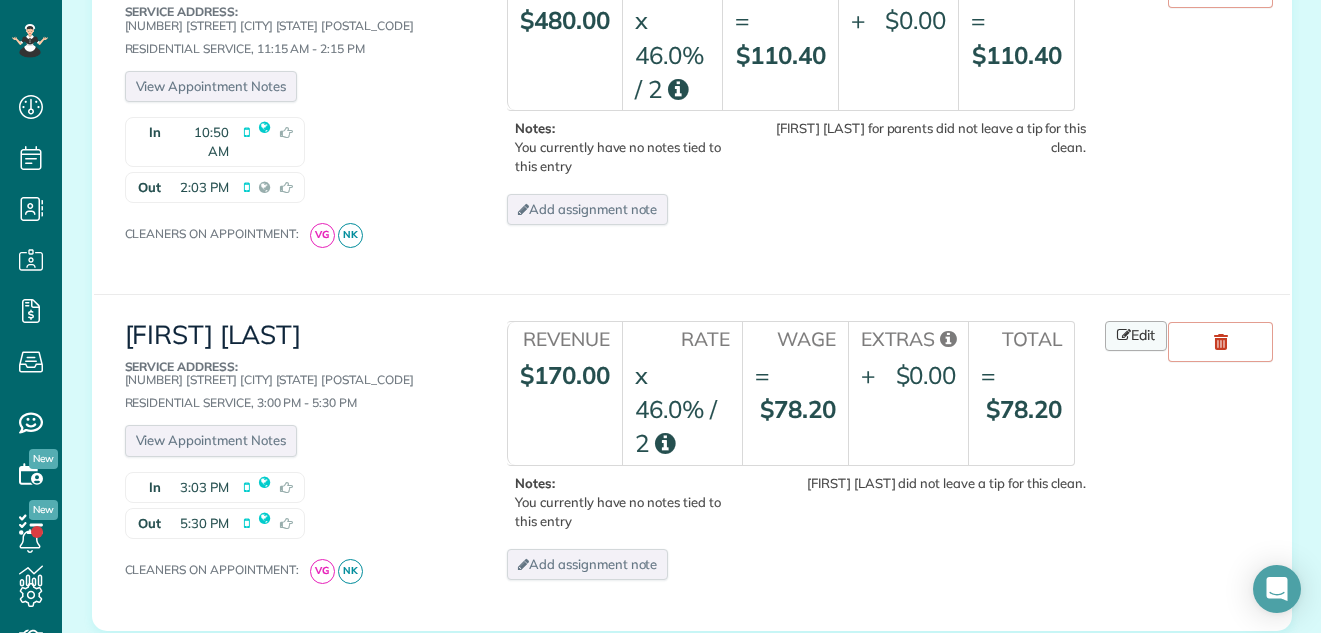 click on "Edit" at bounding box center [1136, 336] 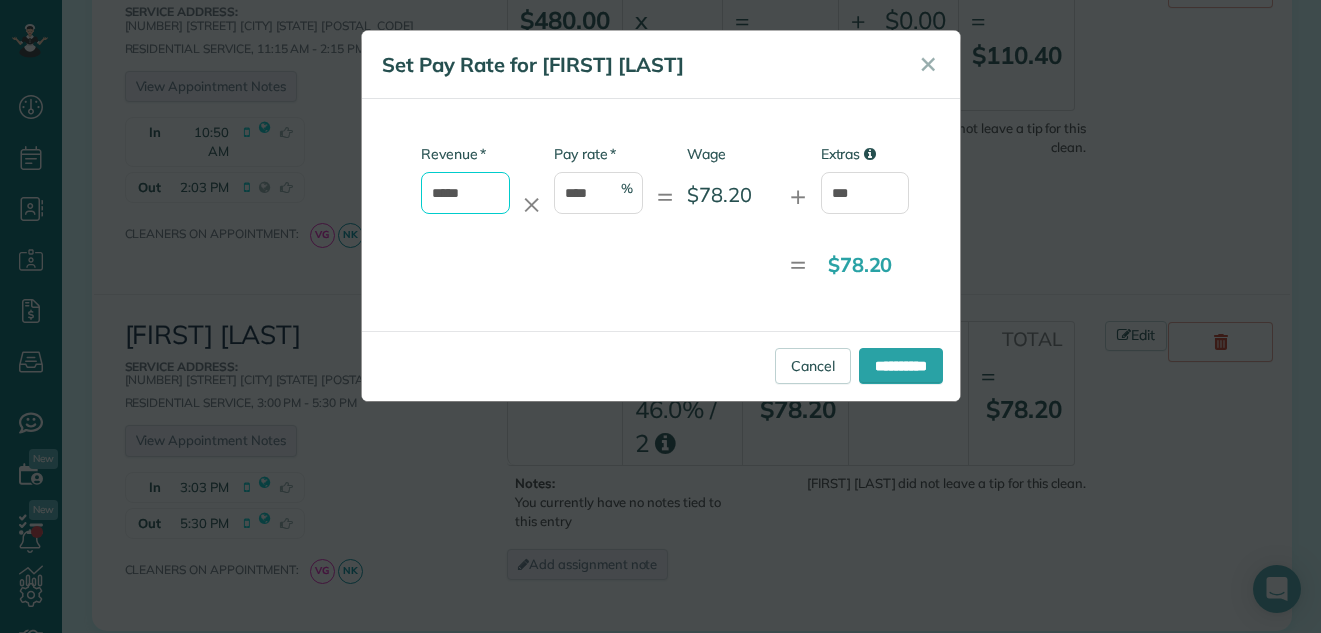 click on "*****" at bounding box center [465, 193] 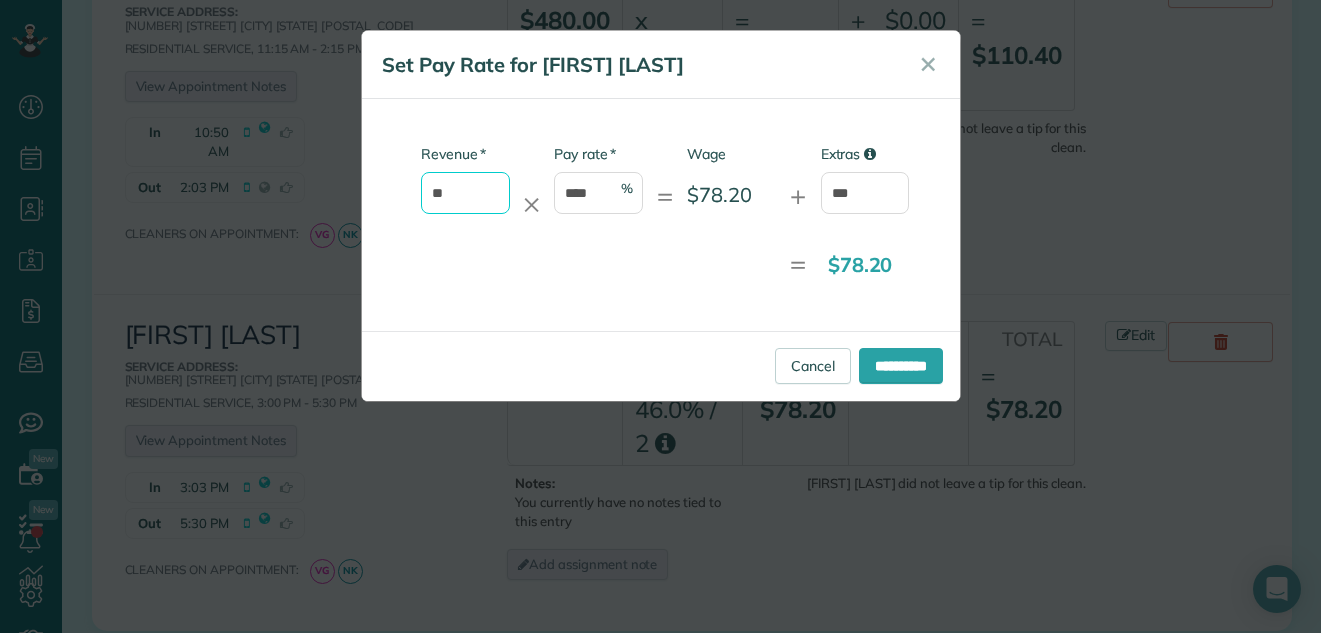 type on "*" 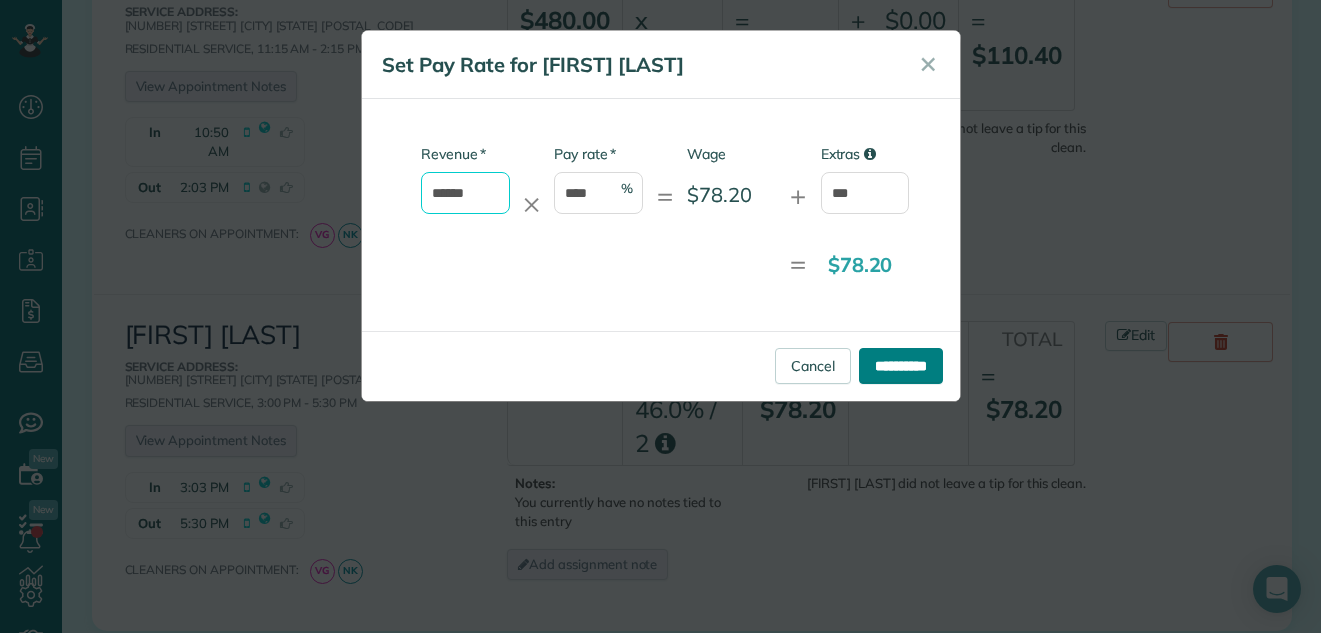 type on "******" 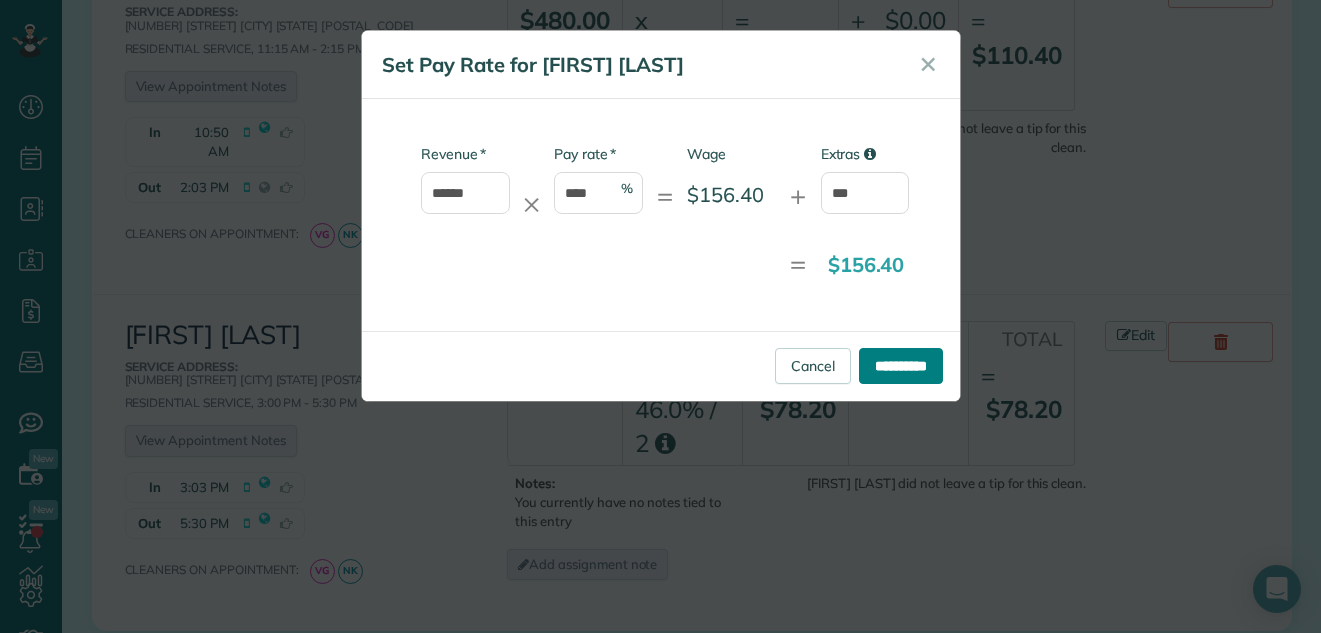 click on "**********" at bounding box center [901, 366] 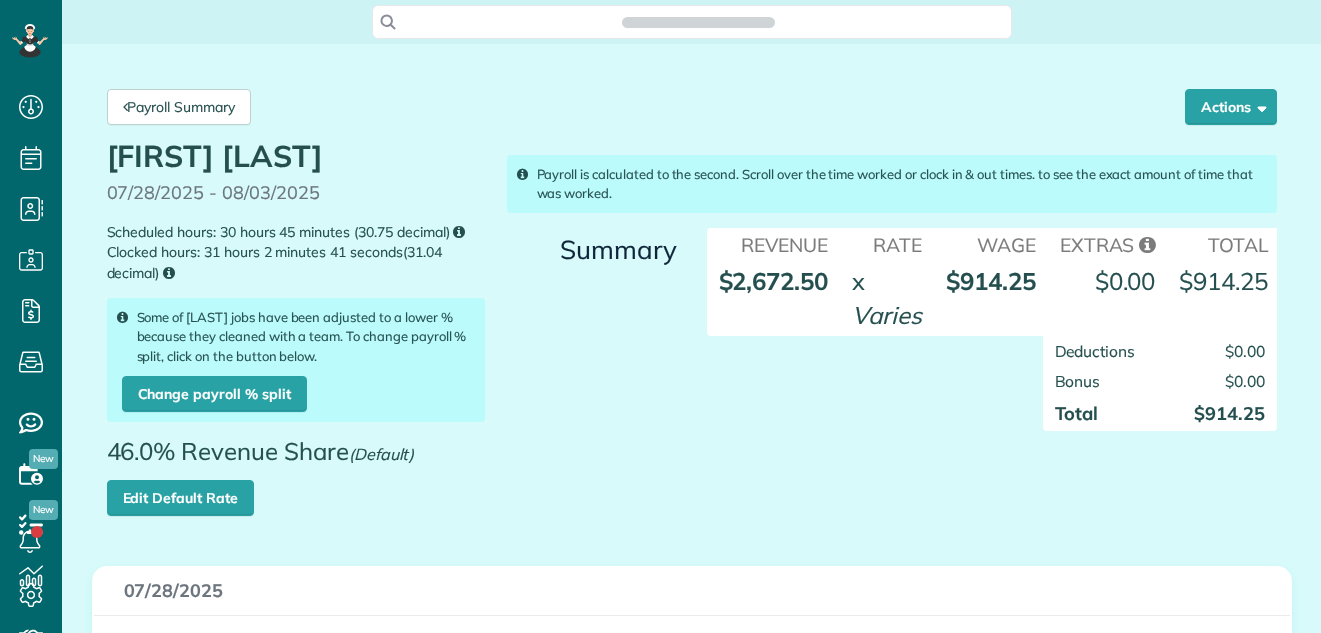 scroll, scrollTop: 0, scrollLeft: 0, axis: both 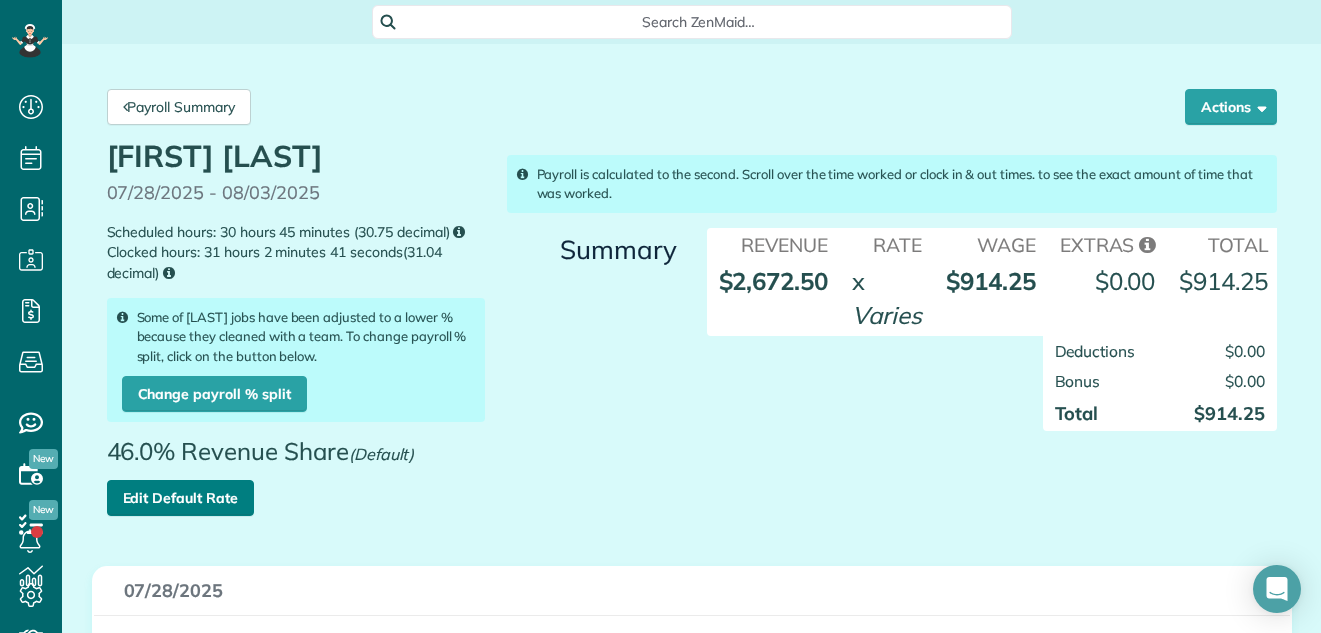 click on "Edit Default Rate" at bounding box center [180, 498] 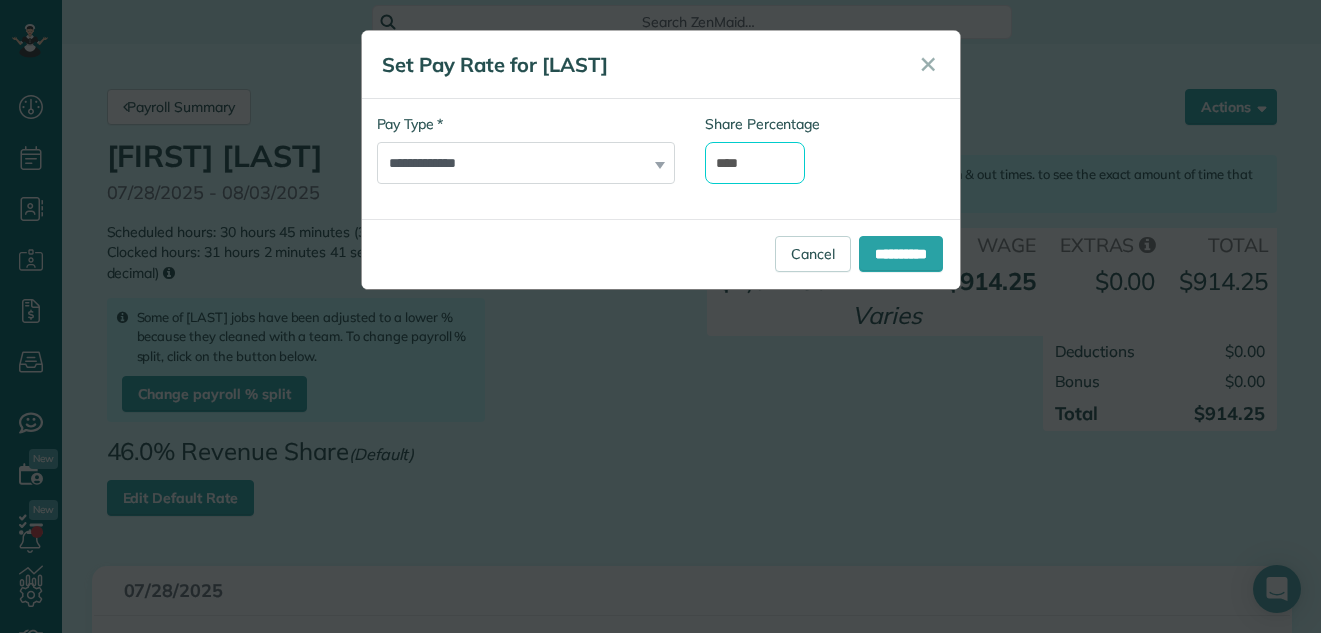 click on "****" at bounding box center (755, 163) 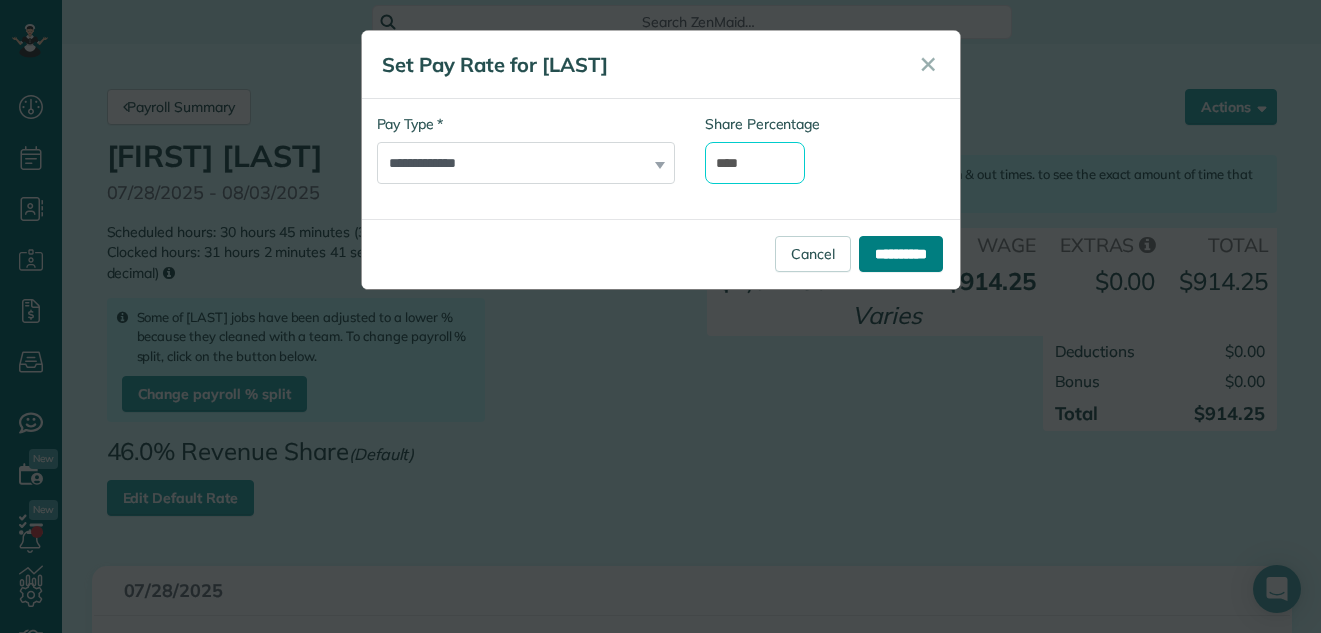 type on "****" 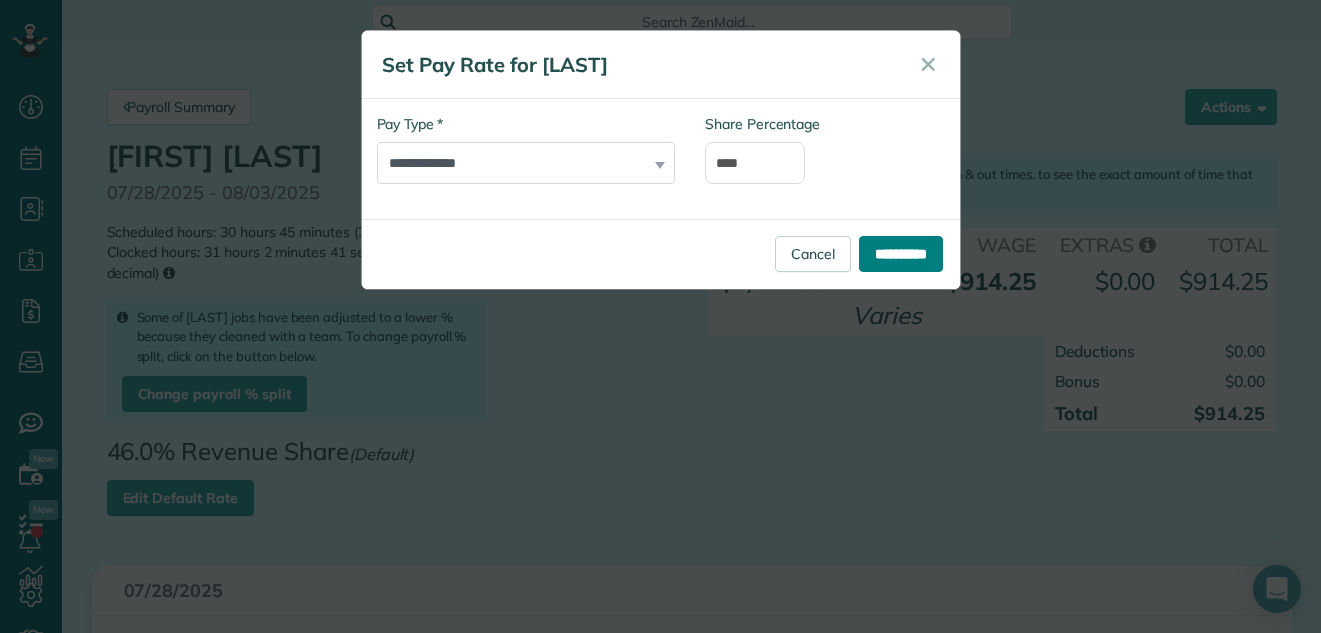 click on "**********" at bounding box center (901, 254) 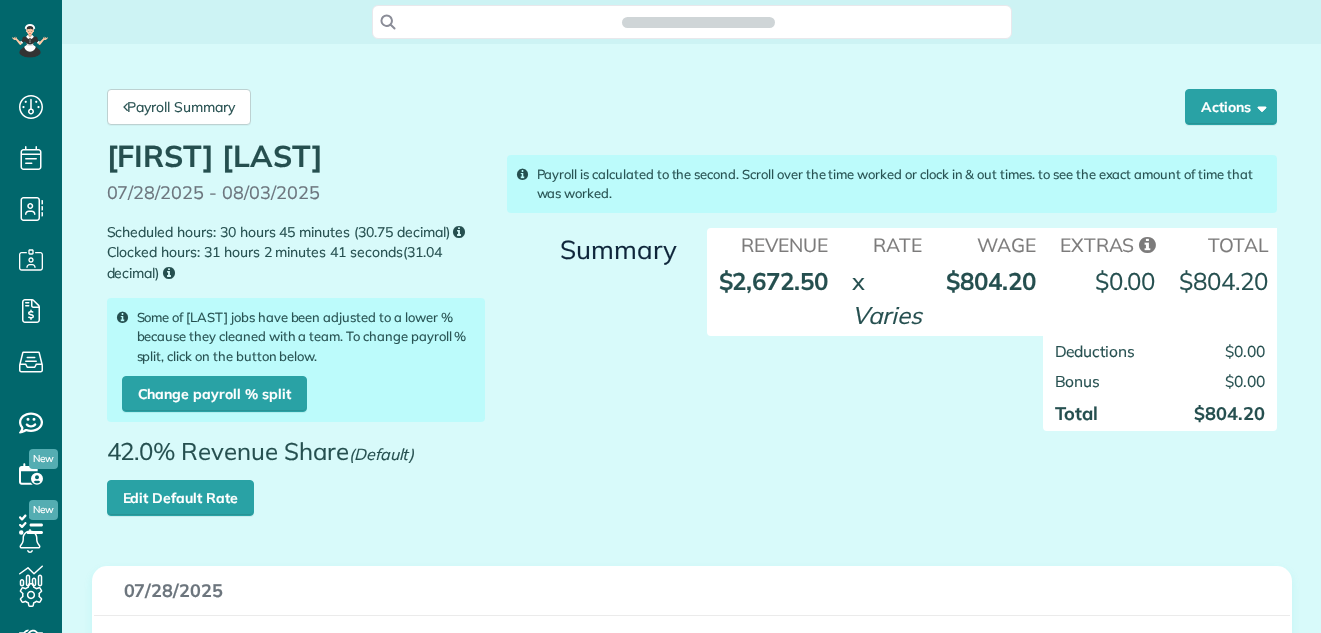 scroll, scrollTop: 0, scrollLeft: 0, axis: both 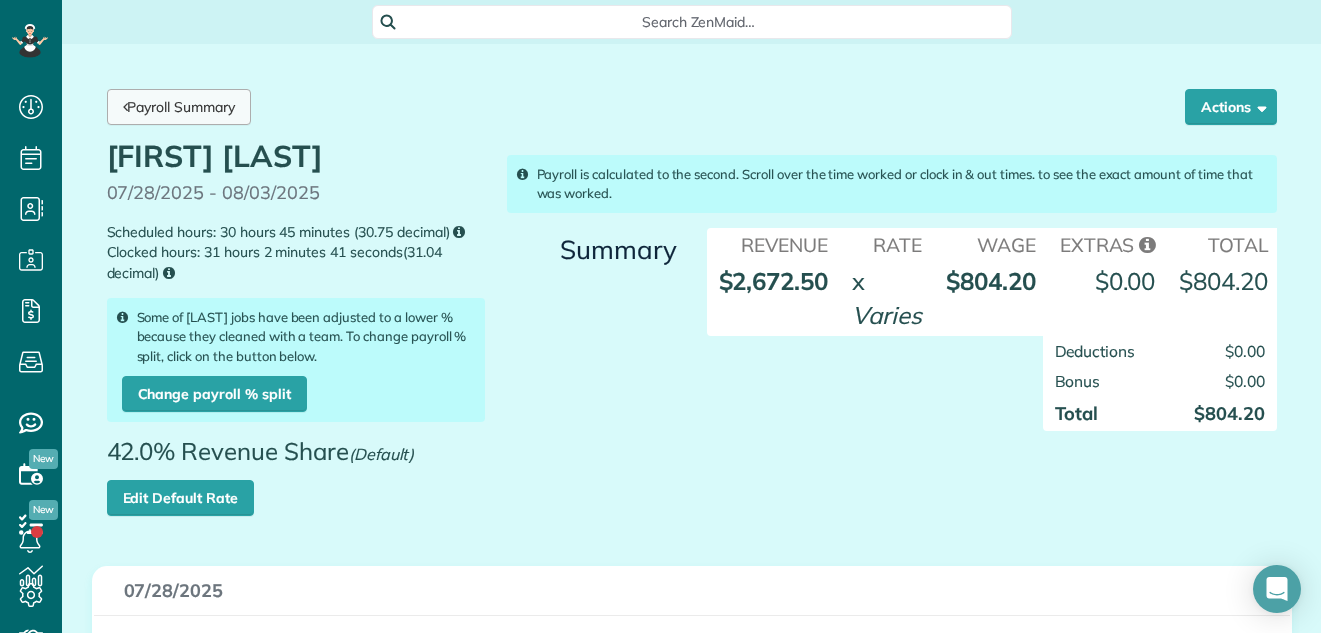 click on "Payroll Summary" at bounding box center (179, 107) 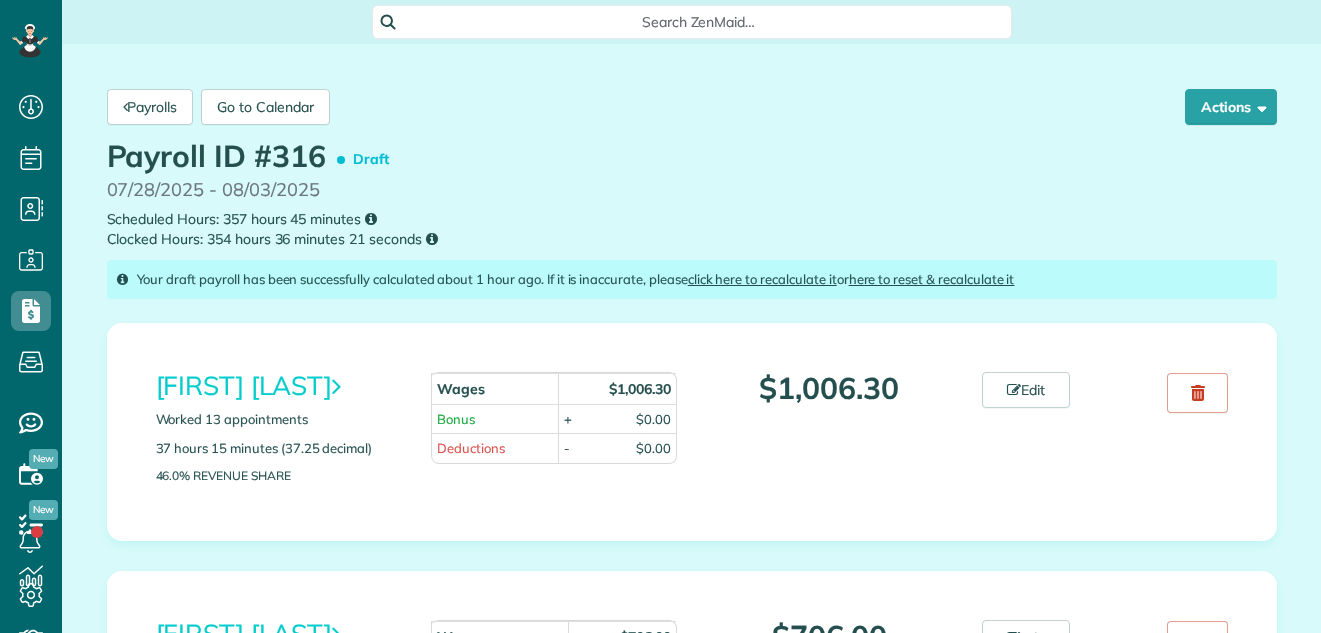 scroll, scrollTop: 0, scrollLeft: 0, axis: both 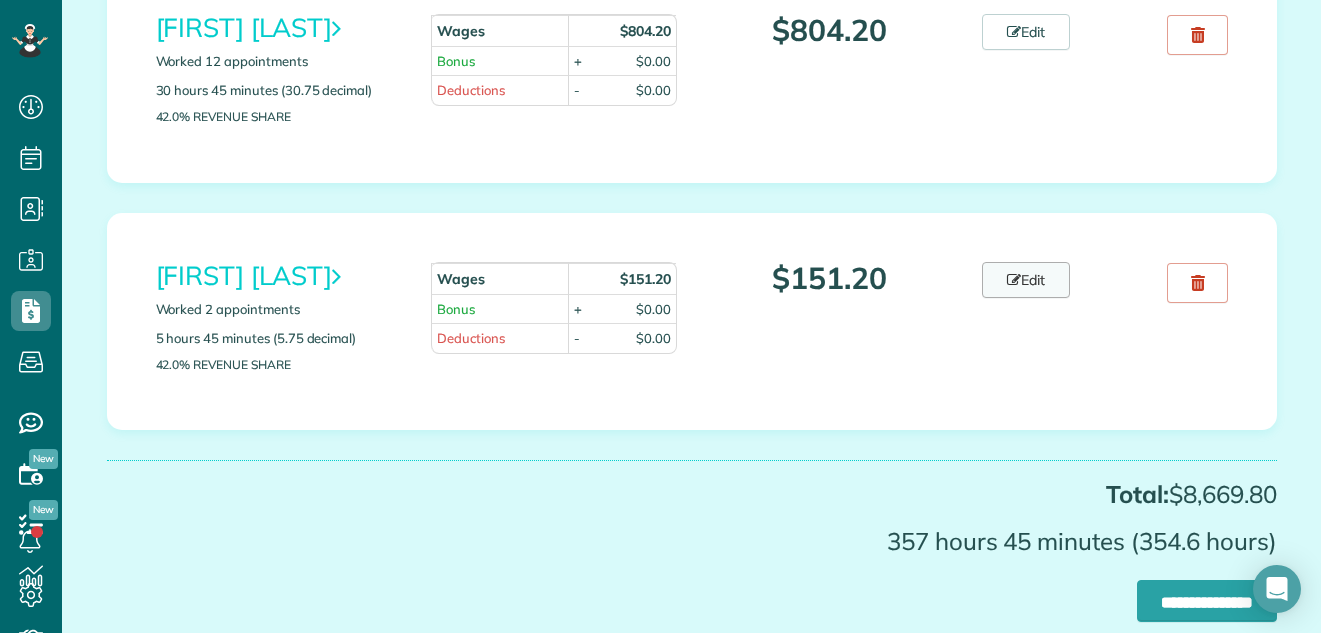click on "Edit" at bounding box center [1026, 280] 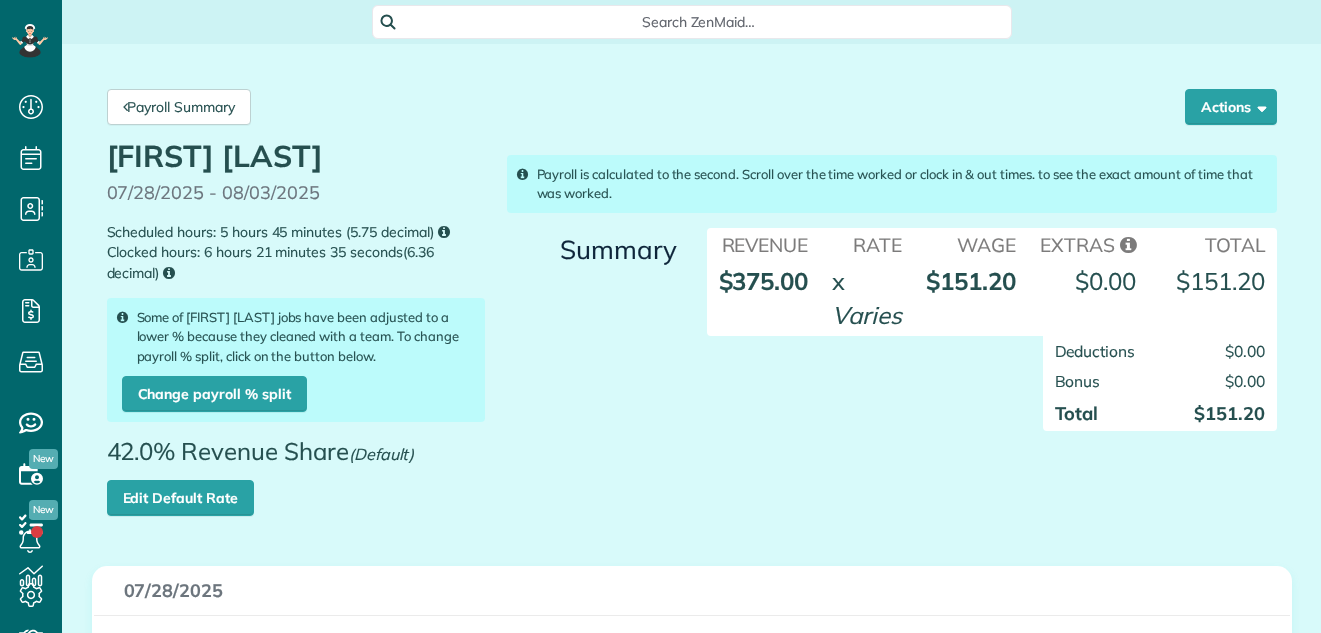 scroll, scrollTop: 0, scrollLeft: 0, axis: both 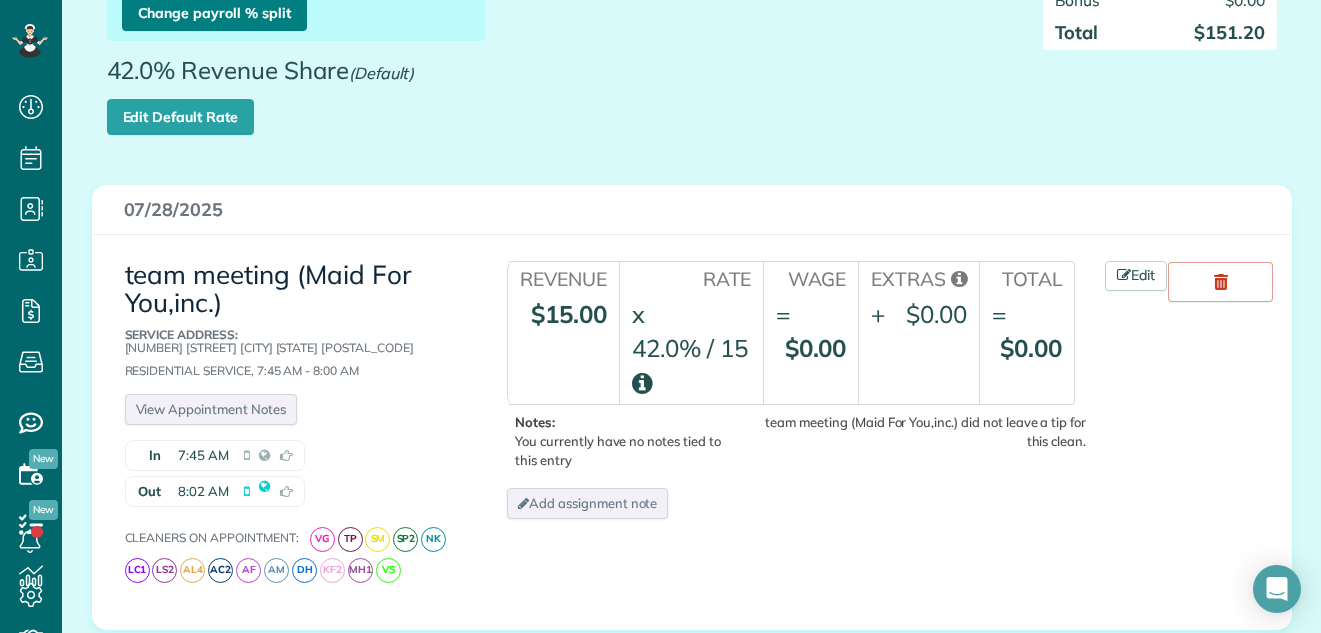 click on "Change payroll % split" at bounding box center (214, 13) 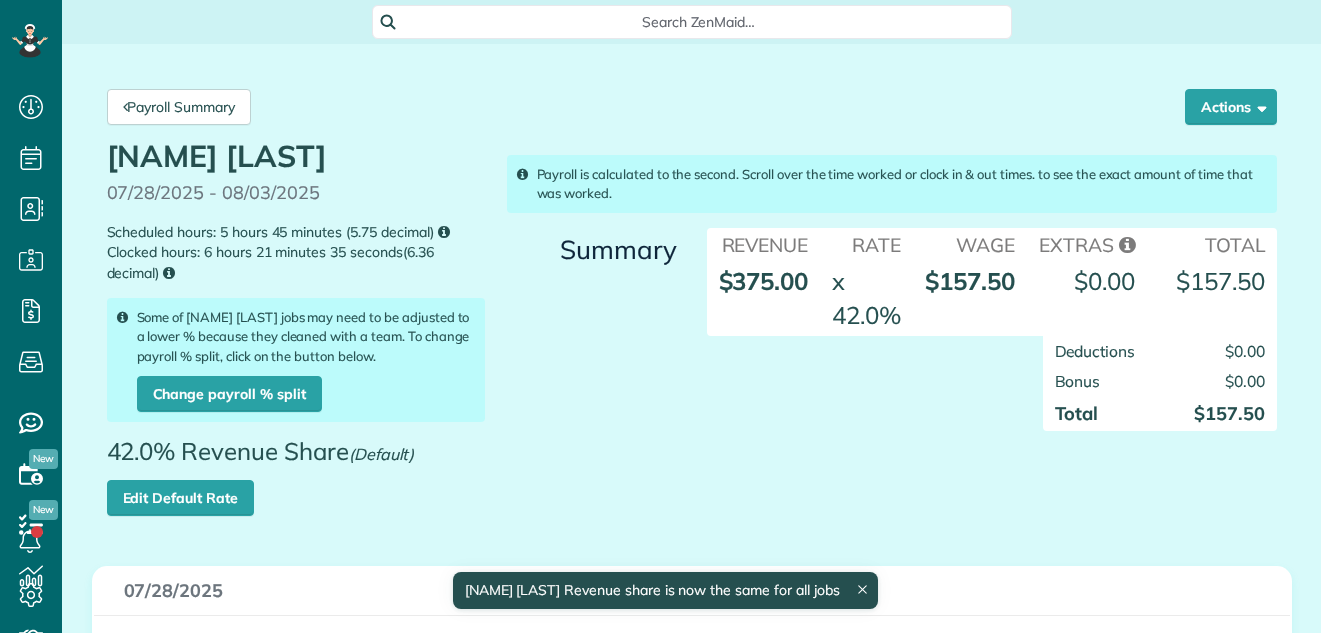 scroll, scrollTop: 0, scrollLeft: 0, axis: both 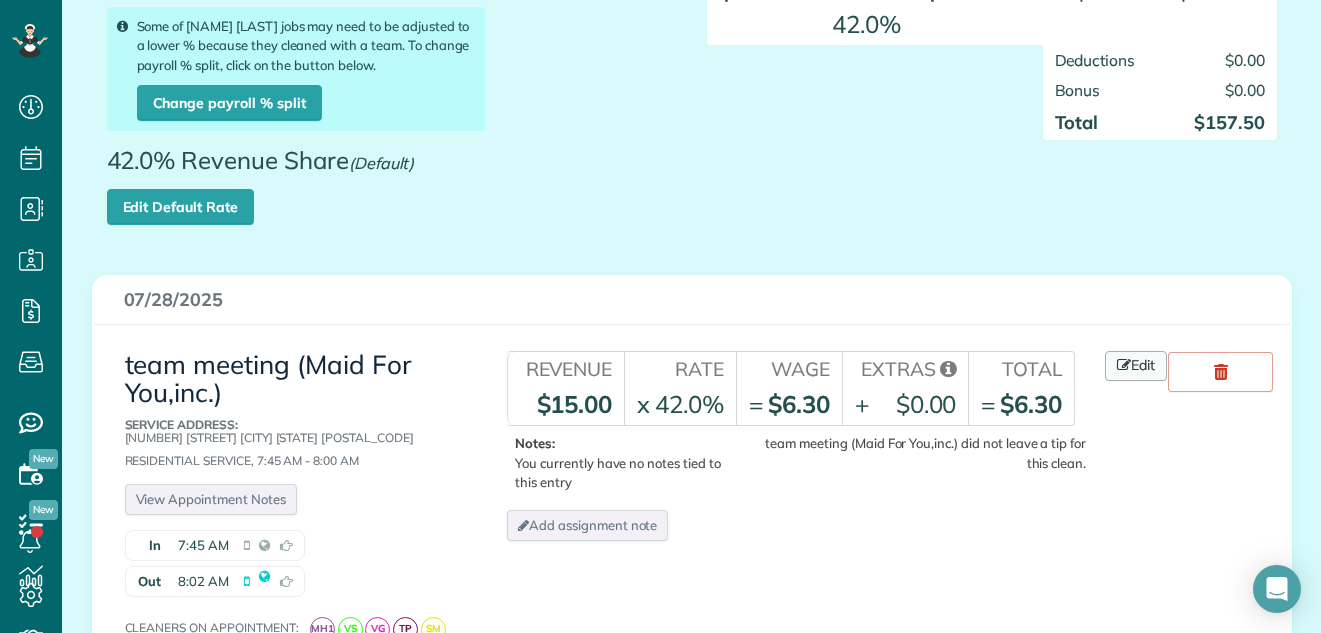 click on "Edit" at bounding box center (1136, 366) 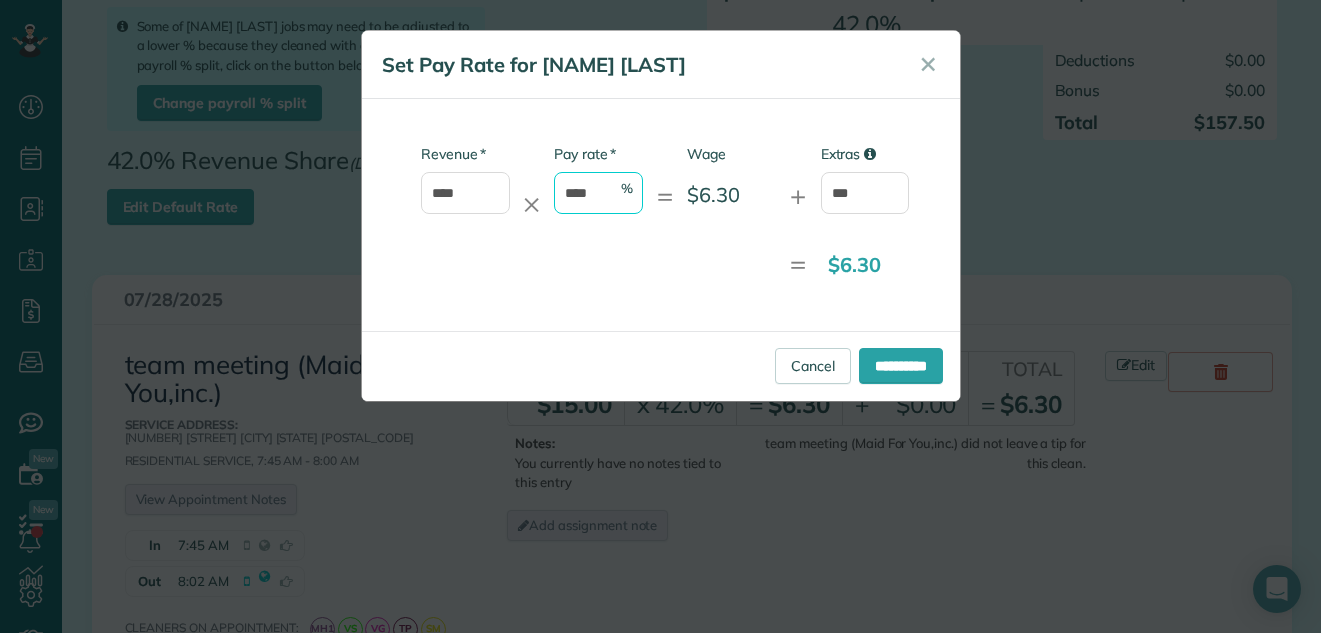 click on "****" at bounding box center [598, 193] 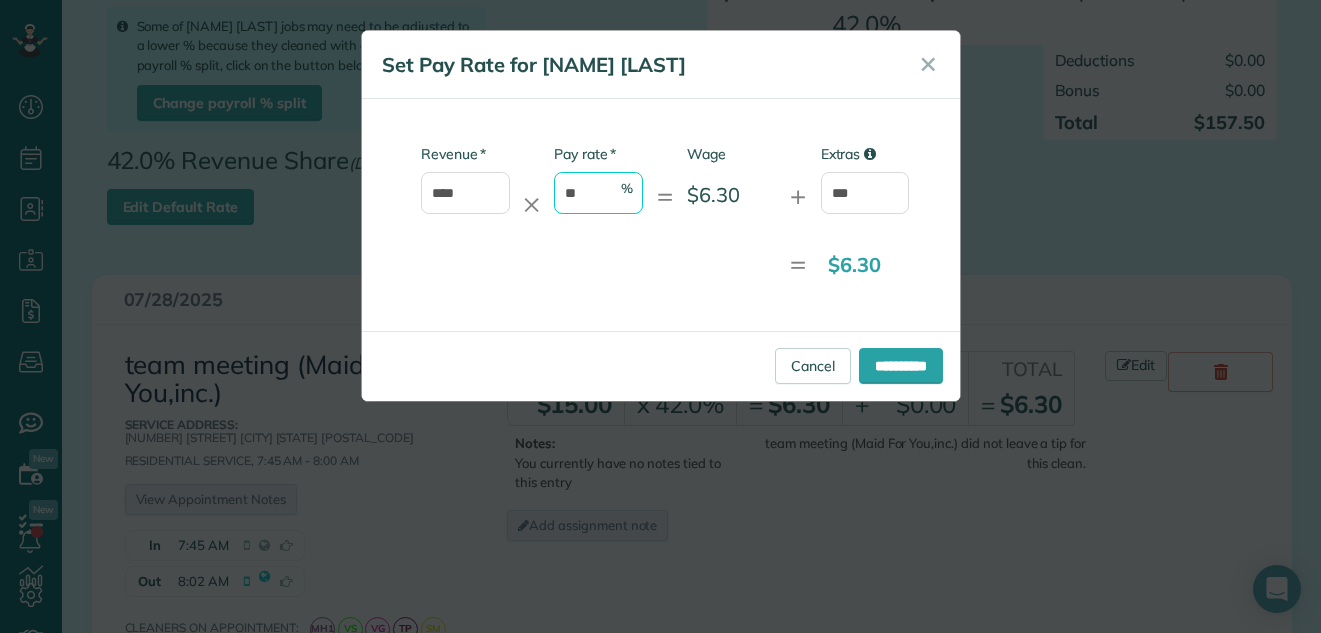 type on "*" 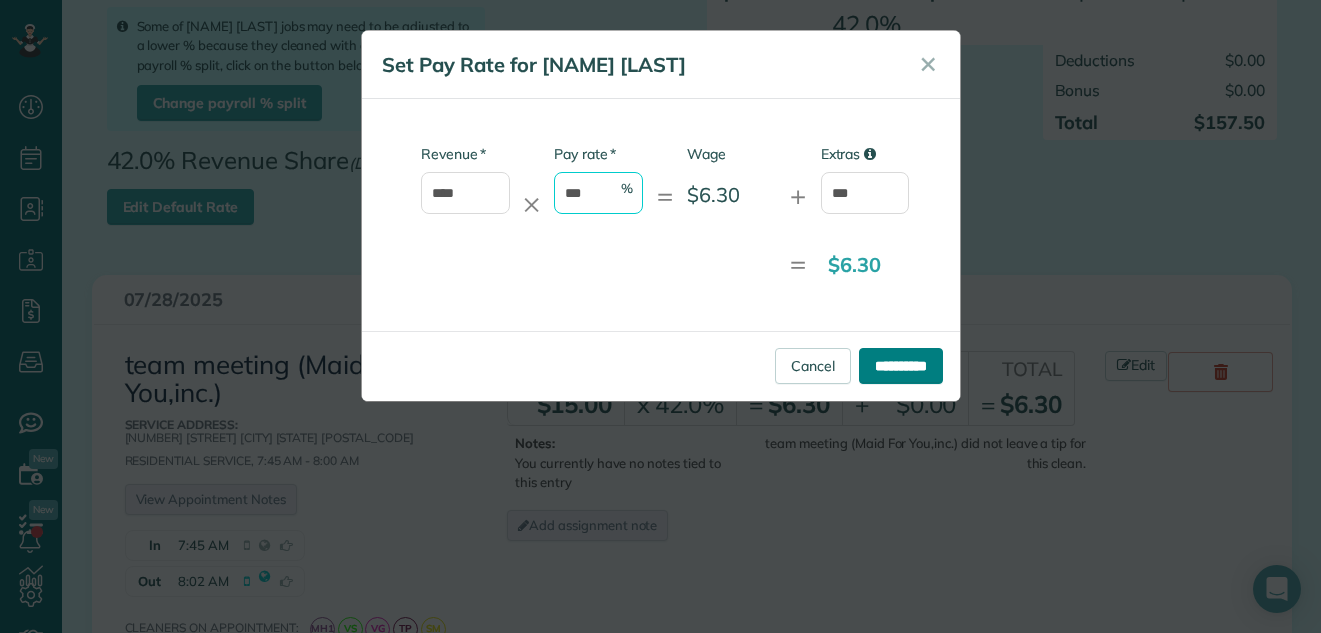type on "***" 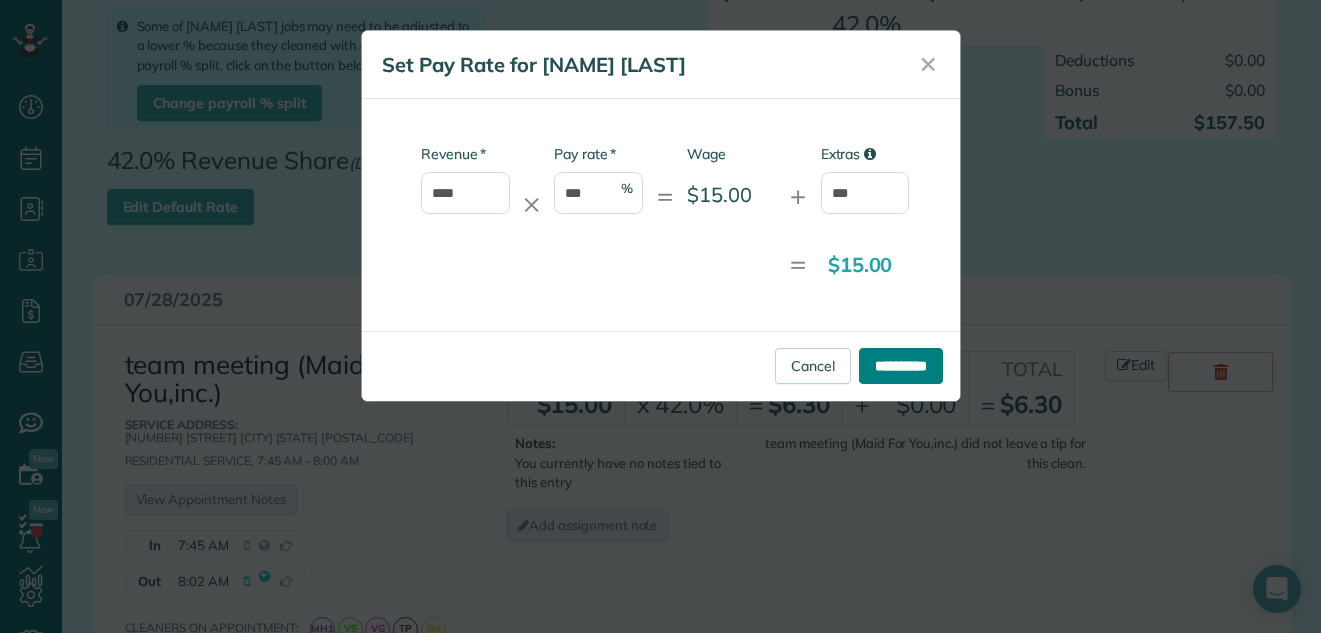 click on "**********" at bounding box center [901, 366] 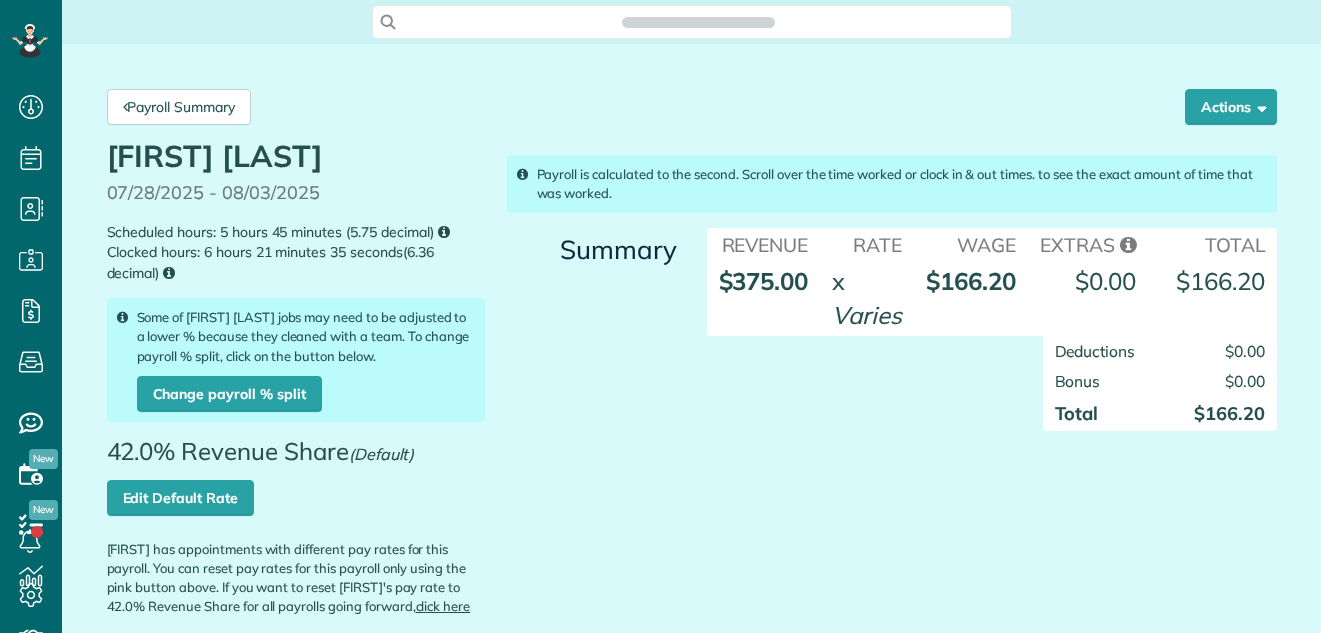 scroll, scrollTop: 0, scrollLeft: 0, axis: both 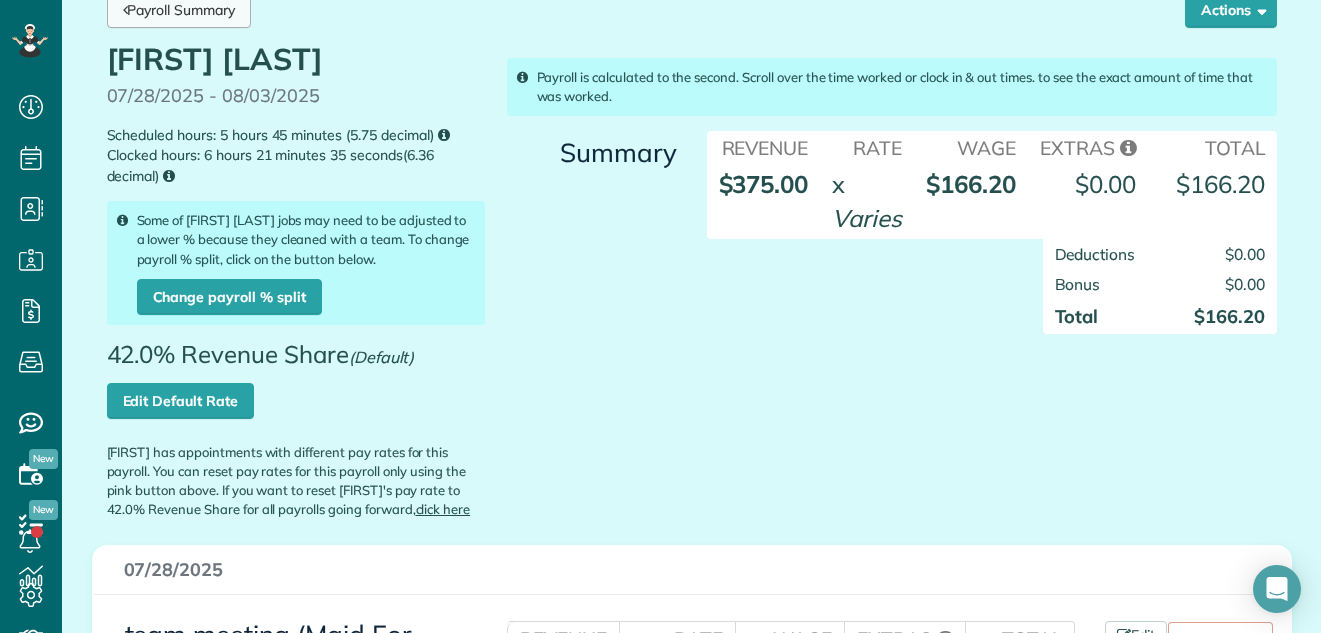 click on "Payroll Summary" at bounding box center [179, 10] 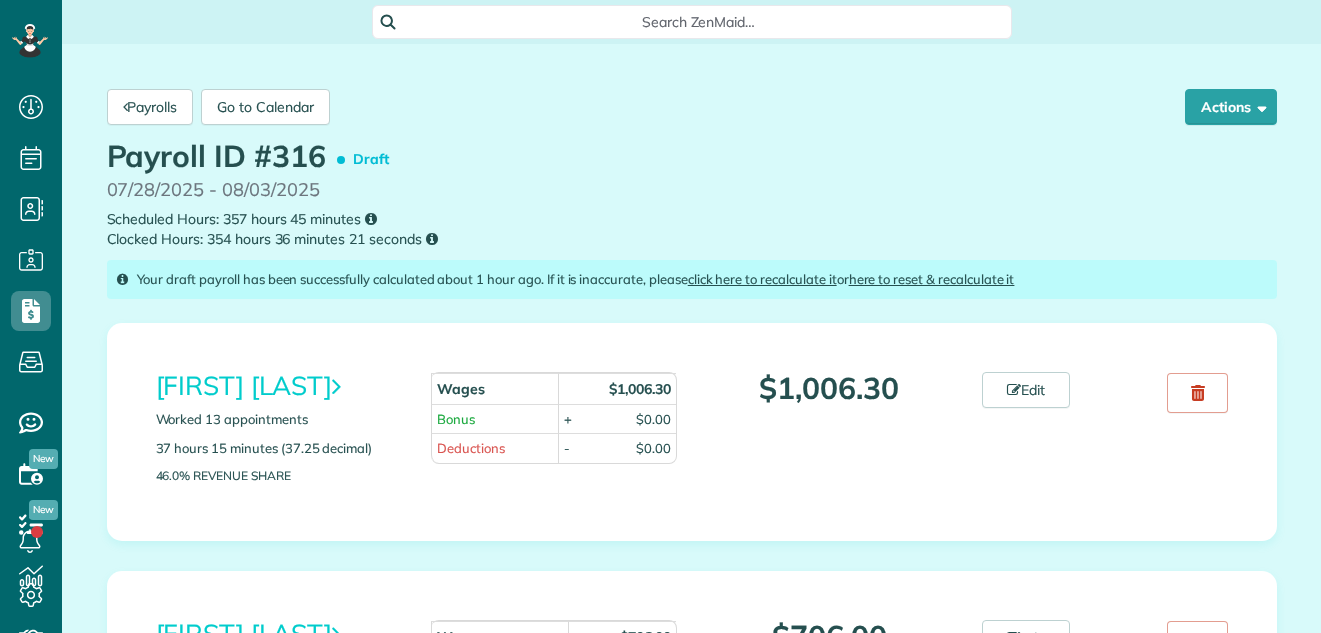 scroll, scrollTop: 0, scrollLeft: 0, axis: both 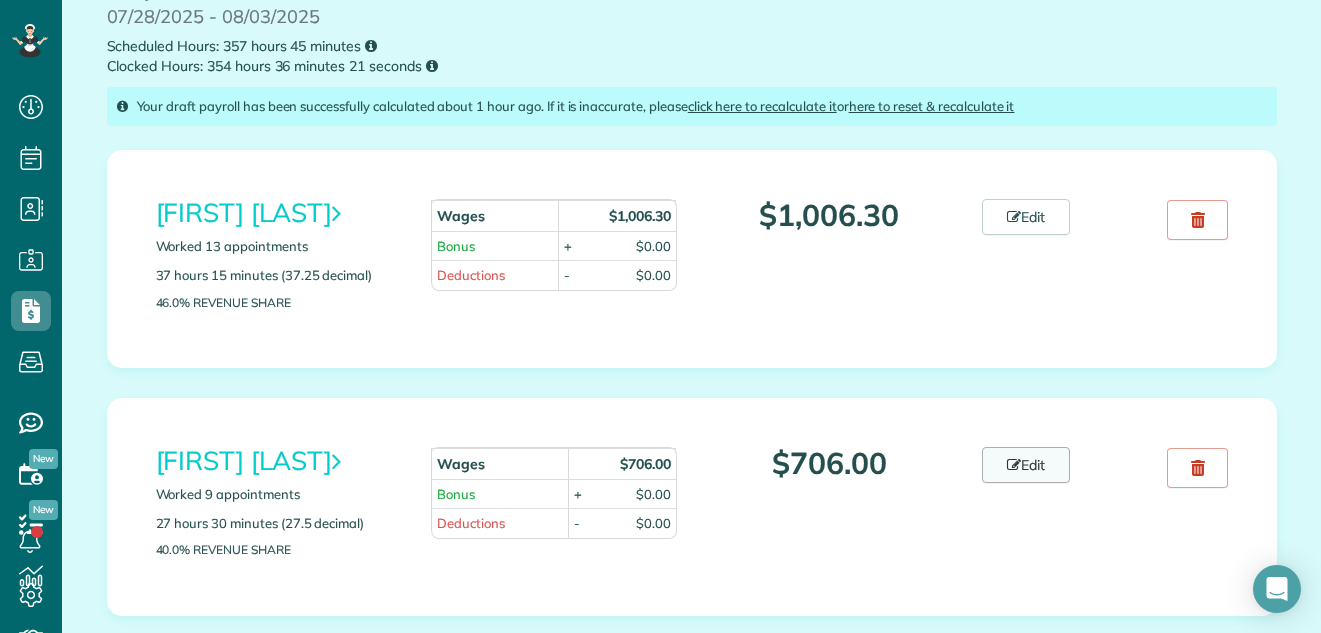 click on "Edit" at bounding box center [1026, 465] 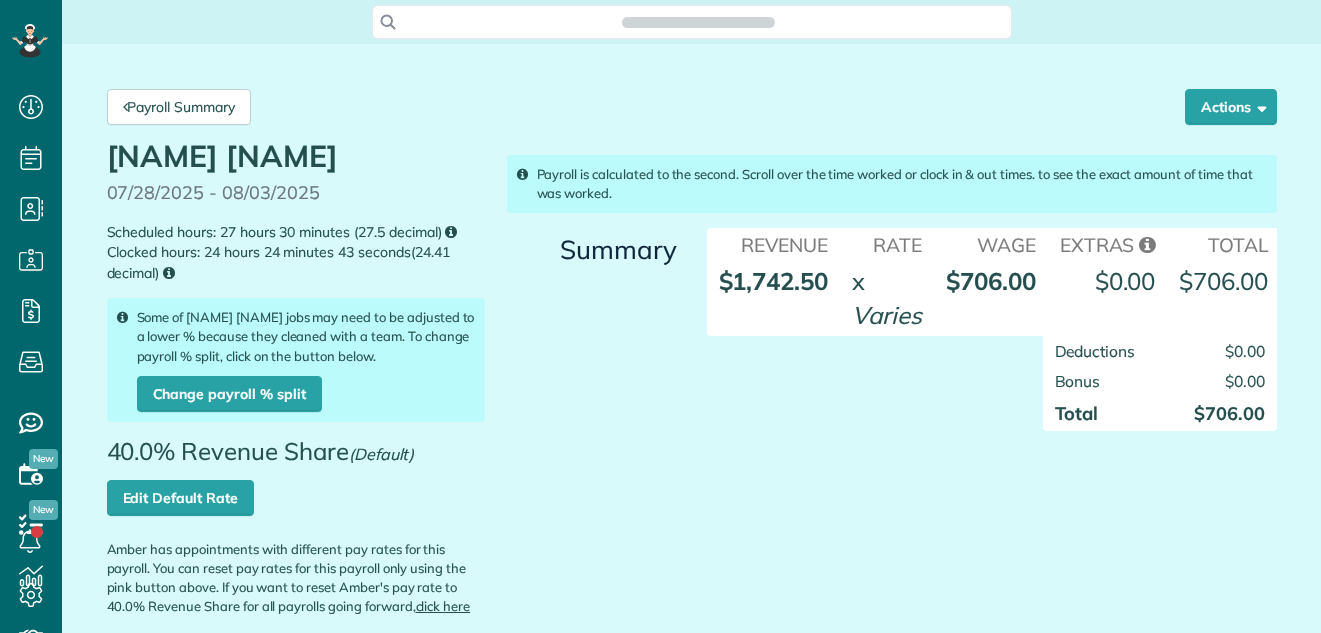 scroll, scrollTop: 0, scrollLeft: 0, axis: both 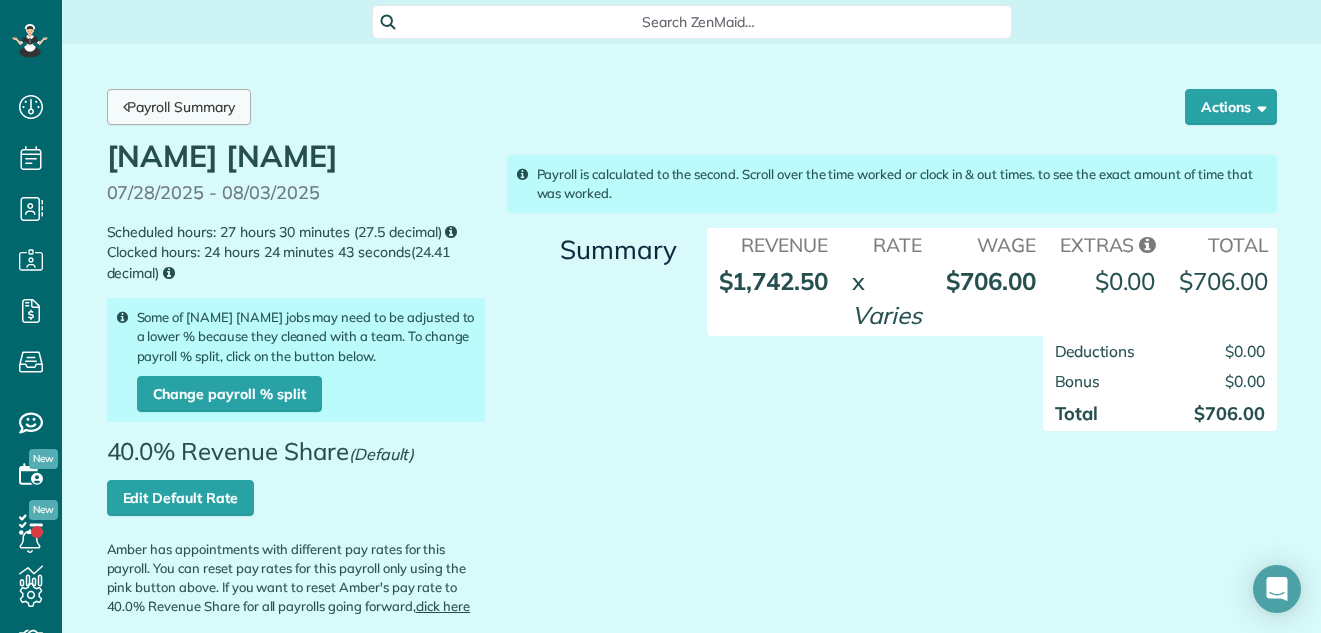 click on "Payroll Summary" at bounding box center (179, 107) 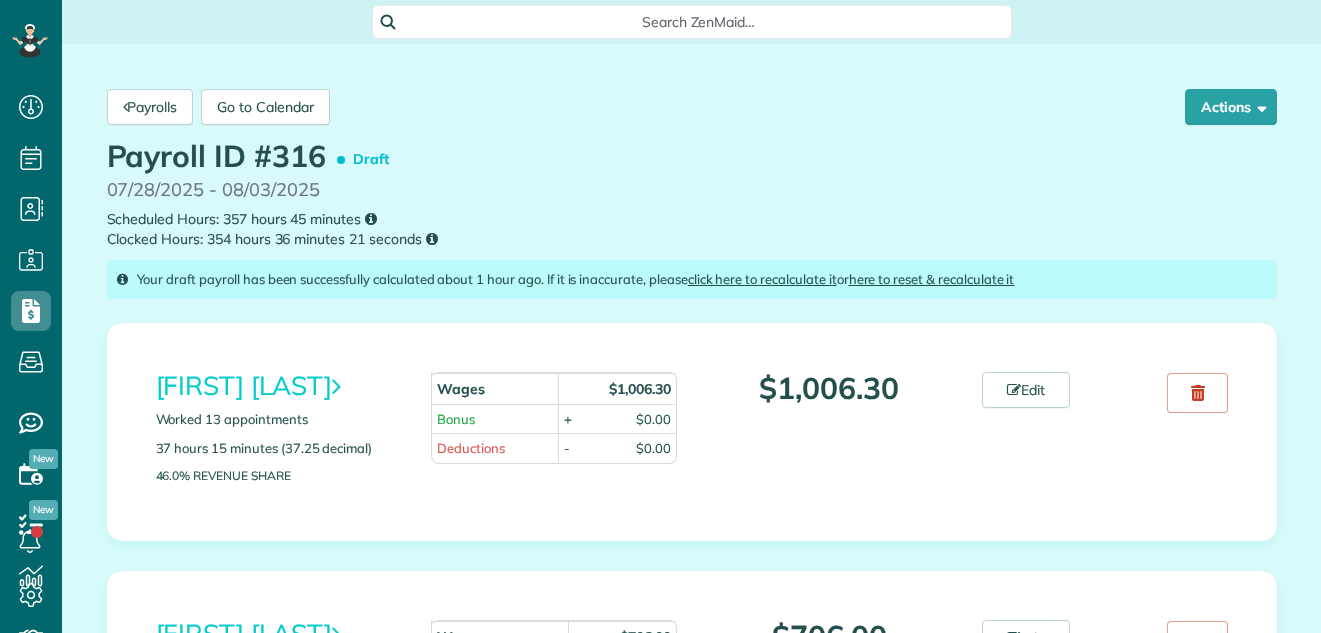 scroll, scrollTop: 0, scrollLeft: 0, axis: both 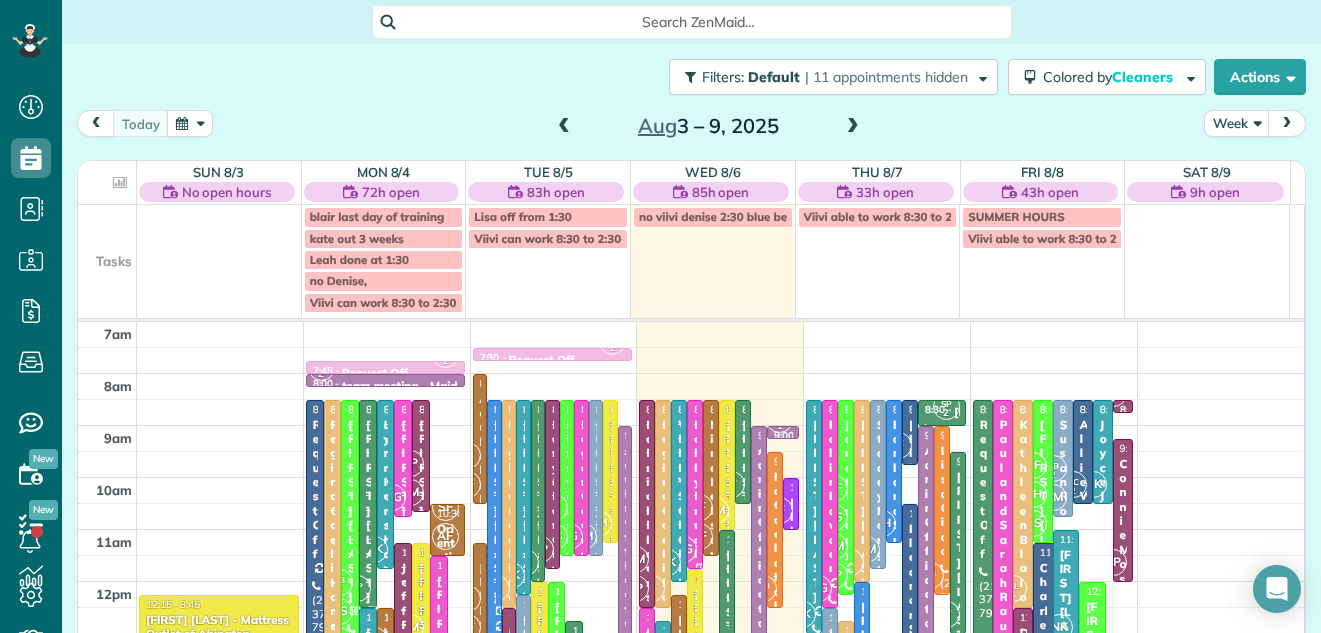 click at bounding box center [853, 127] 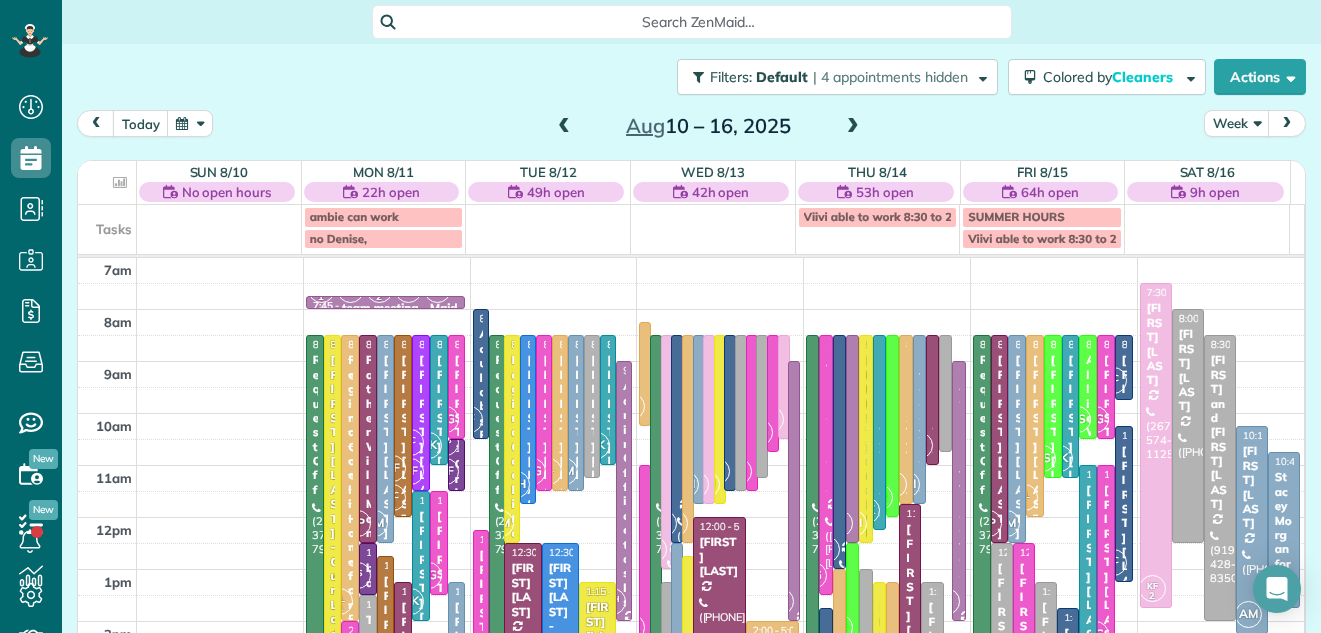 click at bounding box center (564, 127) 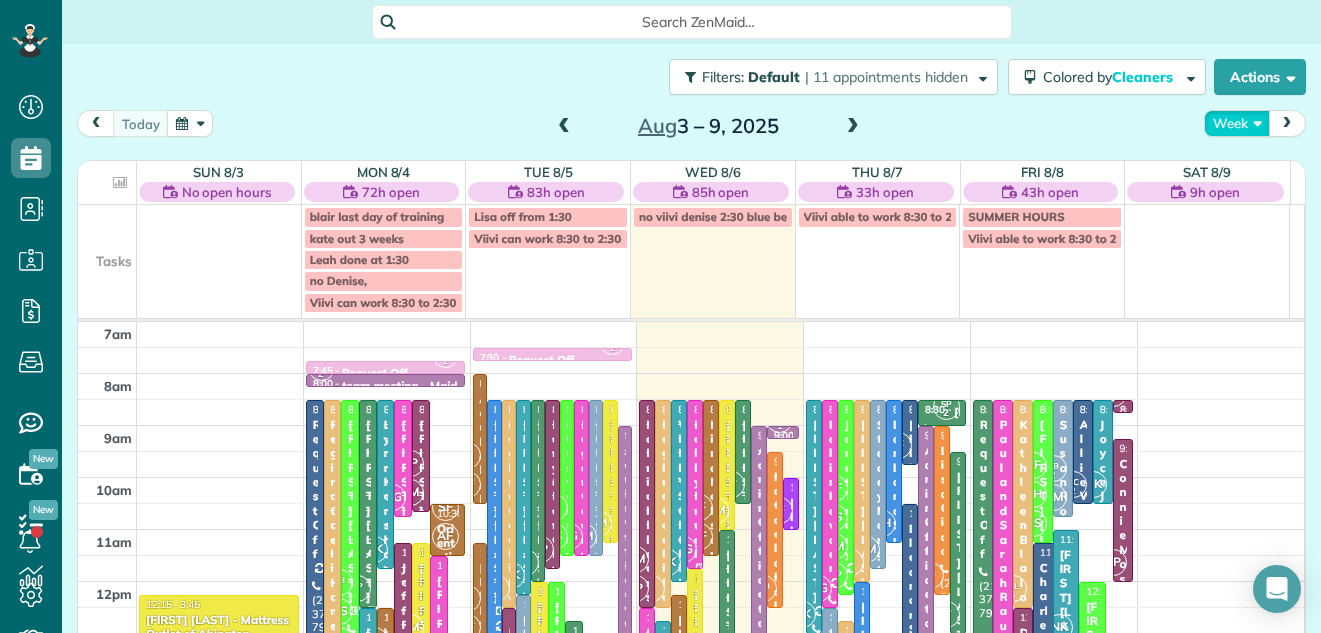click on "Week" at bounding box center [1237, 123] 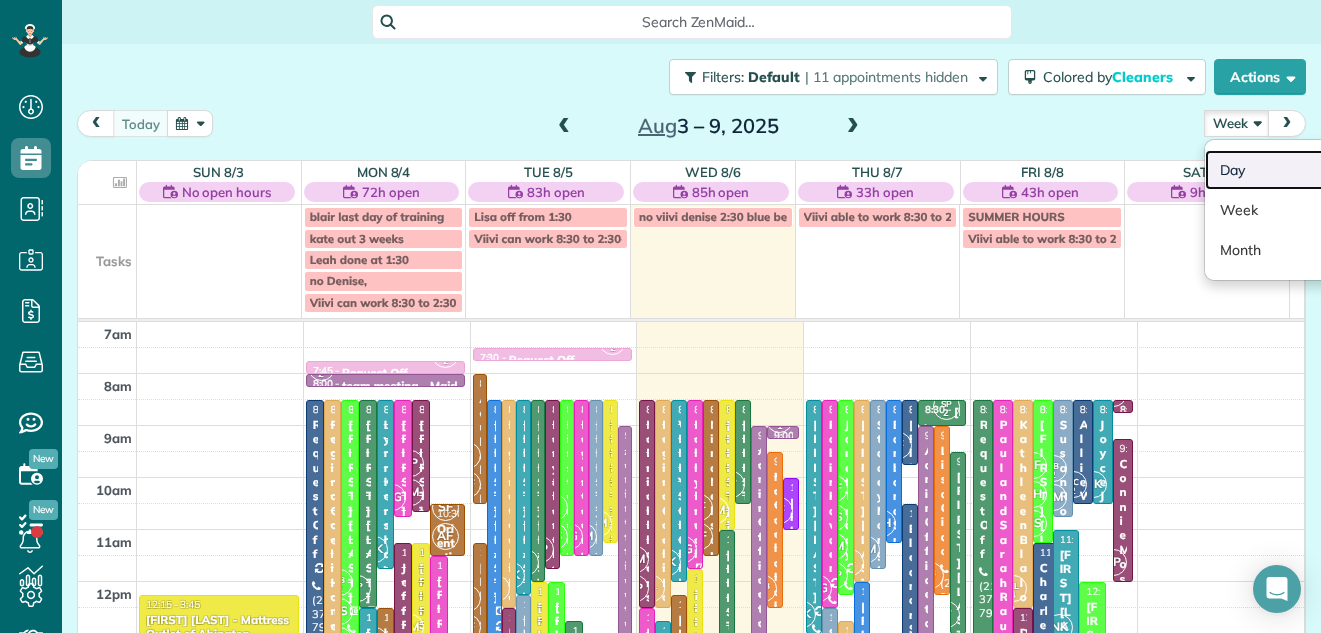 click on "Day" at bounding box center (1284, 170) 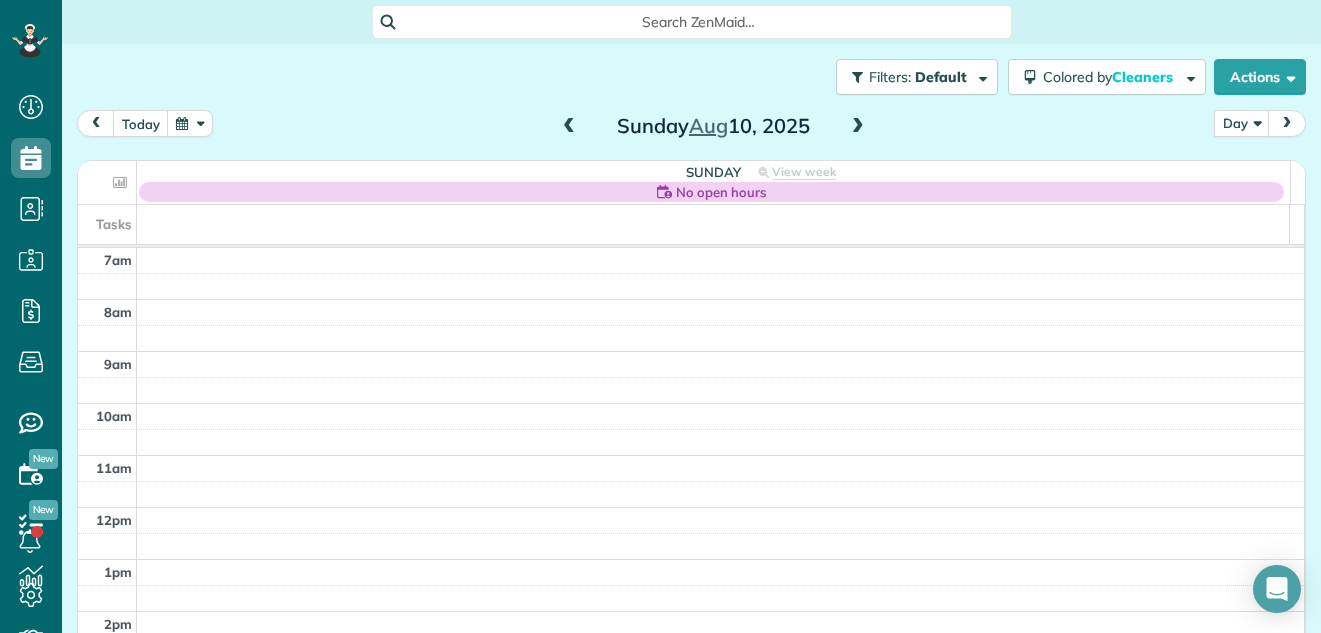 click at bounding box center [858, 127] 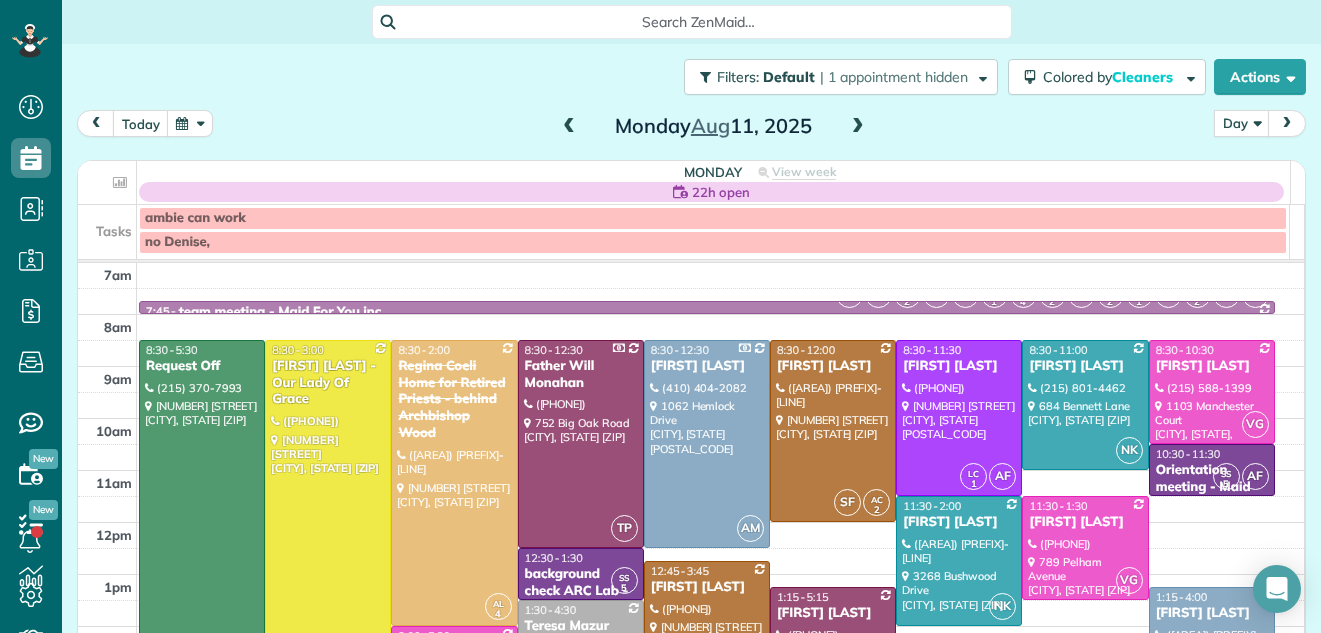 click at bounding box center (569, 127) 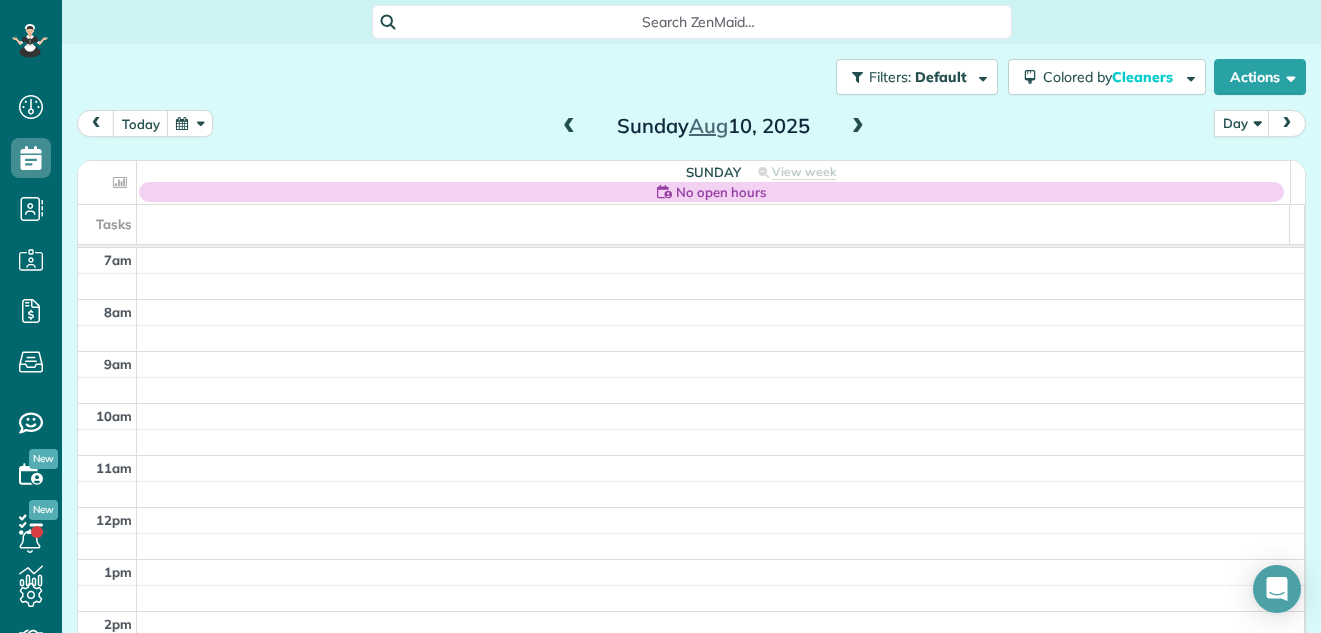 click at bounding box center (569, 127) 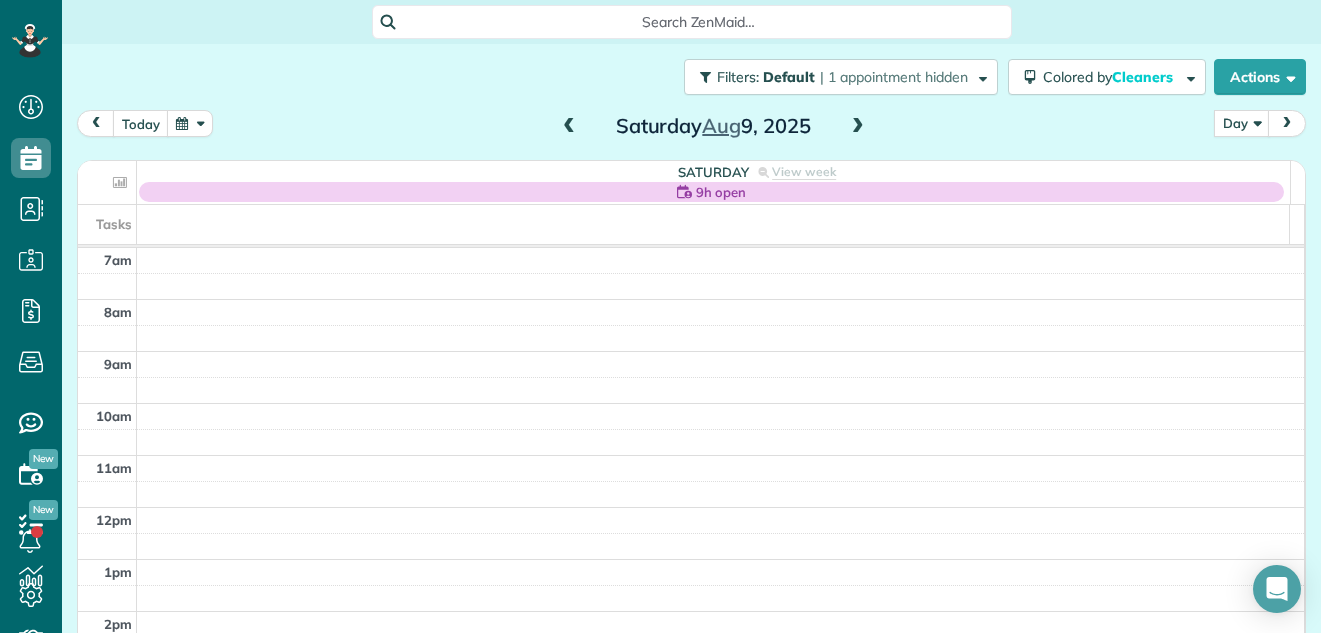 click at bounding box center (569, 127) 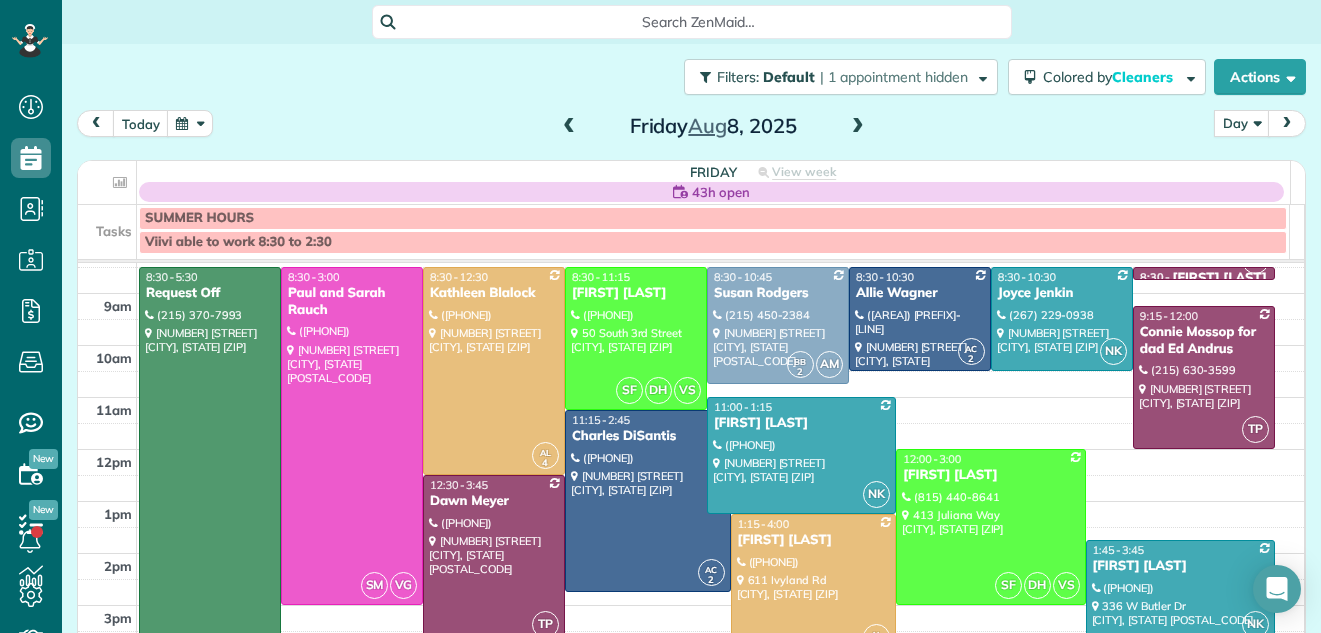 scroll, scrollTop: 95, scrollLeft: 0, axis: vertical 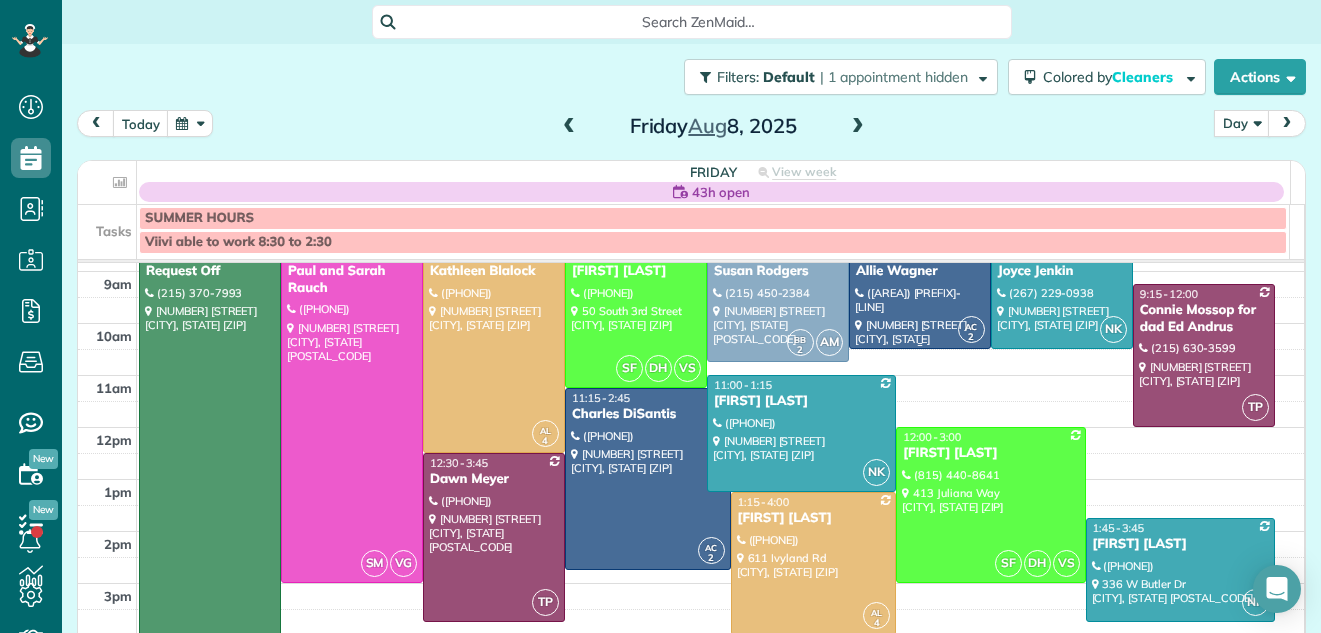 click at bounding box center [778, 303] 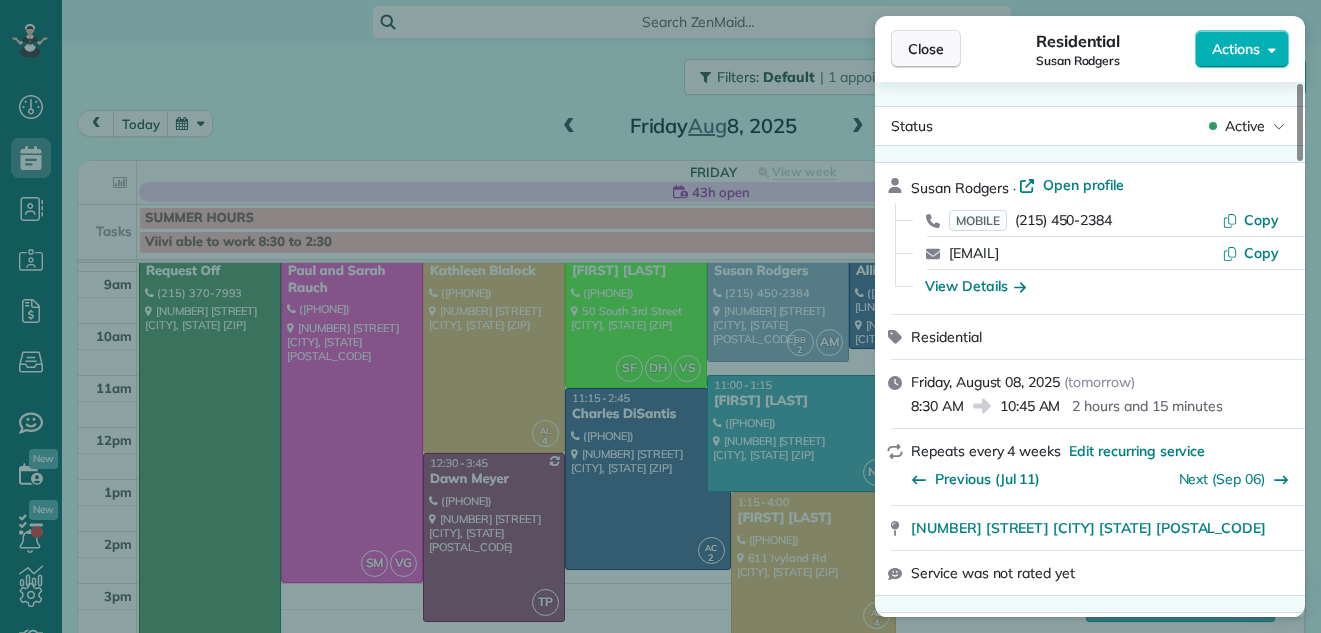 click on "Close" at bounding box center (926, 49) 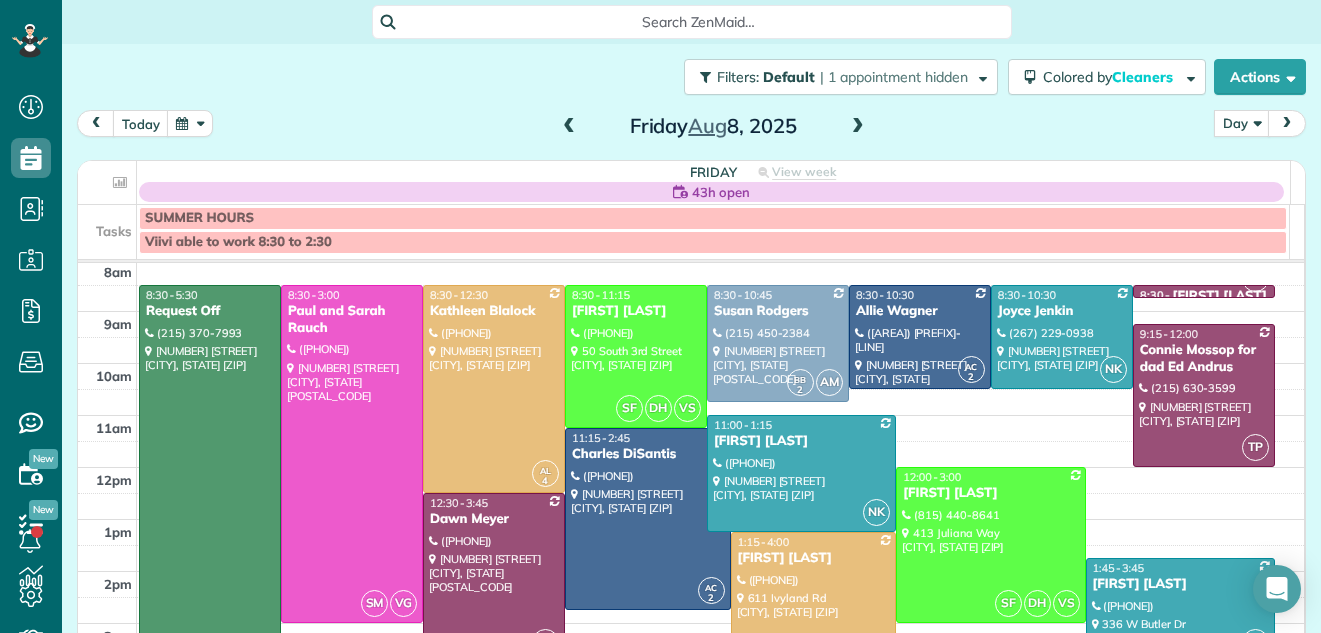scroll, scrollTop: 0, scrollLeft: 0, axis: both 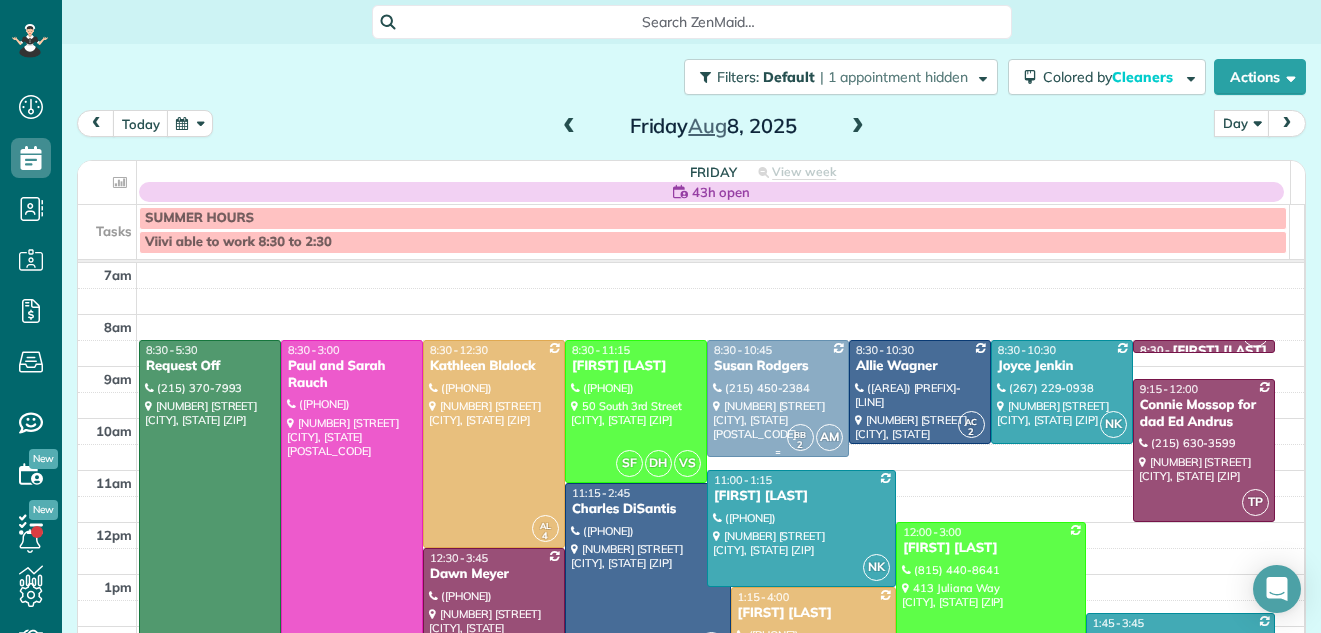 click on "Susan Rodgers" at bounding box center [778, 366] 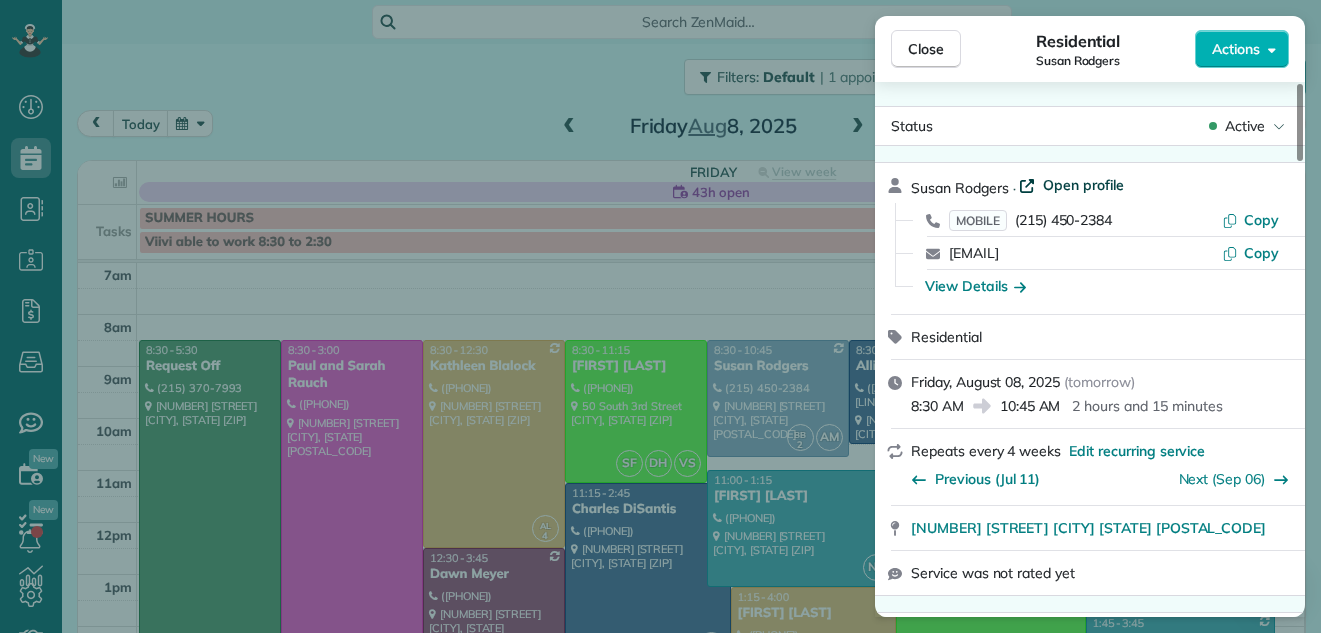 click on "Open profile" at bounding box center [1083, 185] 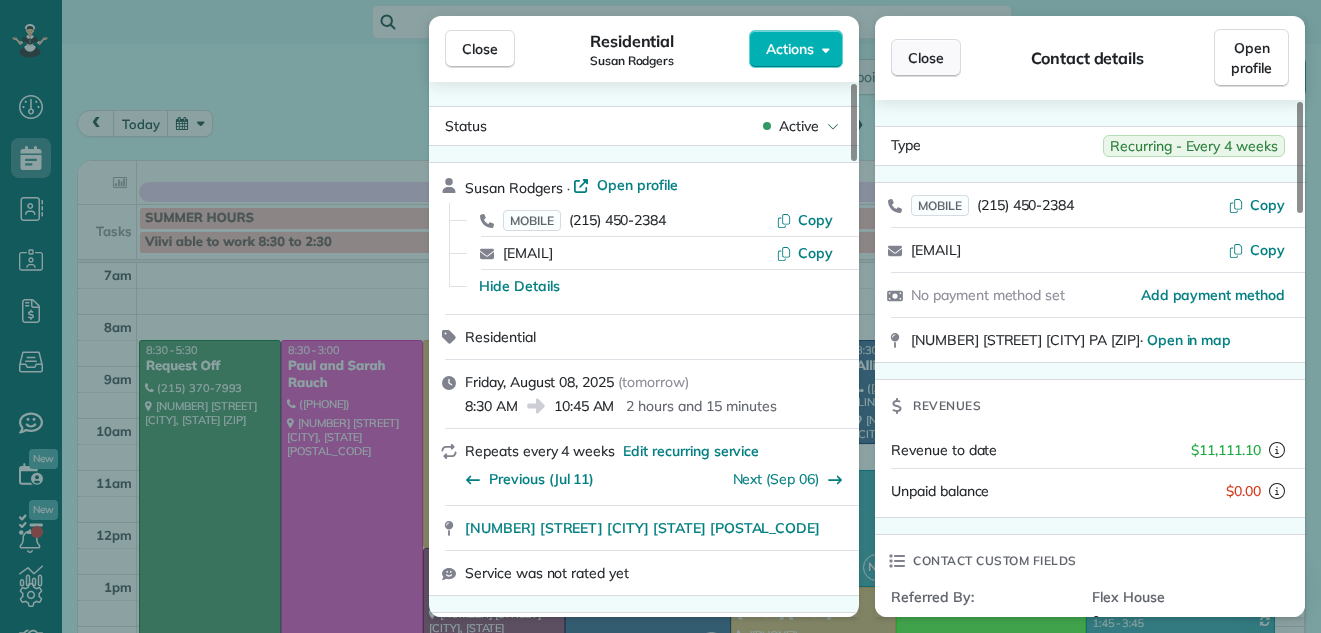 click on "Close" at bounding box center [926, 58] 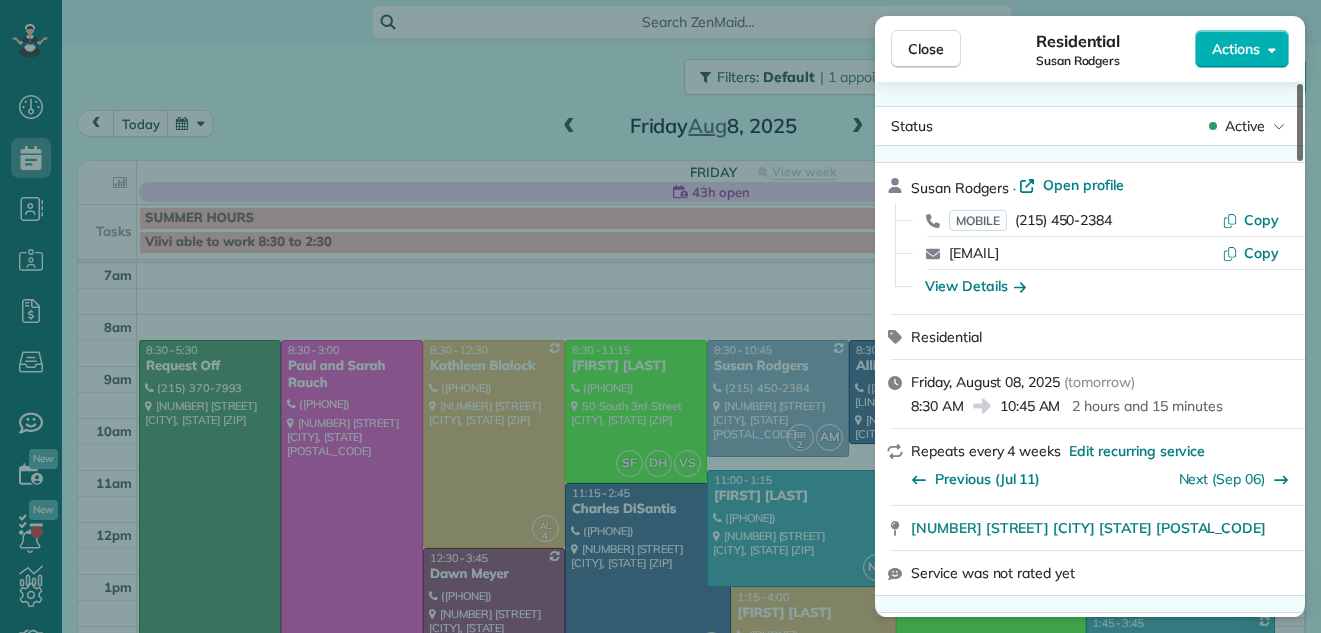 click at bounding box center [1300, 122] 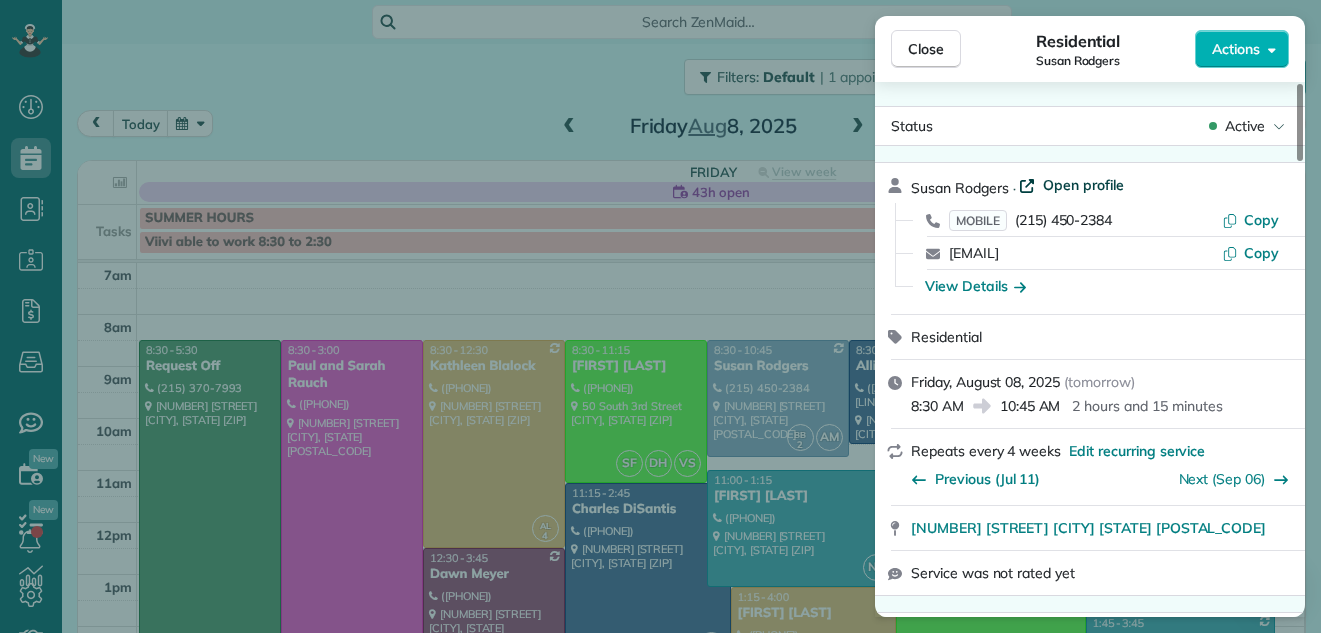 click on "Open profile" at bounding box center (1083, 185) 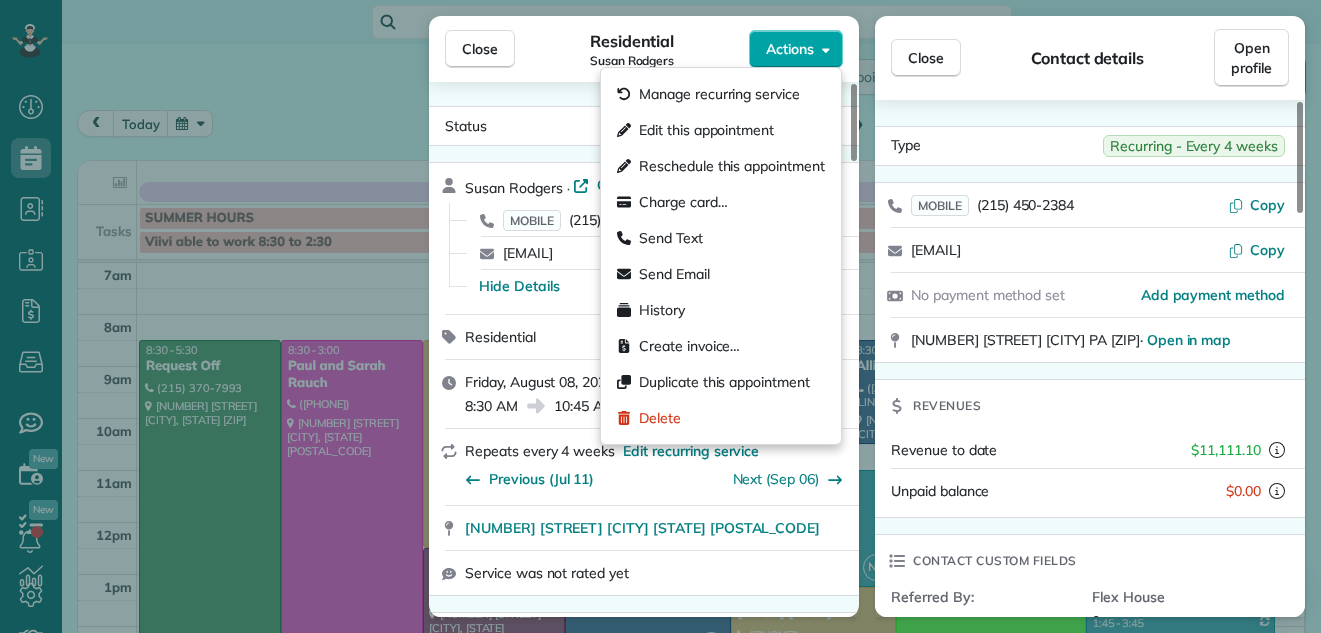 click on "Actions" at bounding box center (790, 49) 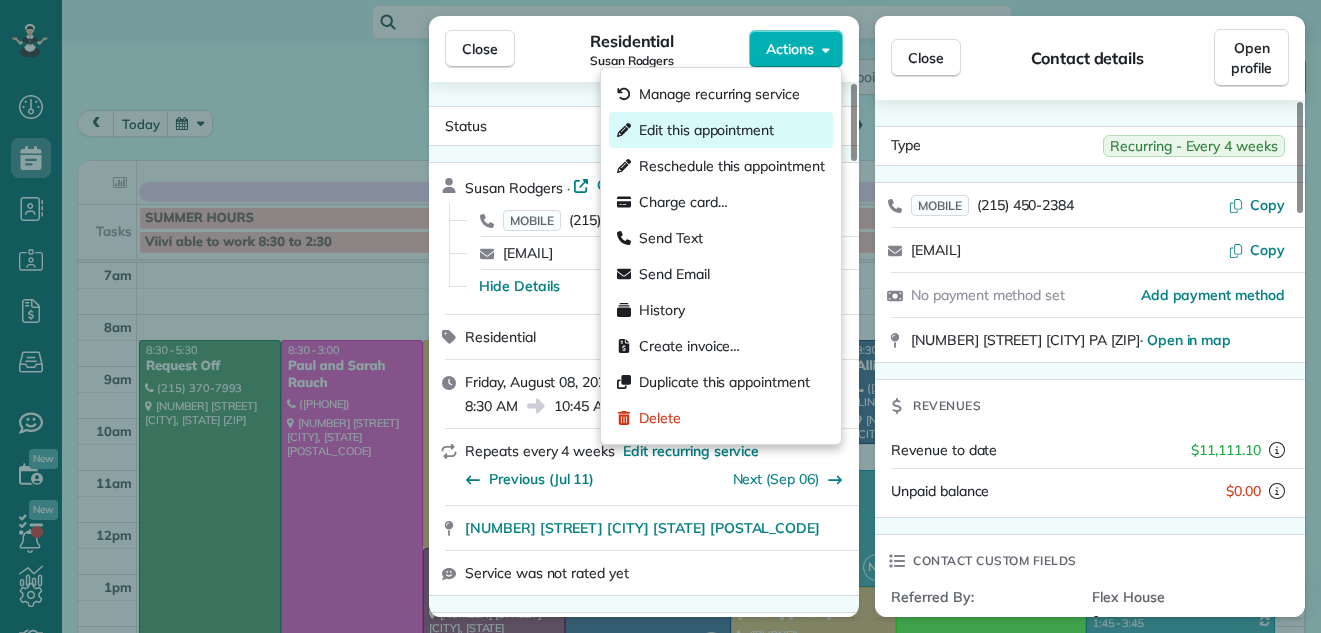 click on "Edit this appointment" at bounding box center [706, 130] 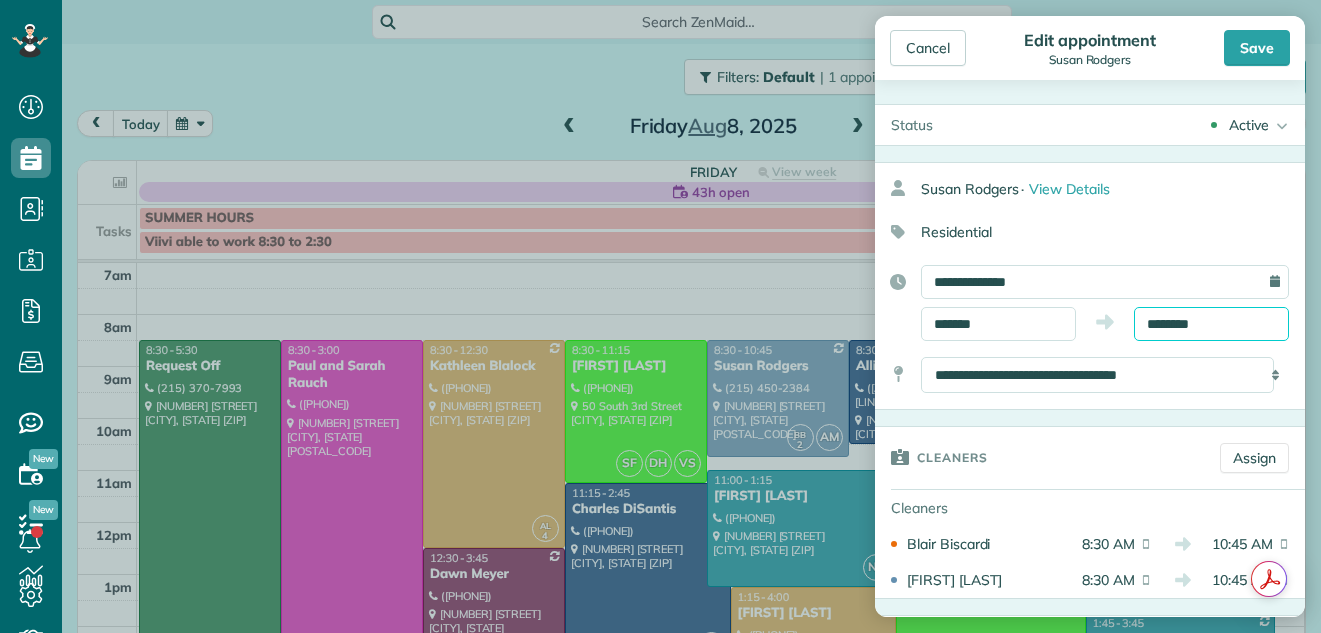 click on "********" at bounding box center [1211, 324] 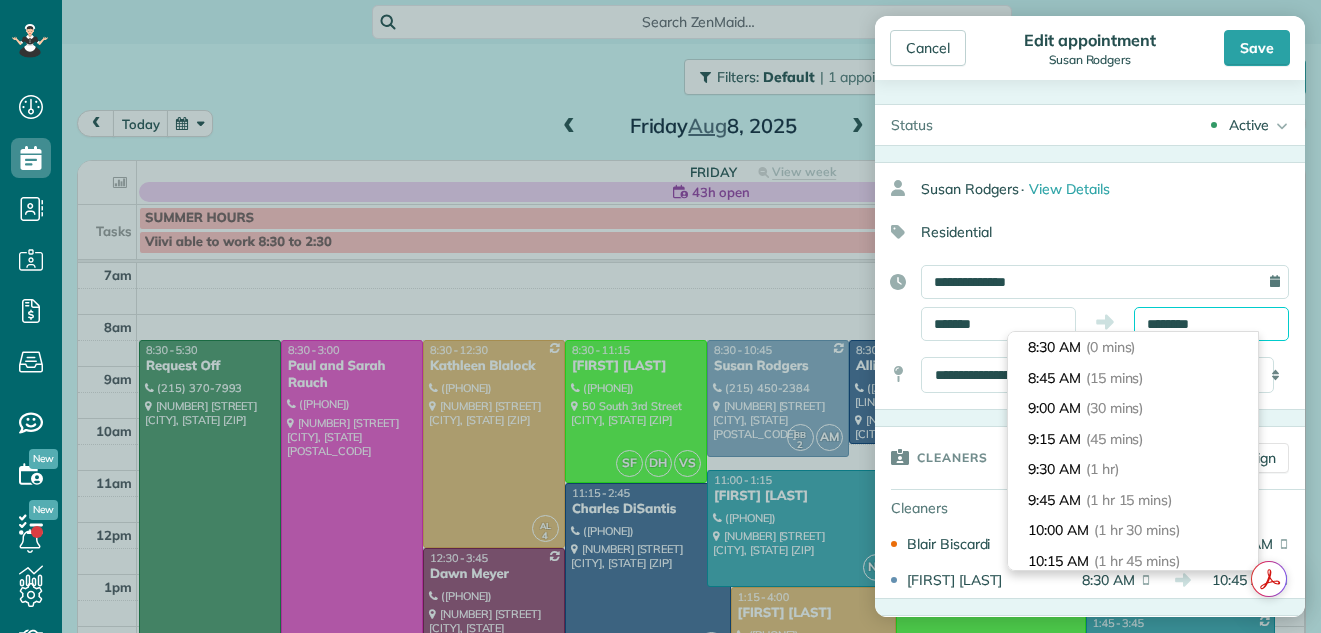 scroll, scrollTop: 244, scrollLeft: 0, axis: vertical 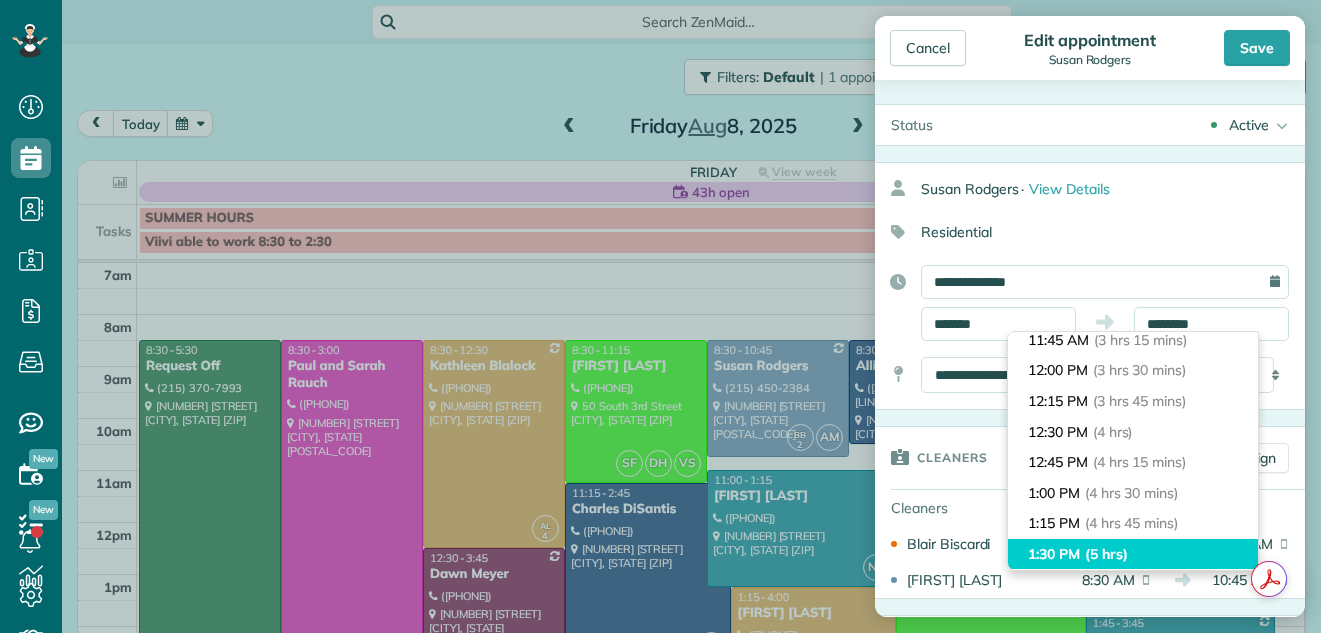 type on "*******" 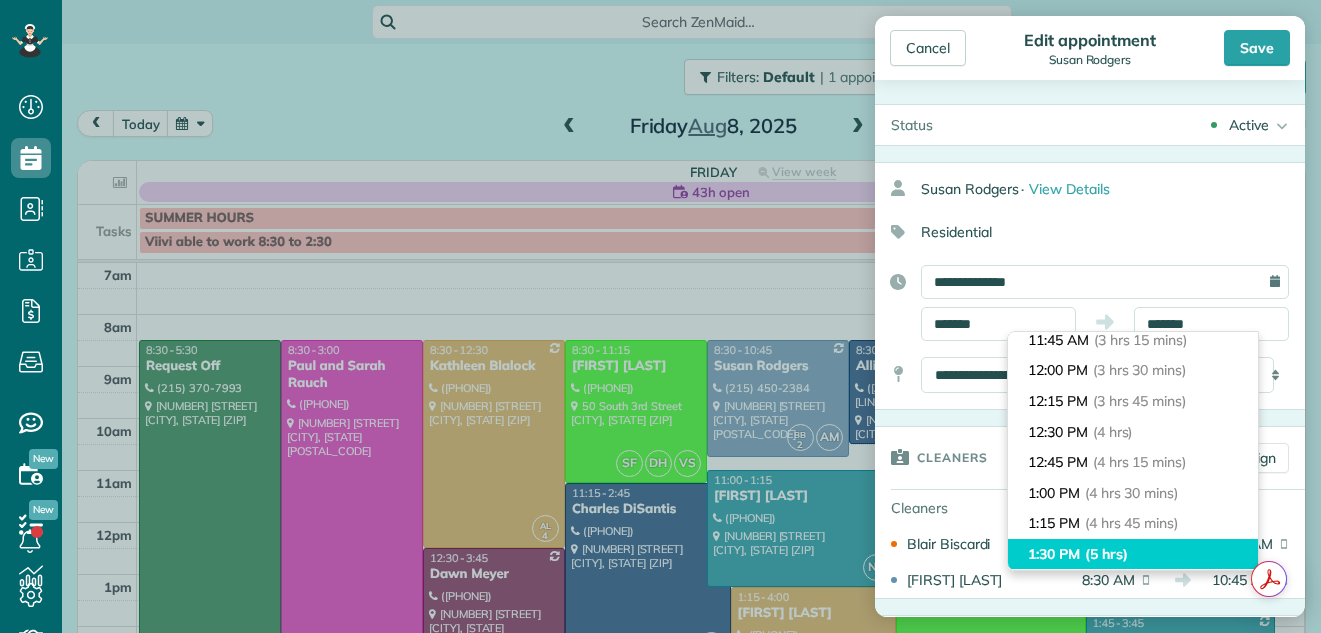 click on "1:30 PM  (5 hrs)" at bounding box center (1133, 554) 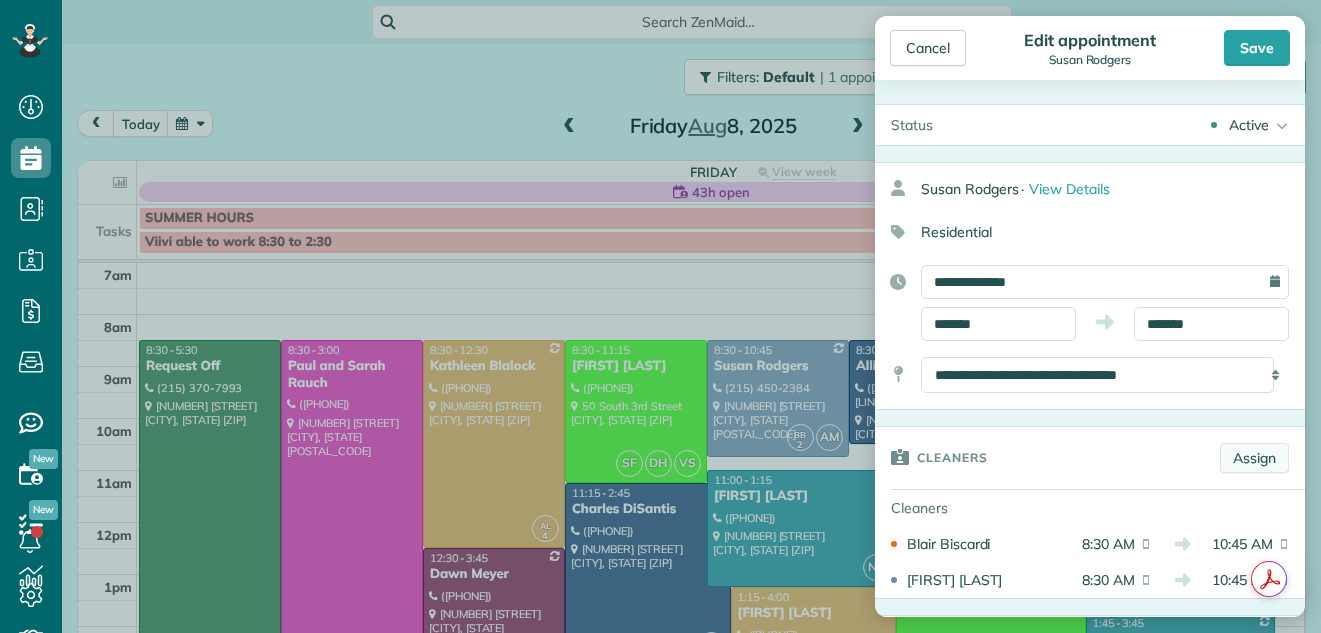 click on "Assign" at bounding box center [1254, 458] 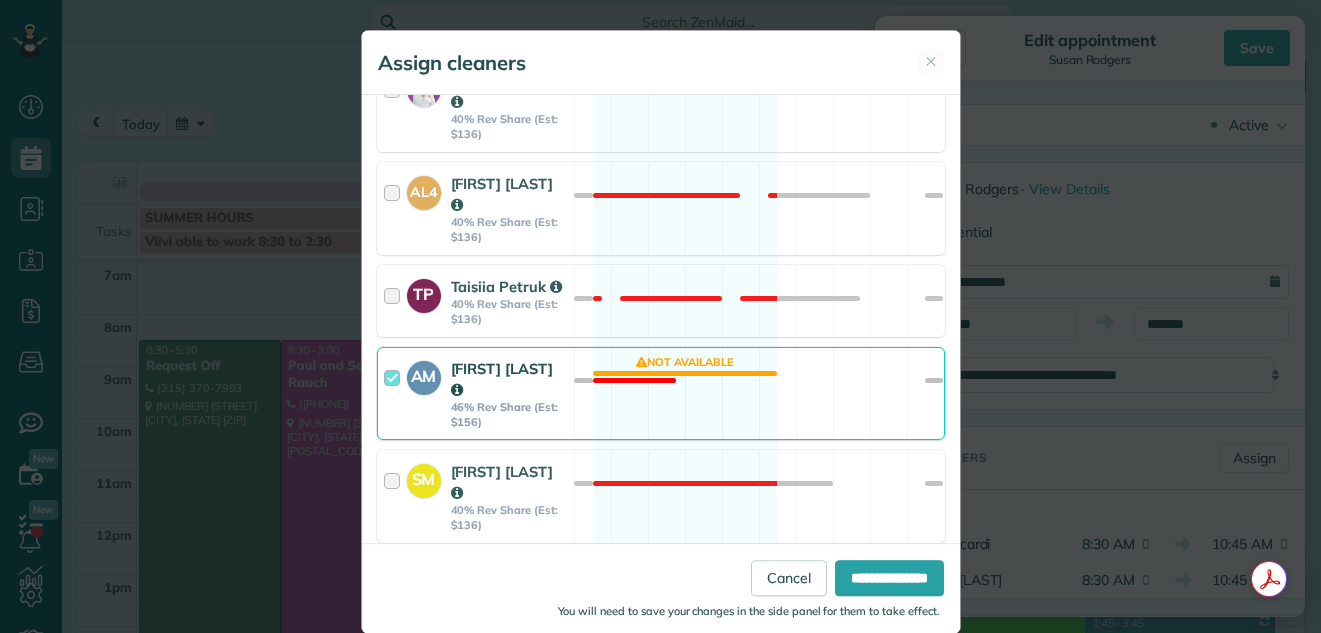 scroll, scrollTop: 959, scrollLeft: 0, axis: vertical 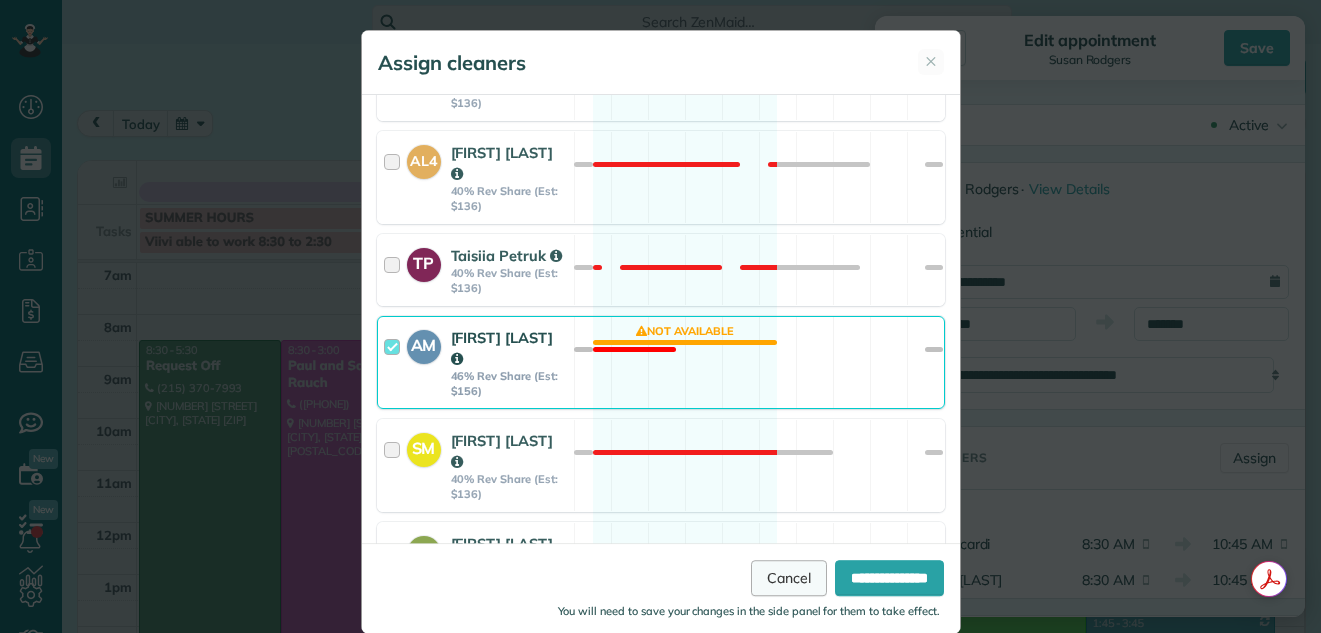 click on "Cancel" at bounding box center (789, 578) 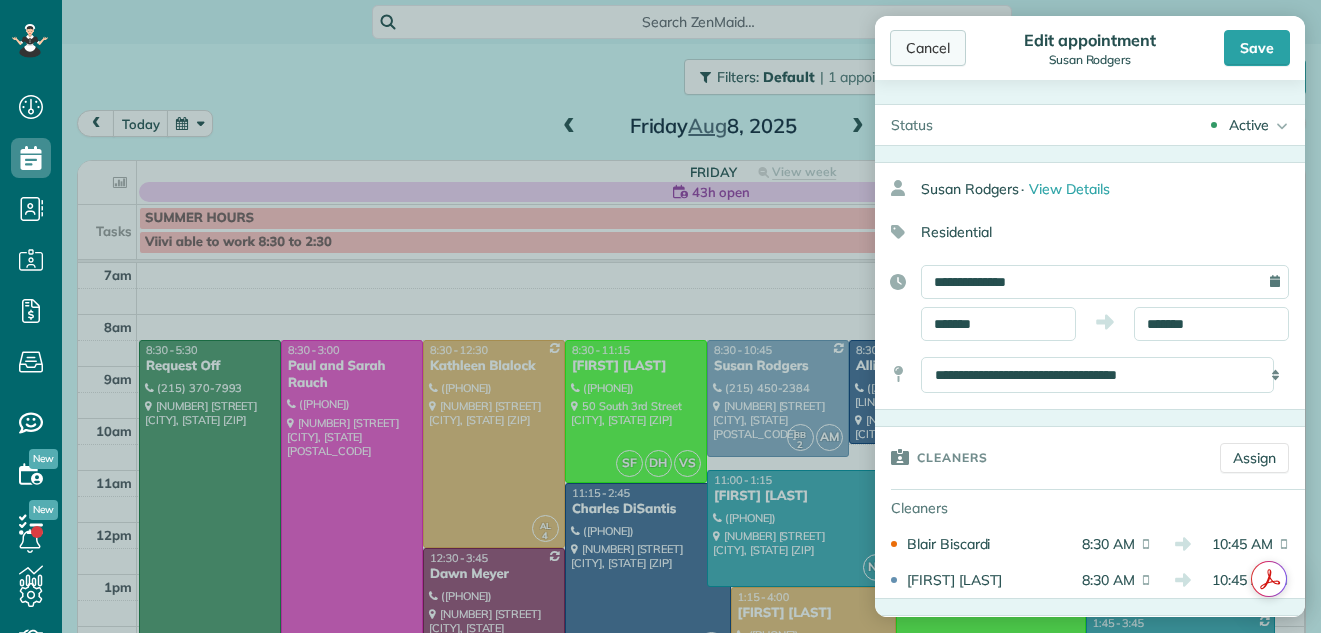 click on "Cancel" at bounding box center (928, 48) 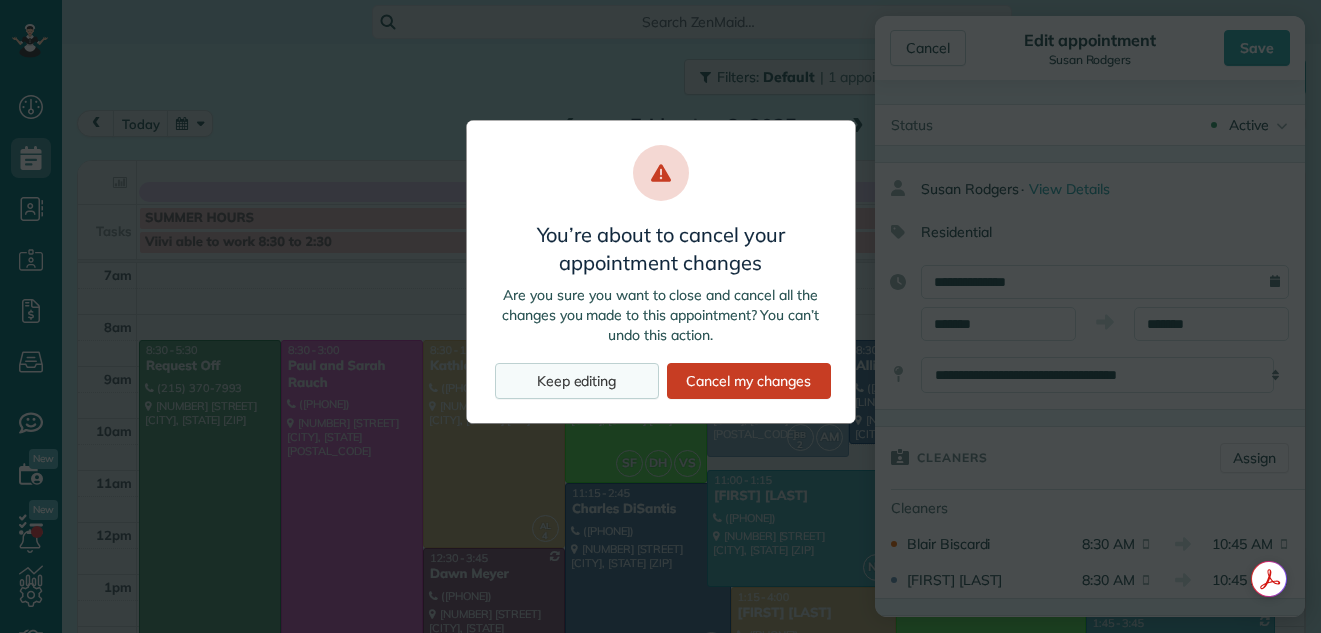 click on "Keep editing" at bounding box center [577, 381] 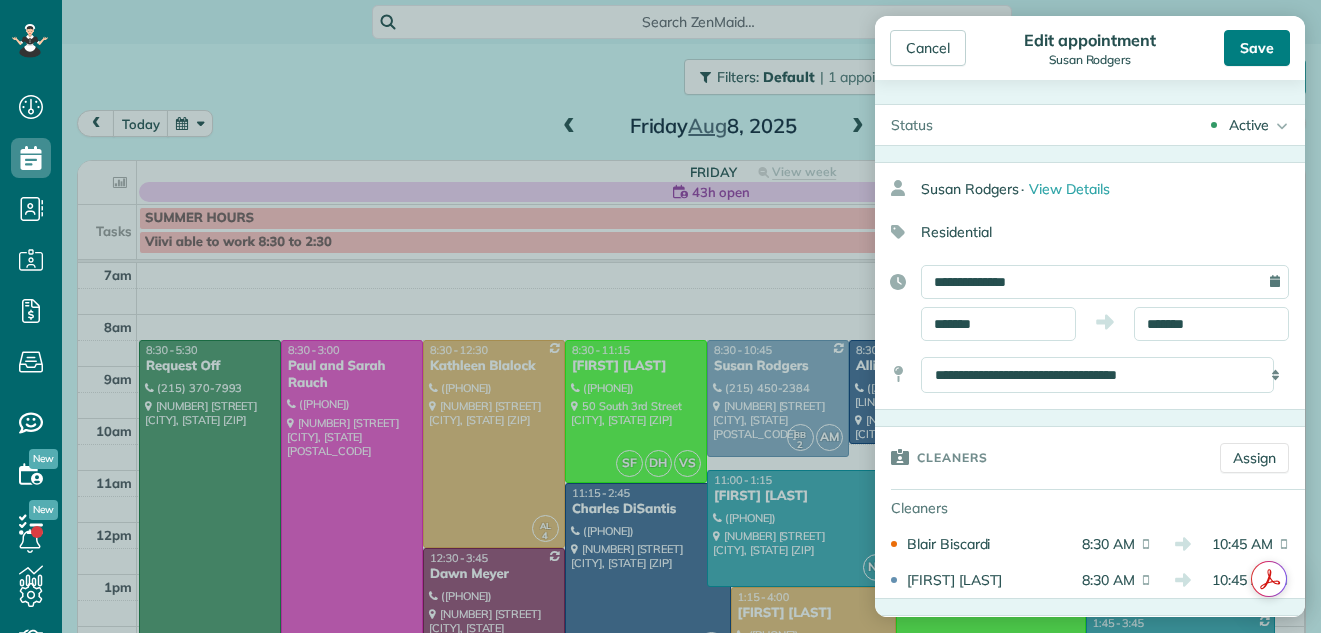 click on "Save" at bounding box center [1257, 48] 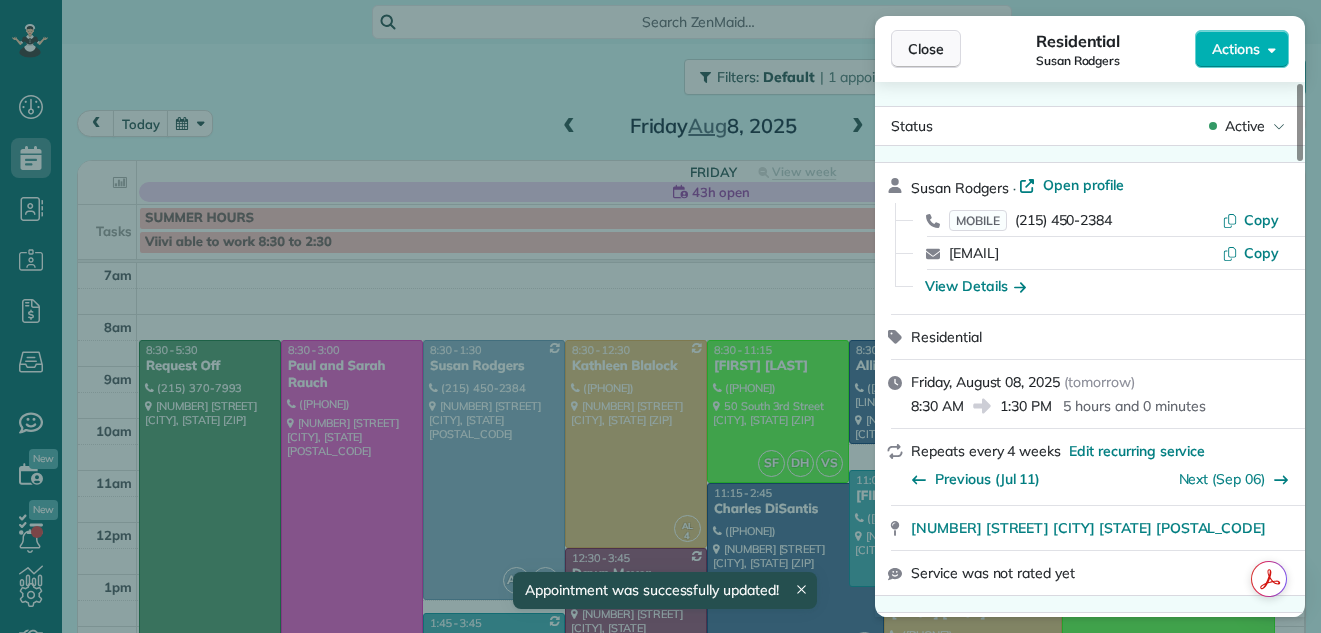 click on "Close" at bounding box center [926, 49] 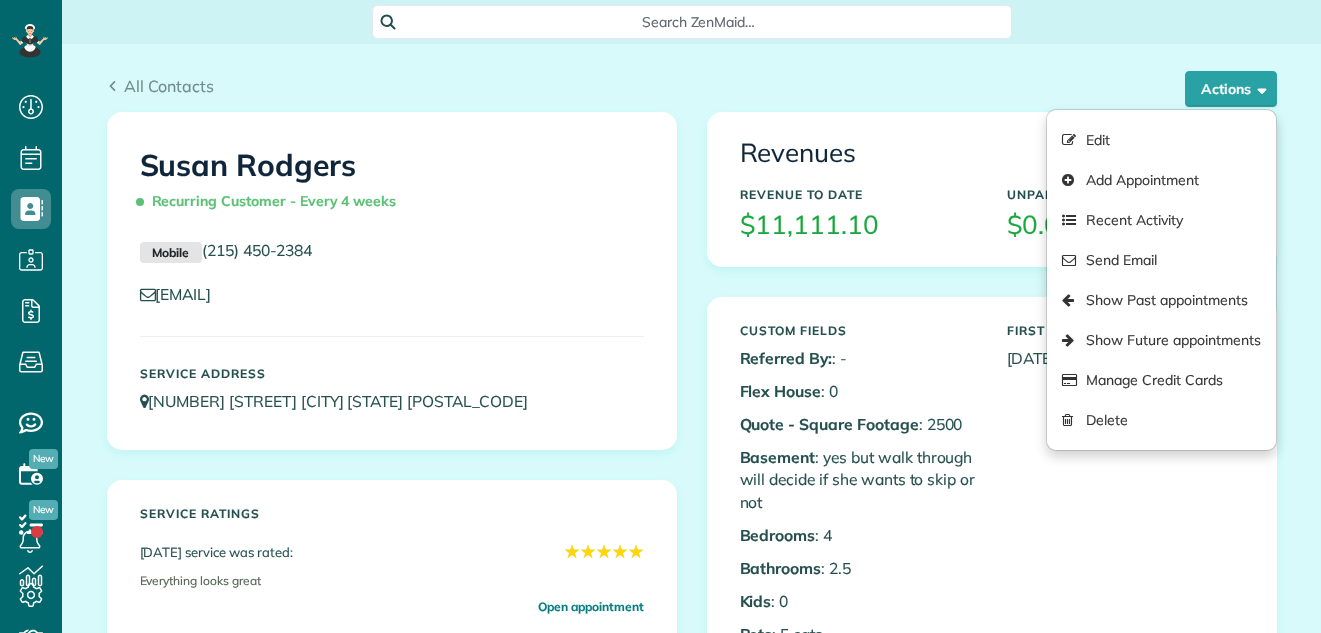 scroll, scrollTop: 0, scrollLeft: 0, axis: both 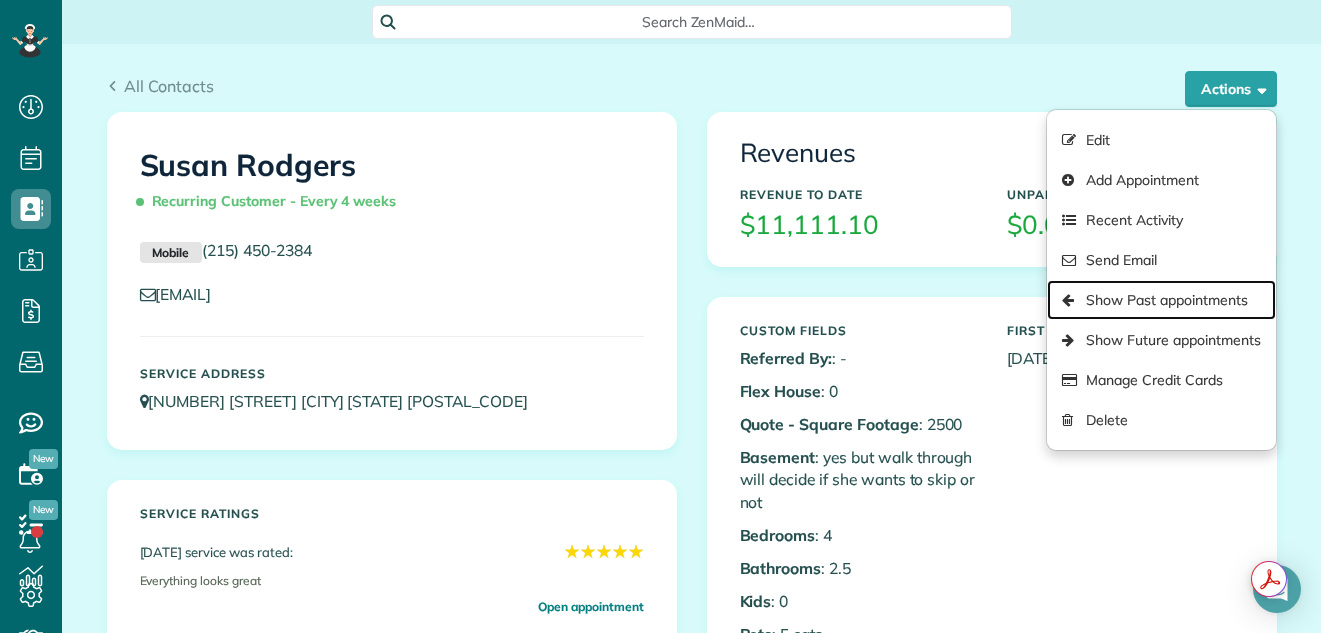 click on "Show Past appointments" at bounding box center (1161, 300) 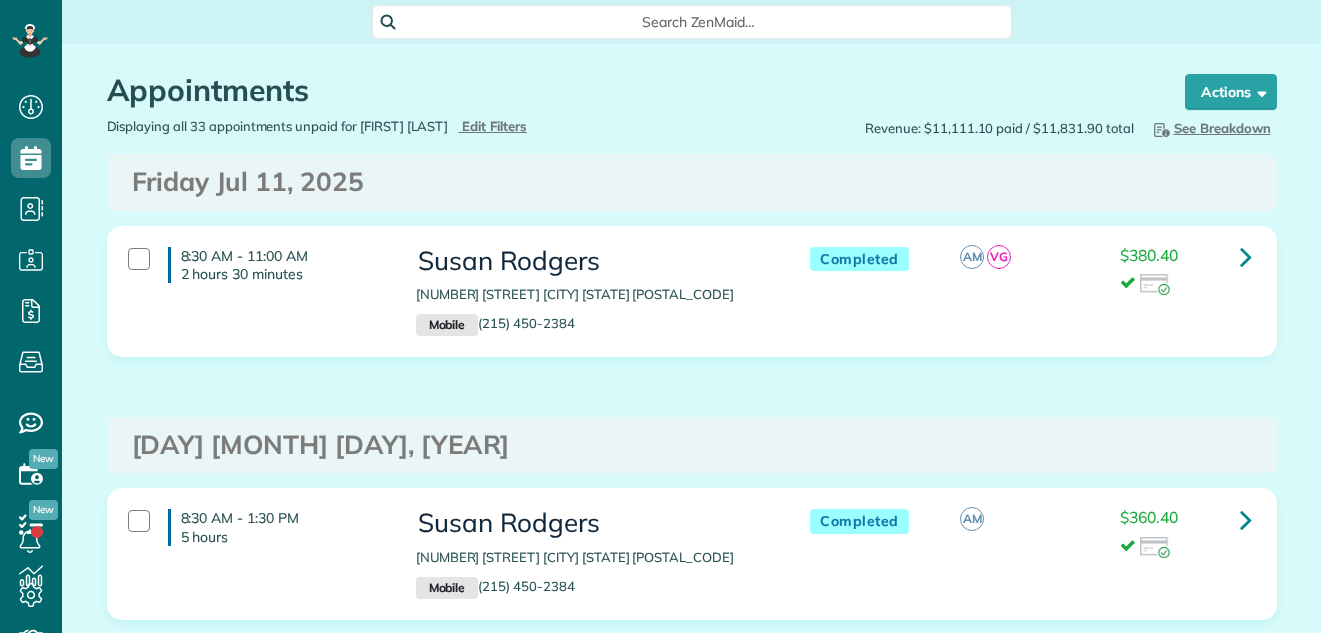 scroll, scrollTop: 0, scrollLeft: 0, axis: both 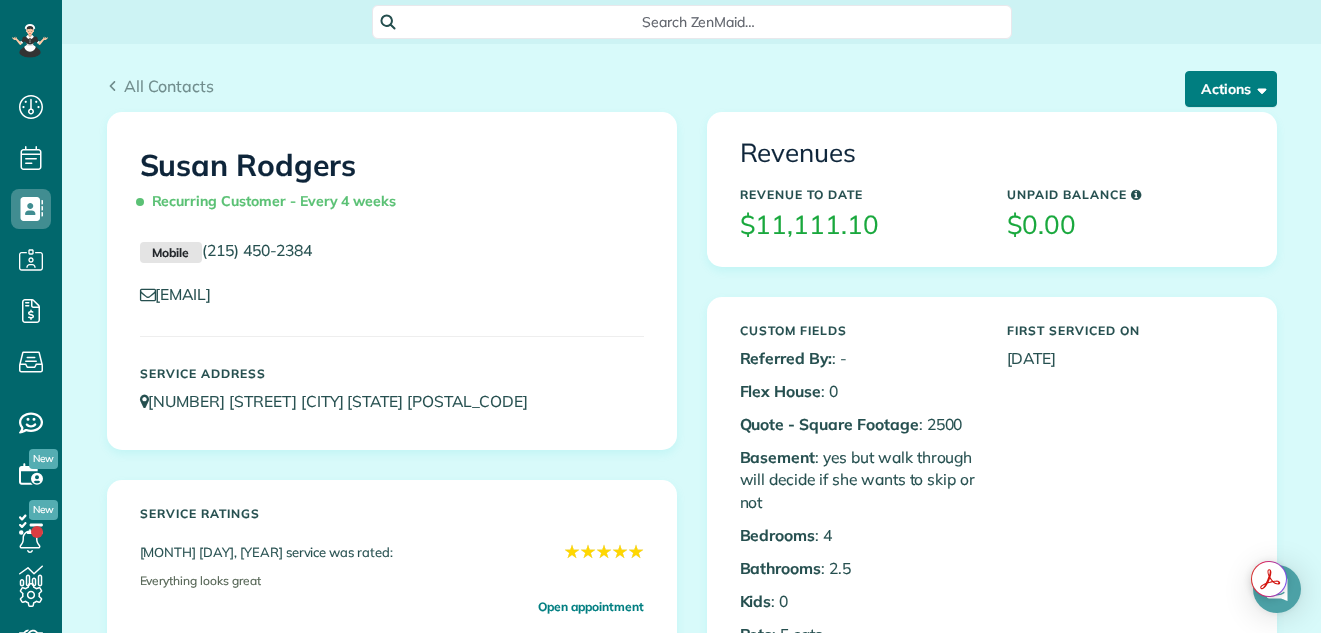 click on "Actions" at bounding box center (1231, 89) 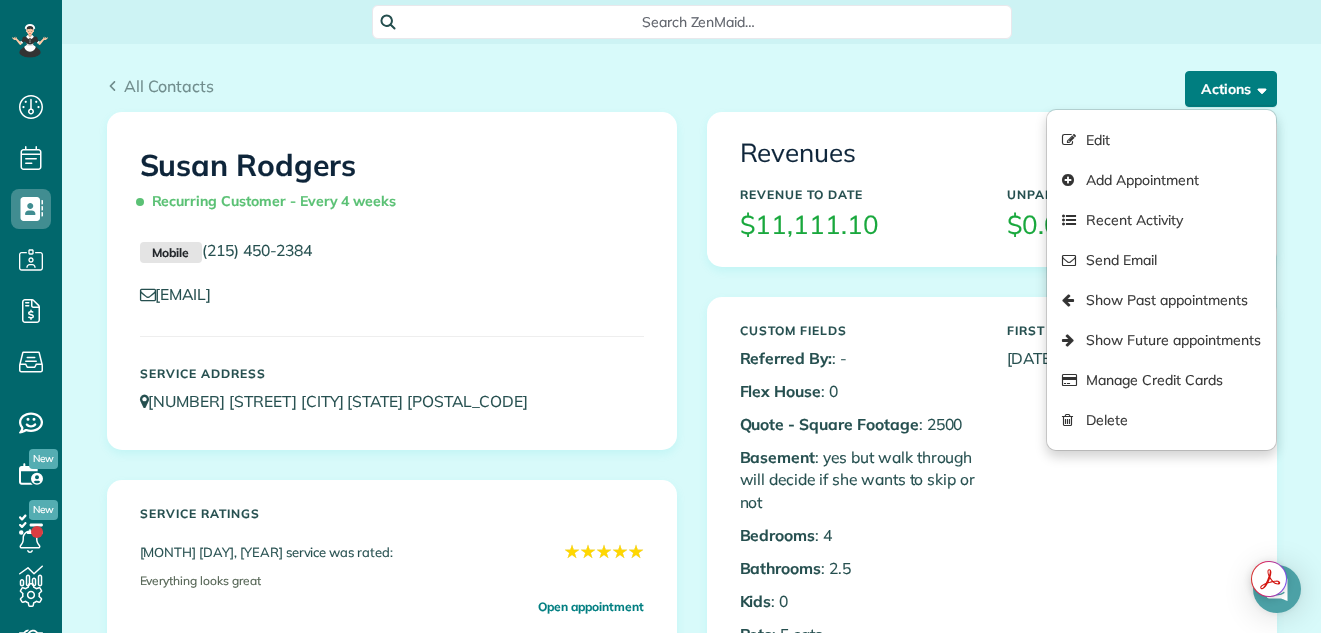 click on "Actions" at bounding box center (1231, 89) 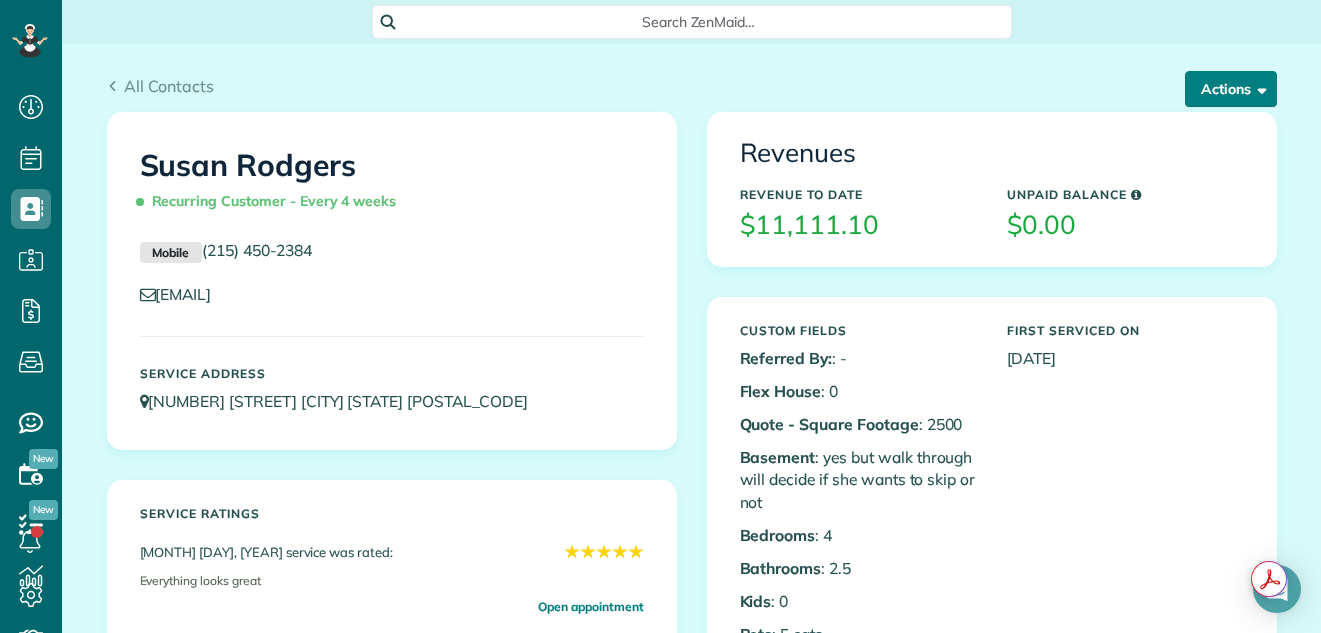 click on "Actions" at bounding box center (1231, 89) 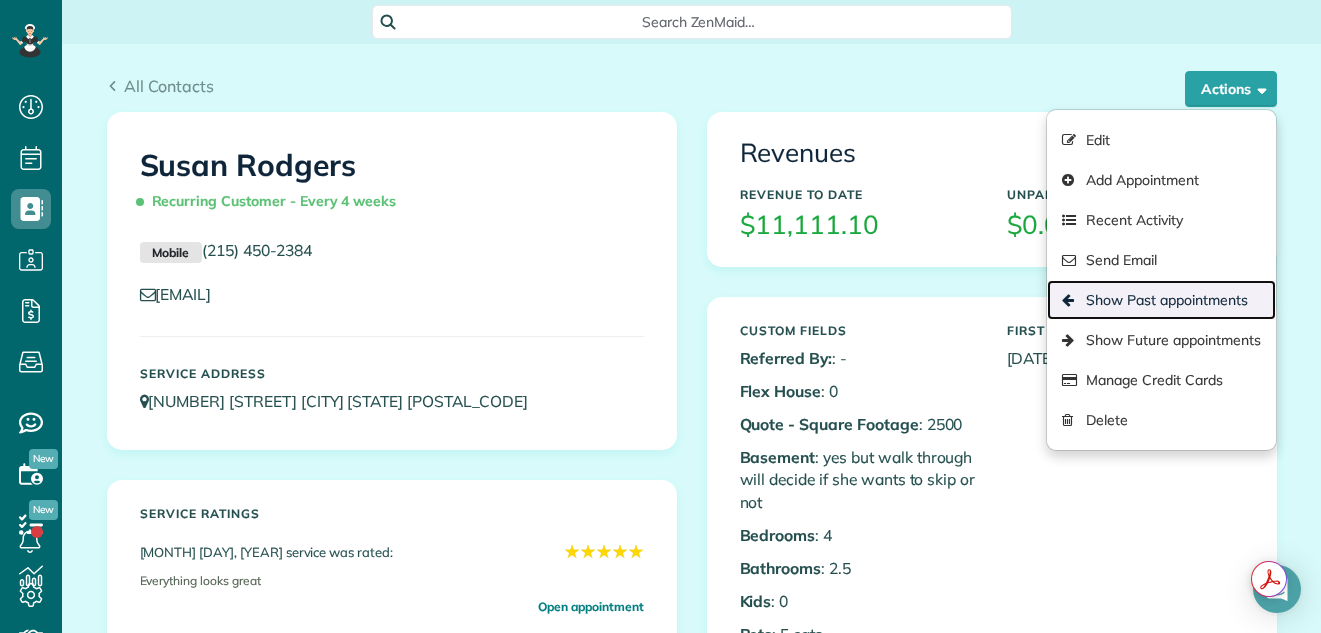 click on "Show Past appointments" at bounding box center [1161, 300] 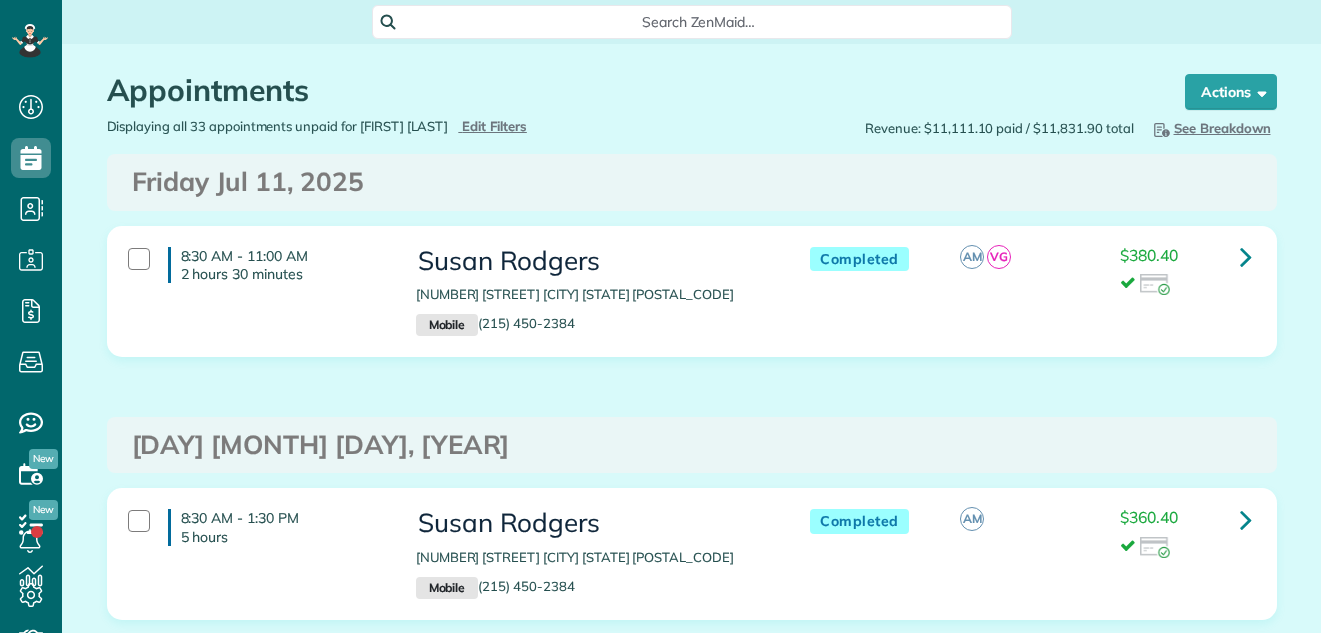 scroll, scrollTop: 0, scrollLeft: 0, axis: both 